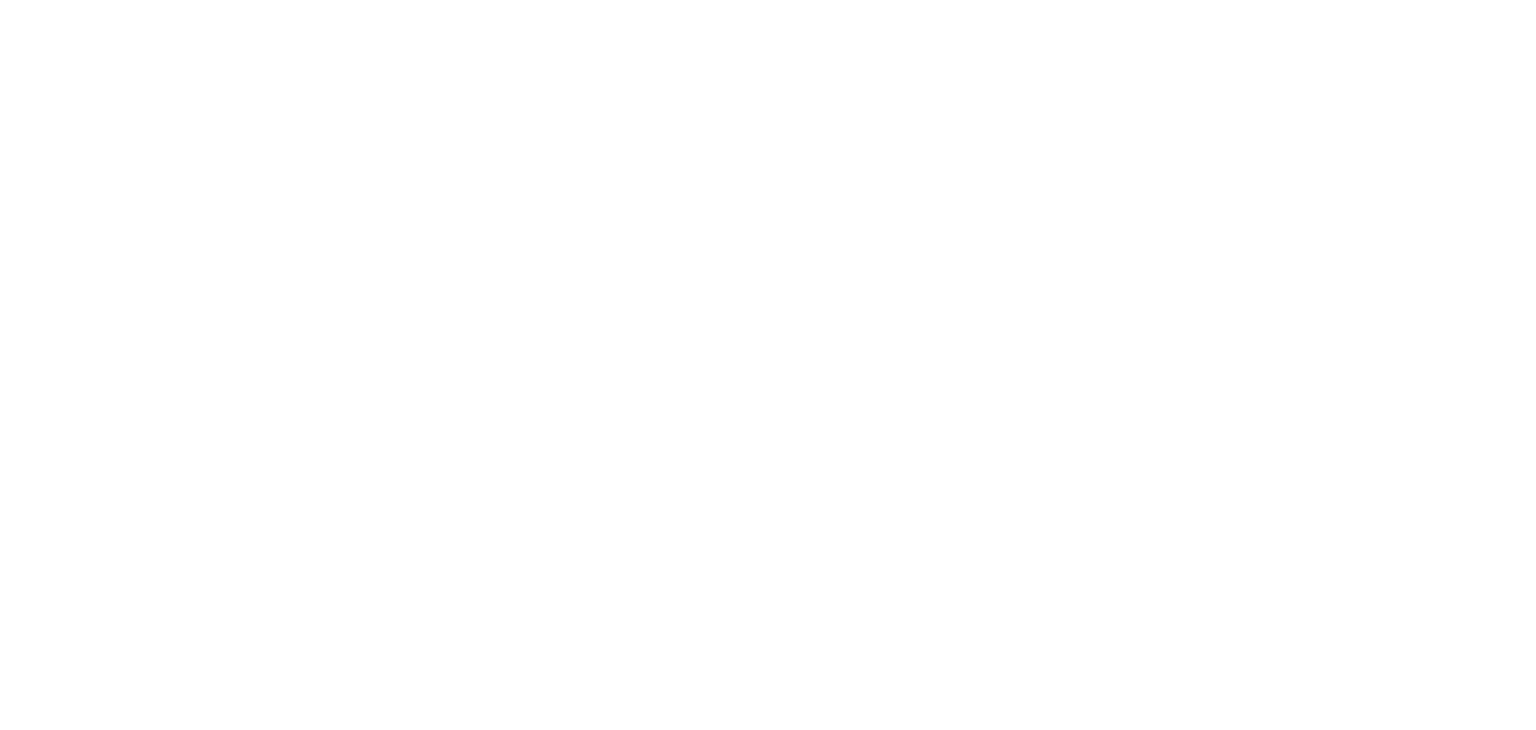 scroll, scrollTop: 0, scrollLeft: 0, axis: both 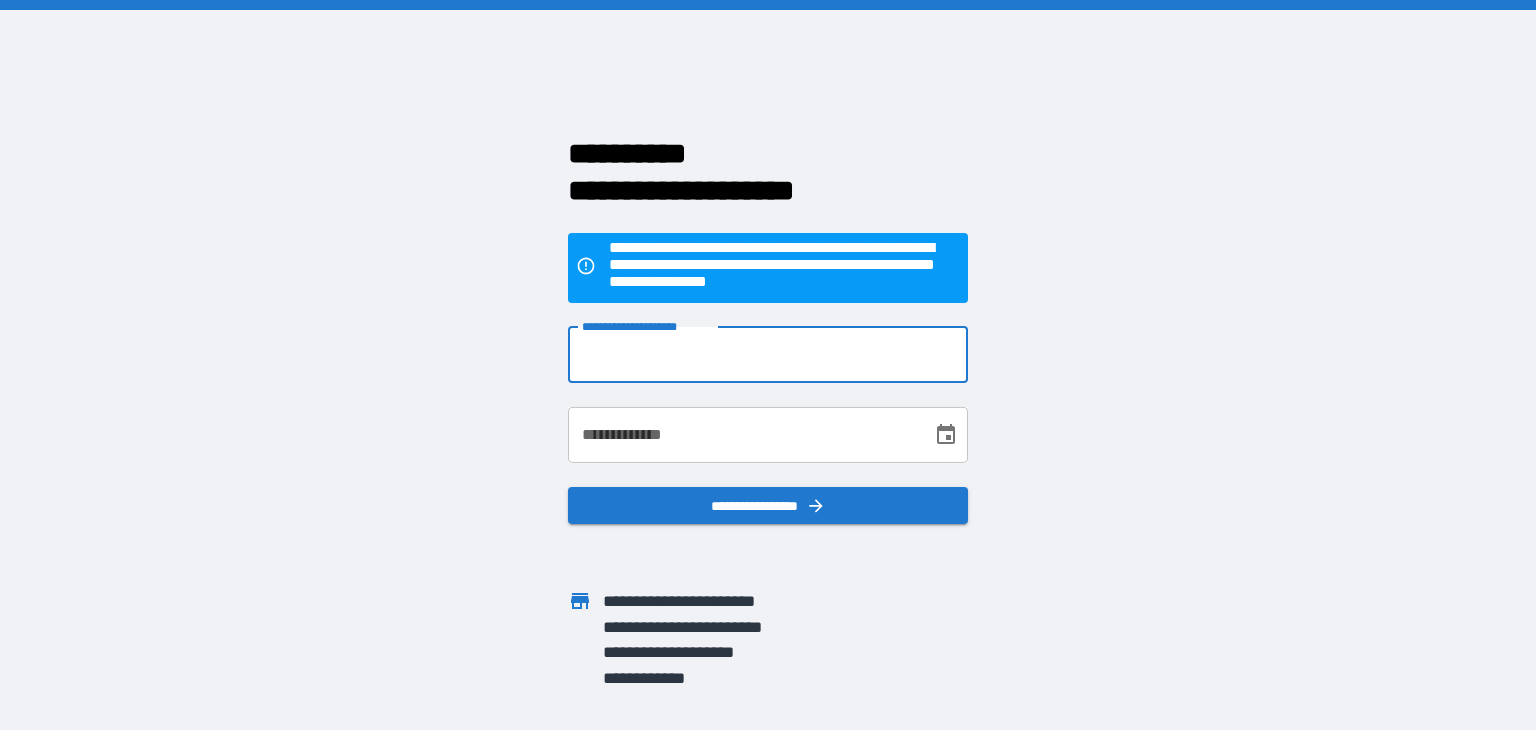click on "**********" at bounding box center (768, 355) 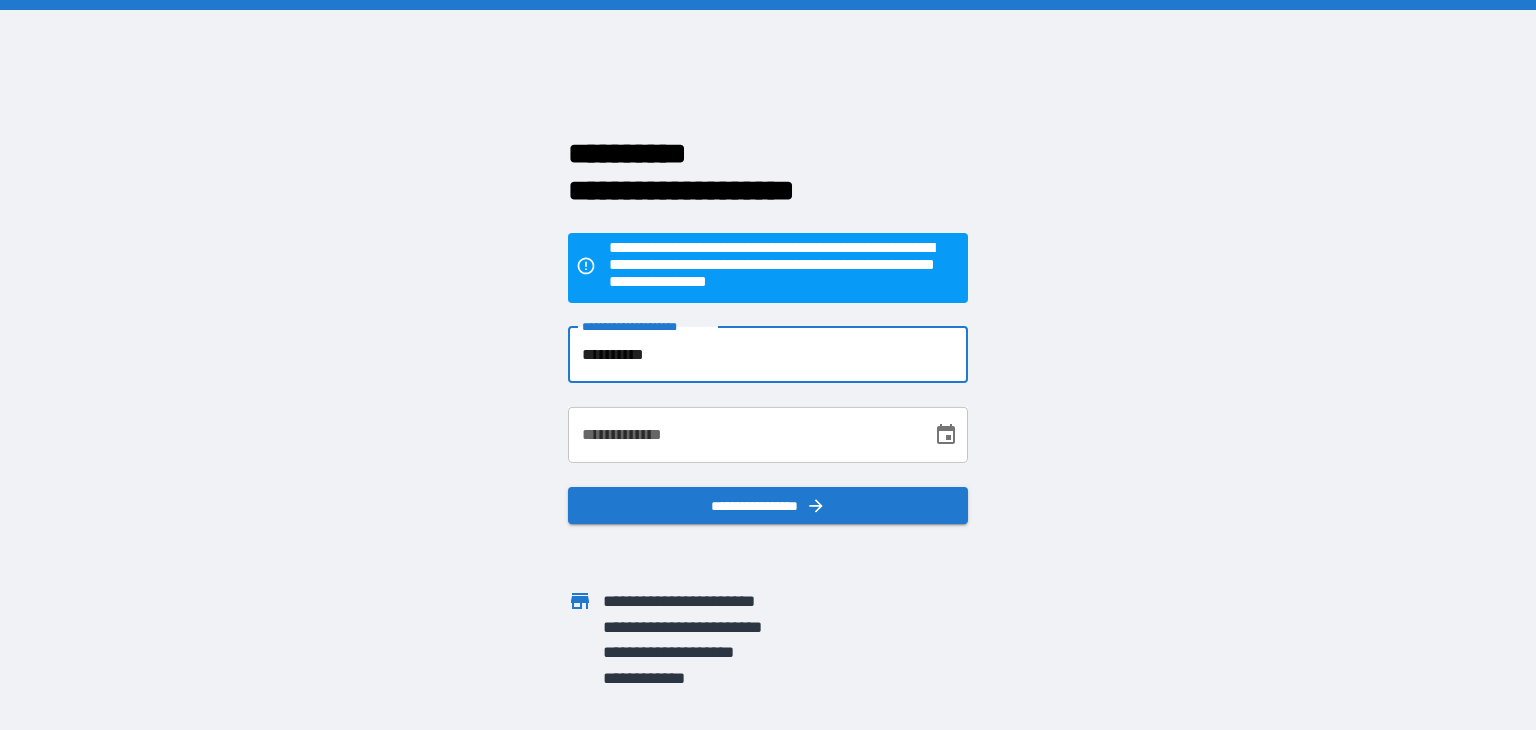 type on "**********" 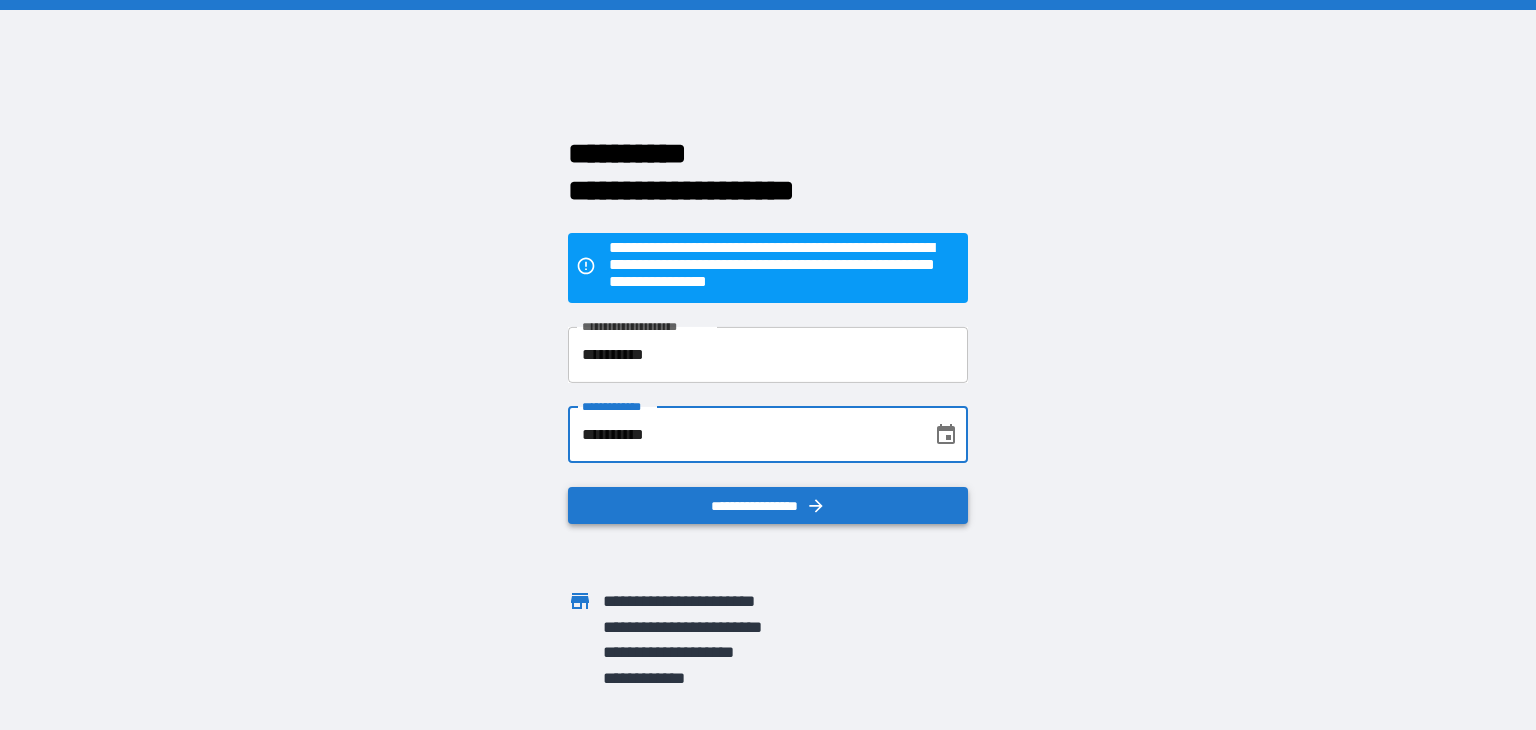 type on "**********" 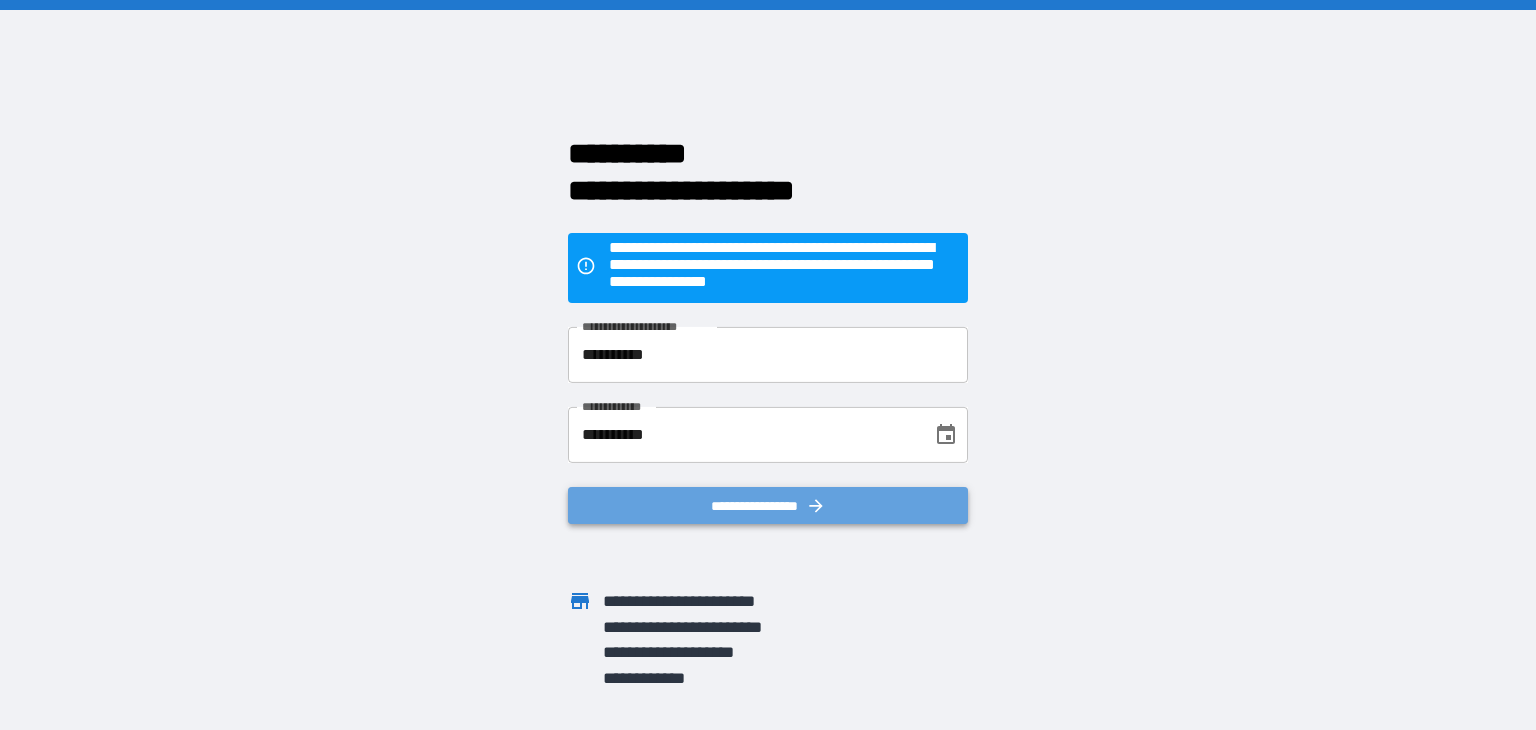 click on "**********" at bounding box center (768, 506) 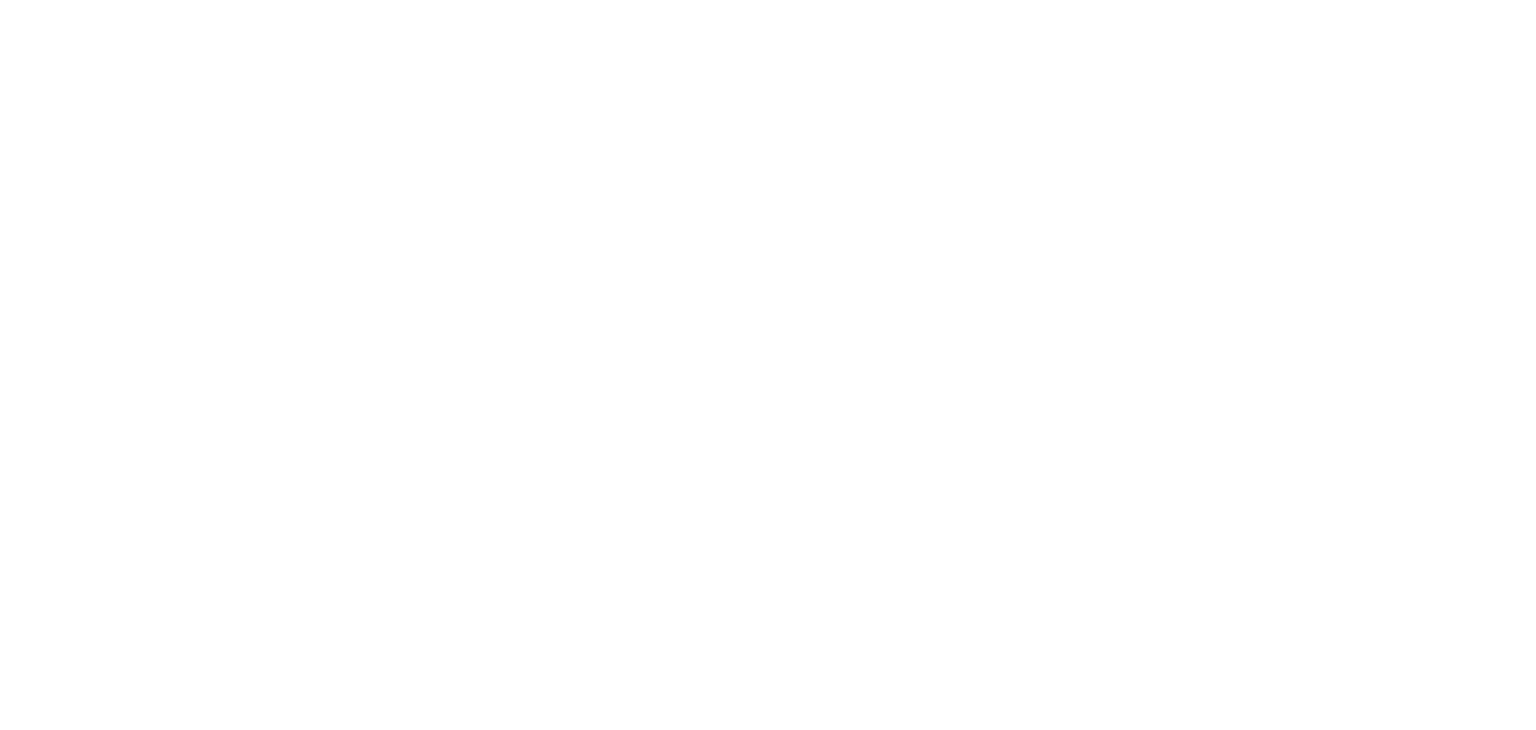 scroll, scrollTop: 0, scrollLeft: 0, axis: both 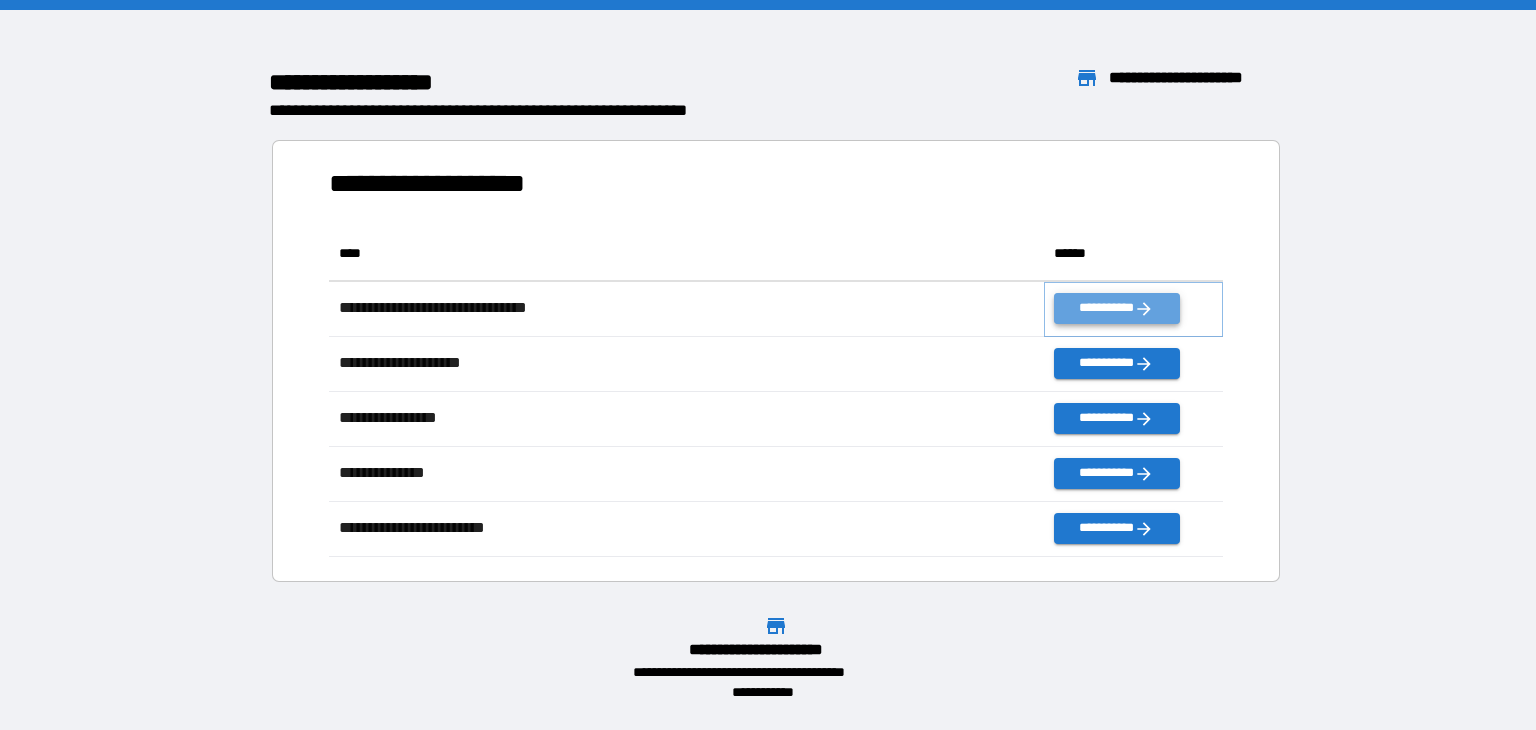 click on "**********" at bounding box center [1116, 308] 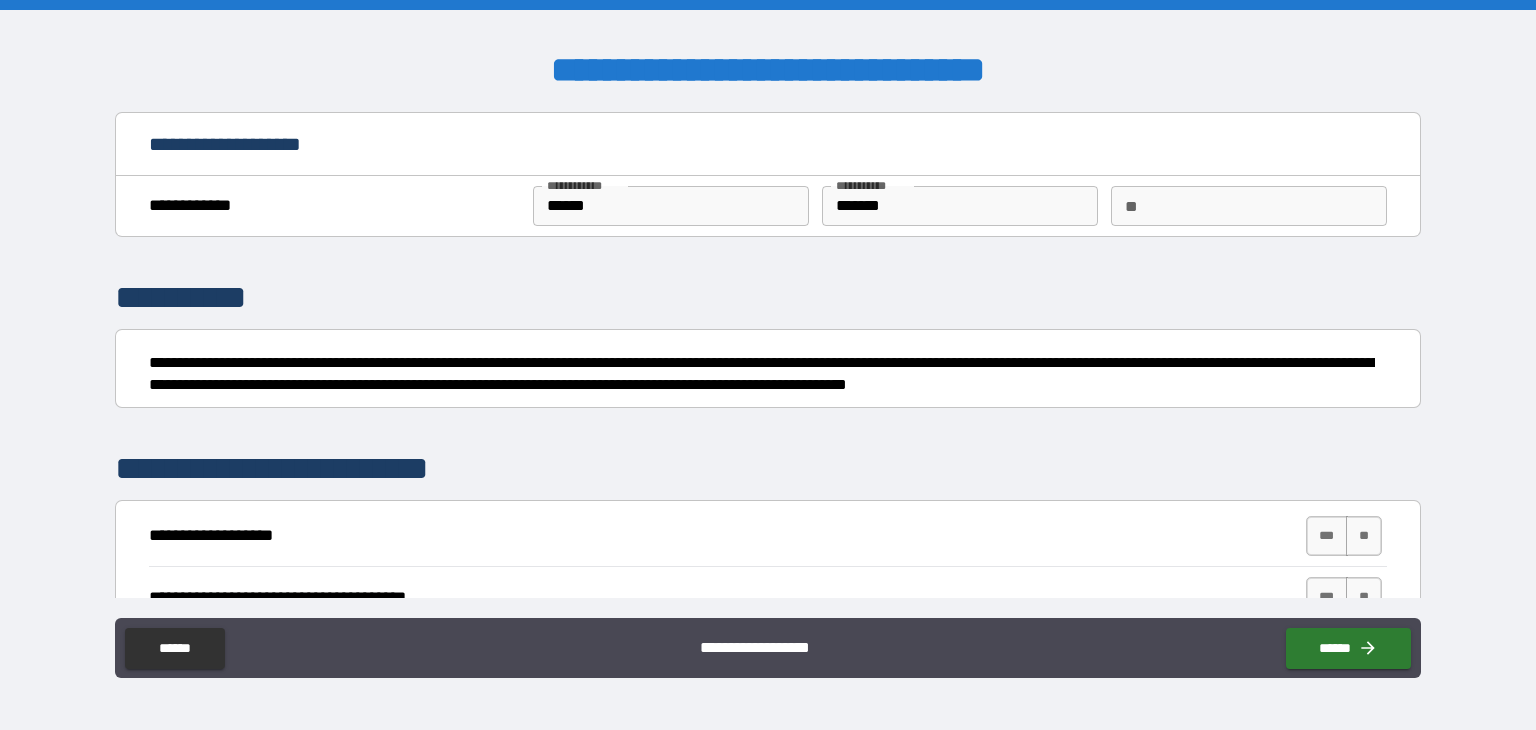 click on "**" at bounding box center (1249, 206) 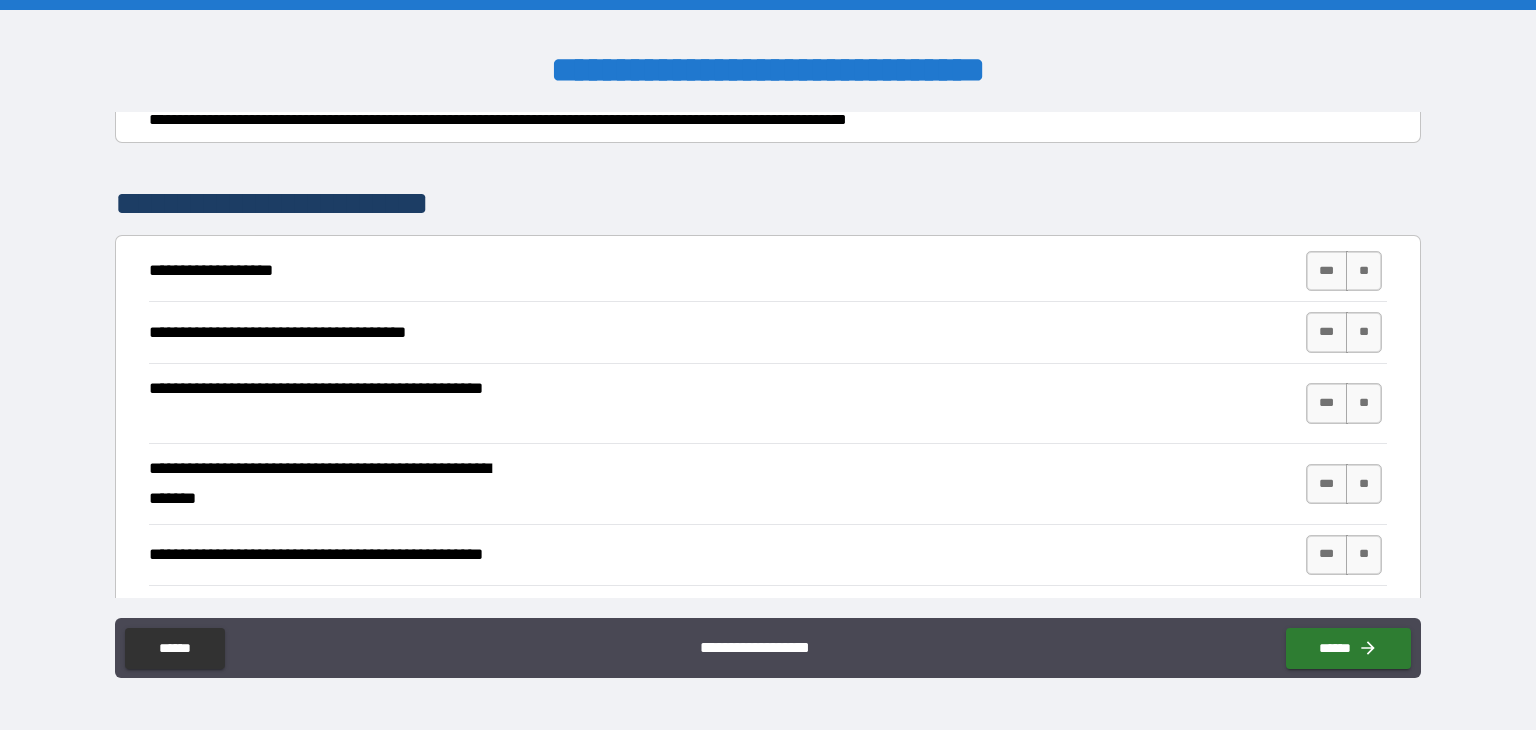 scroll, scrollTop: 300, scrollLeft: 0, axis: vertical 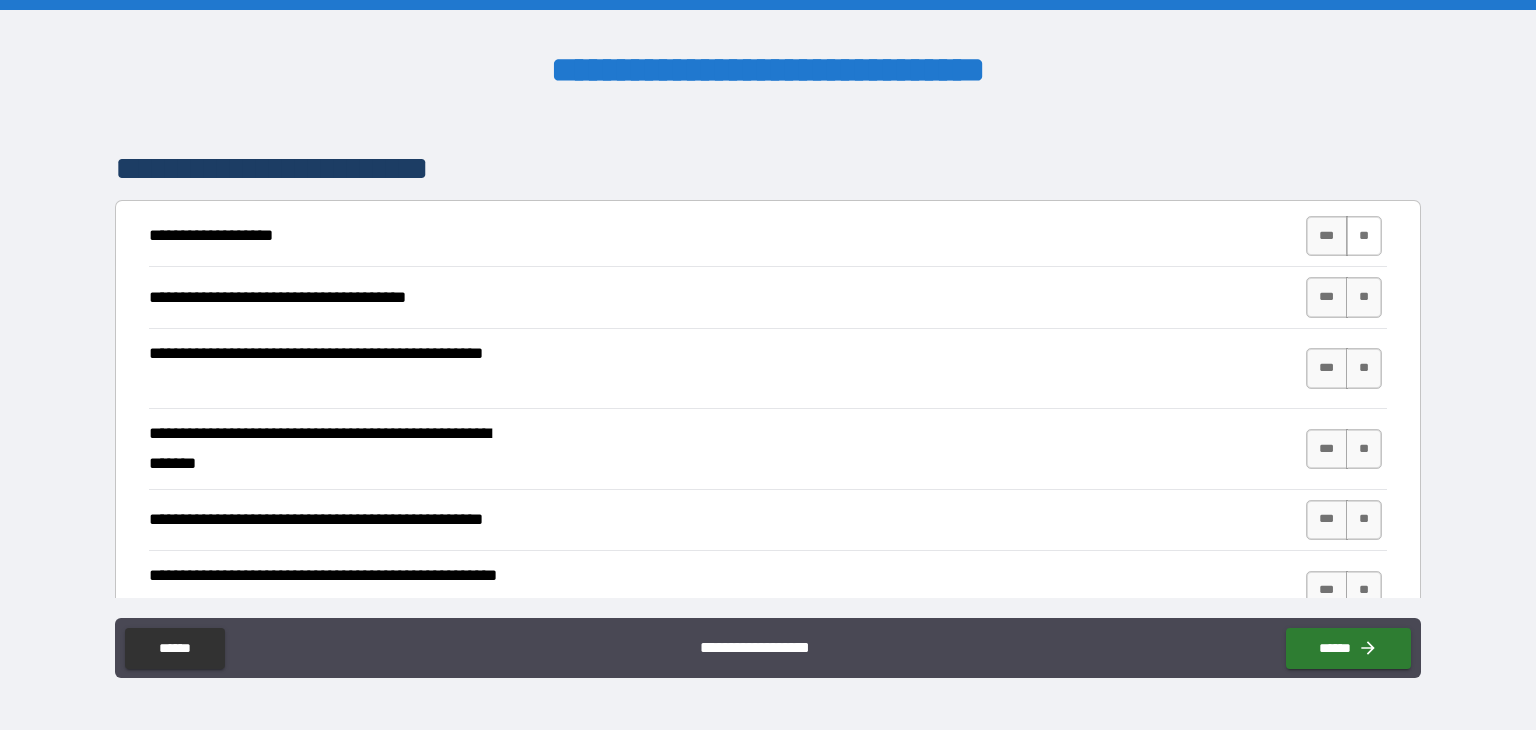 type on "*" 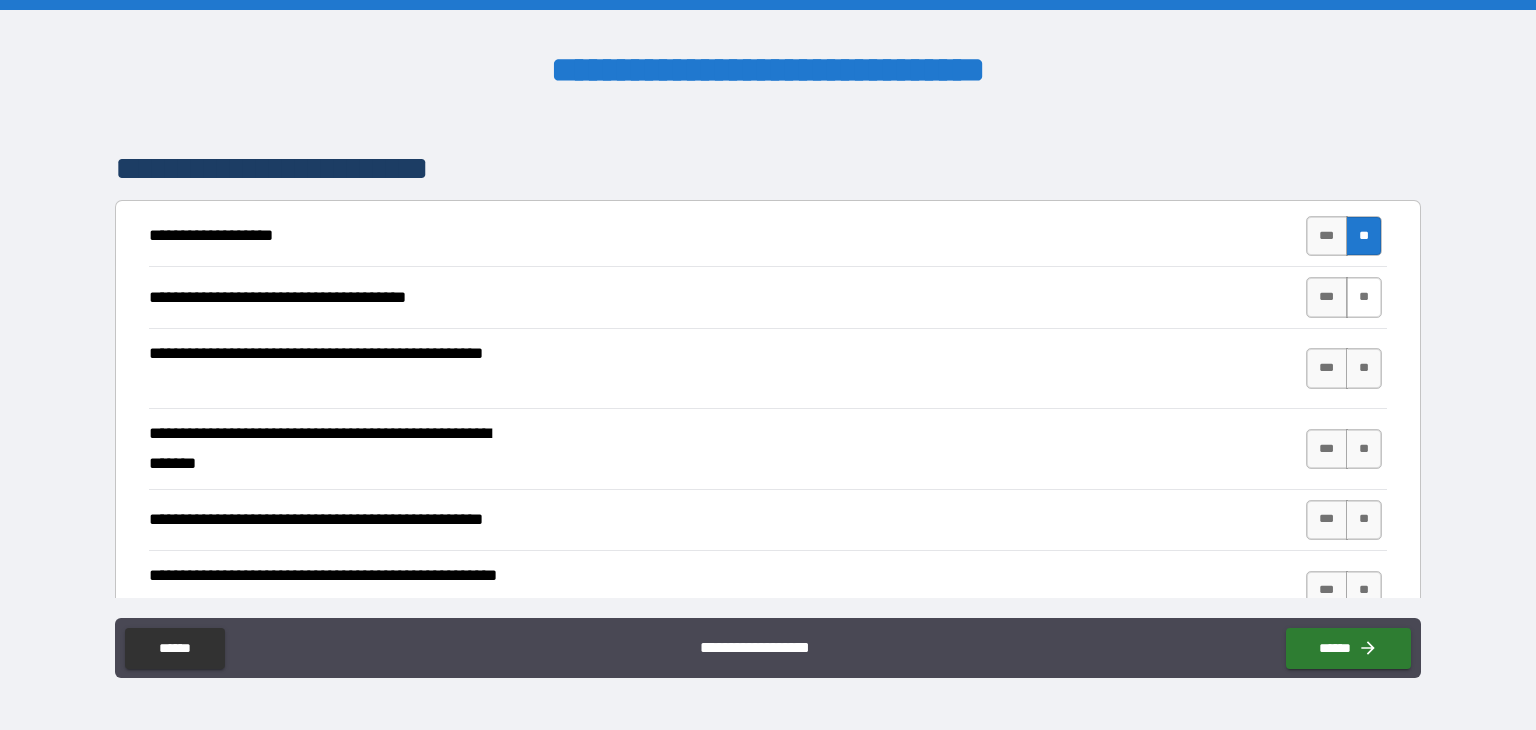 click on "**" at bounding box center (1364, 297) 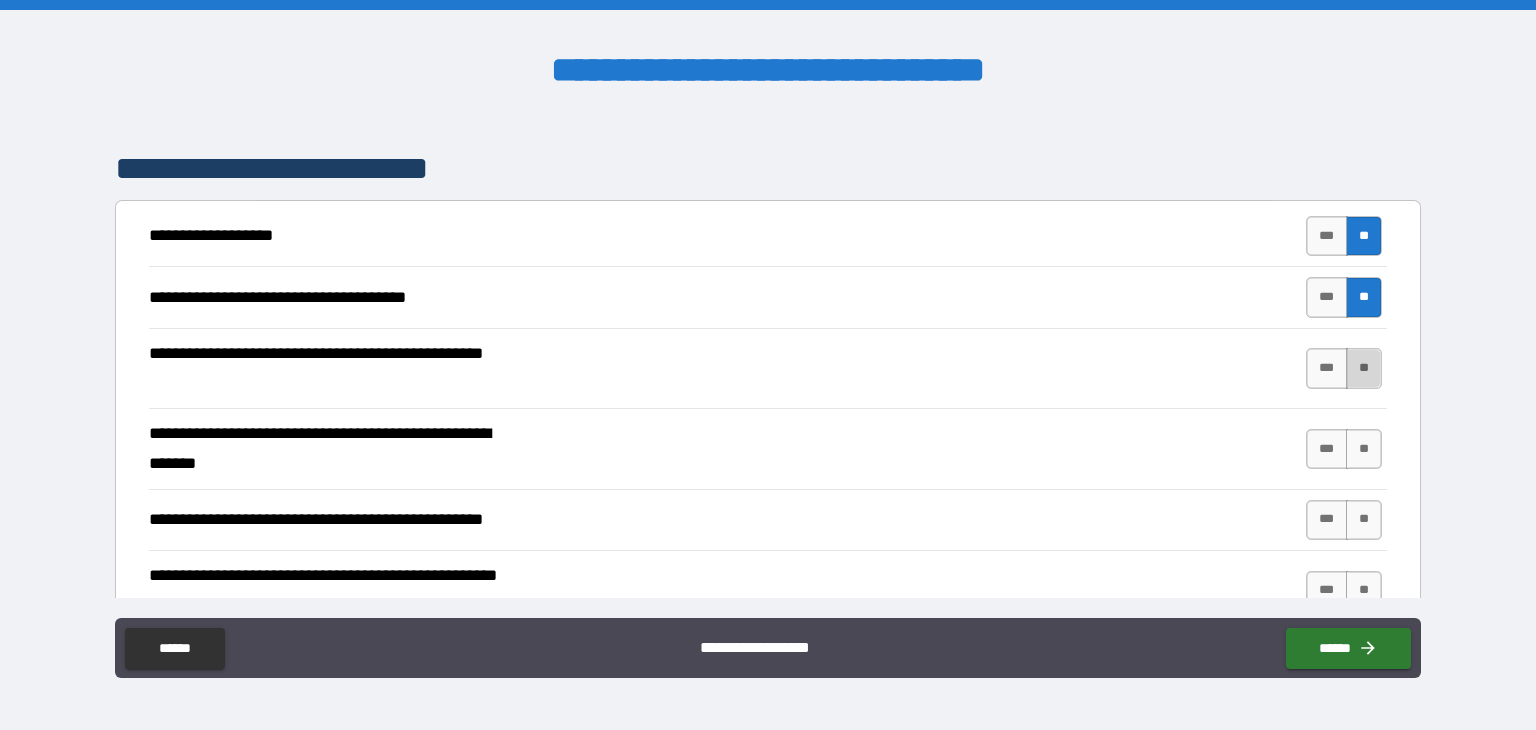 click on "**" at bounding box center (1364, 368) 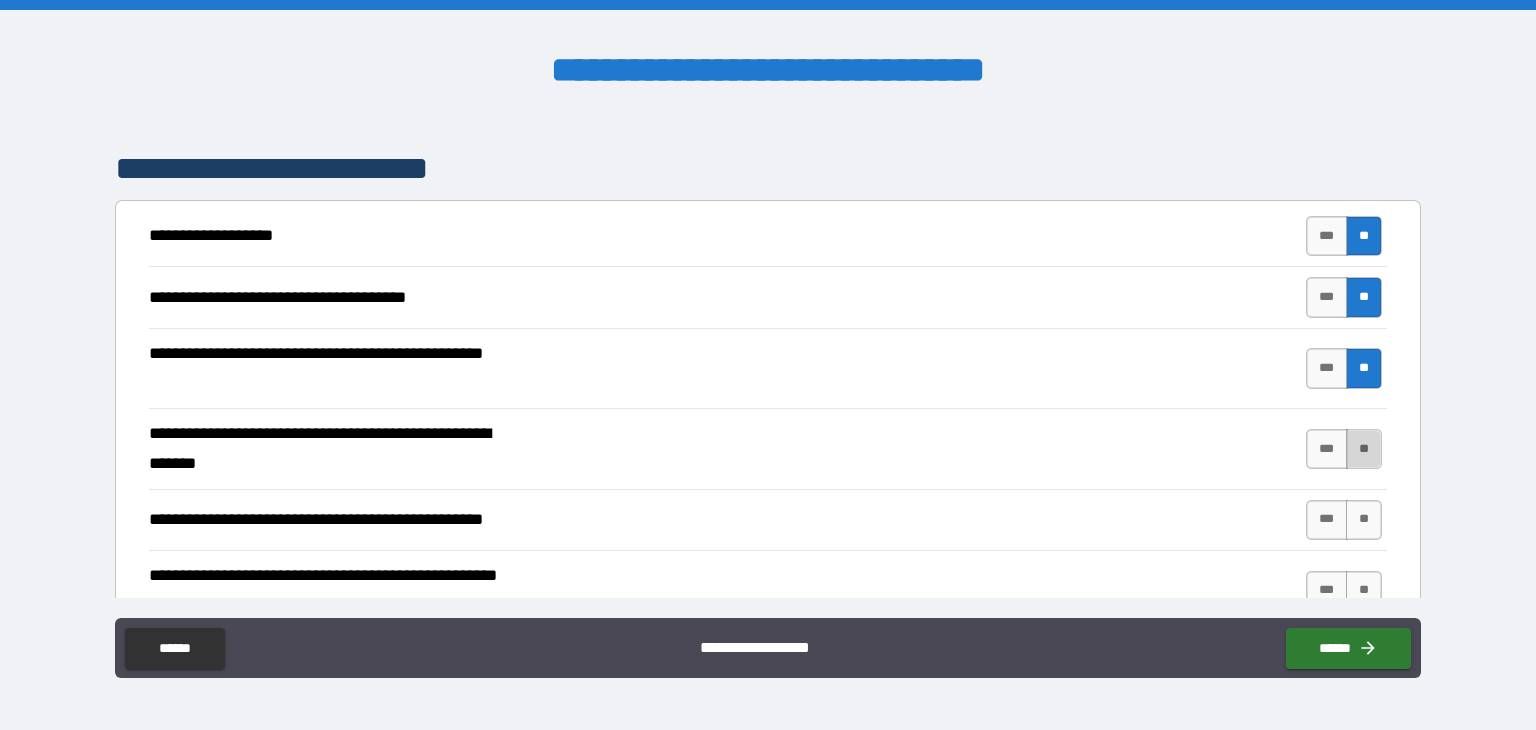 click on "**" at bounding box center [1364, 449] 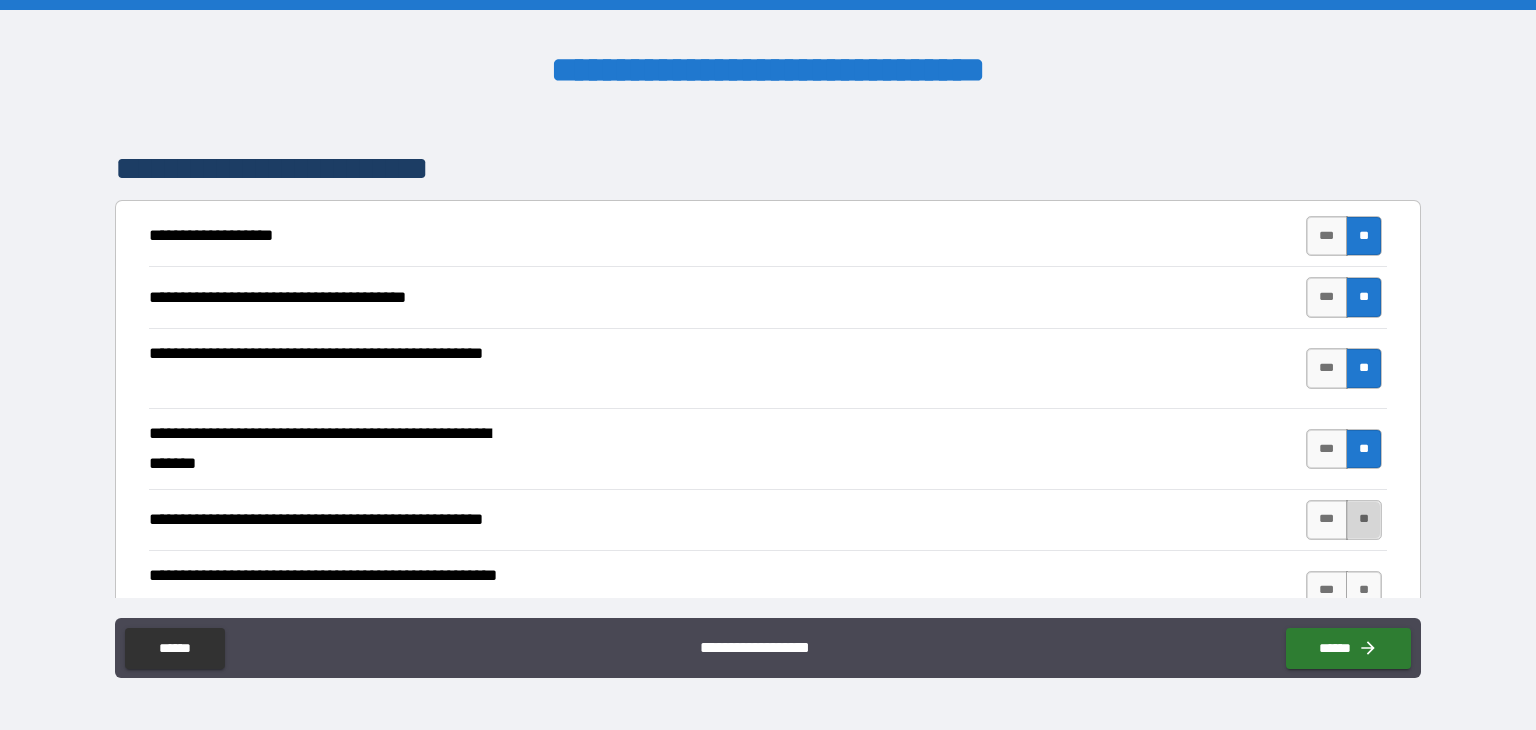click on "**" at bounding box center (1364, 520) 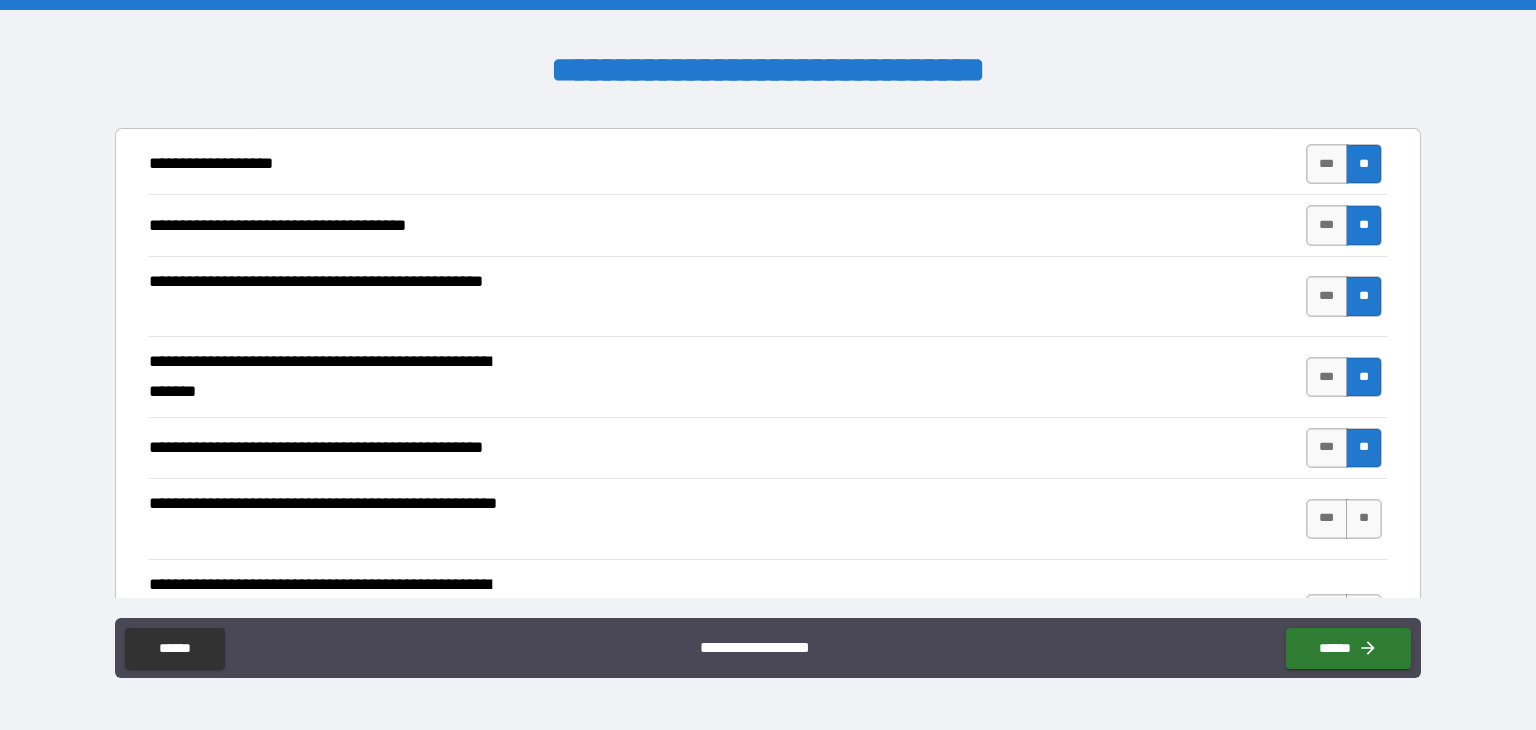 scroll, scrollTop: 400, scrollLeft: 0, axis: vertical 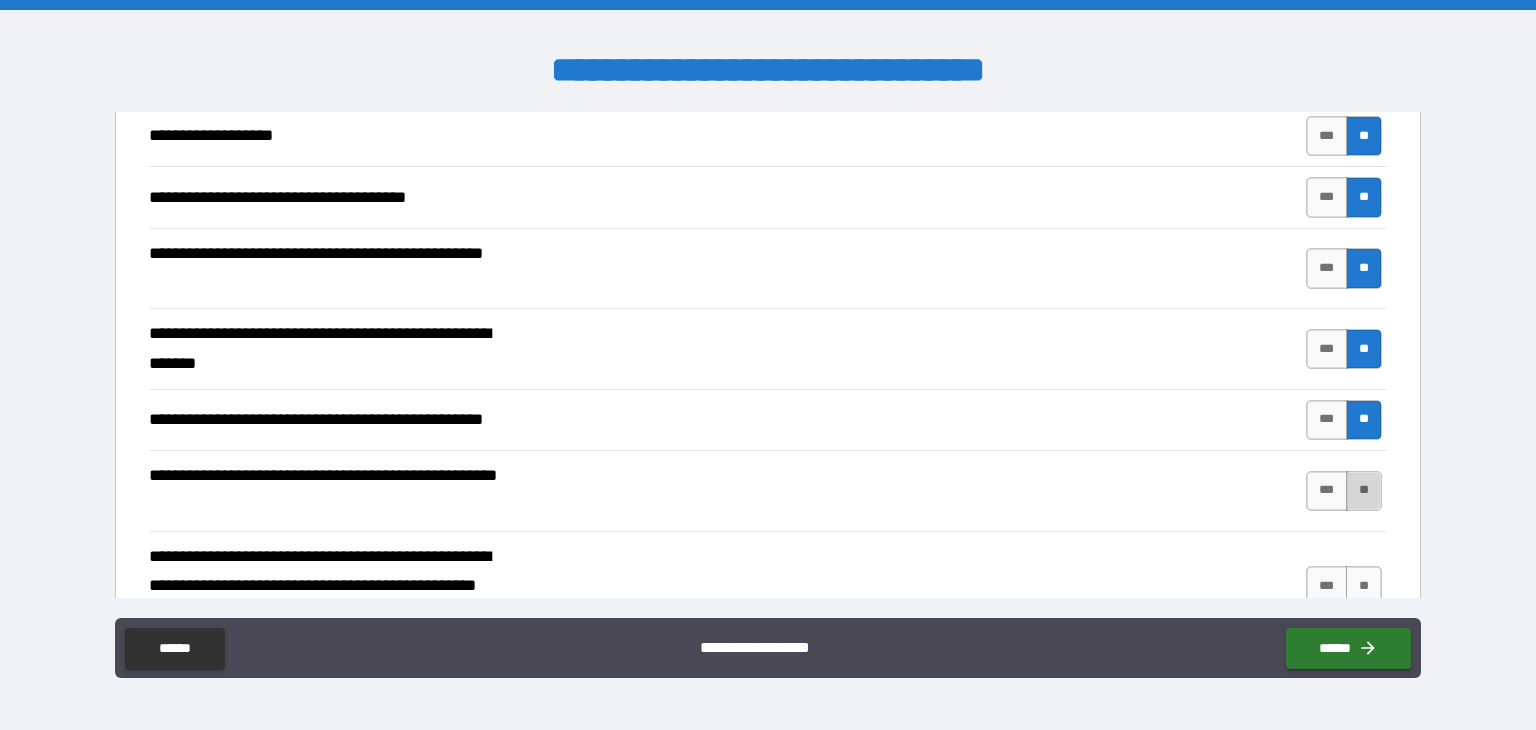 click on "**" at bounding box center [1364, 491] 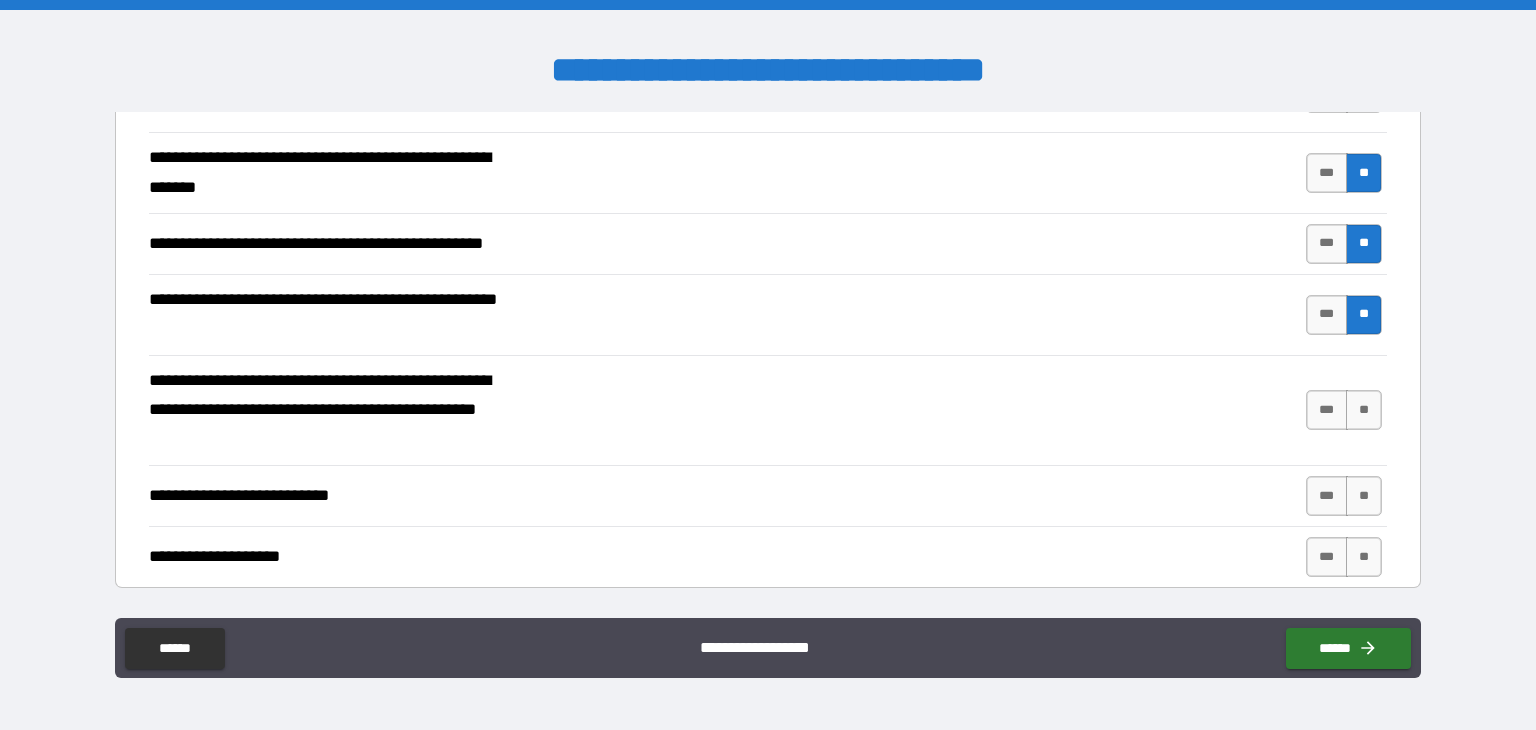 scroll, scrollTop: 700, scrollLeft: 0, axis: vertical 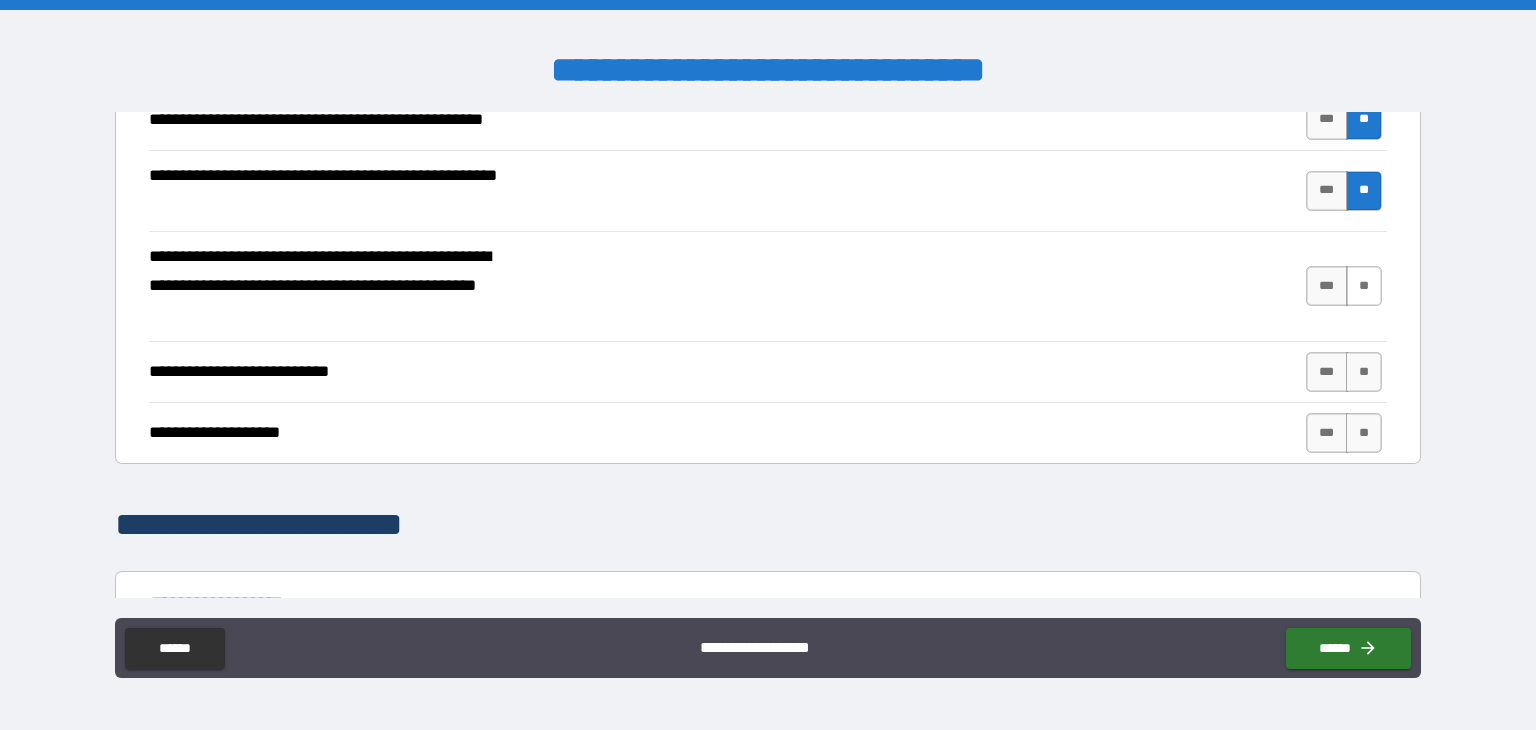 click on "**" at bounding box center (1364, 286) 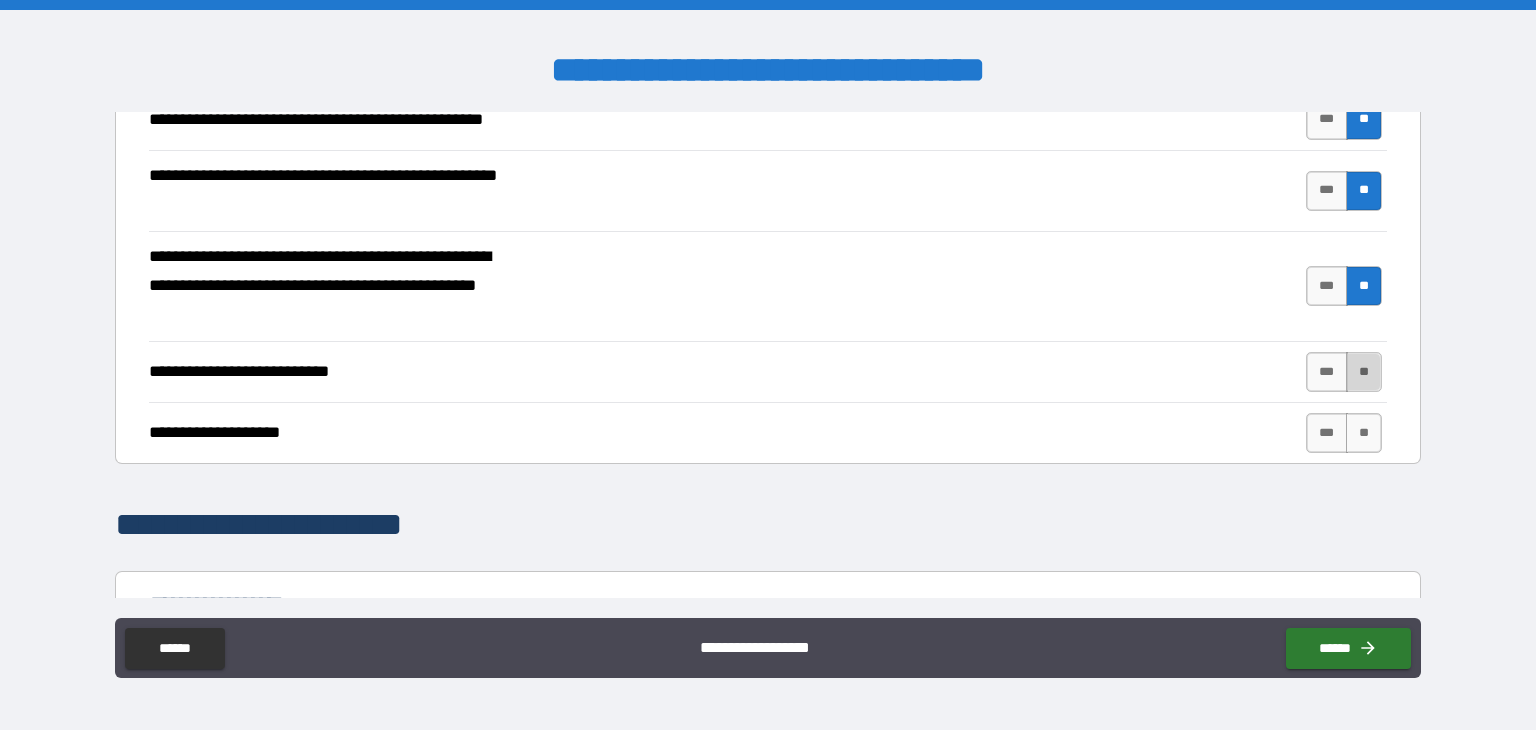 click on "**" at bounding box center (1364, 372) 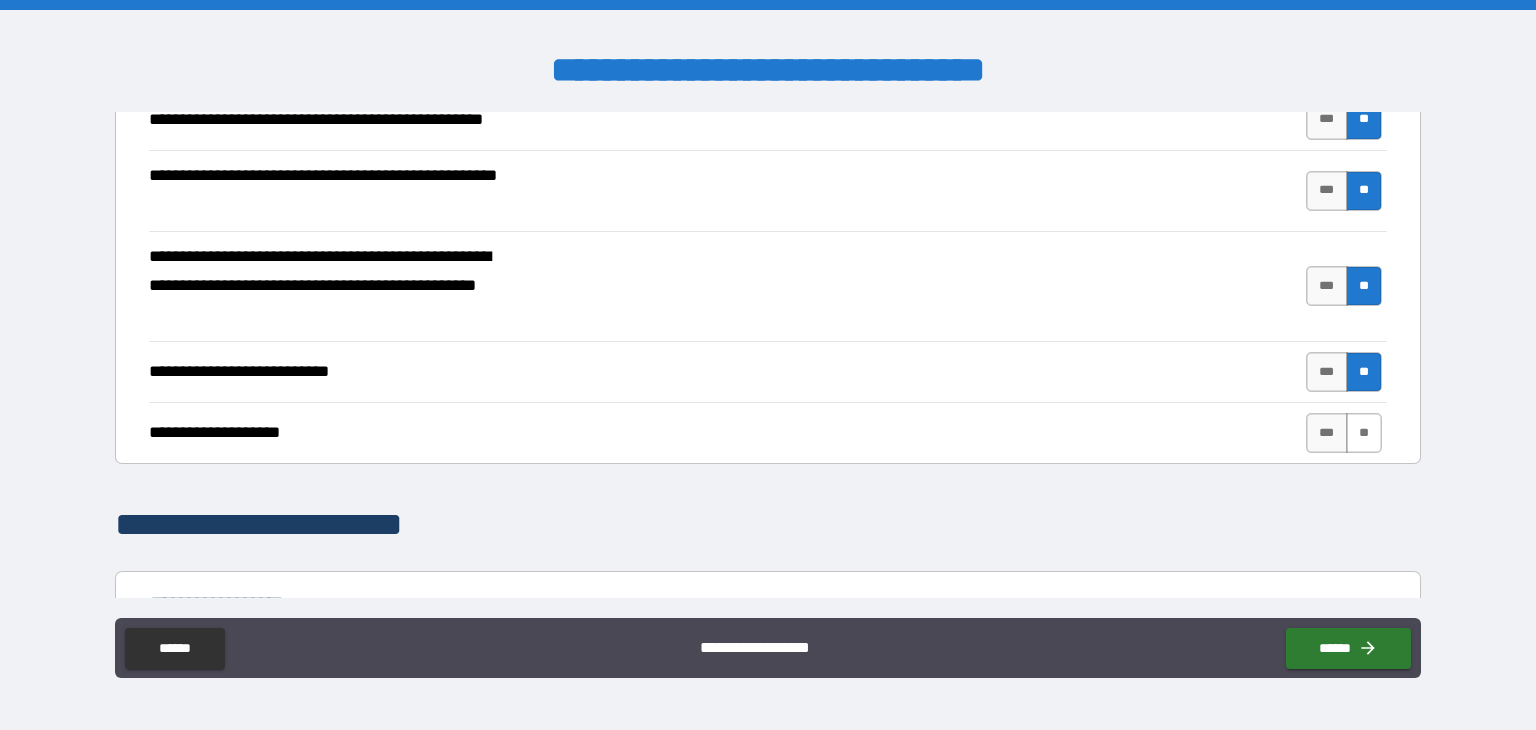 click on "**" at bounding box center (1364, 433) 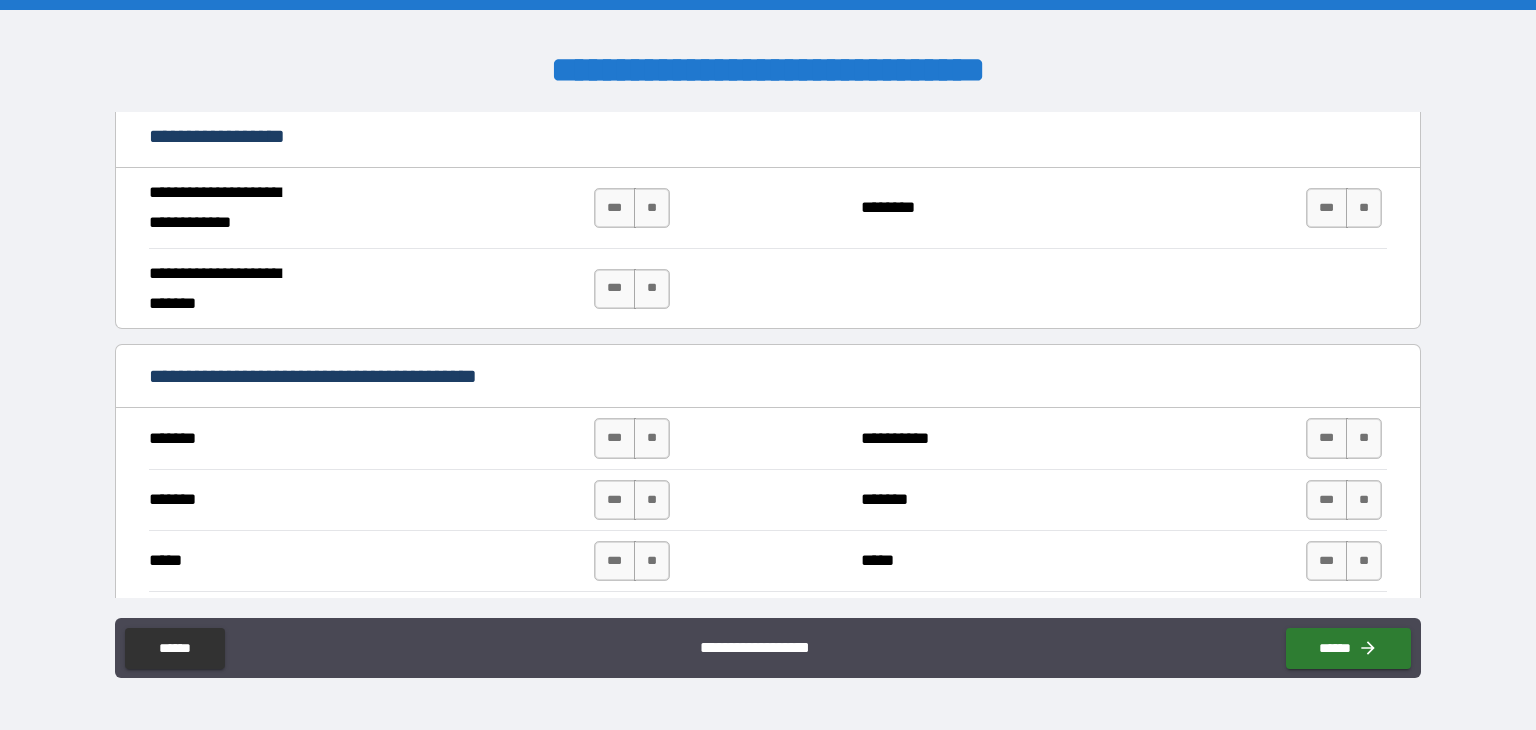 scroll, scrollTop: 1200, scrollLeft: 0, axis: vertical 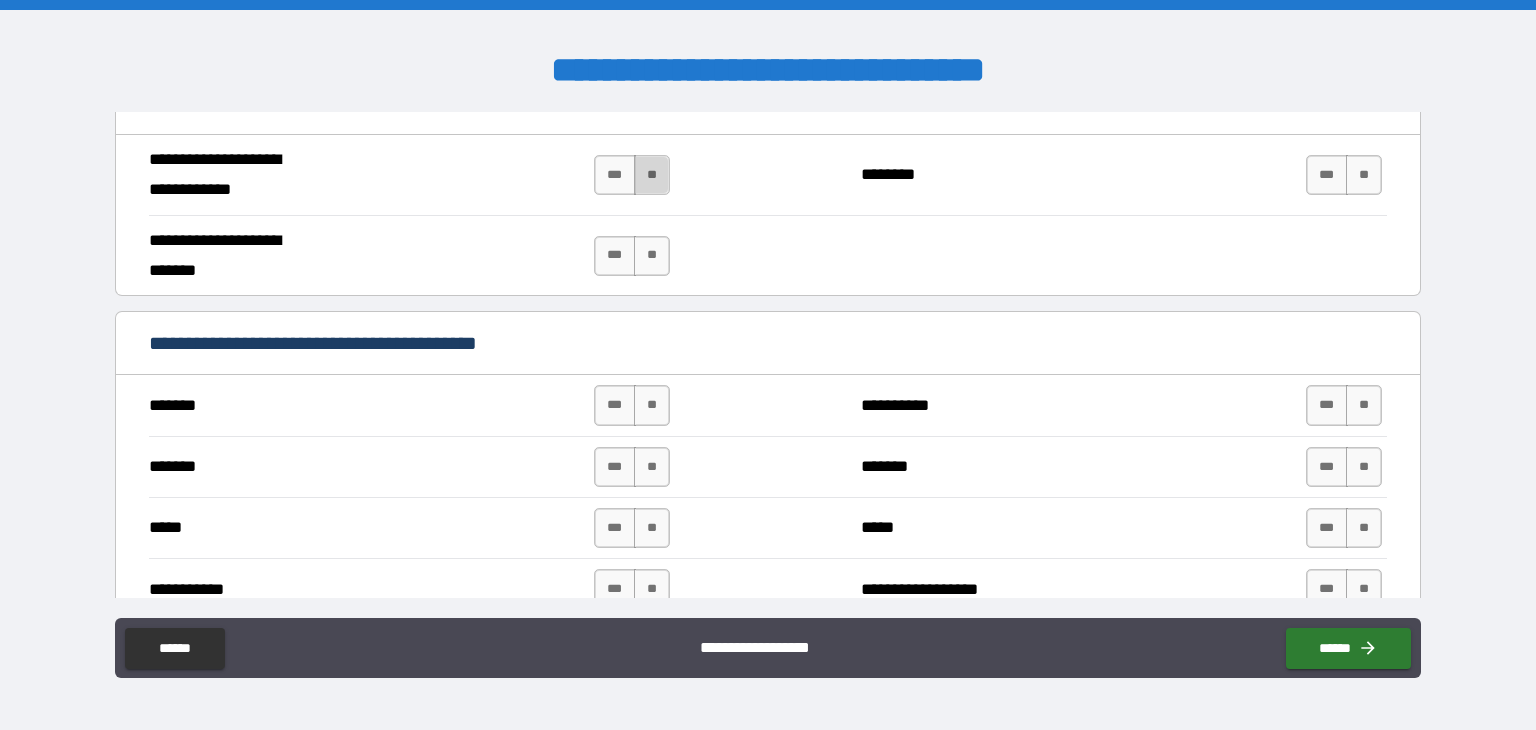 click on "**" at bounding box center (652, 175) 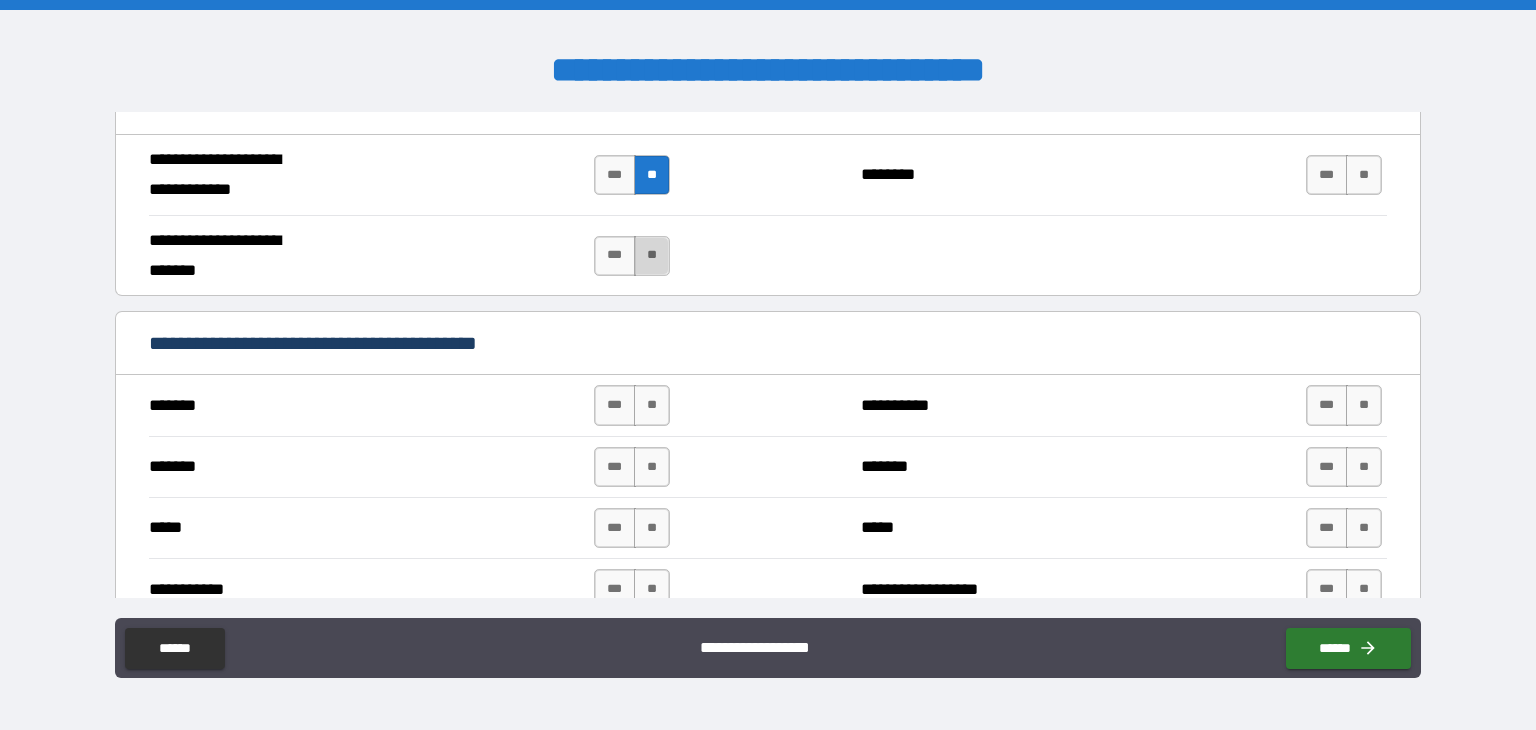 click on "**" at bounding box center [652, 256] 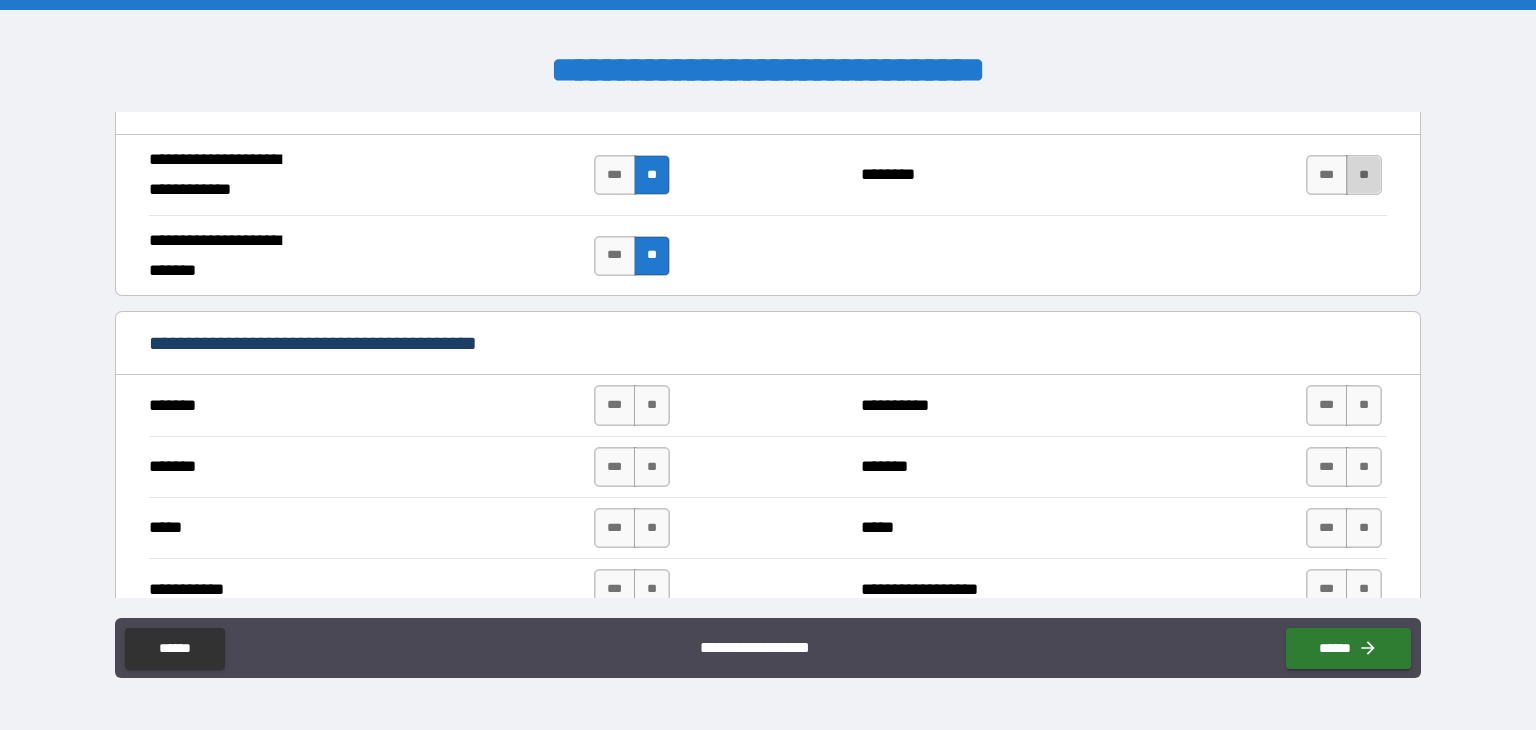 click on "**" at bounding box center [1364, 175] 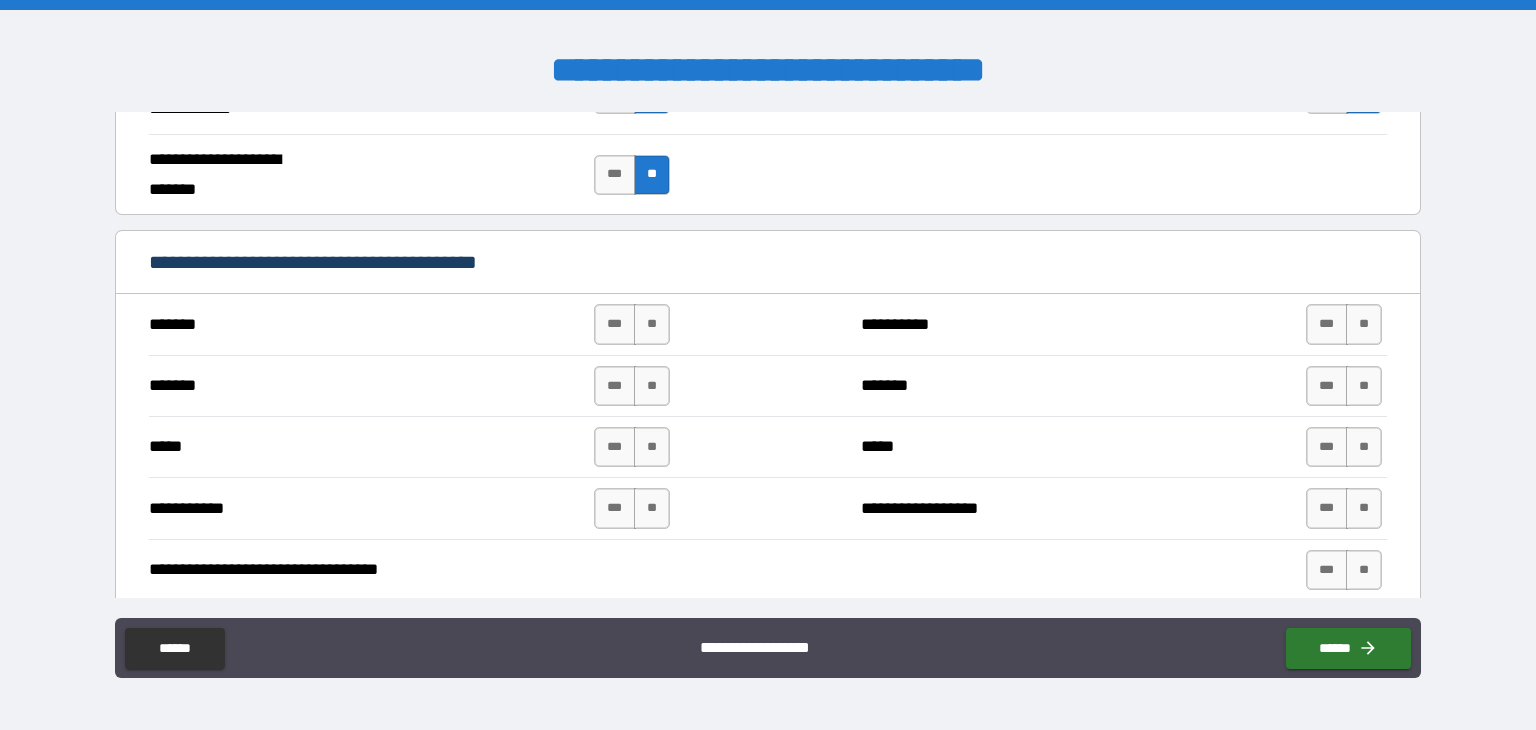 scroll, scrollTop: 1400, scrollLeft: 0, axis: vertical 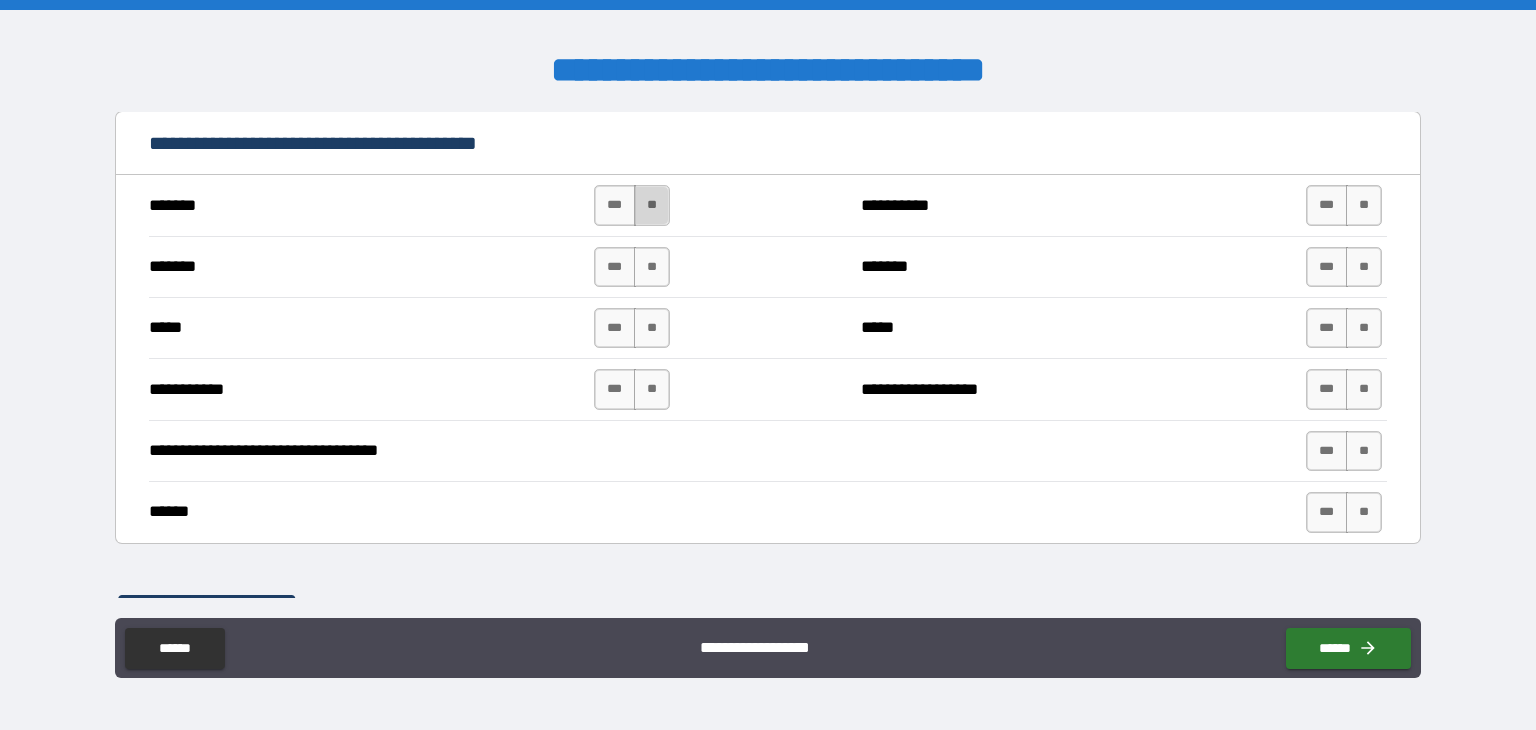 click on "**" at bounding box center (652, 205) 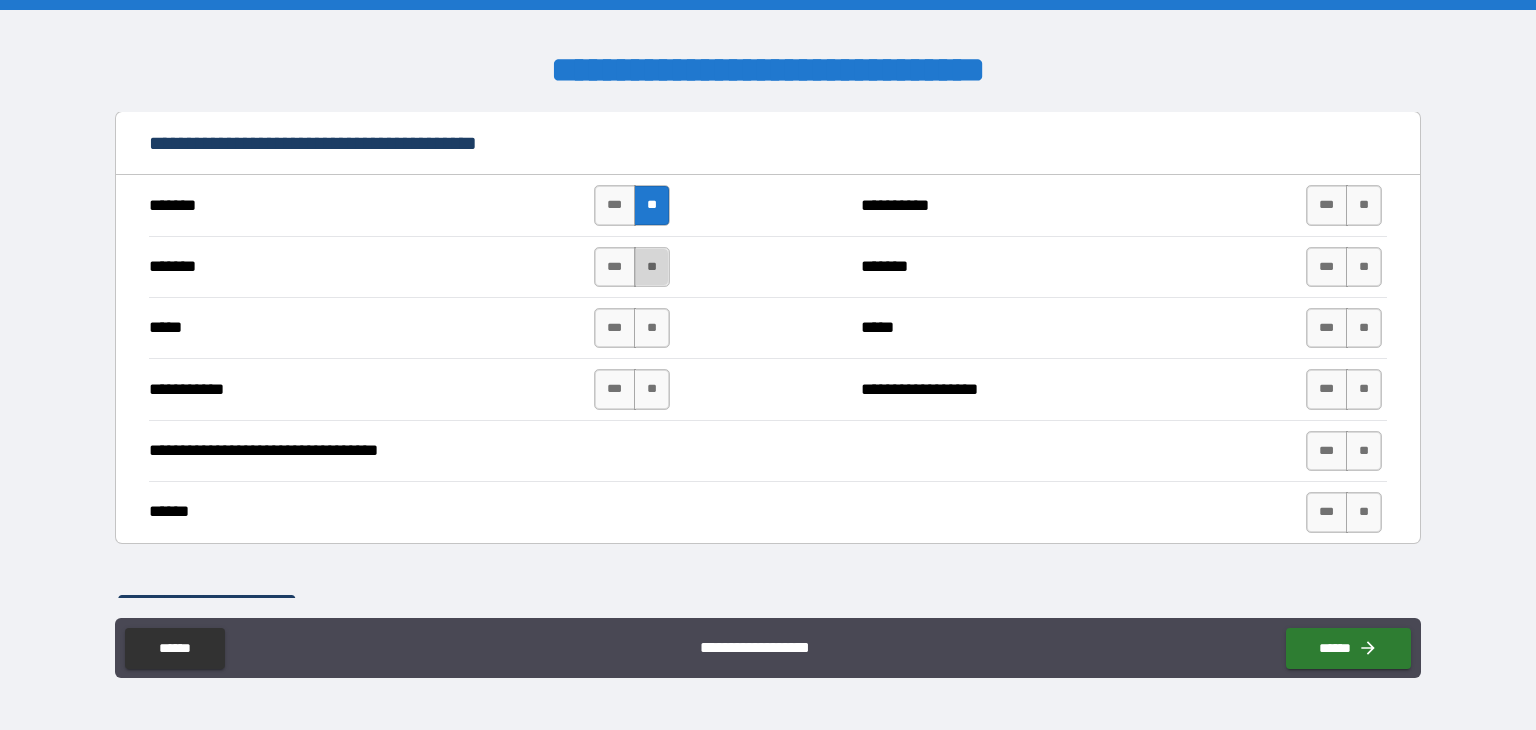 click on "**" at bounding box center [652, 267] 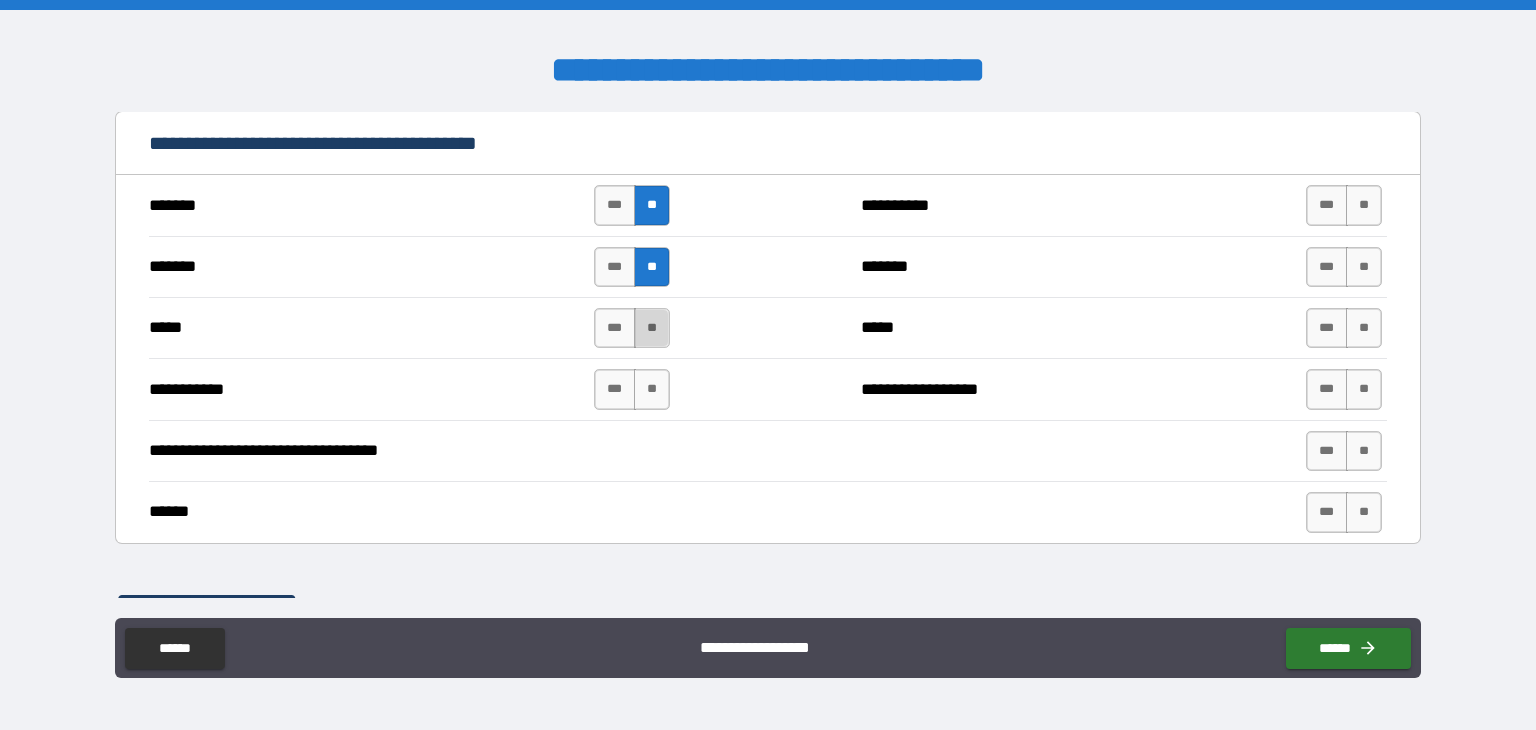 click on "**" at bounding box center (652, 328) 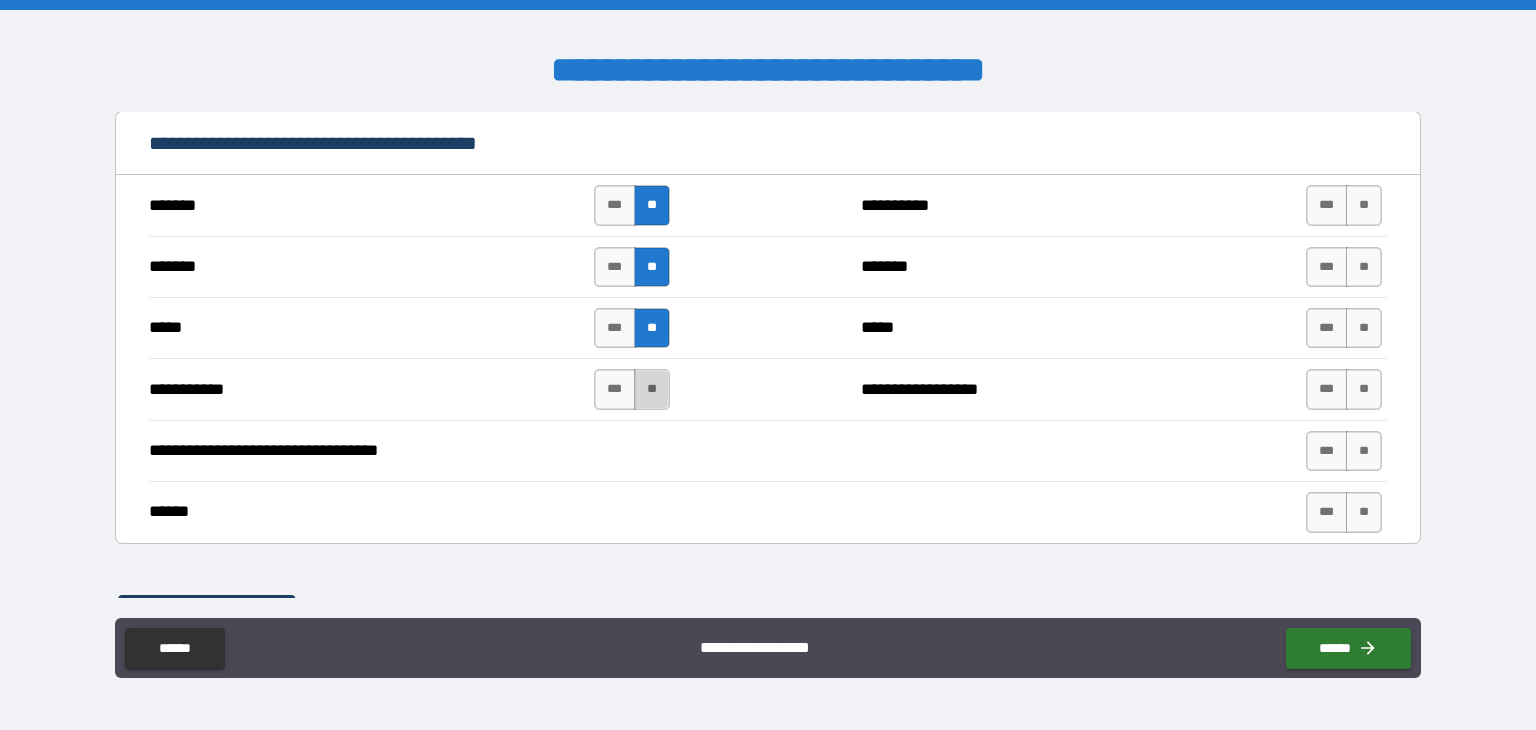 click on "**" at bounding box center (652, 389) 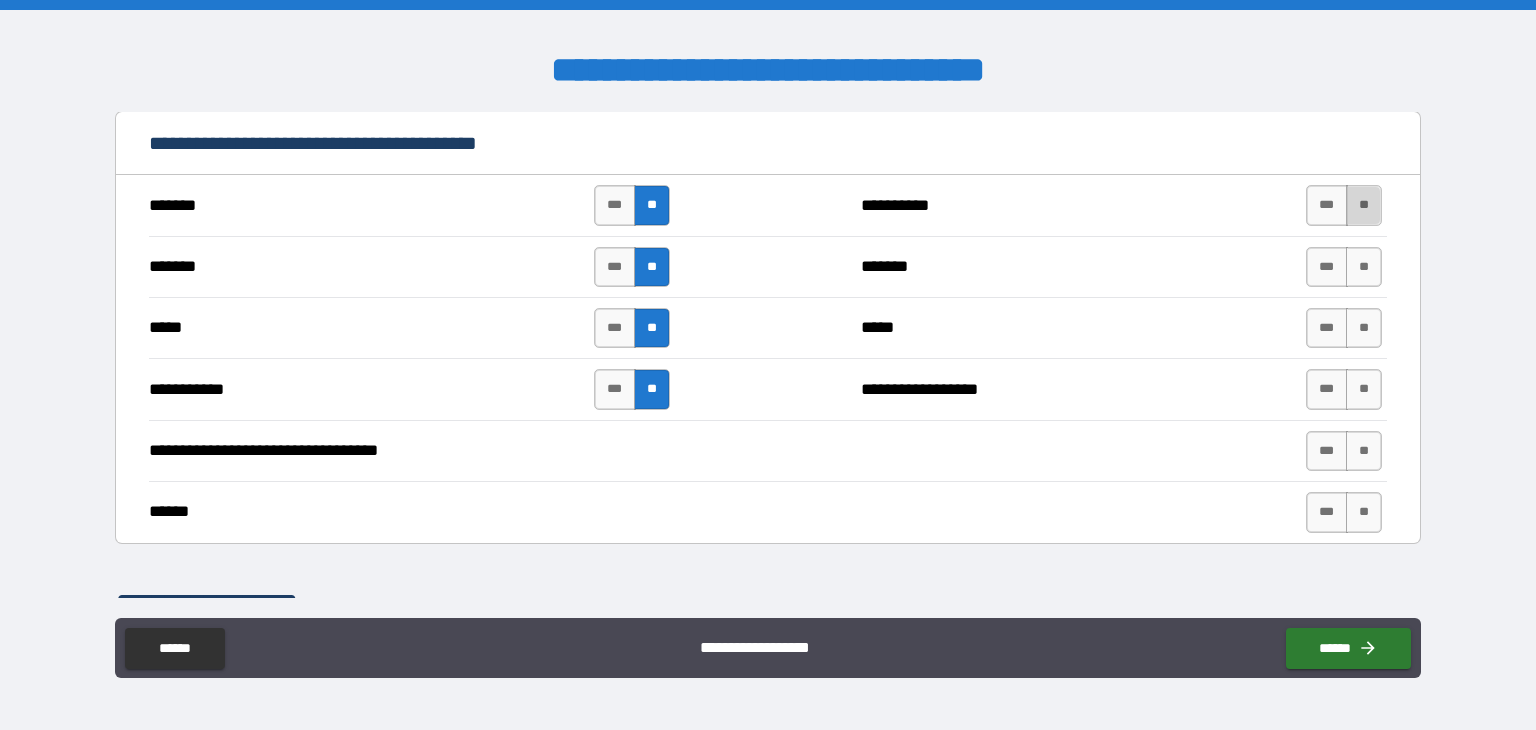 click on "**" at bounding box center (1364, 205) 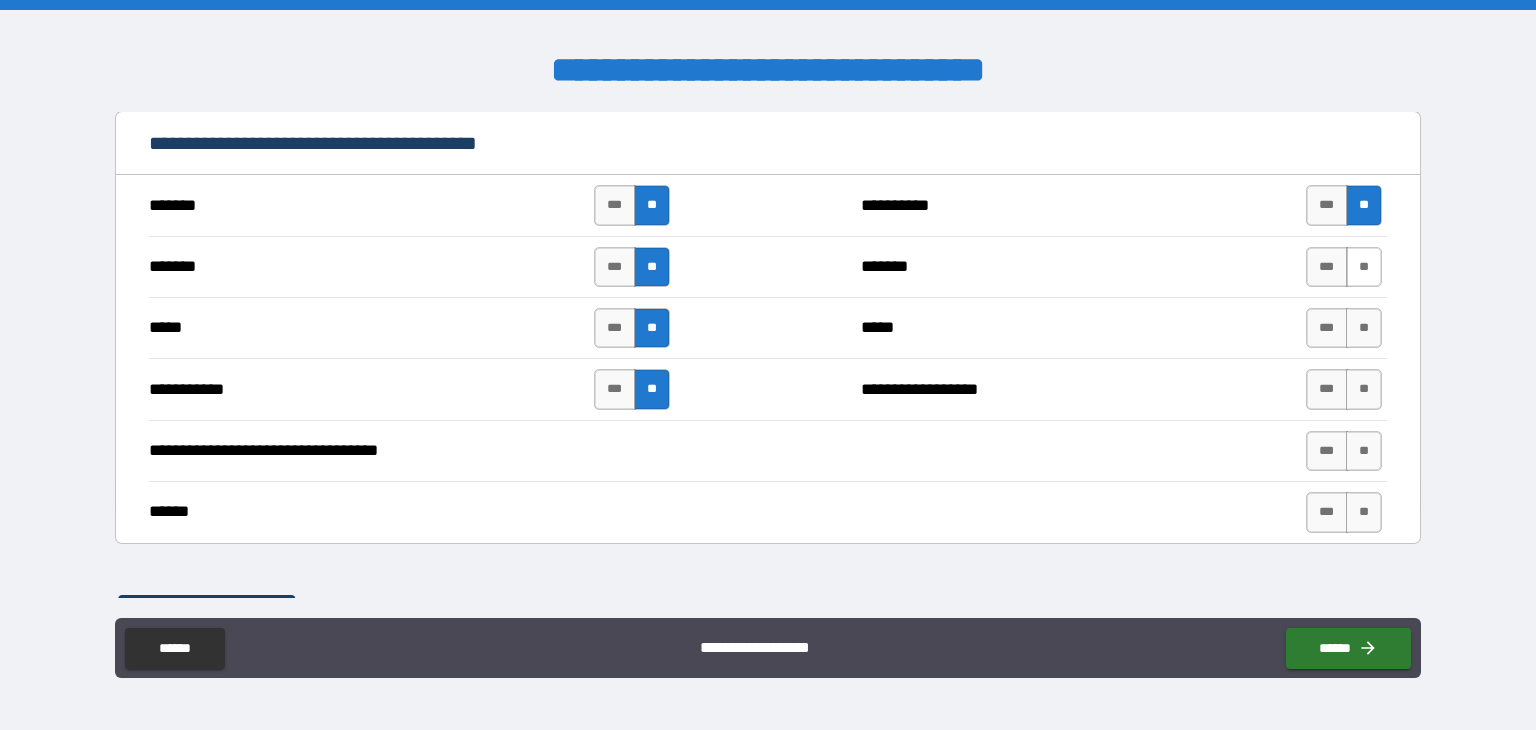 click on "**" at bounding box center (1364, 267) 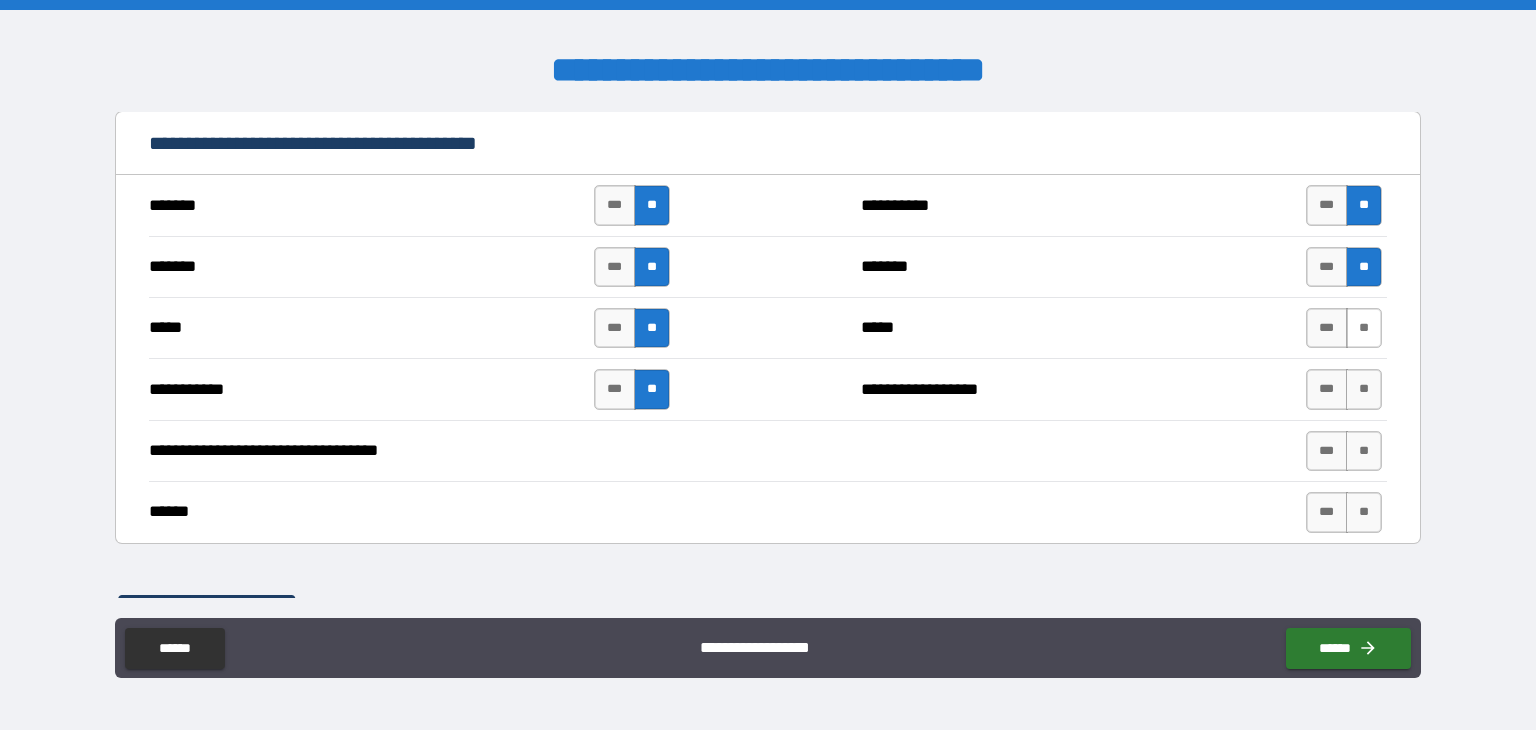 click on "**" at bounding box center (1364, 328) 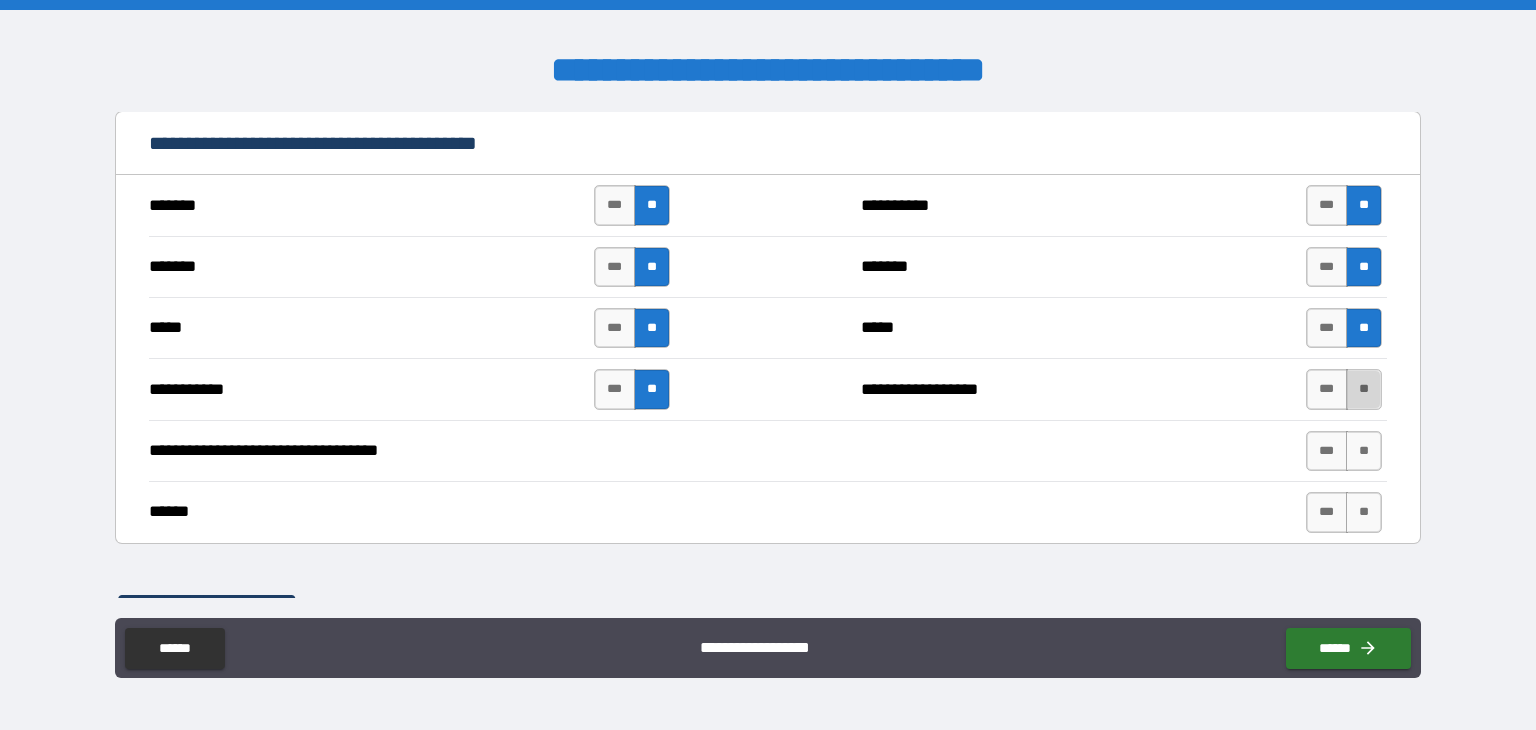 click on "**" at bounding box center [1364, 389] 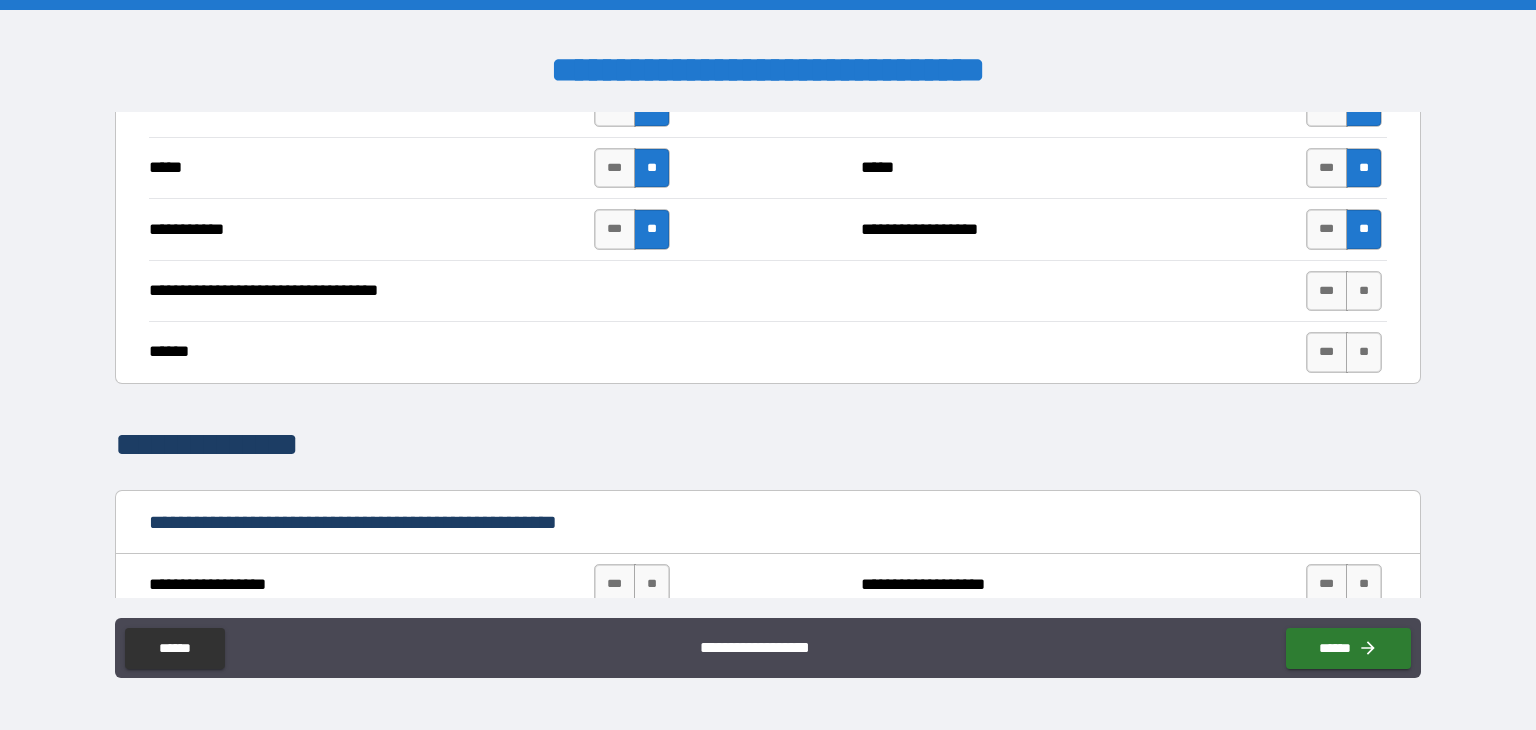 scroll, scrollTop: 1600, scrollLeft: 0, axis: vertical 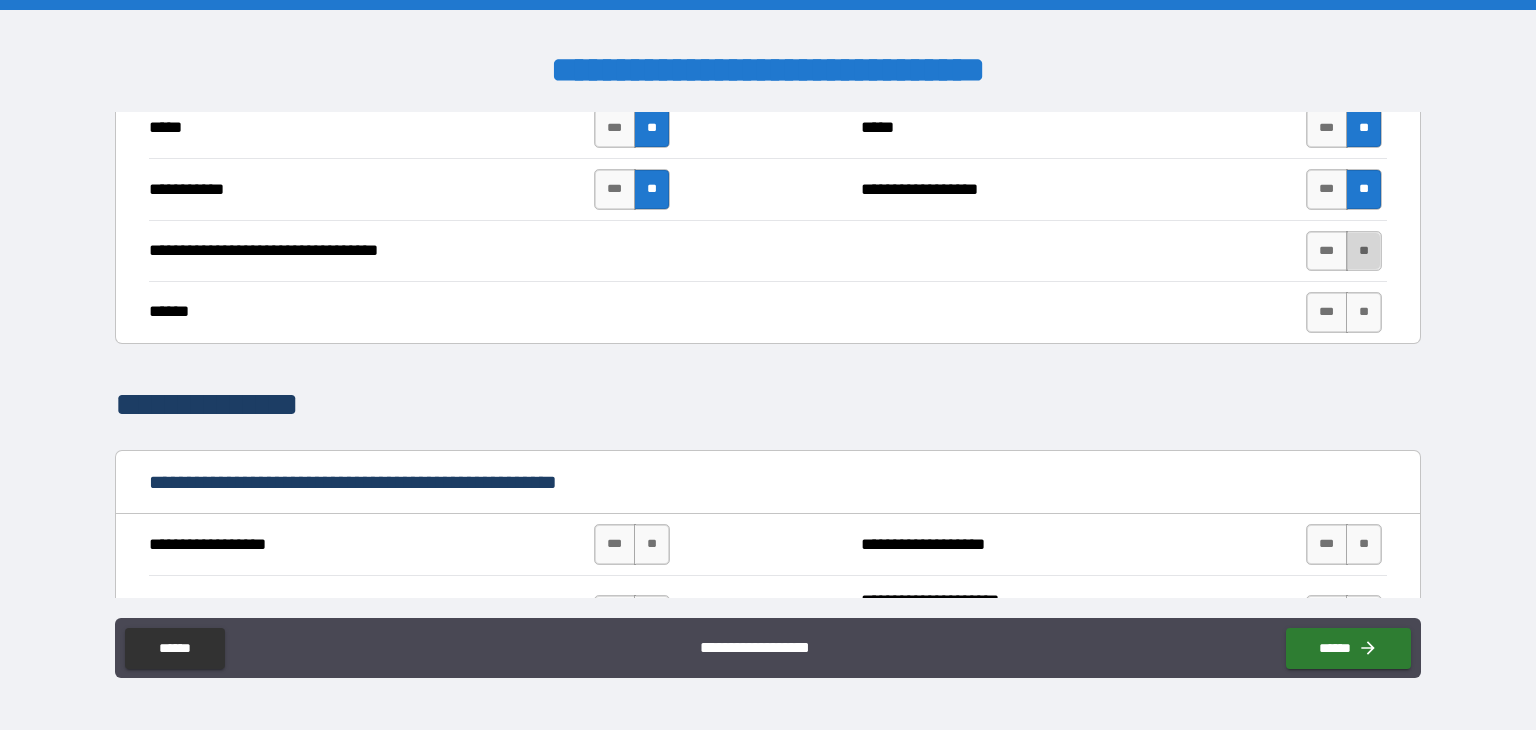 click on "**" at bounding box center [1364, 251] 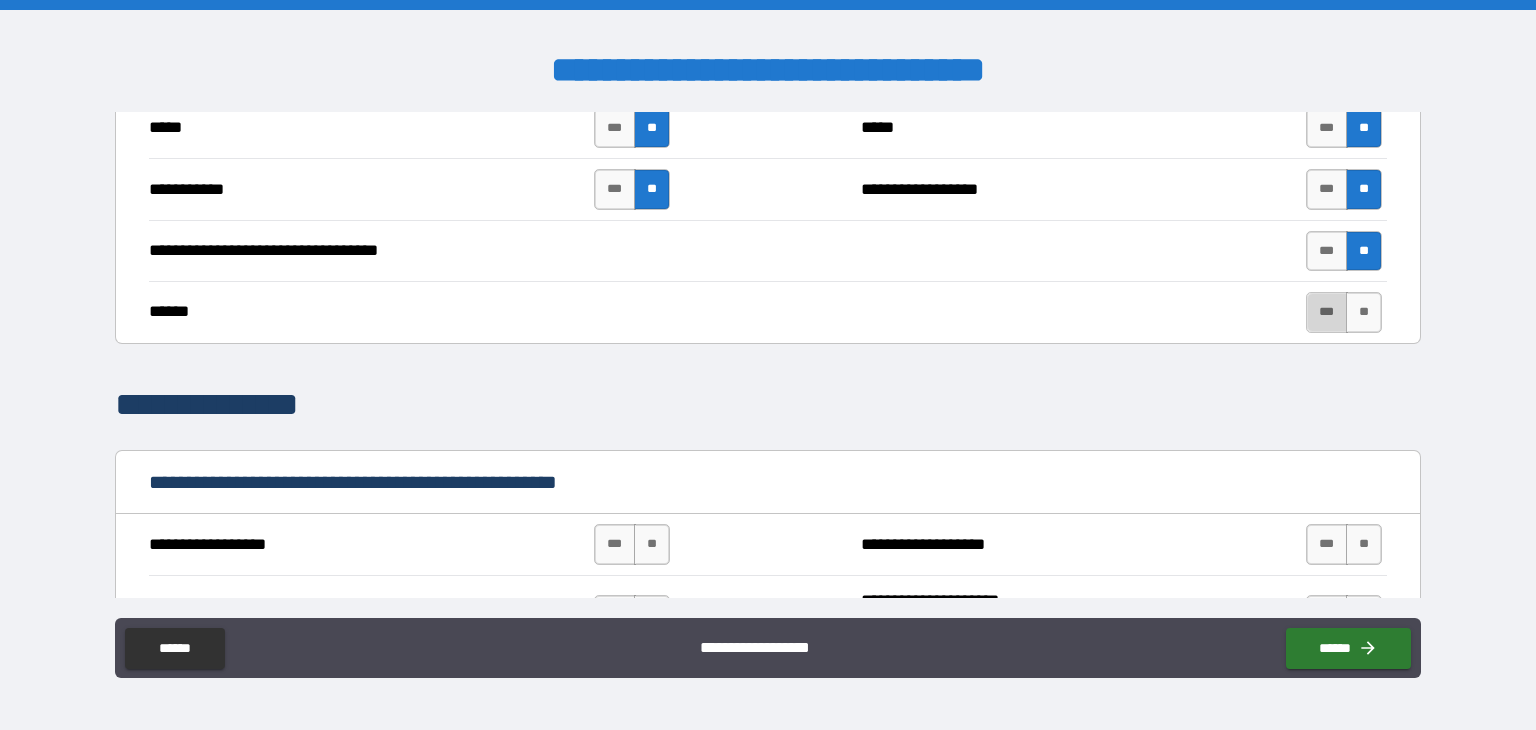 click on "***" at bounding box center [1327, 312] 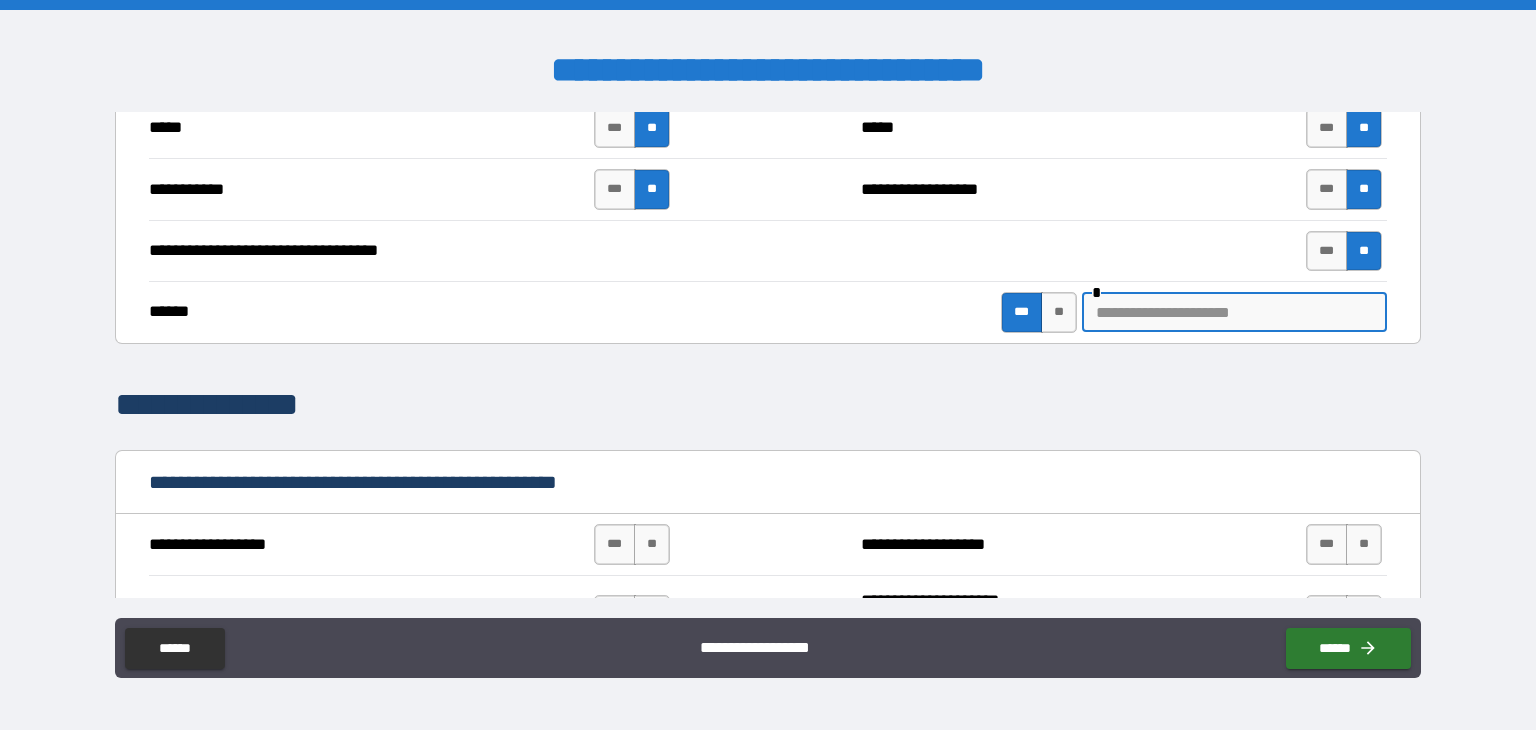 click at bounding box center [1234, 312] 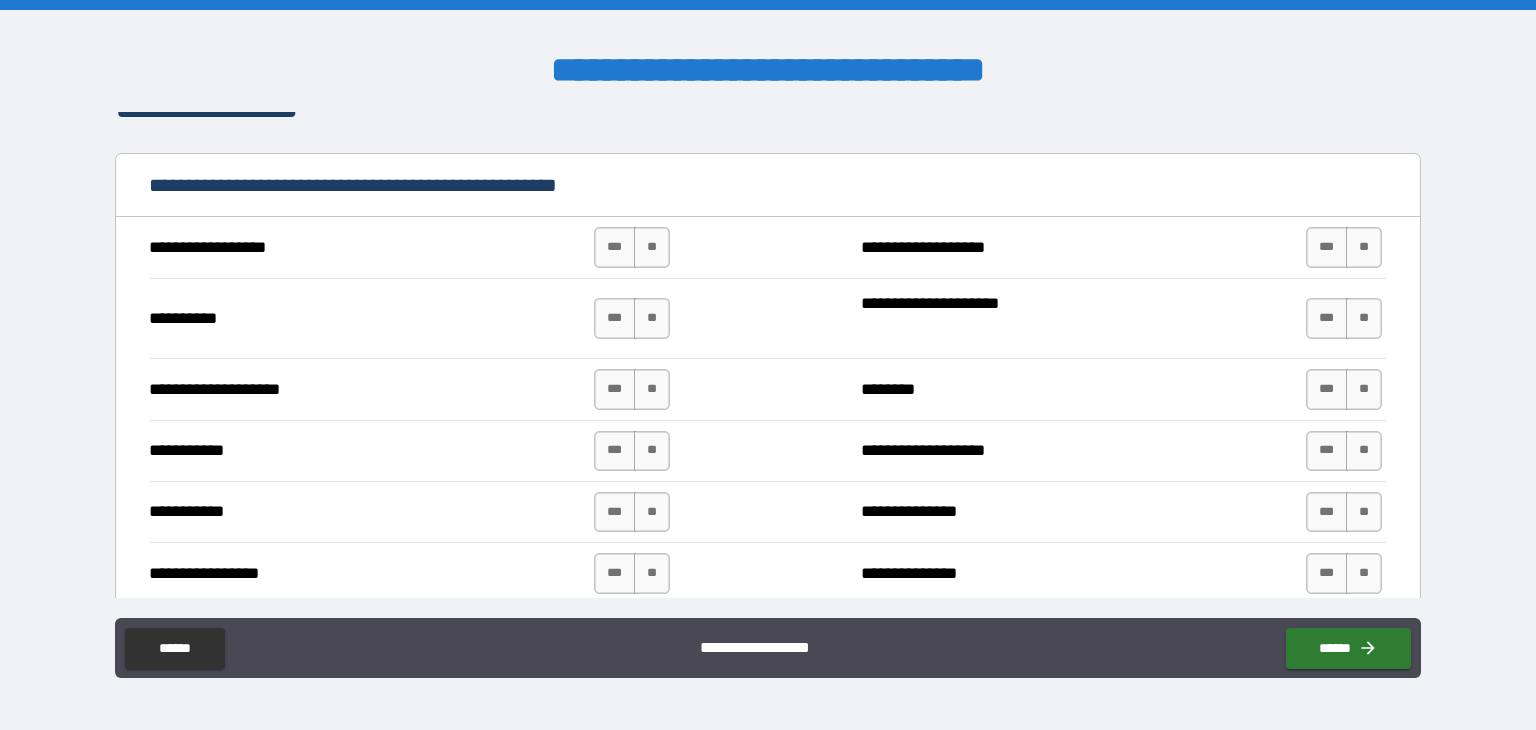 scroll, scrollTop: 1900, scrollLeft: 0, axis: vertical 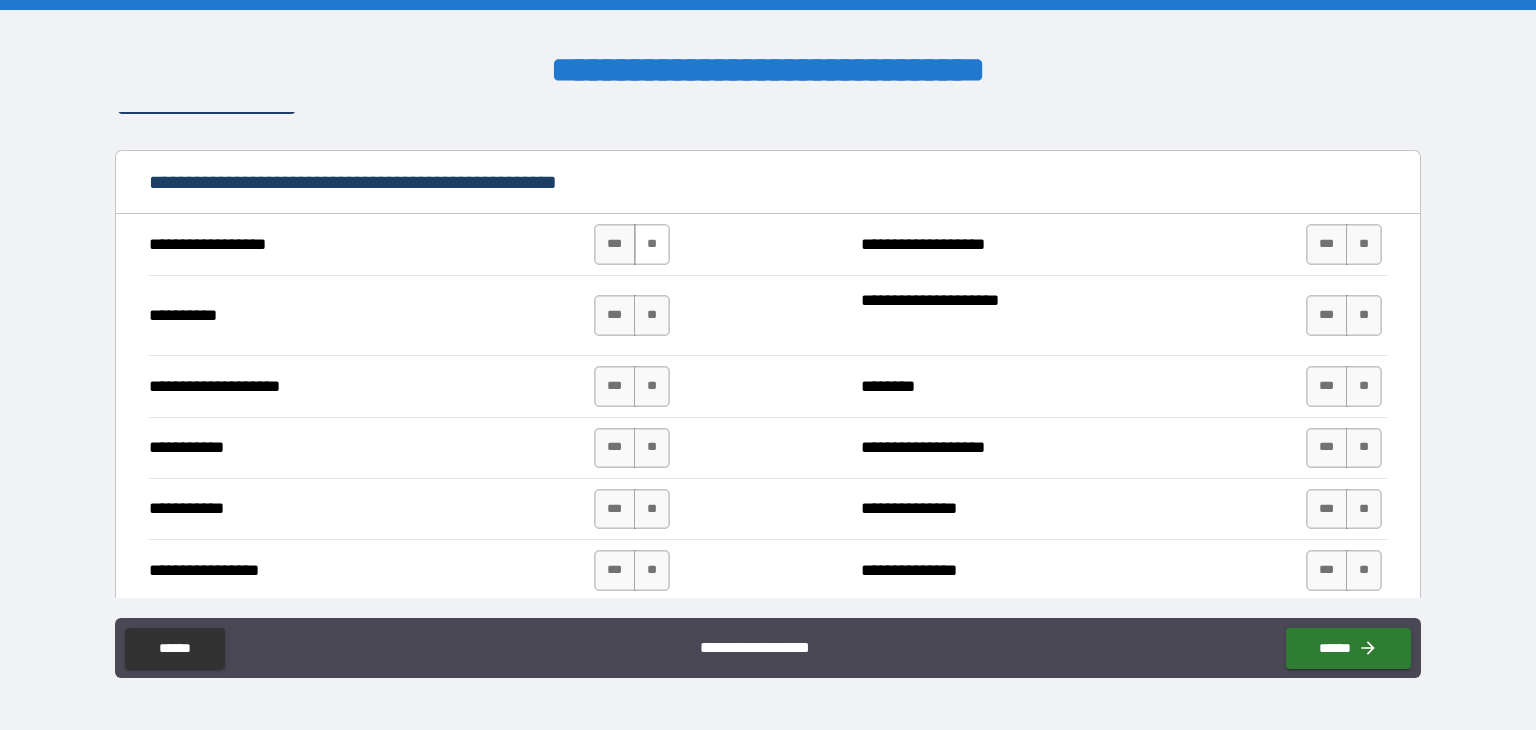 type on "******" 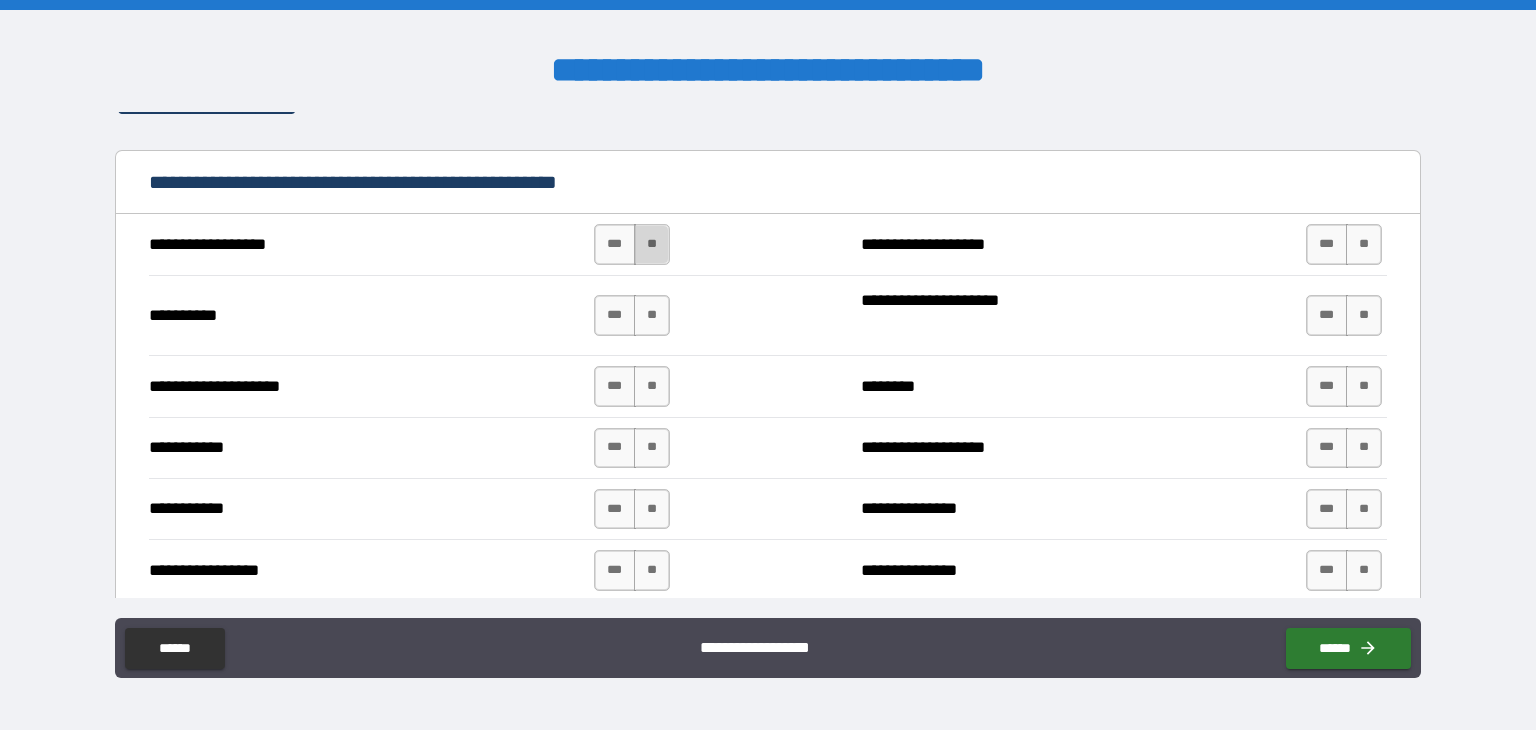 click on "**" at bounding box center (652, 244) 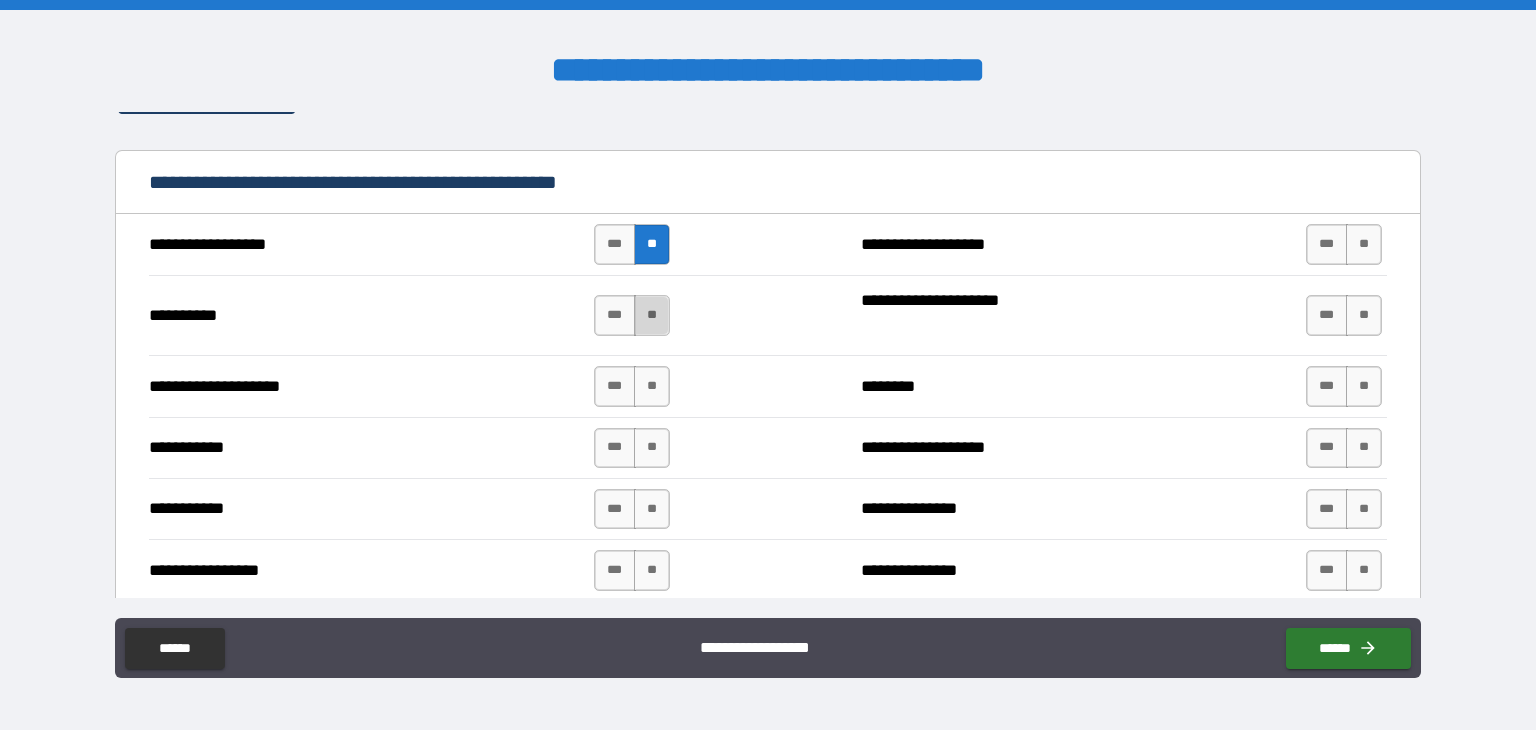 click on "**" at bounding box center [652, 315] 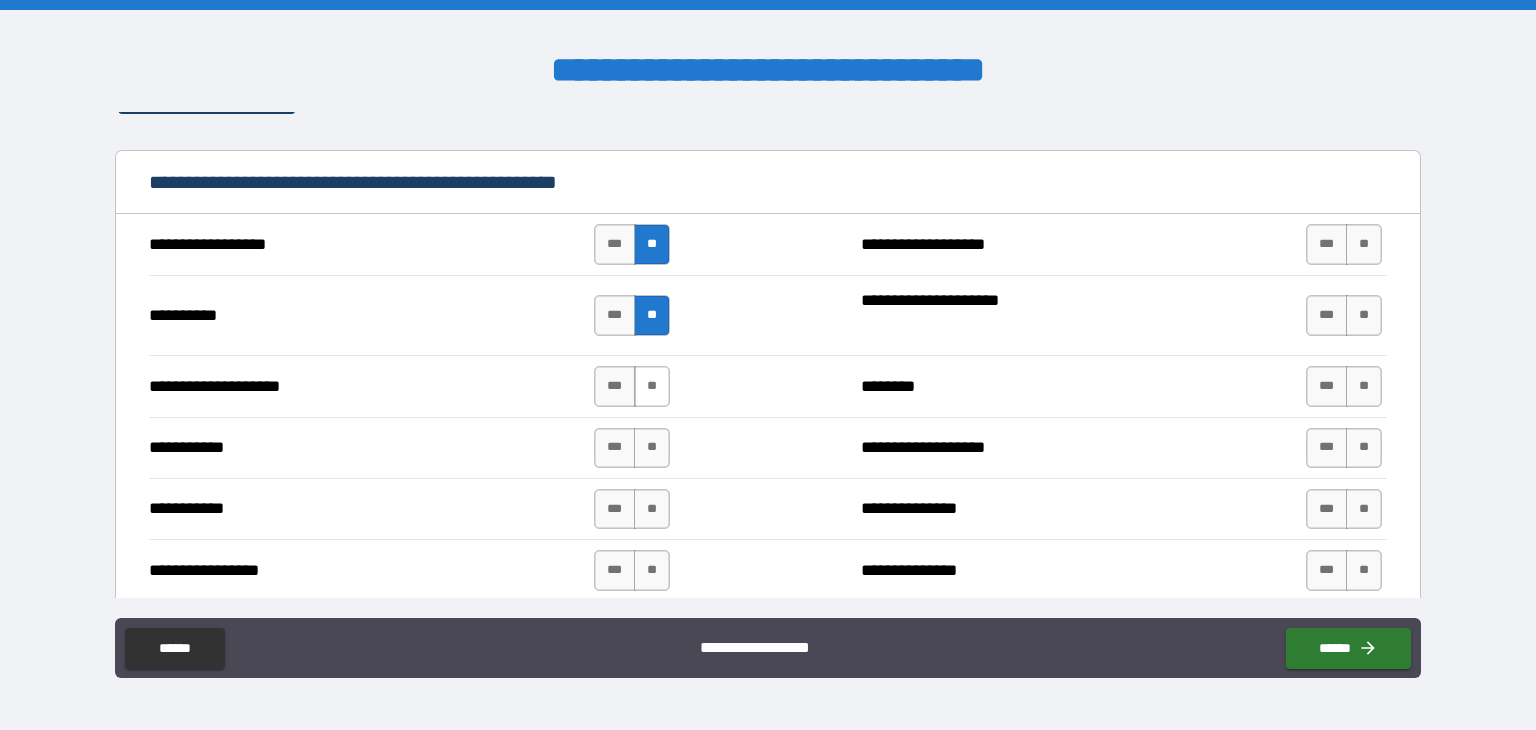 click on "**" at bounding box center (652, 386) 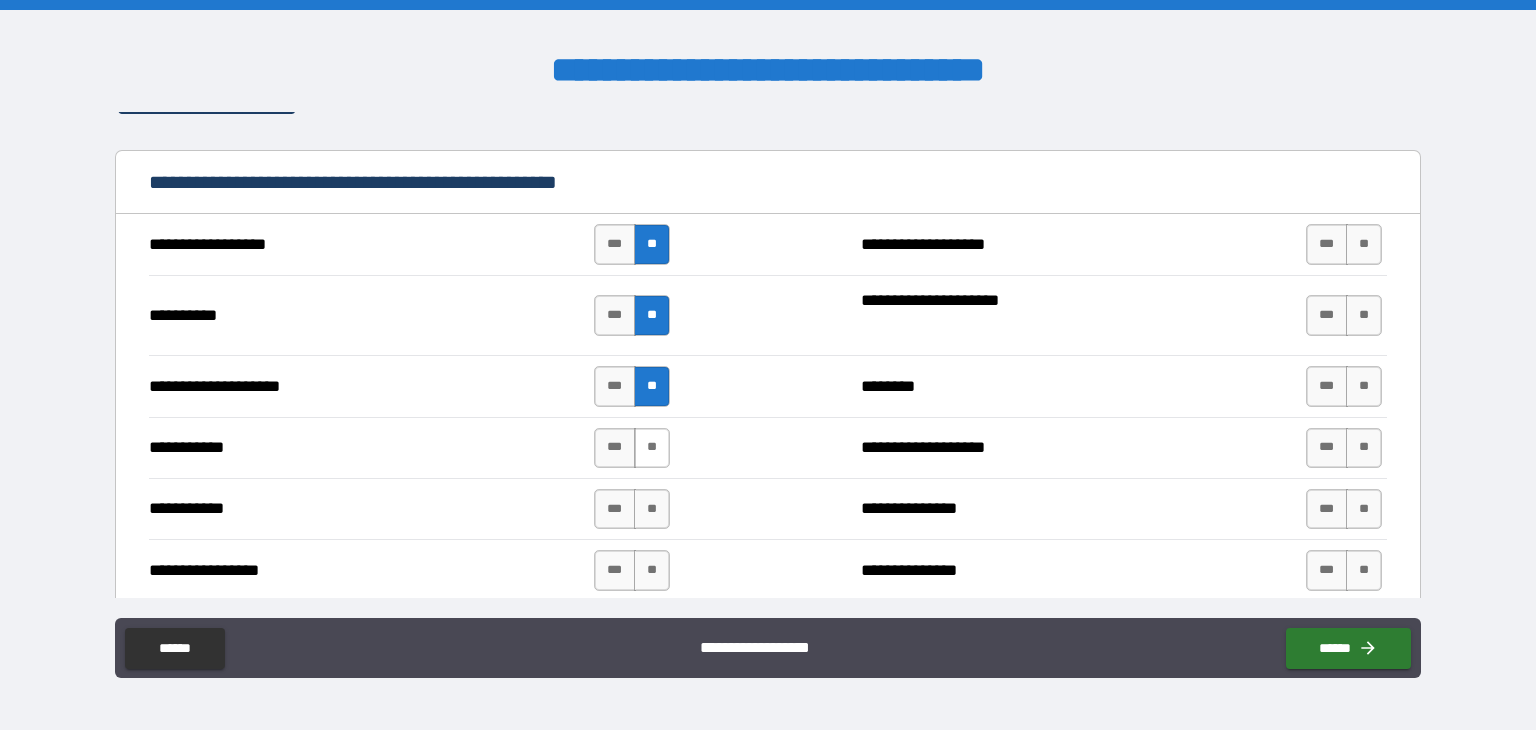 click on "**" at bounding box center (652, 448) 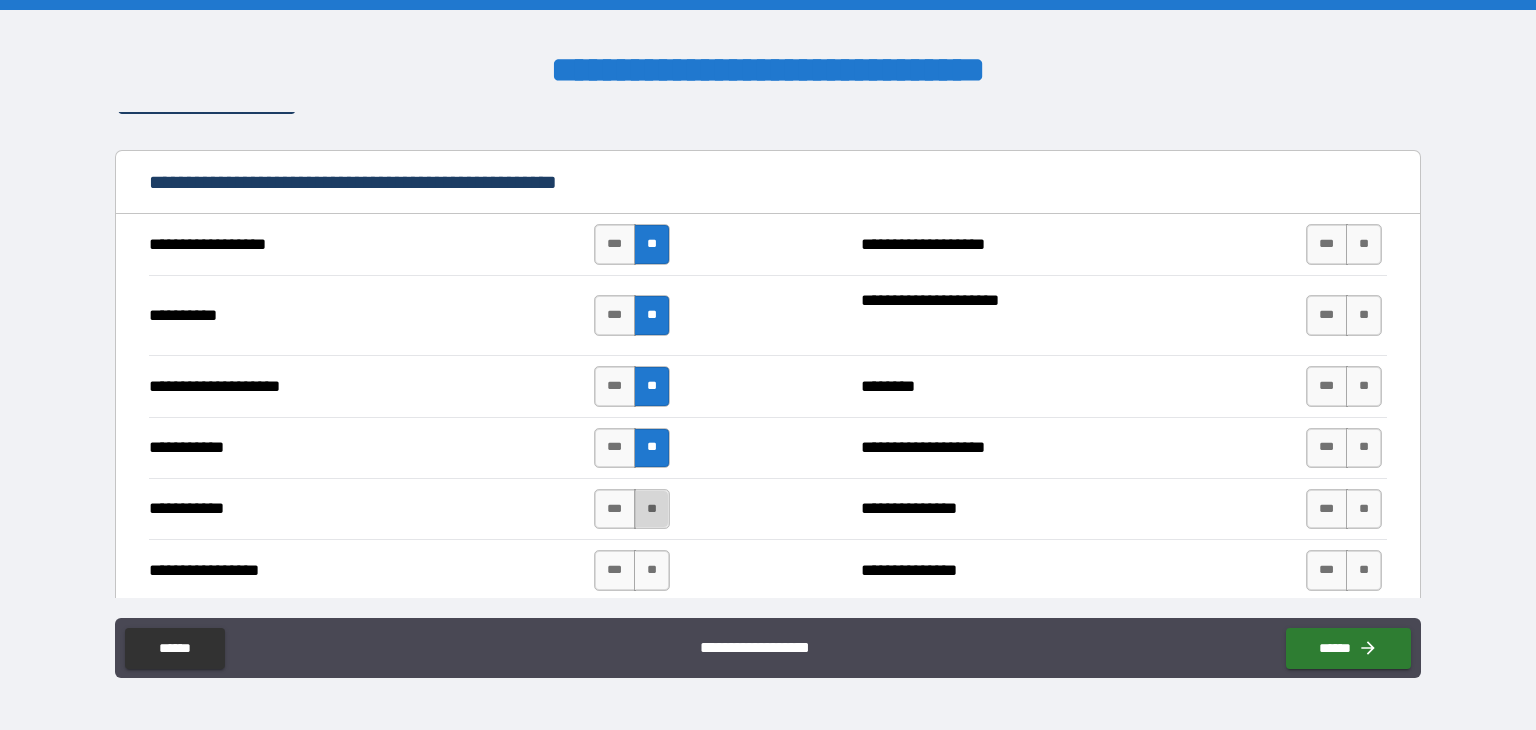 click on "**" at bounding box center [652, 509] 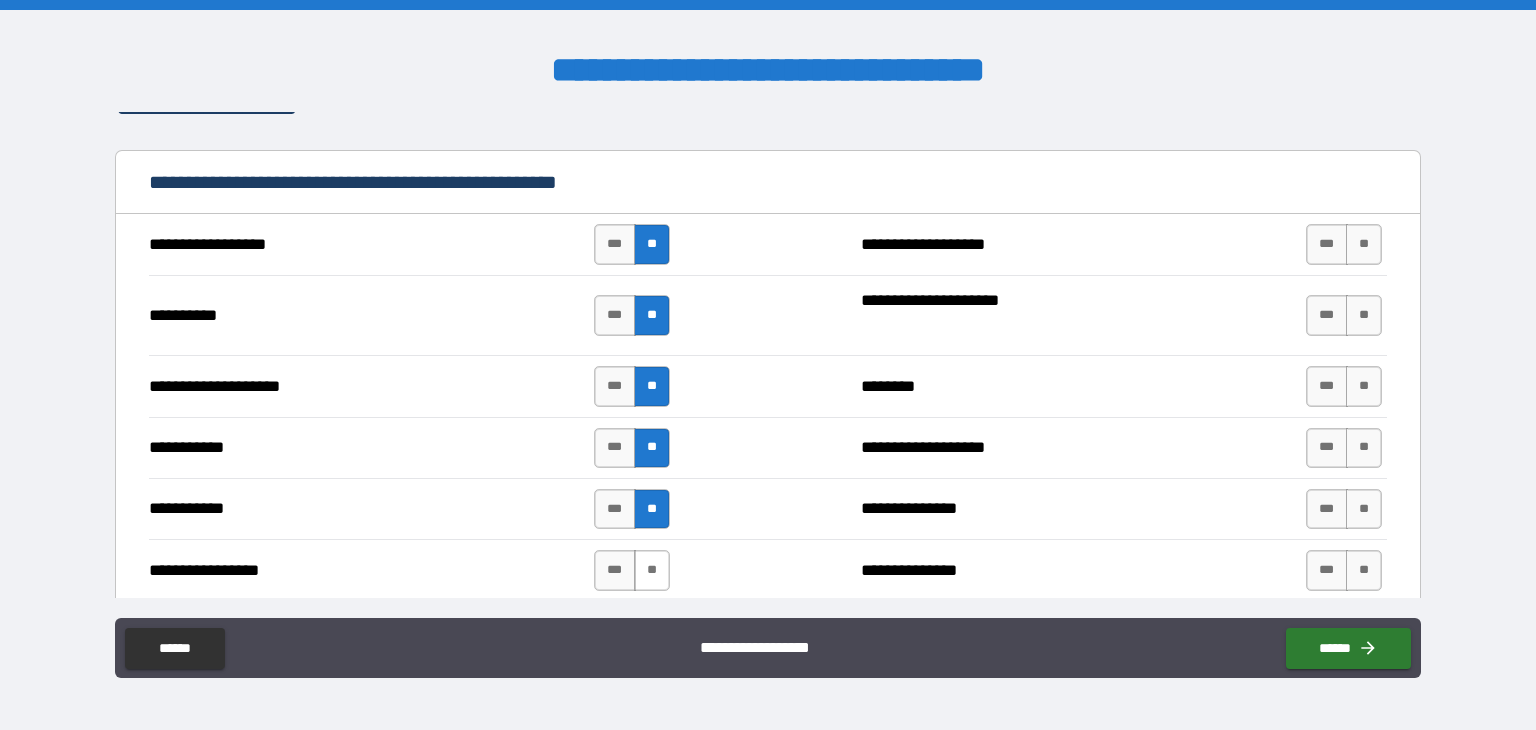 click on "**" at bounding box center [652, 570] 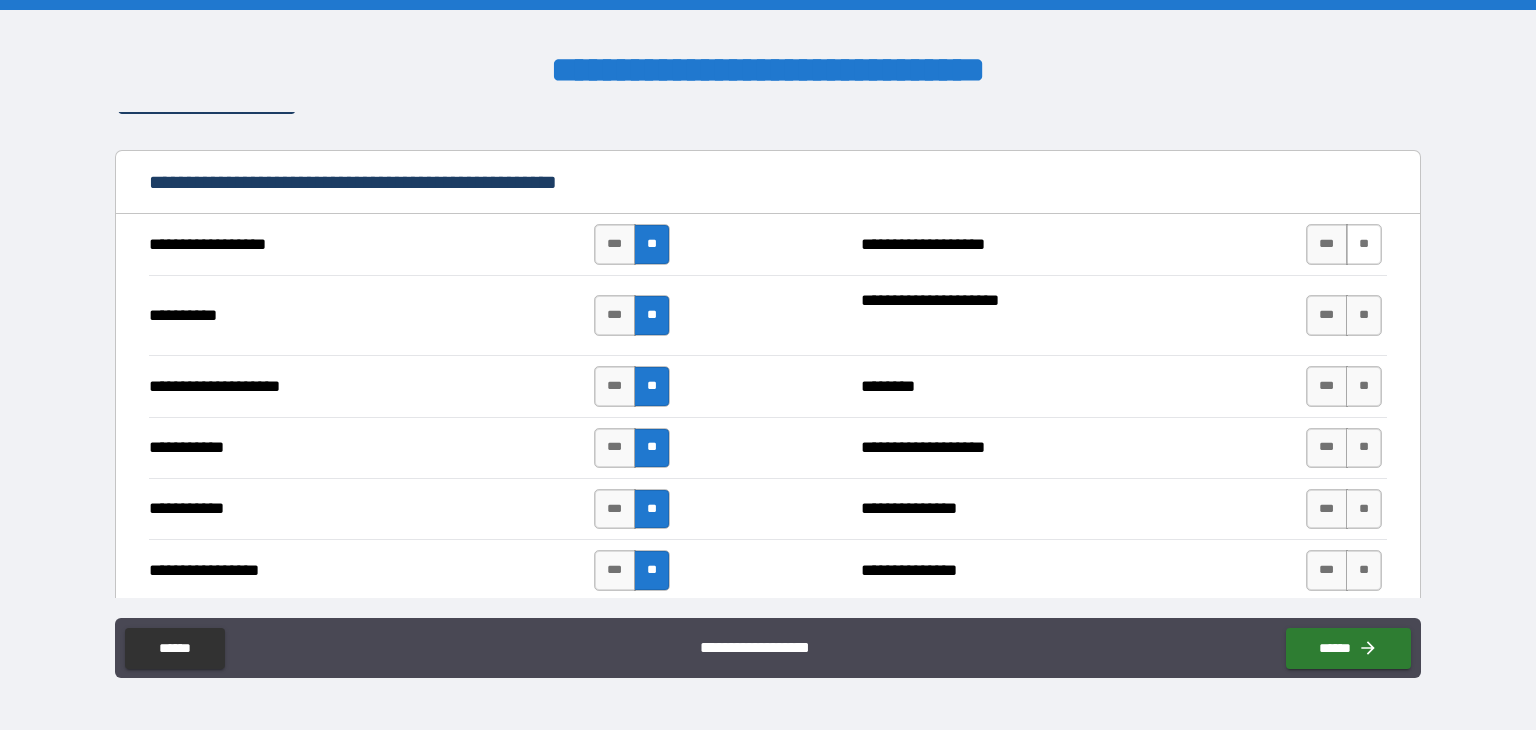 click on "**" at bounding box center [1364, 244] 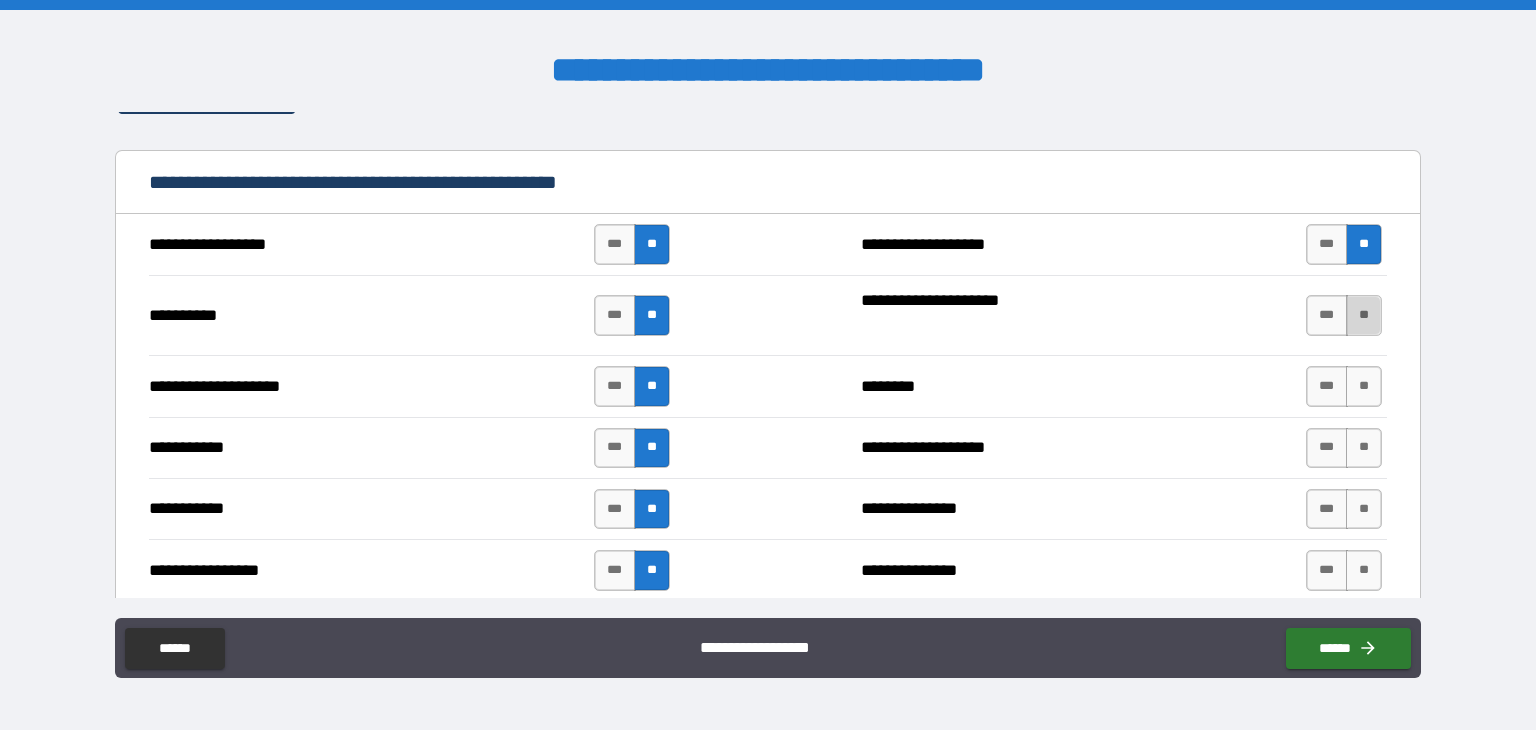 click on "**" at bounding box center (1364, 315) 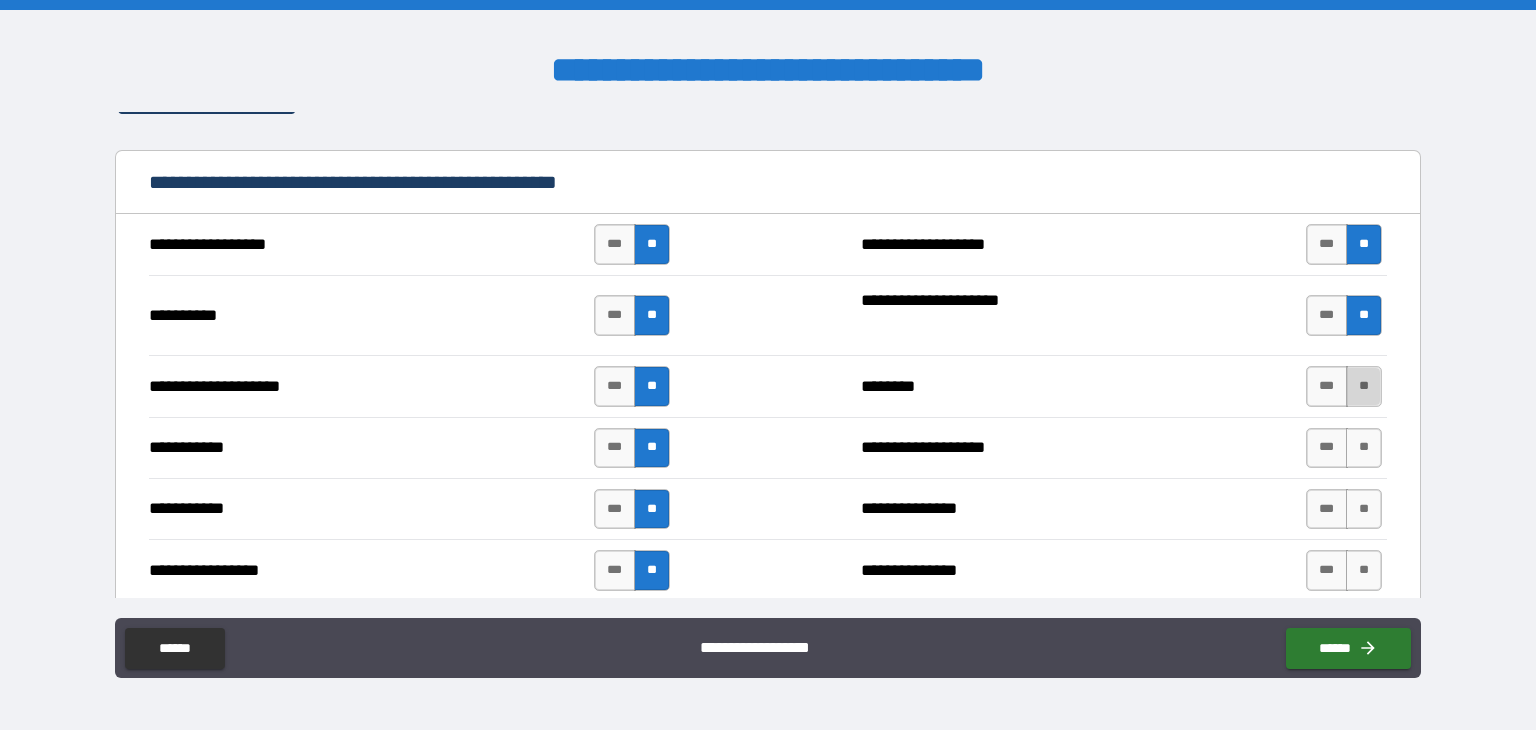click on "**" at bounding box center (1364, 386) 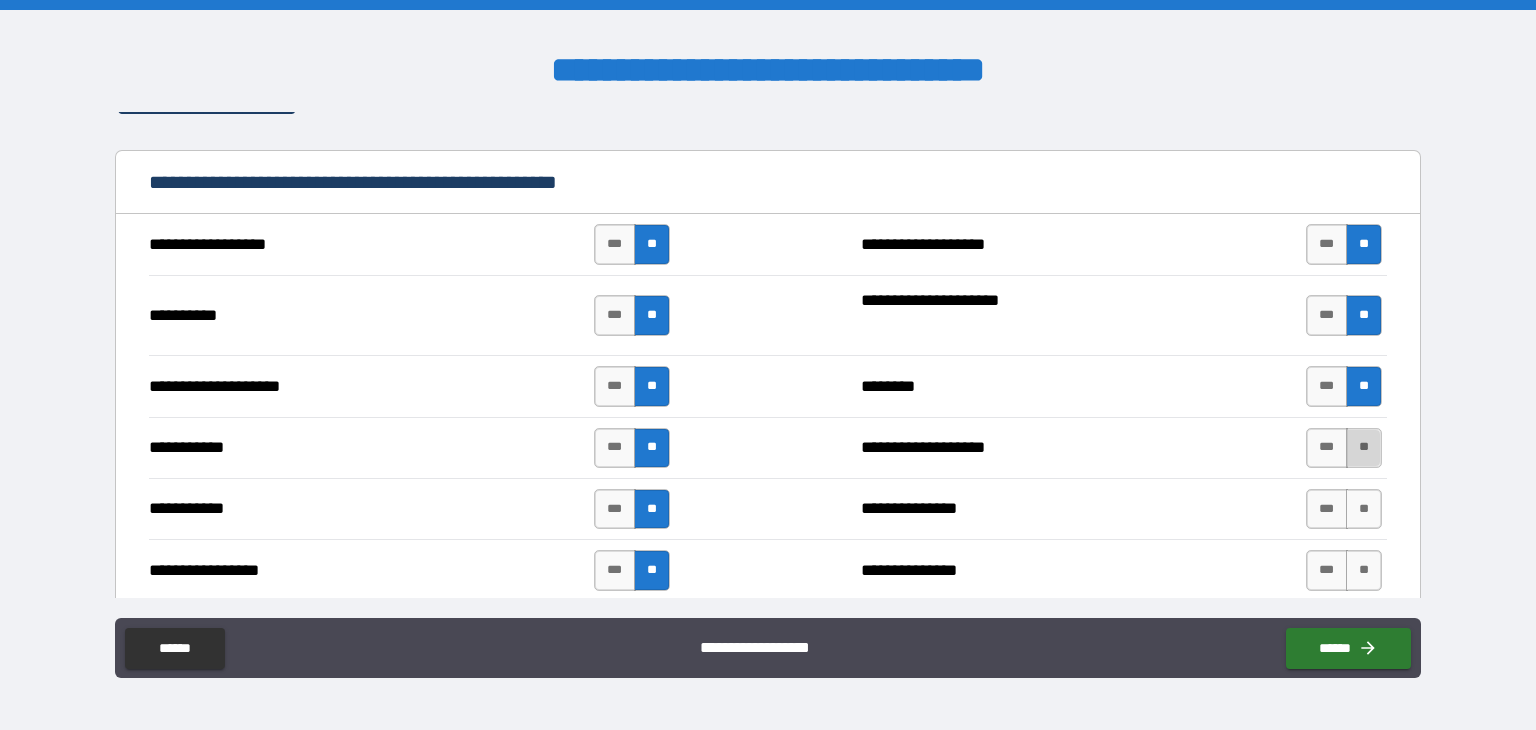 click on "**" at bounding box center [1364, 448] 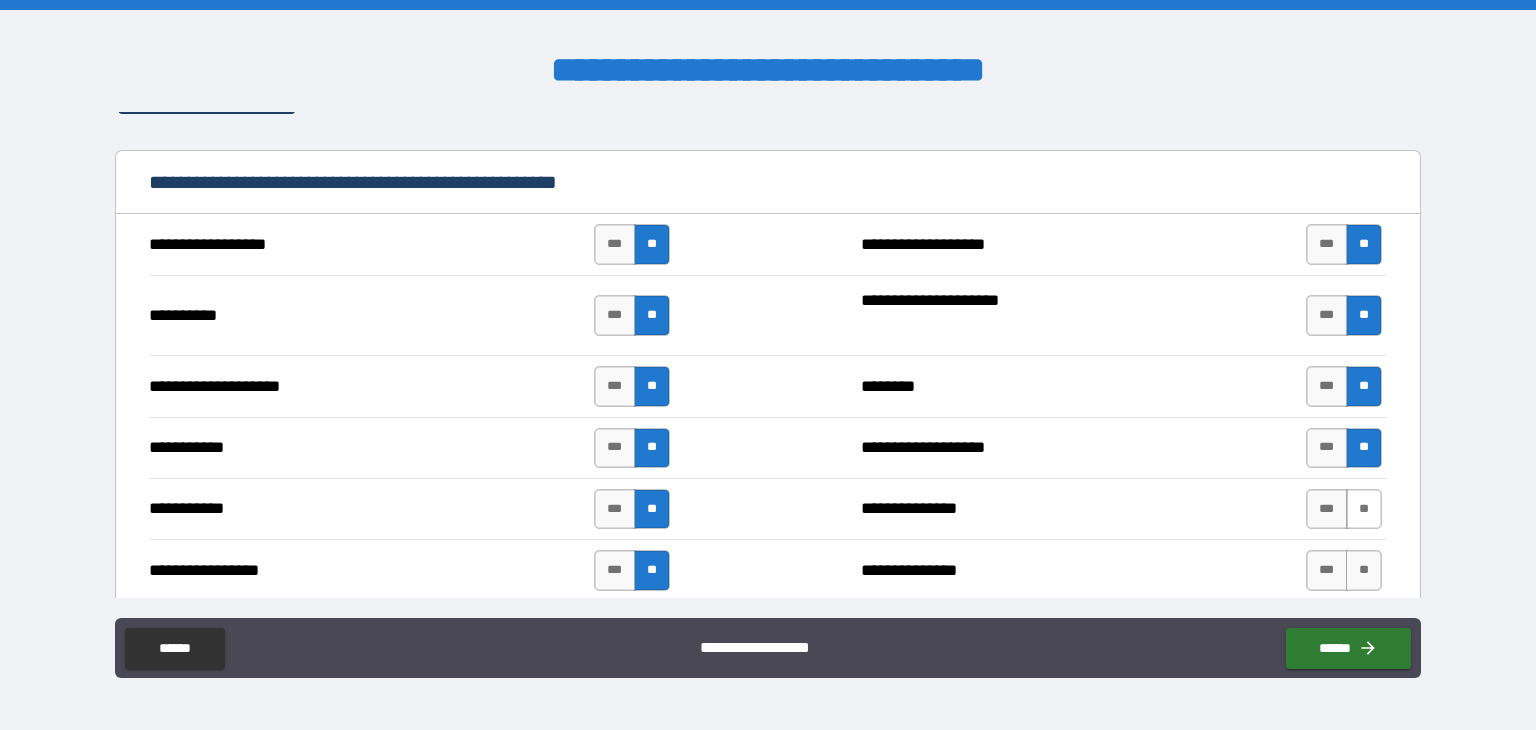 click on "**" at bounding box center [1364, 509] 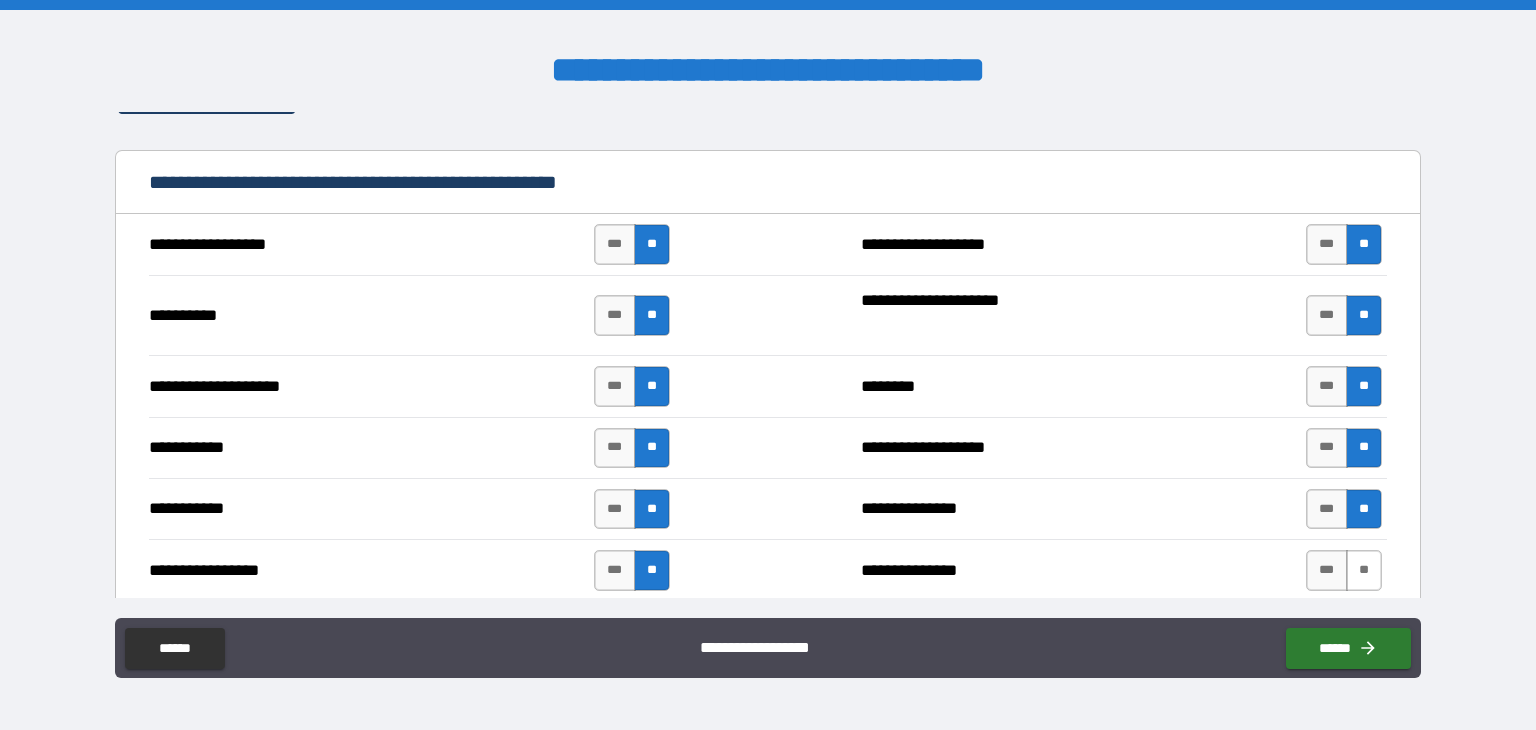 click on "**" at bounding box center [1364, 570] 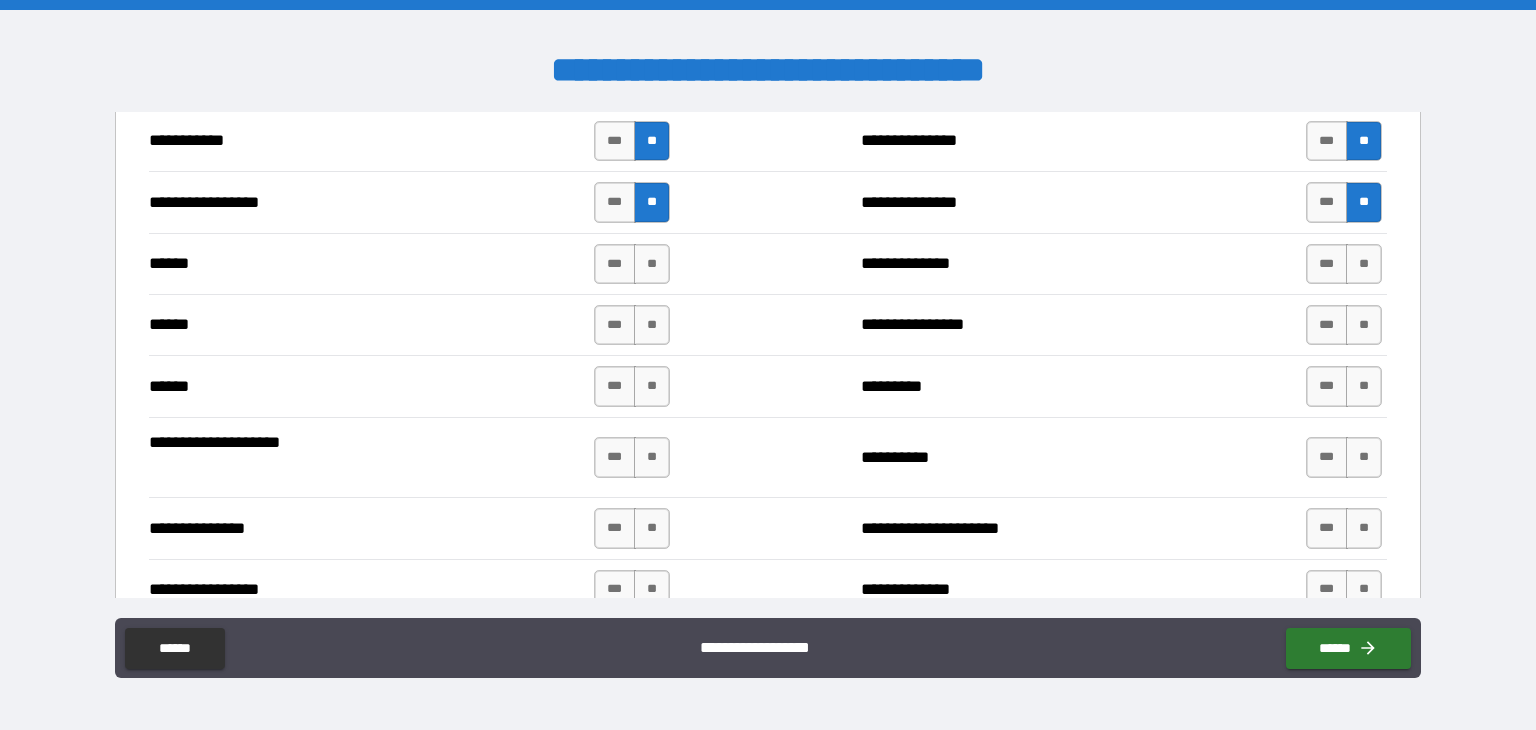 scroll, scrollTop: 2300, scrollLeft: 0, axis: vertical 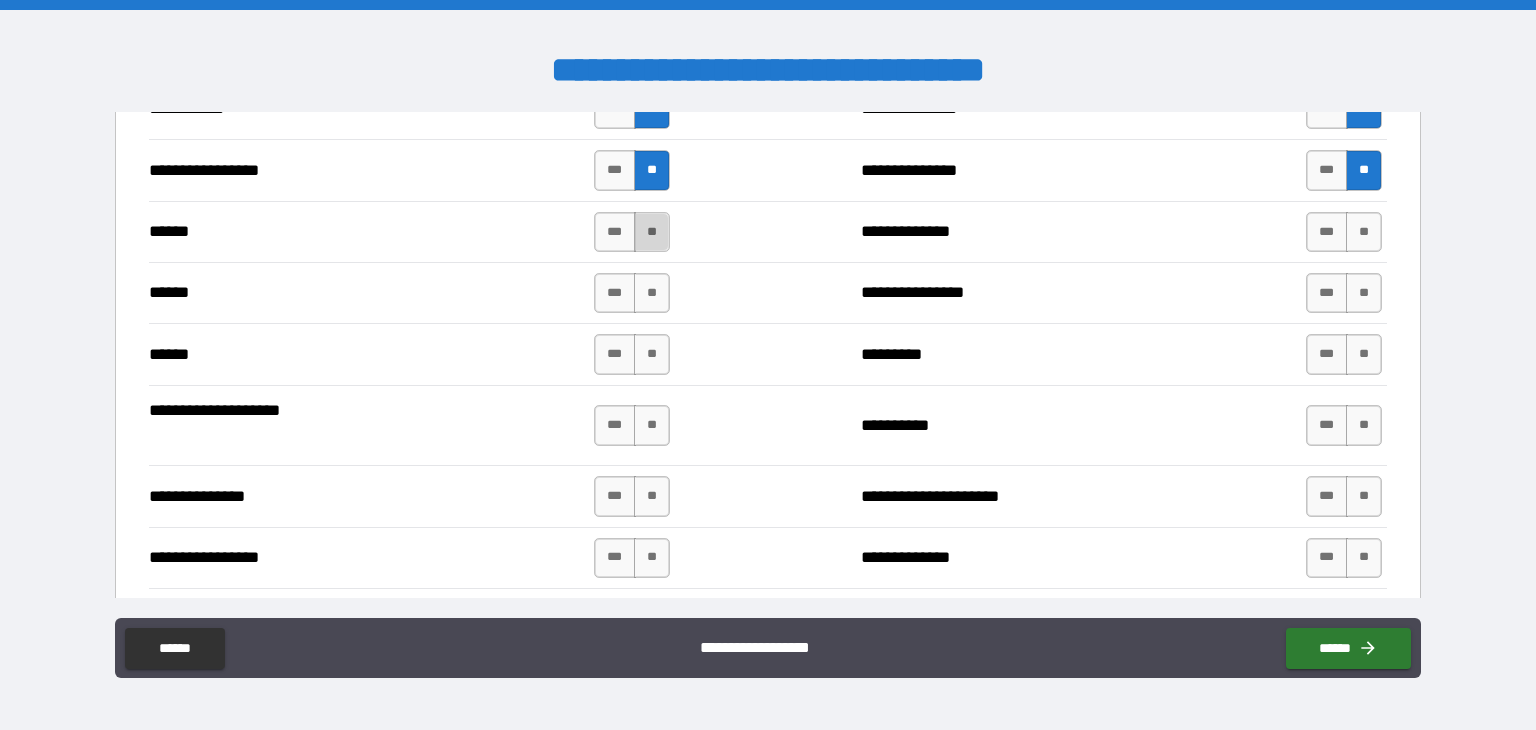 click on "**" at bounding box center [652, 232] 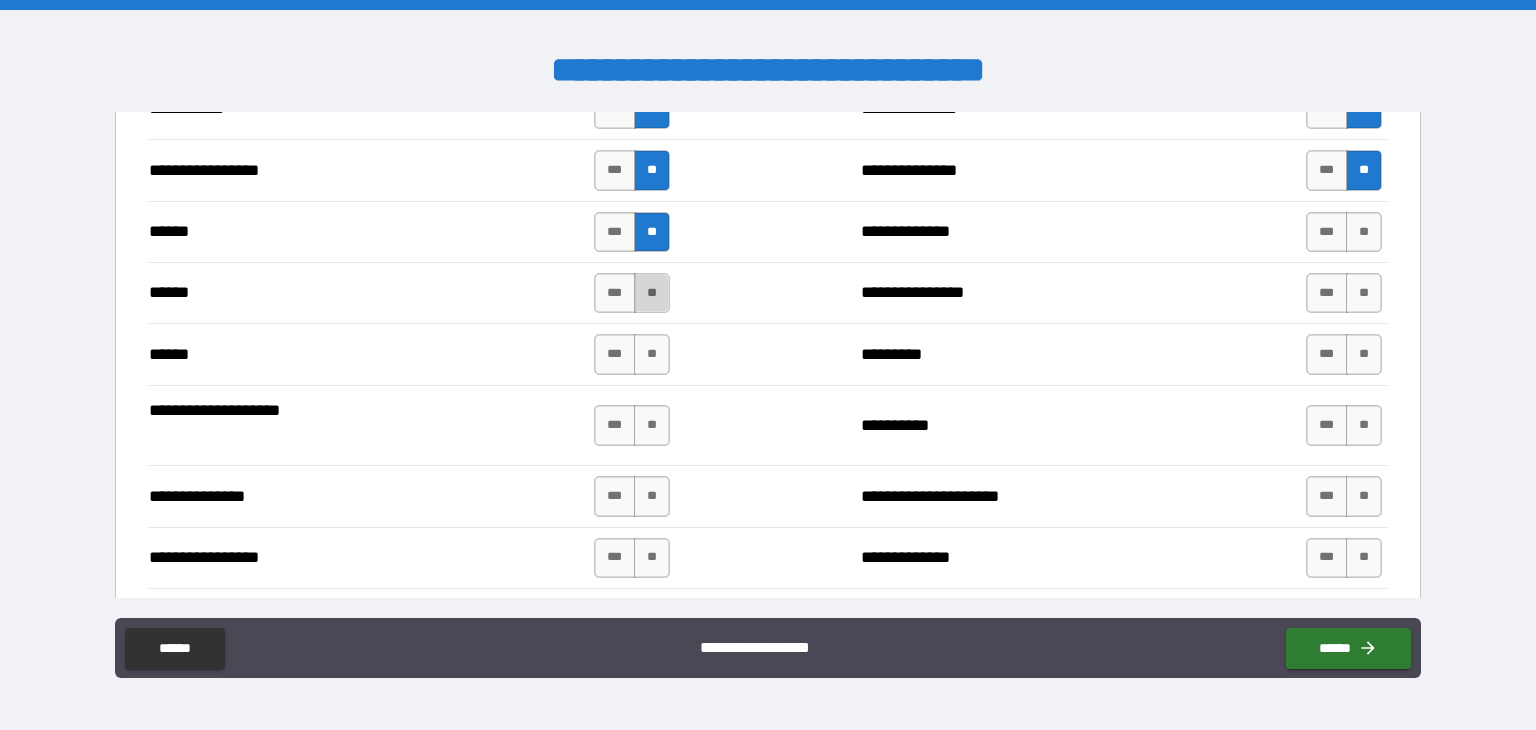 click on "**" at bounding box center (652, 293) 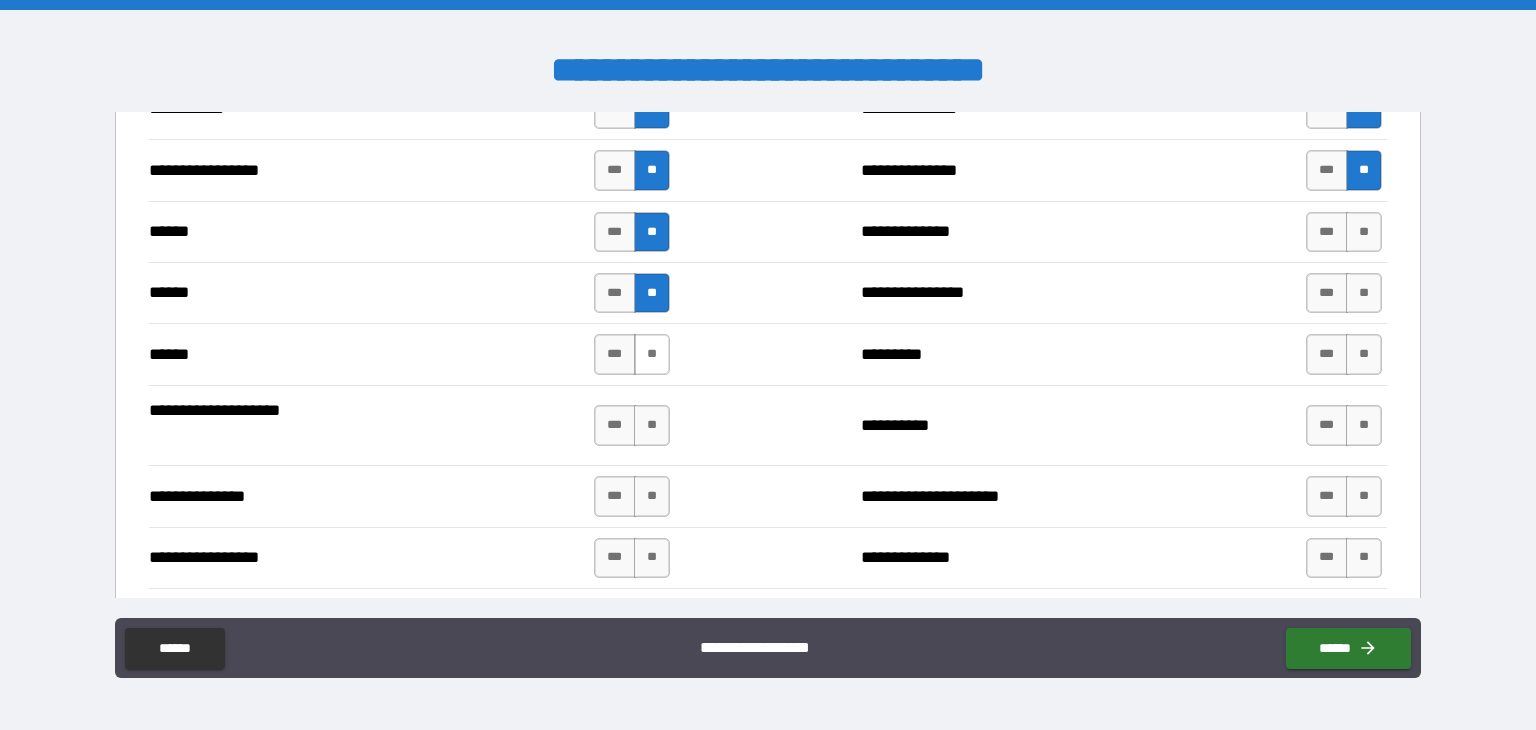 click on "**" at bounding box center (652, 354) 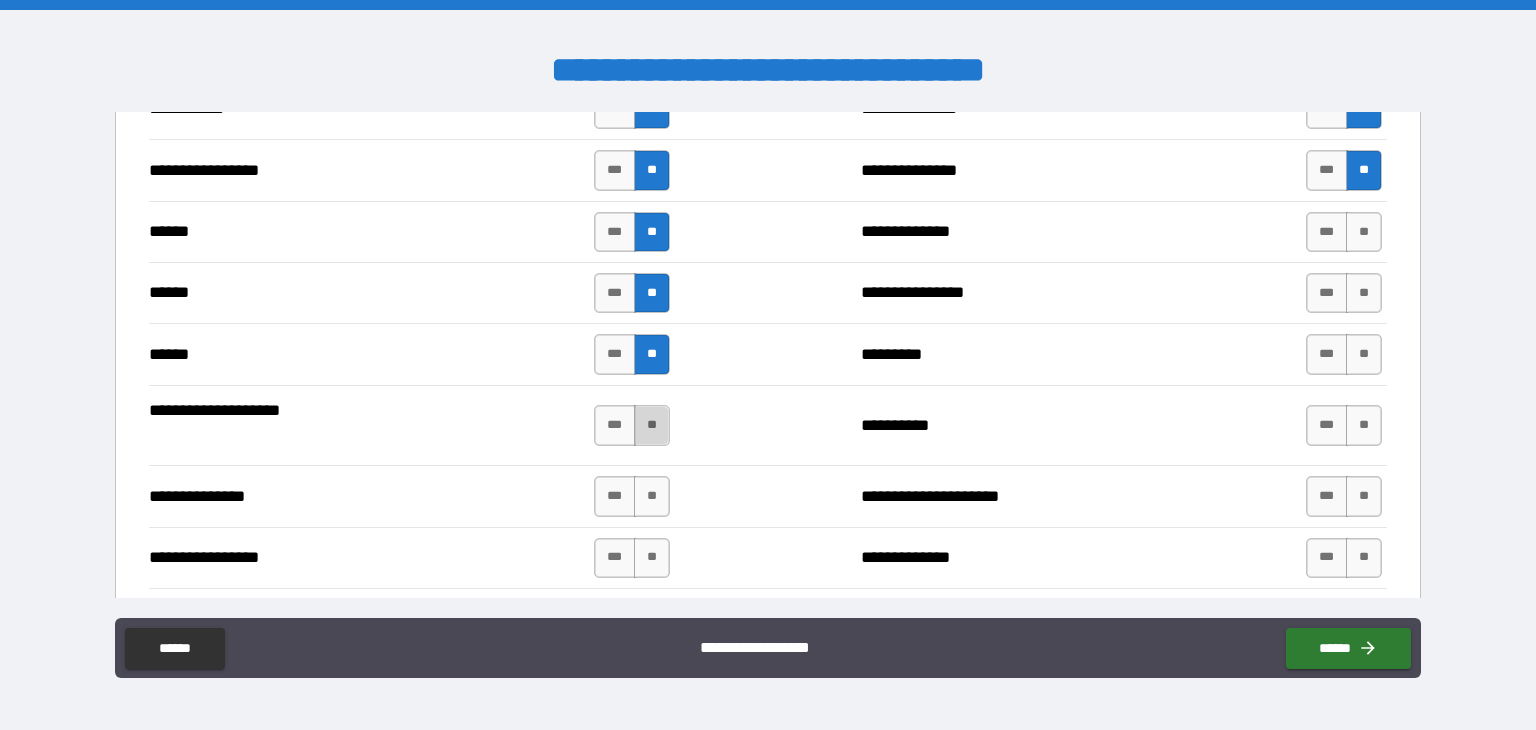 click on "**" at bounding box center [652, 425] 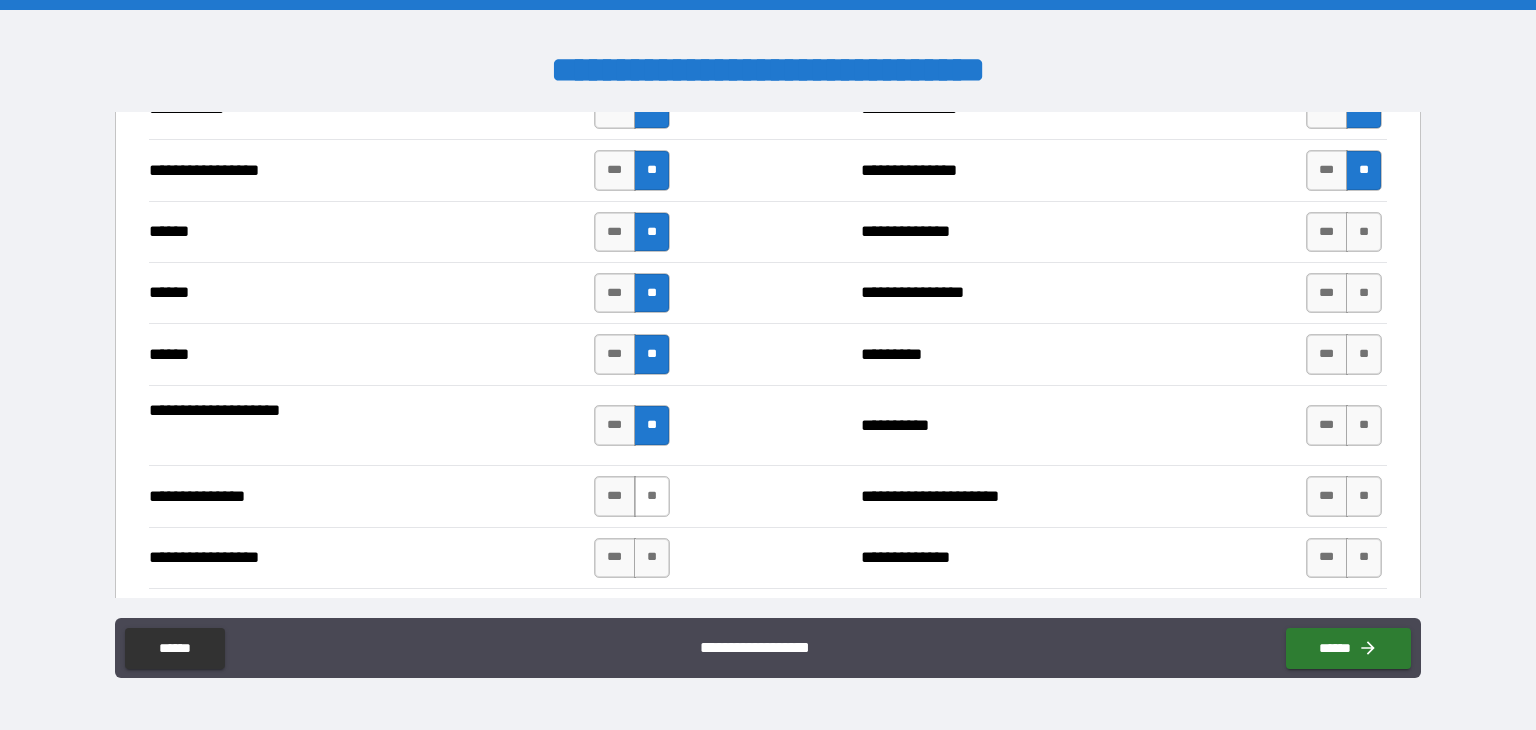 click on "**" at bounding box center [652, 496] 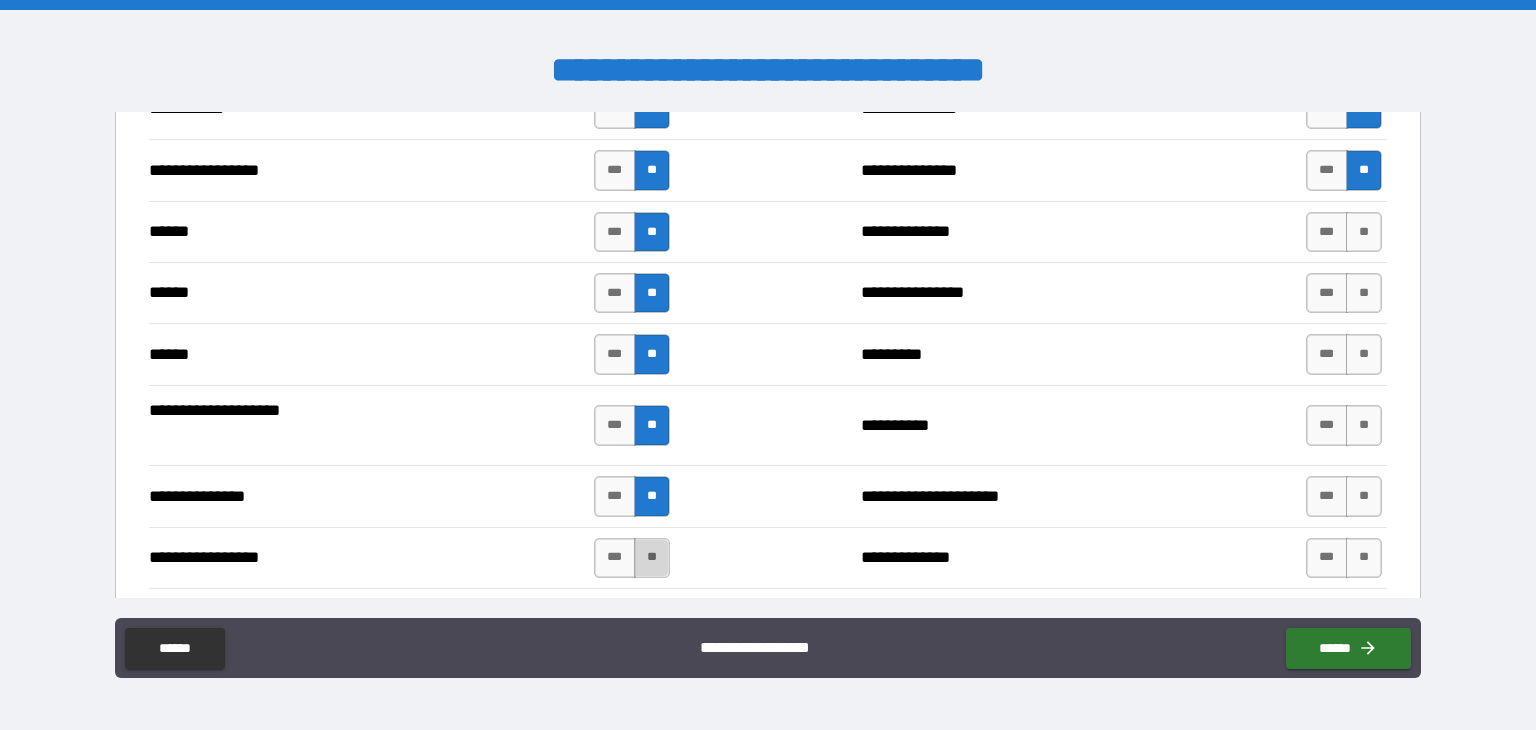 click on "**" at bounding box center (652, 558) 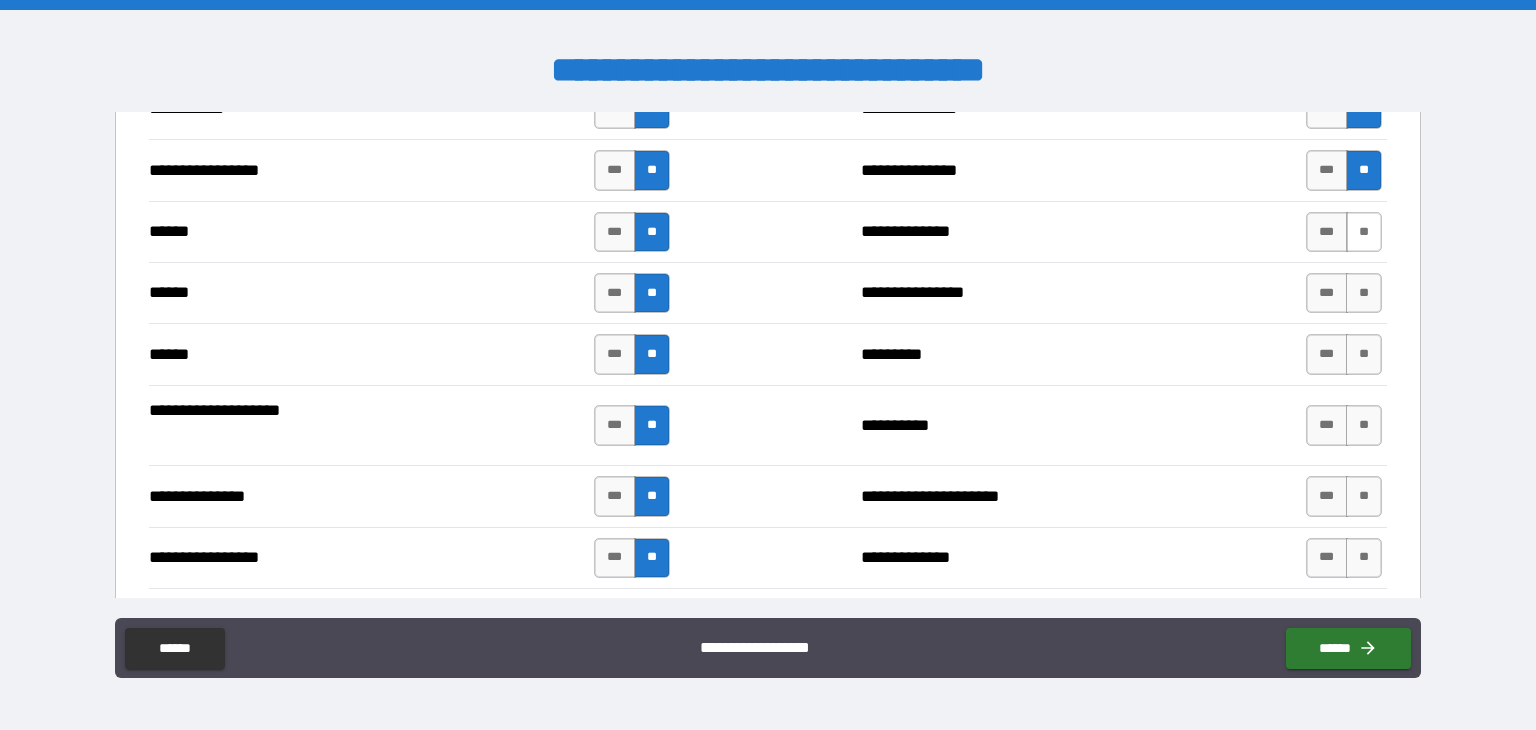click on "**" at bounding box center [1364, 232] 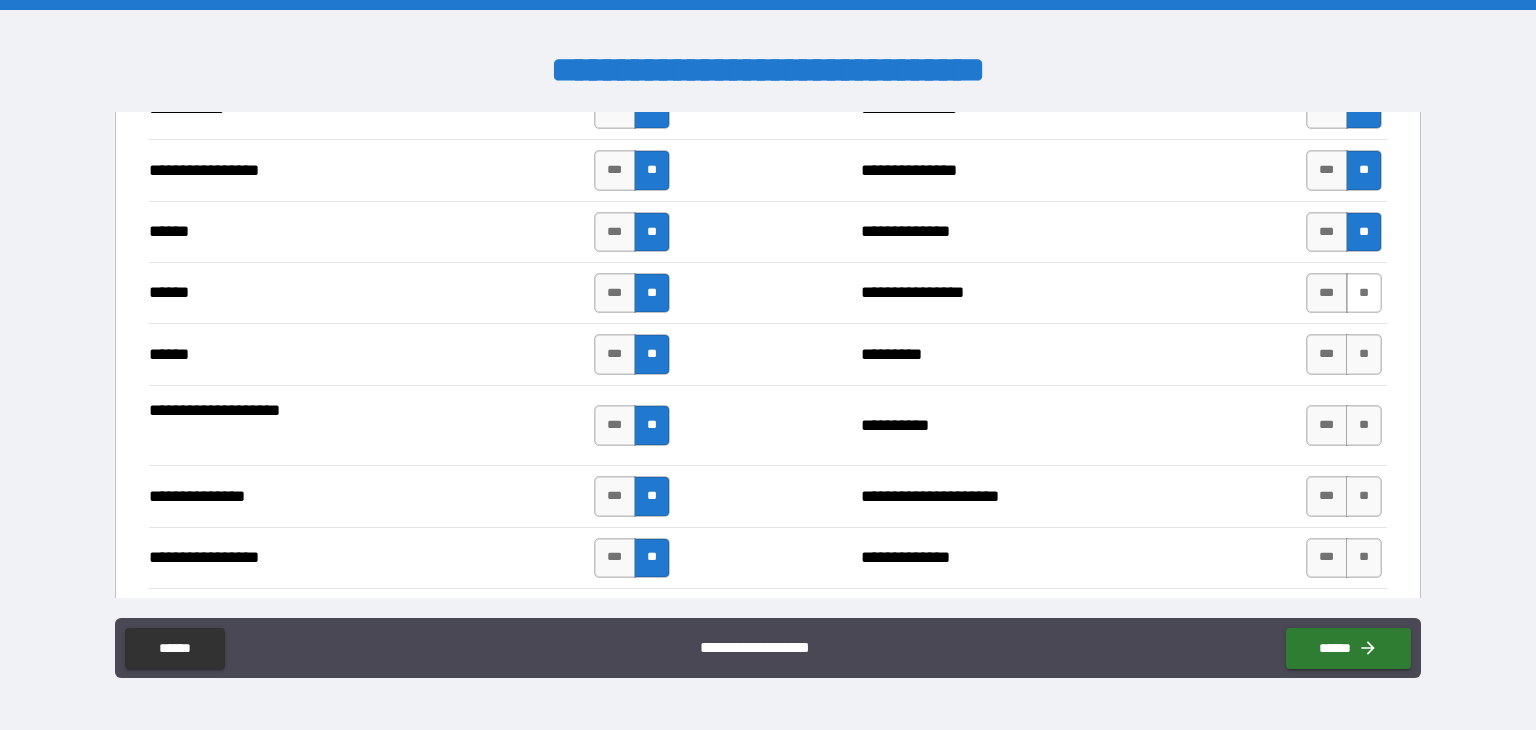 click on "**" at bounding box center (1364, 293) 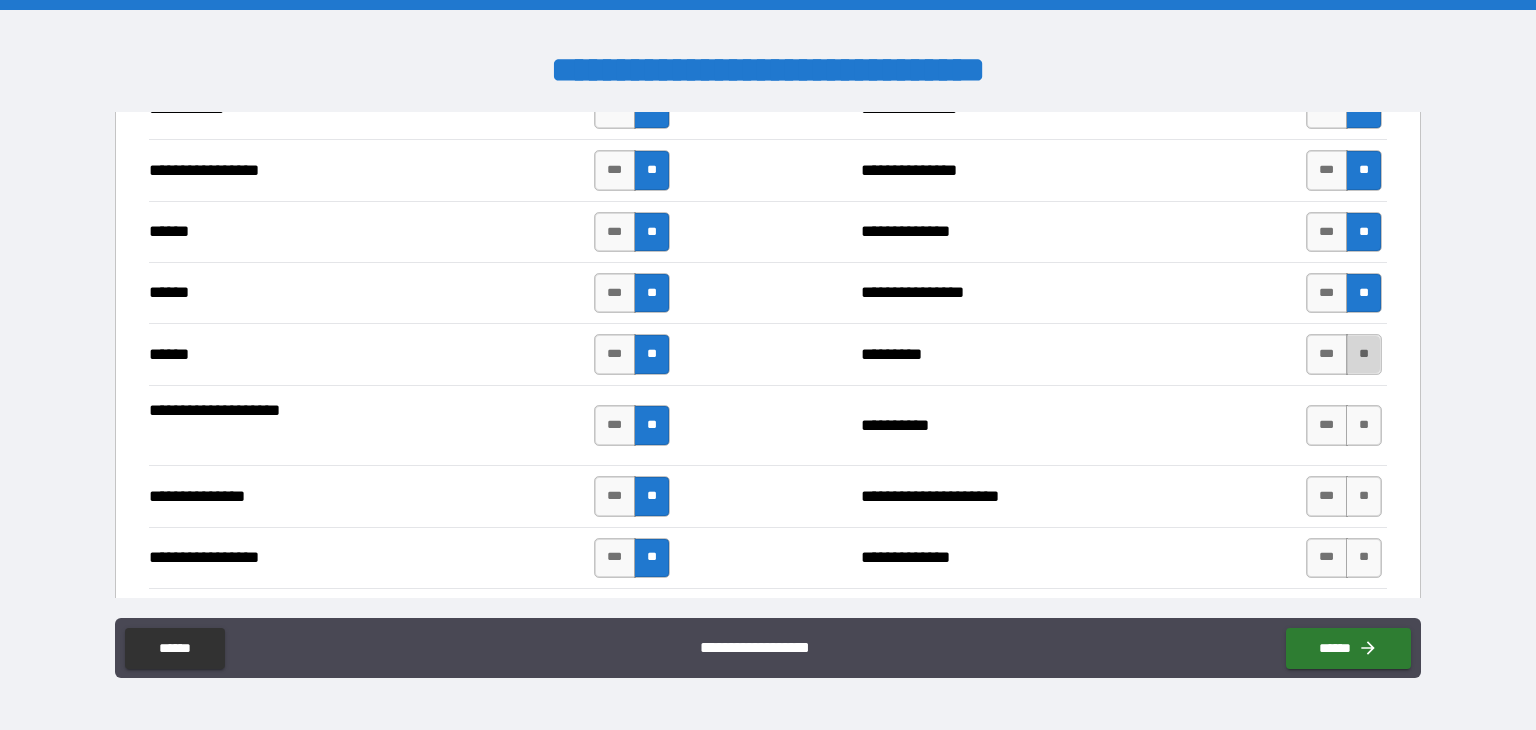 click on "**" at bounding box center (1364, 354) 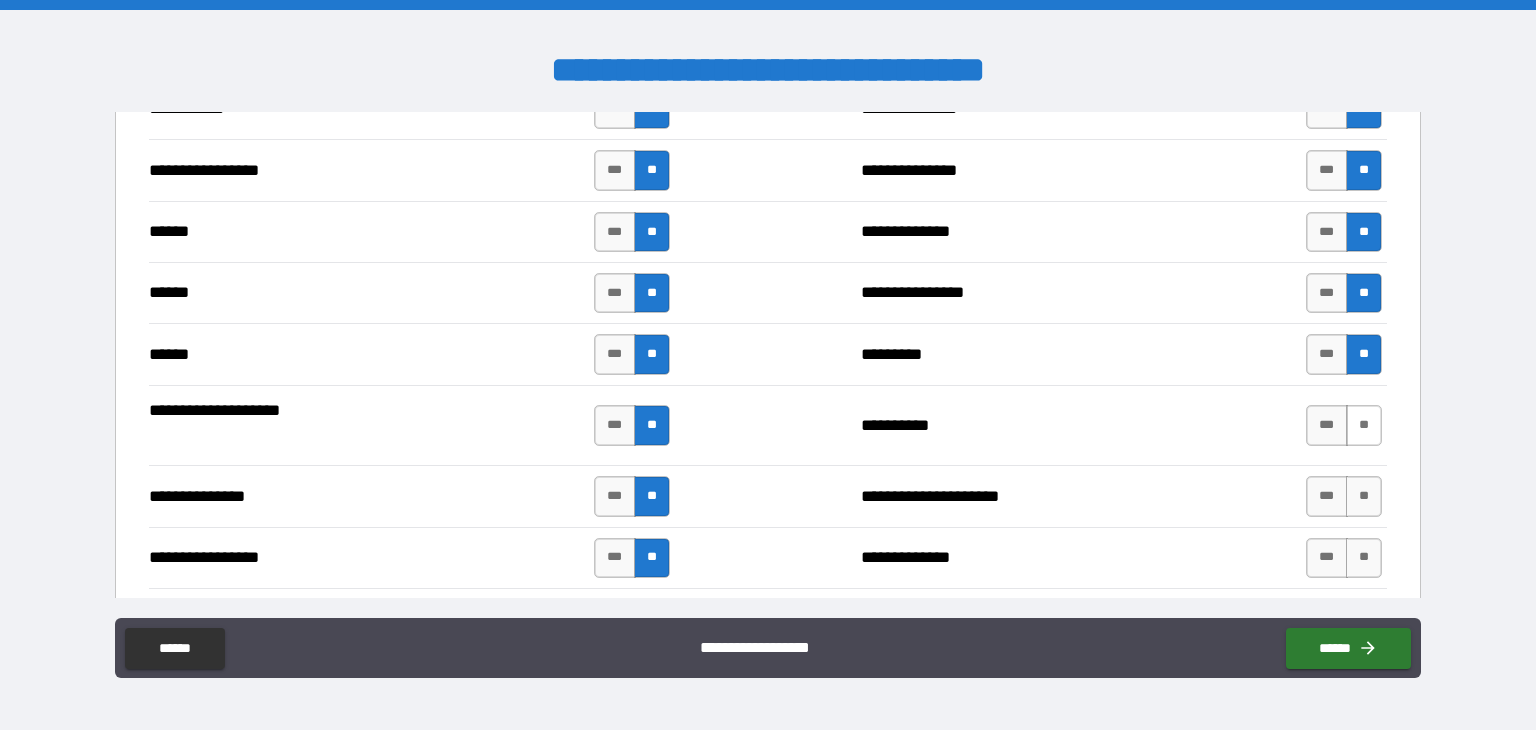 click on "**" at bounding box center [1364, 425] 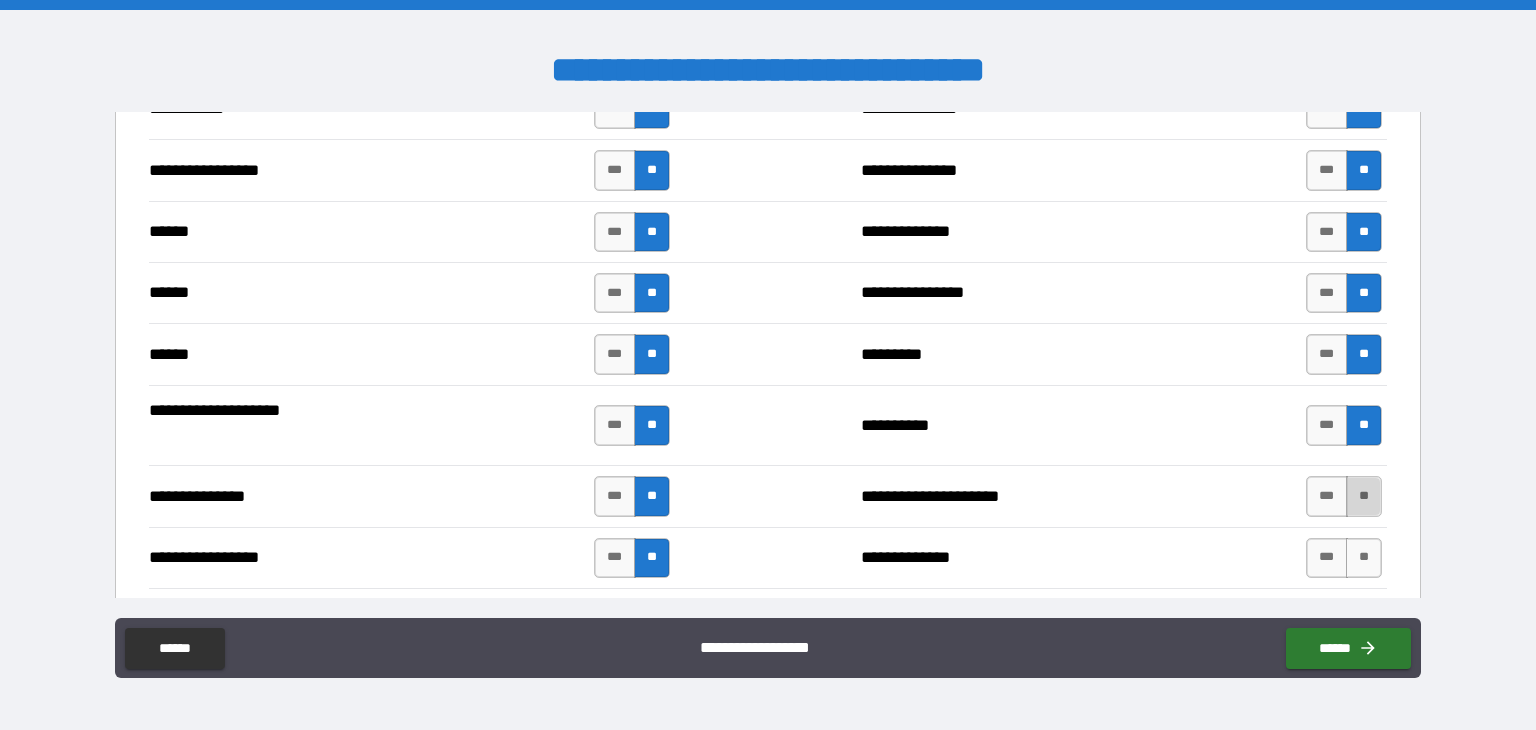 click on "**" at bounding box center (1364, 496) 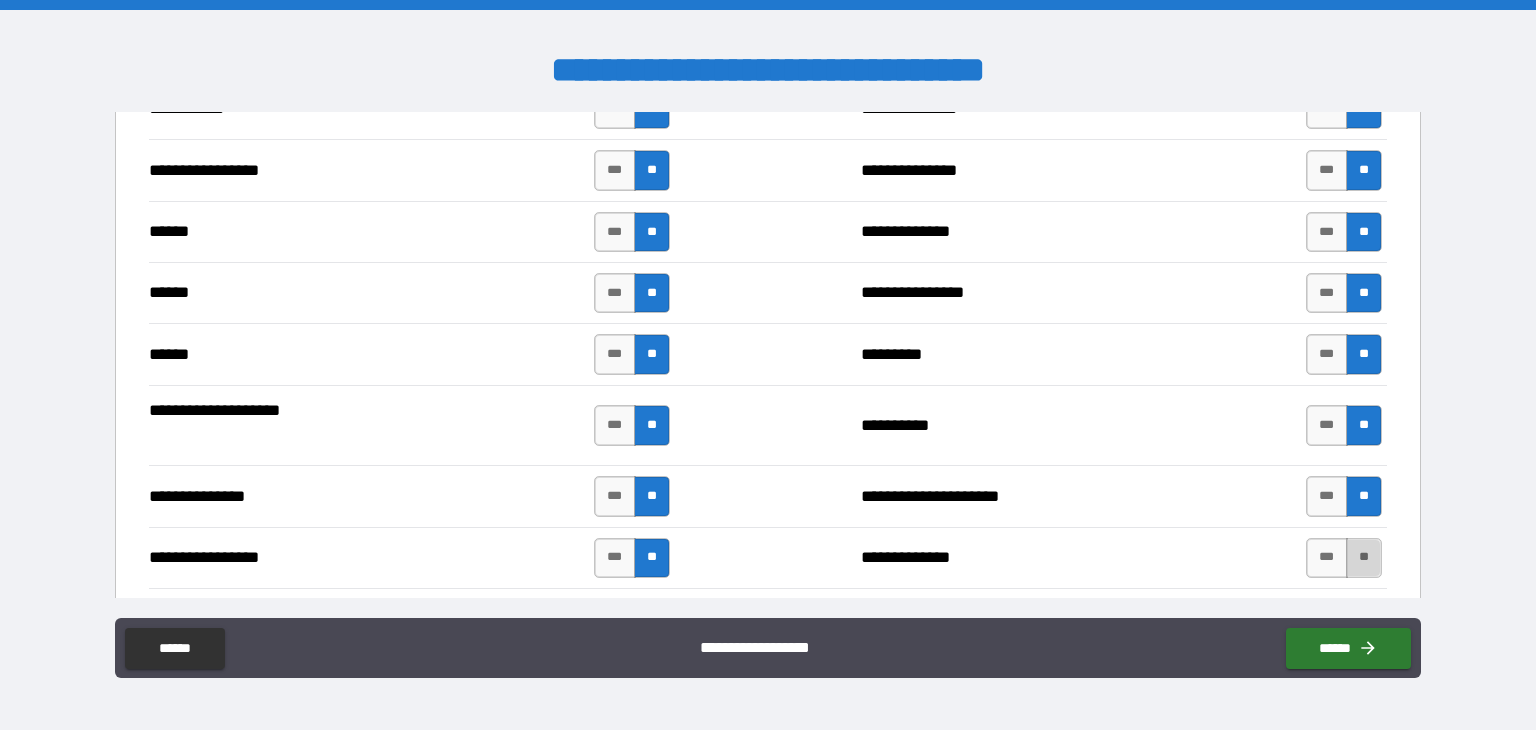 click on "**" at bounding box center (1364, 558) 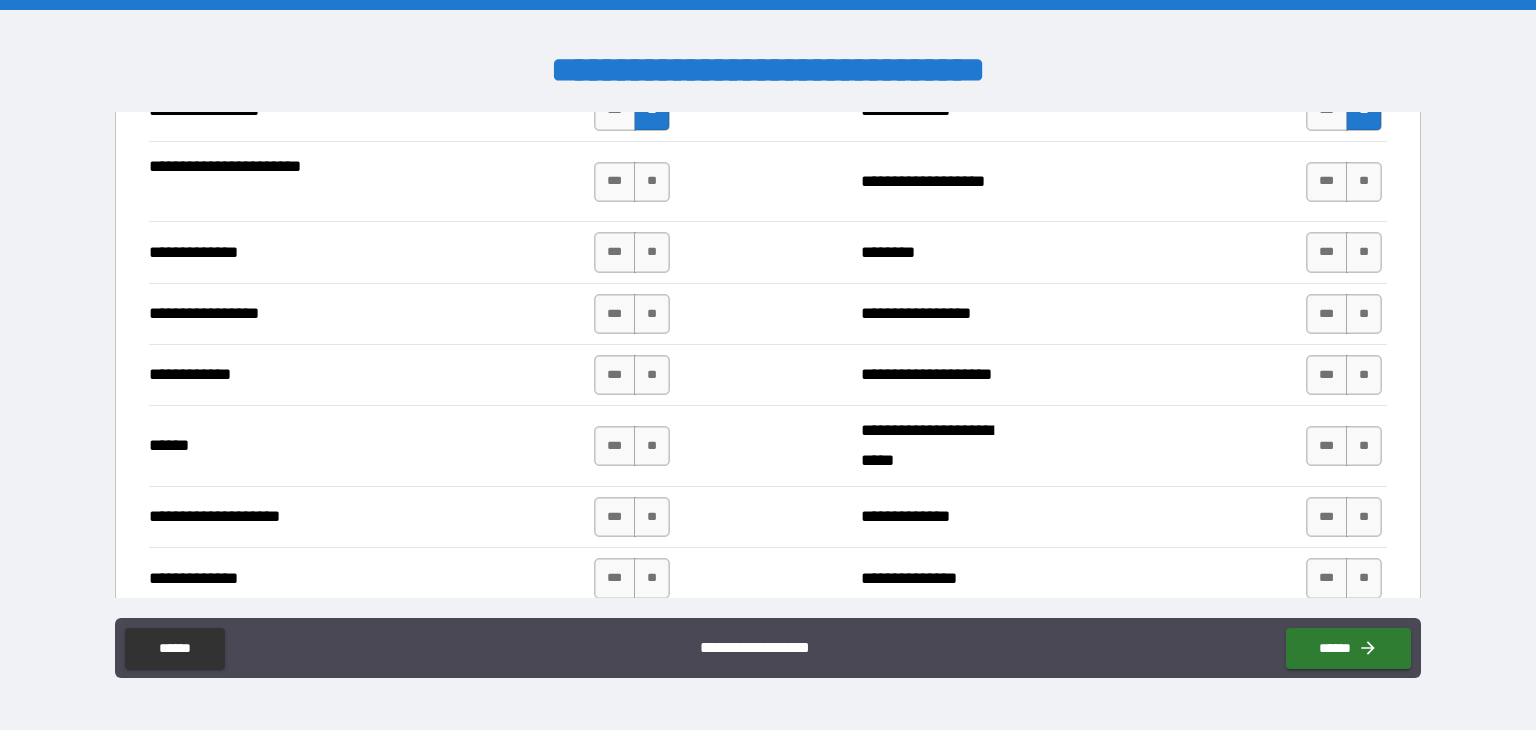 scroll, scrollTop: 2700, scrollLeft: 0, axis: vertical 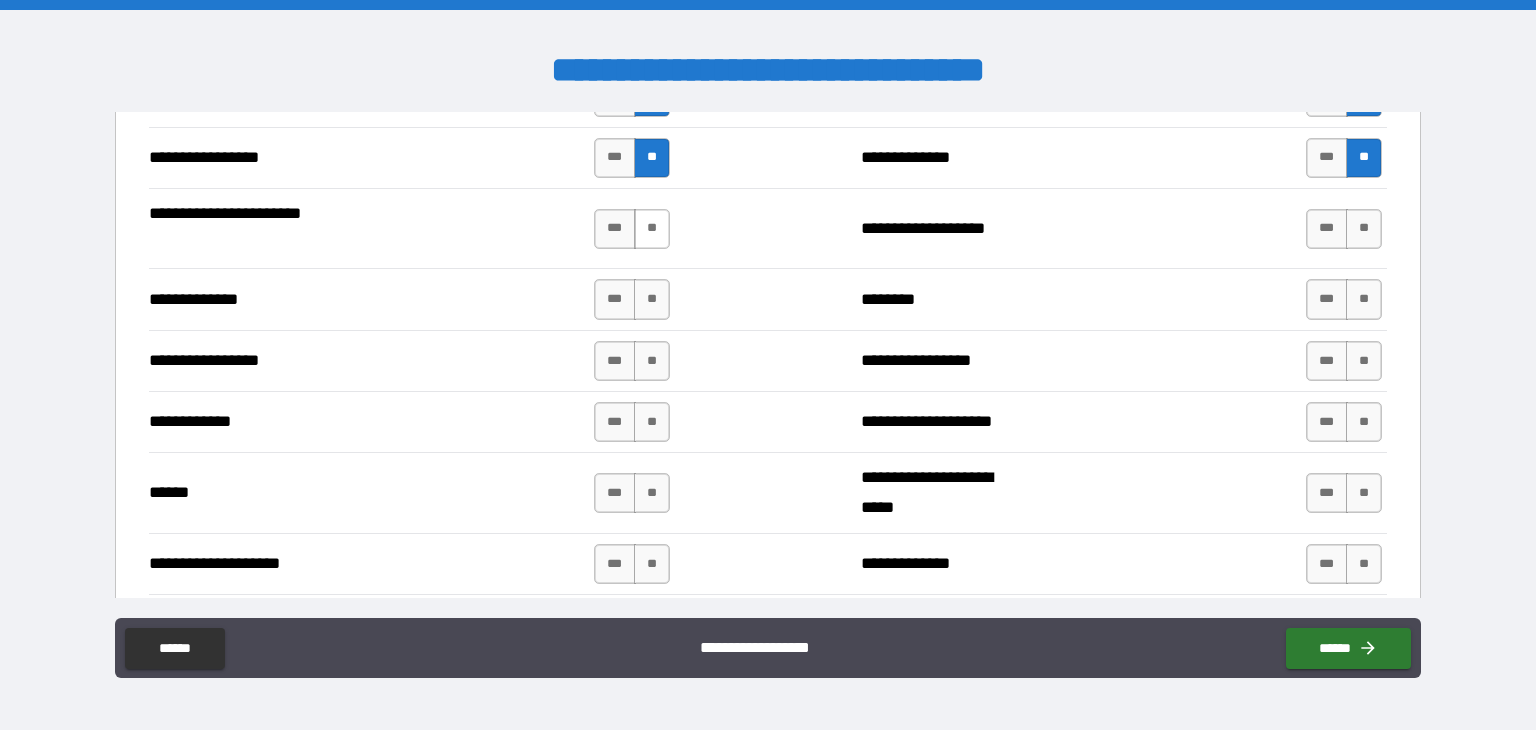 click on "**" at bounding box center [652, 229] 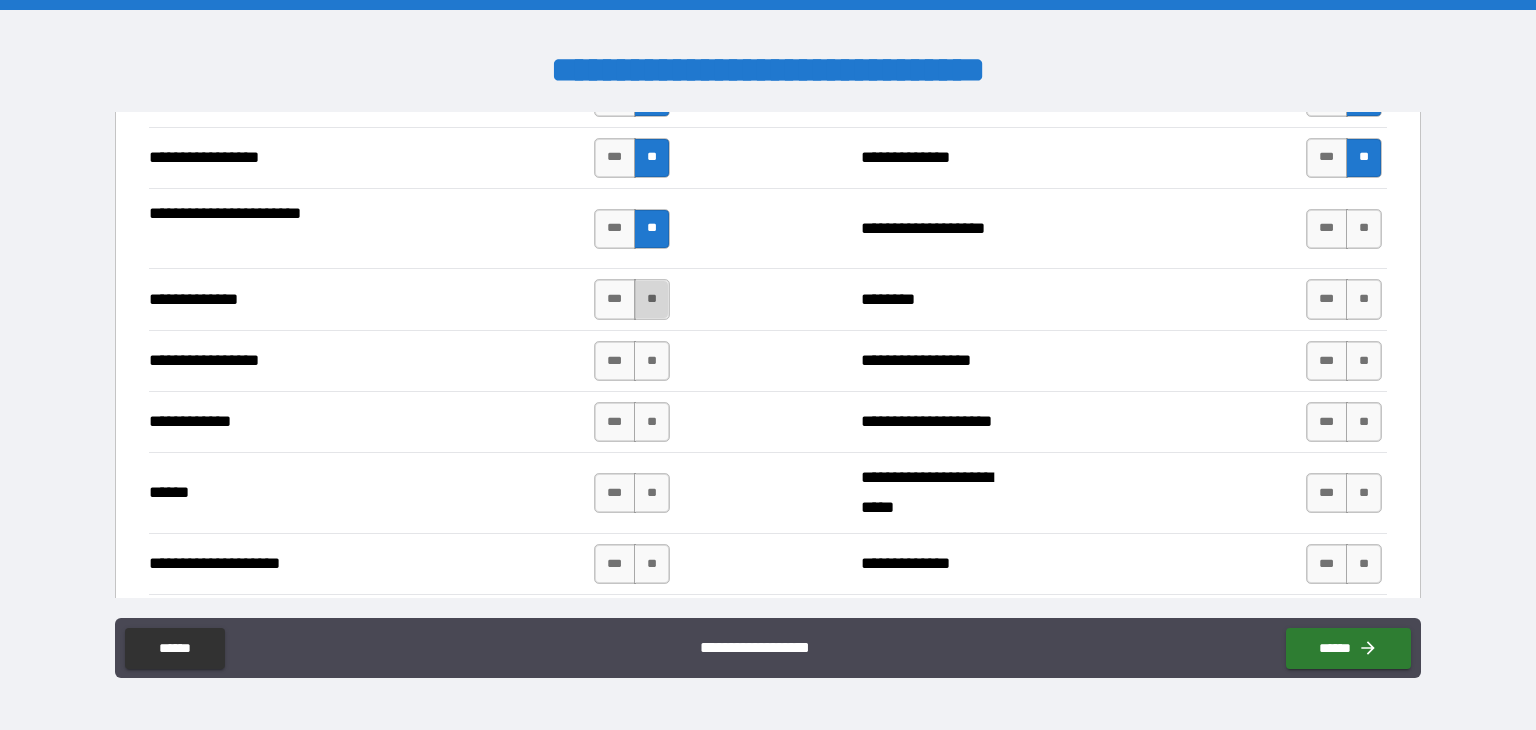 click on "**" at bounding box center (652, 299) 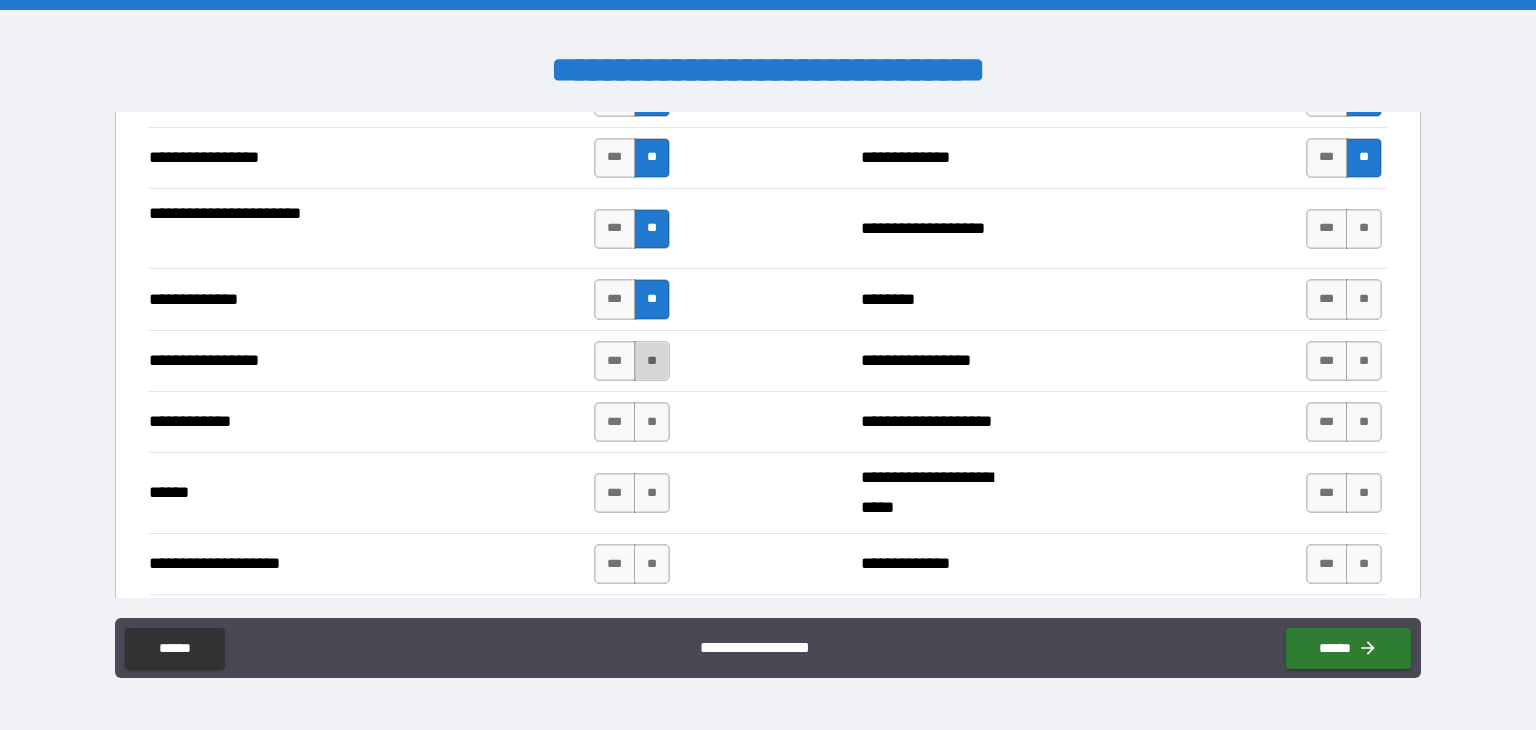 click on "**" at bounding box center [652, 361] 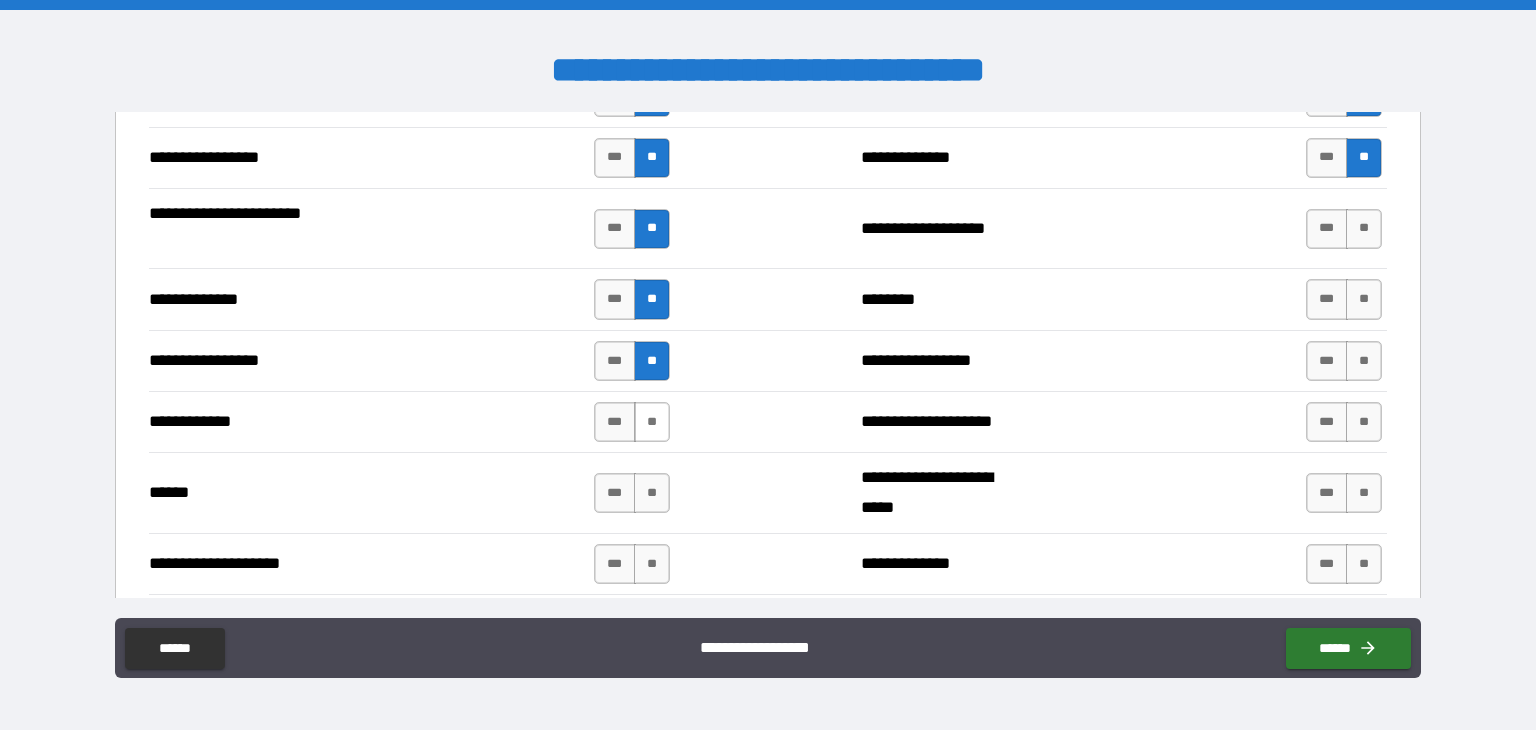 click on "**" at bounding box center [652, 422] 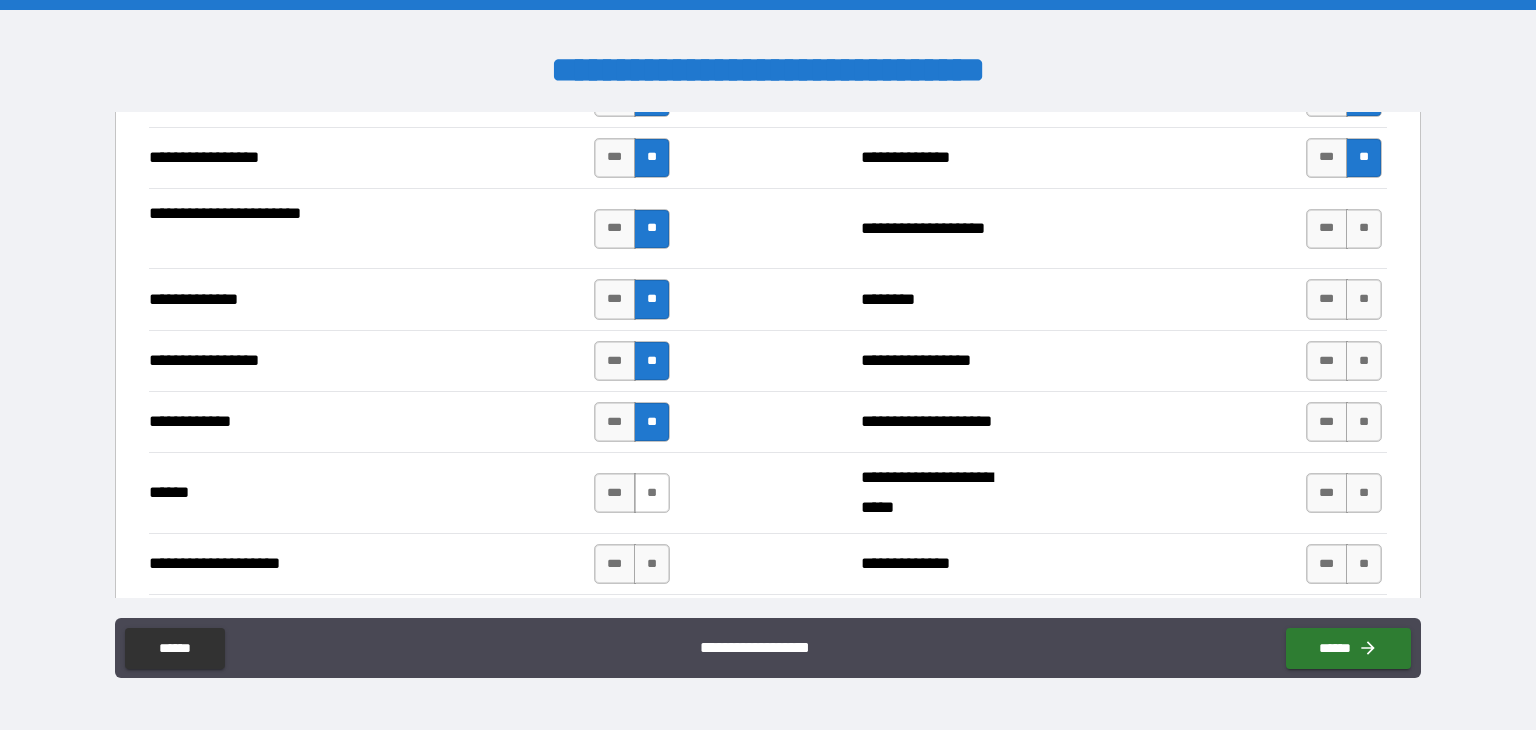 click on "**" at bounding box center [652, 493] 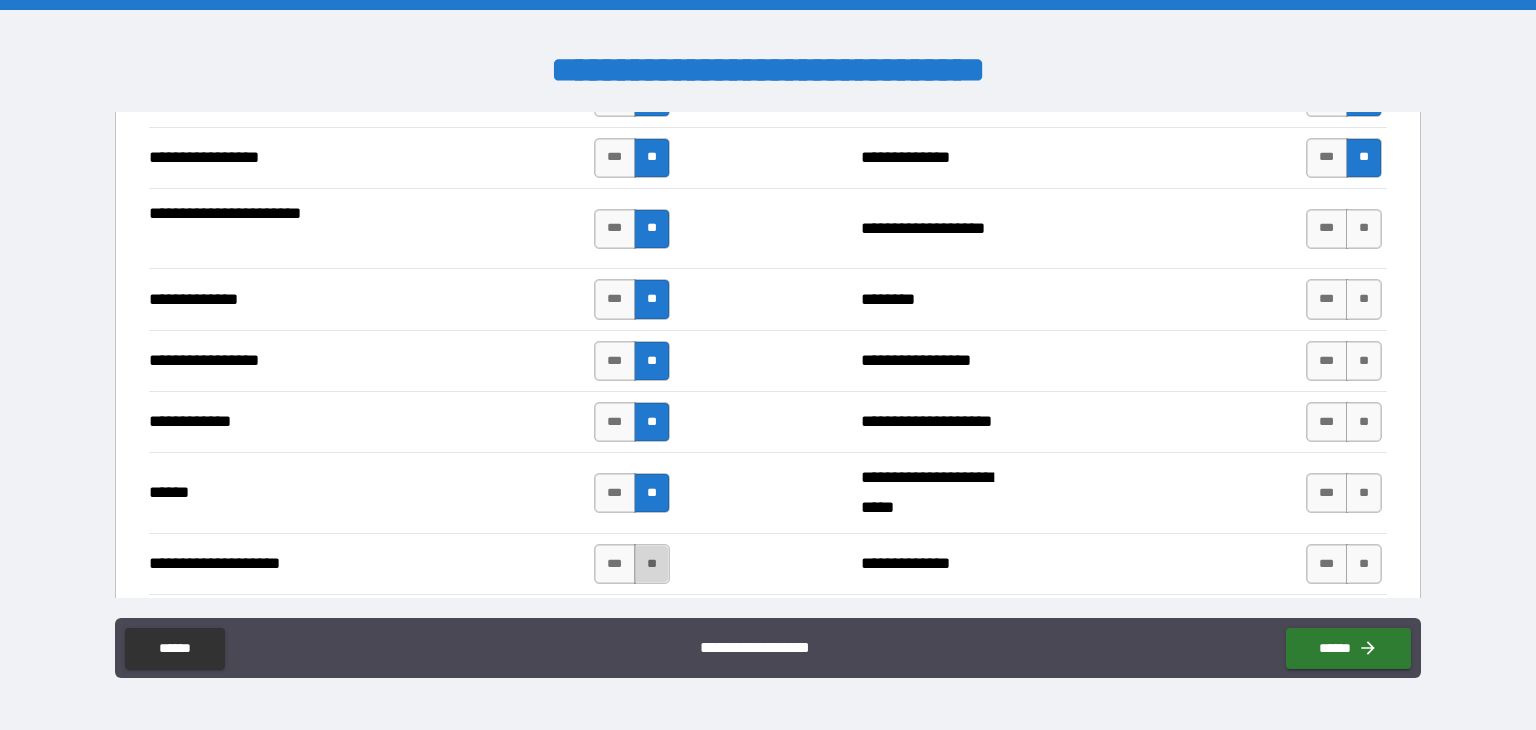 click on "**" at bounding box center (652, 564) 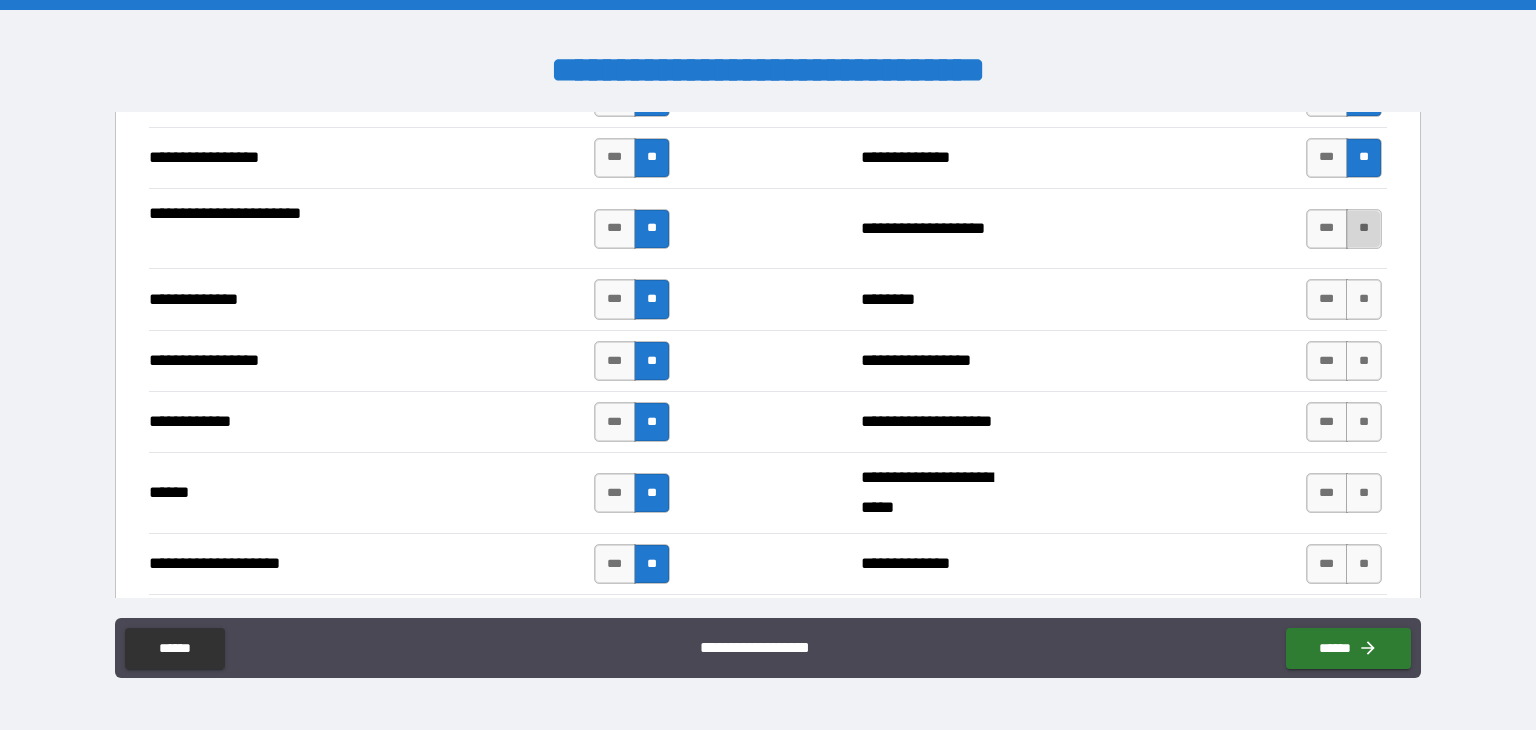 click on "**" at bounding box center (1364, 229) 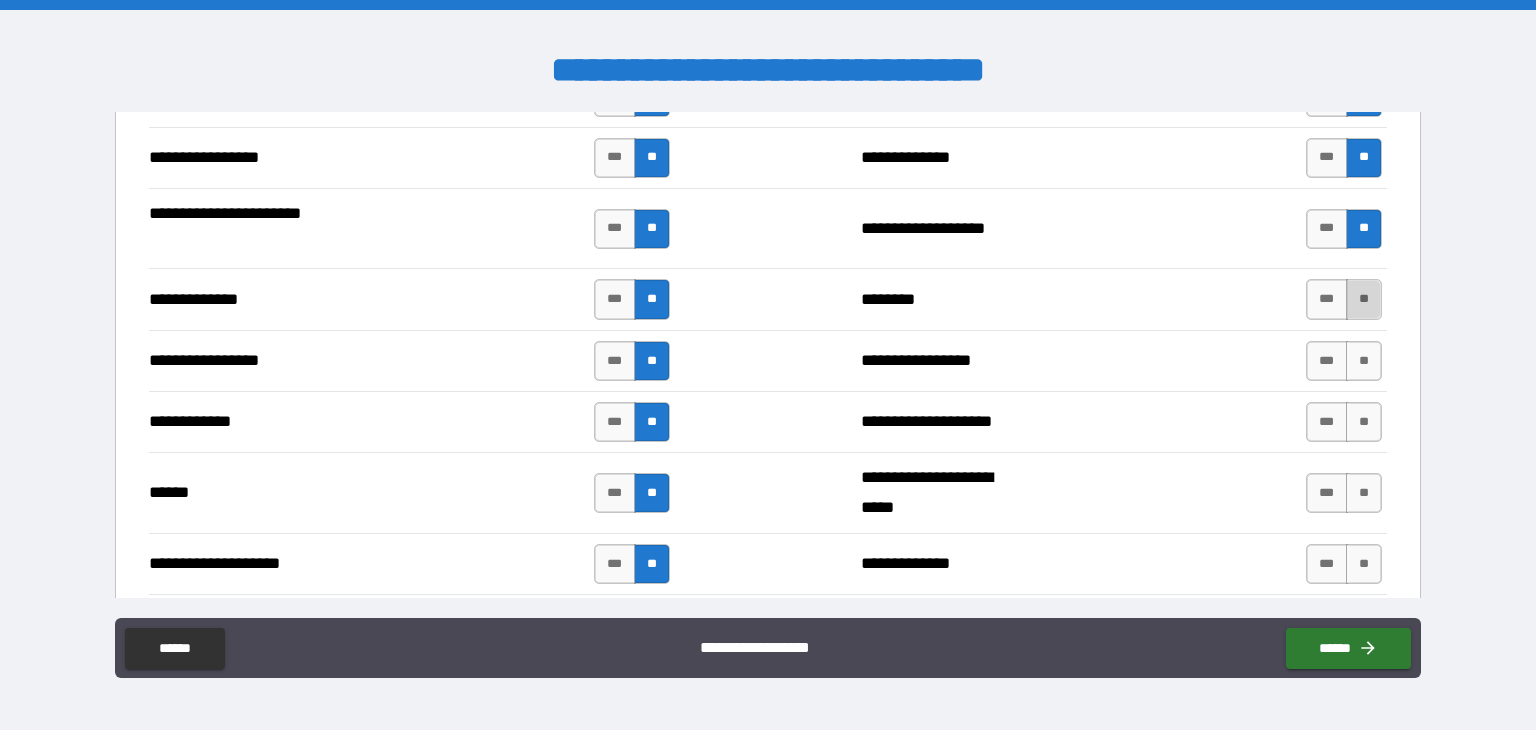click on "**" at bounding box center (1364, 299) 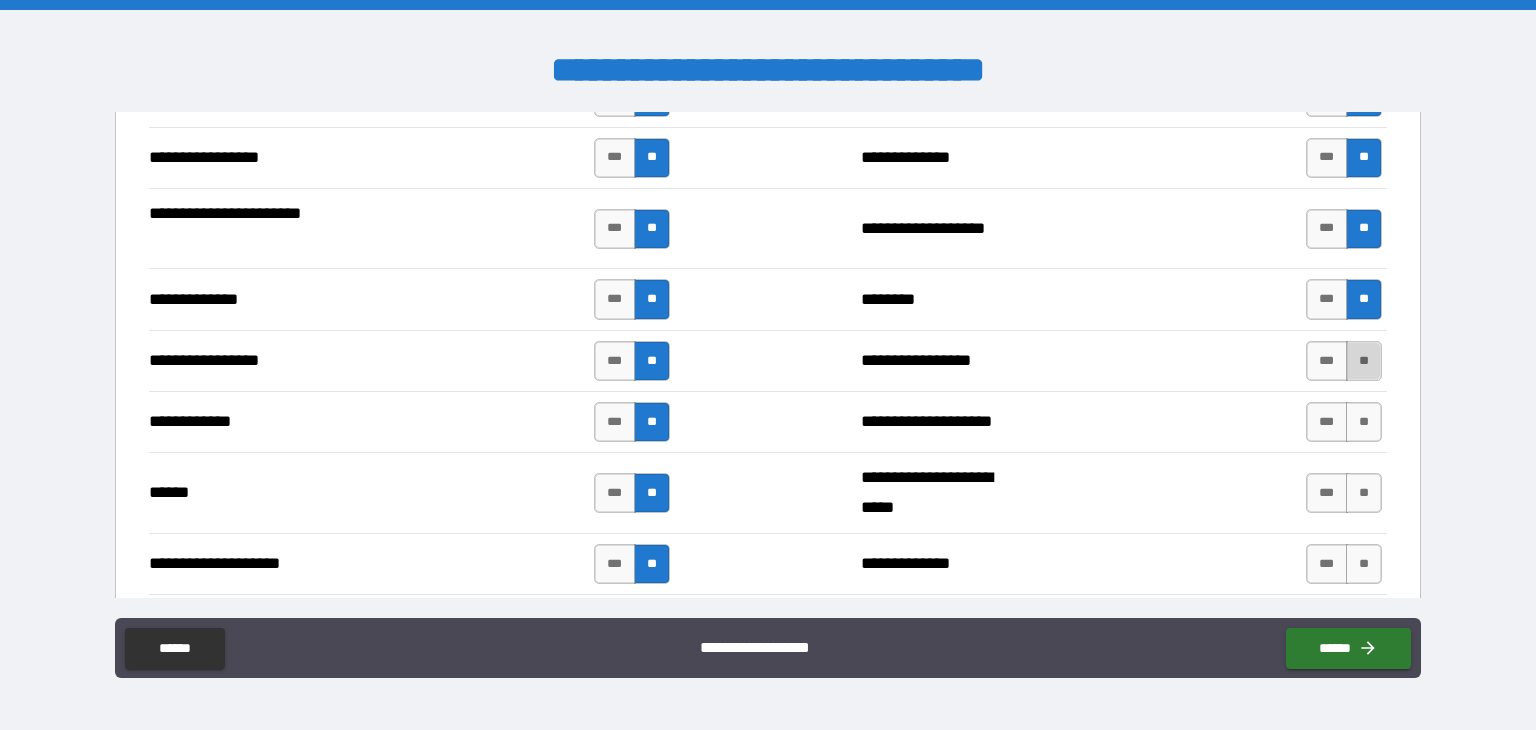 click on "**" at bounding box center [1364, 361] 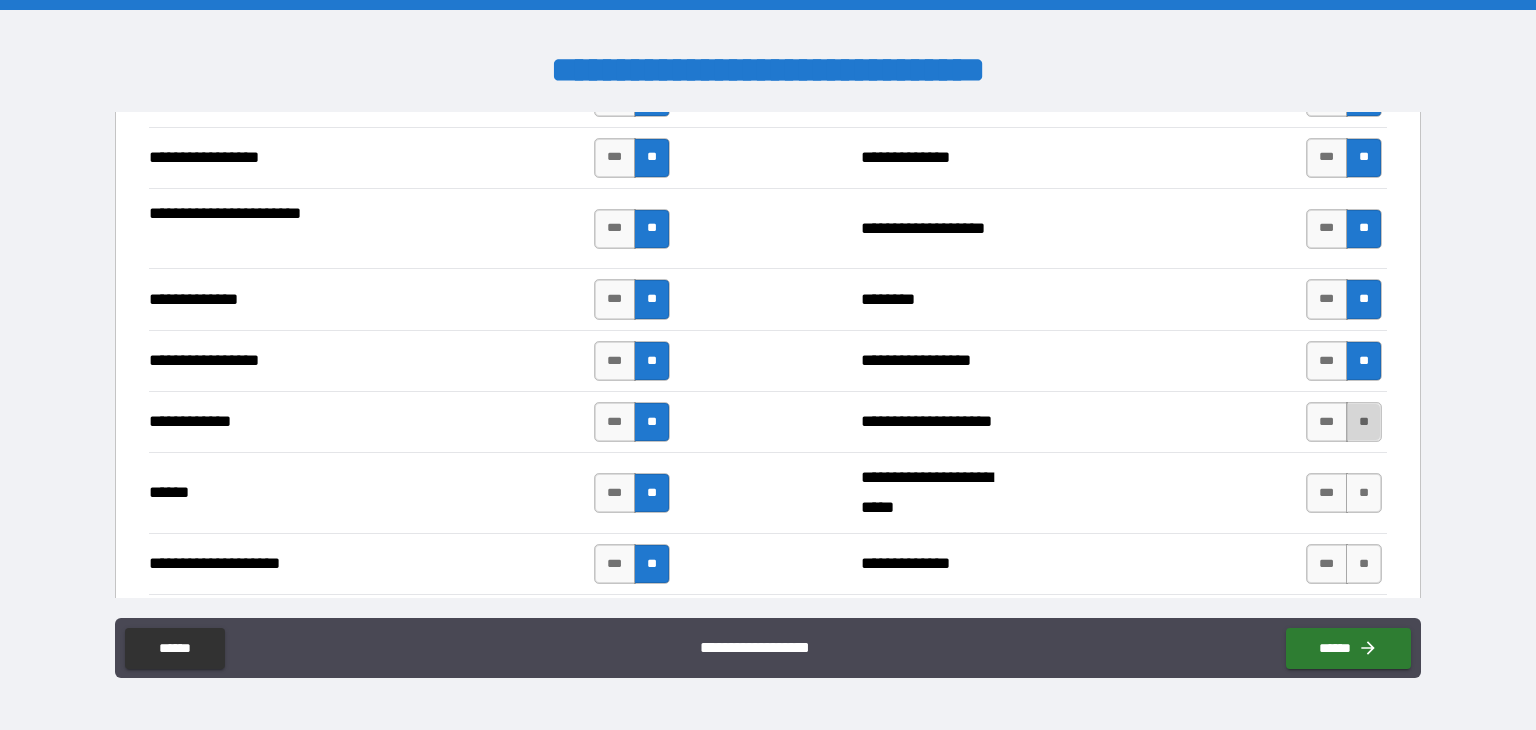 click on "**" at bounding box center (1364, 422) 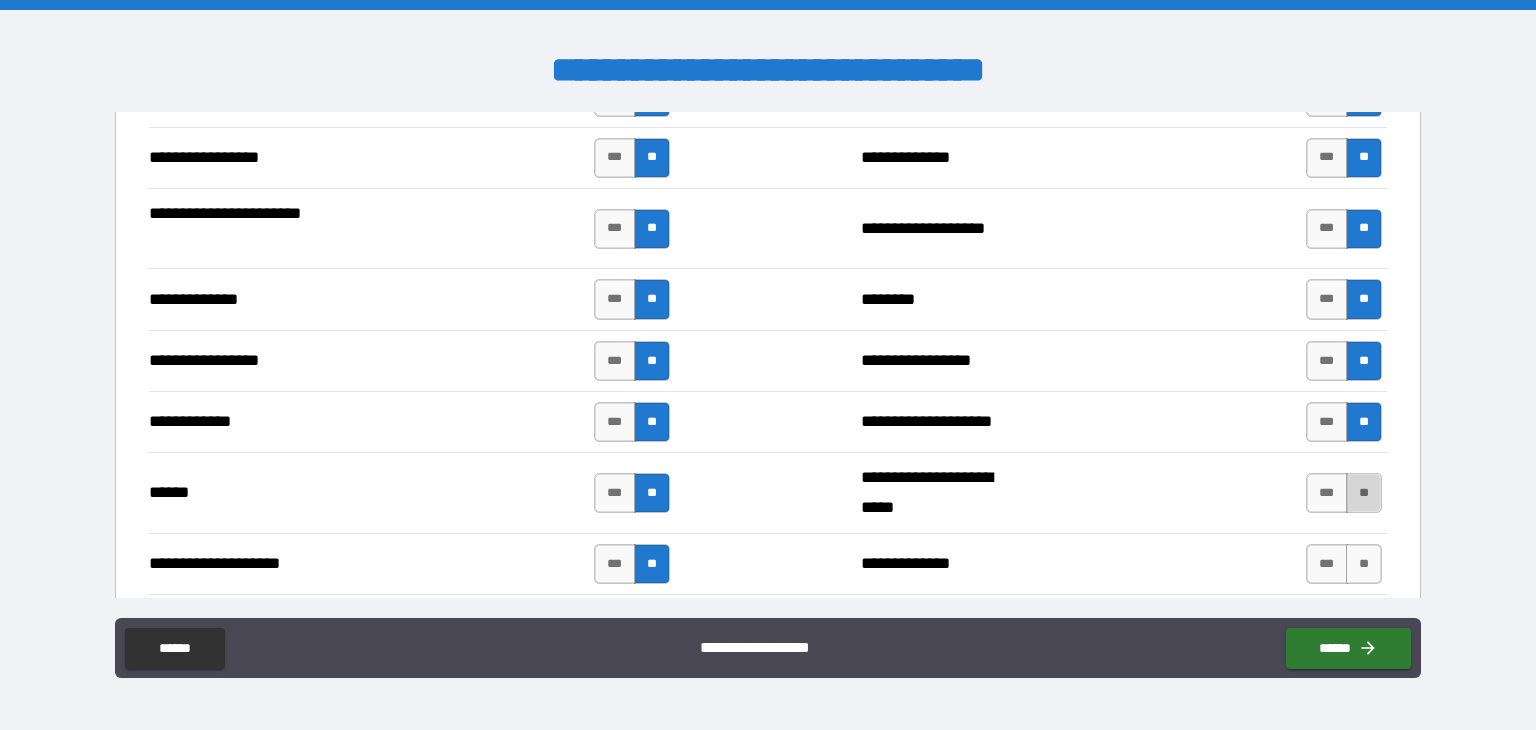 click on "**" at bounding box center [1364, 493] 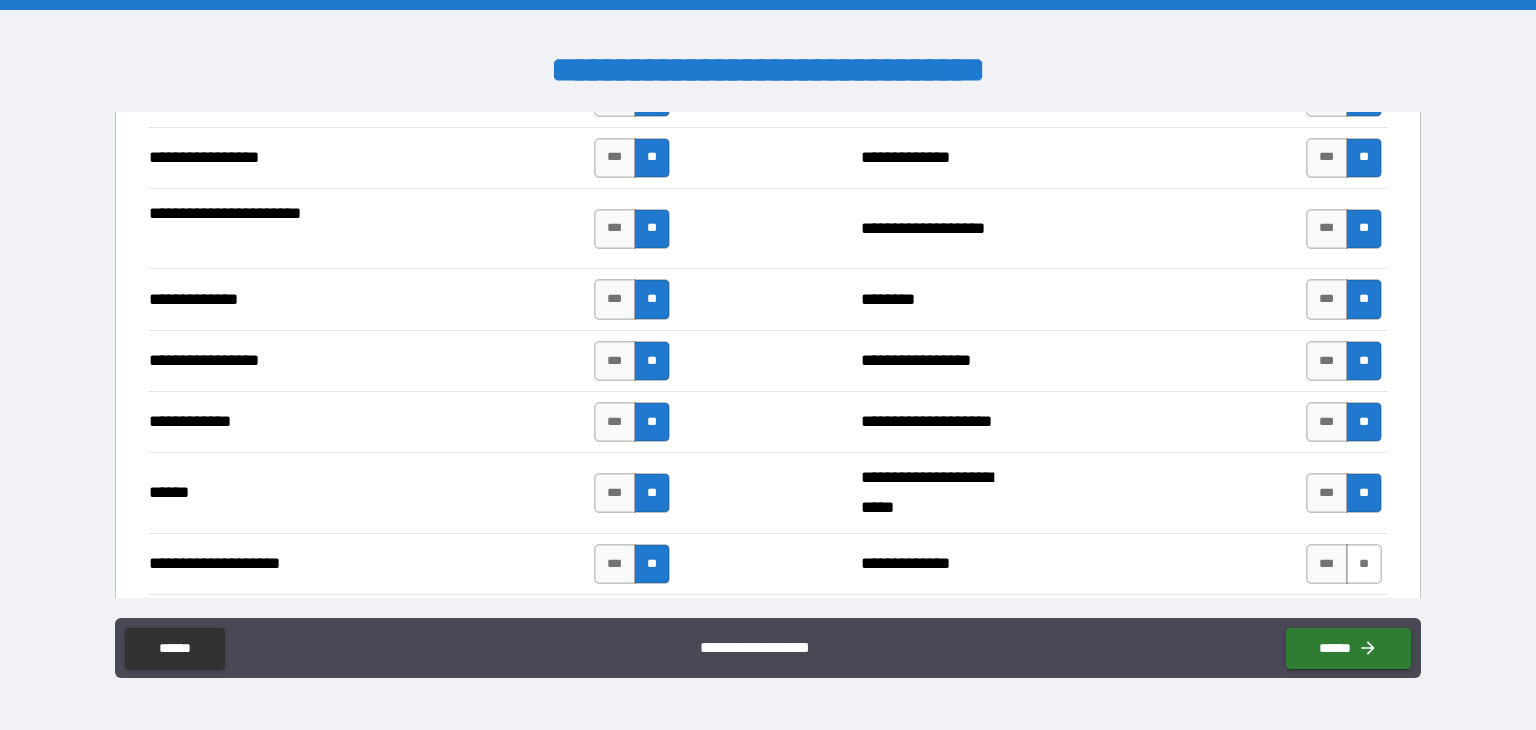 click on "**" at bounding box center [1364, 564] 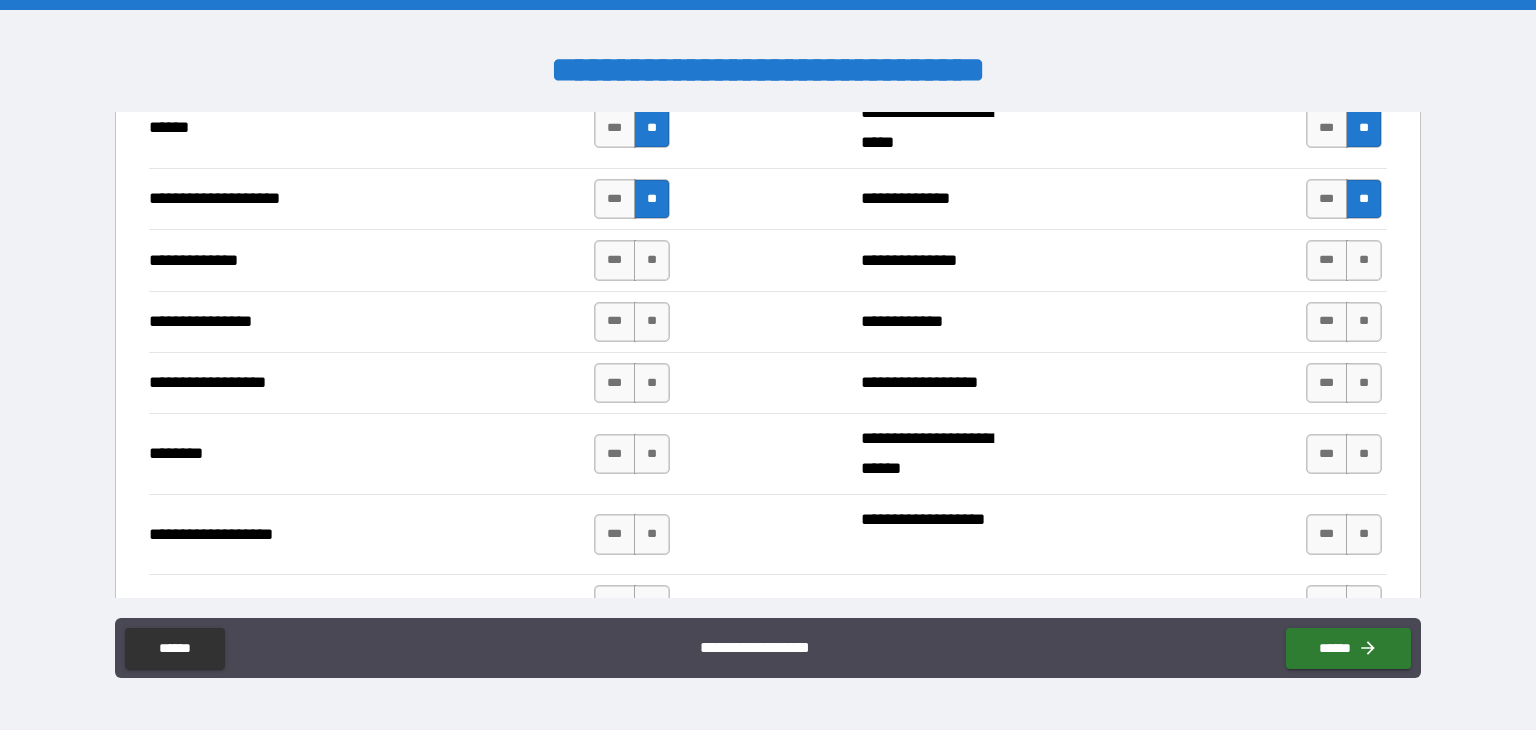 scroll, scrollTop: 3100, scrollLeft: 0, axis: vertical 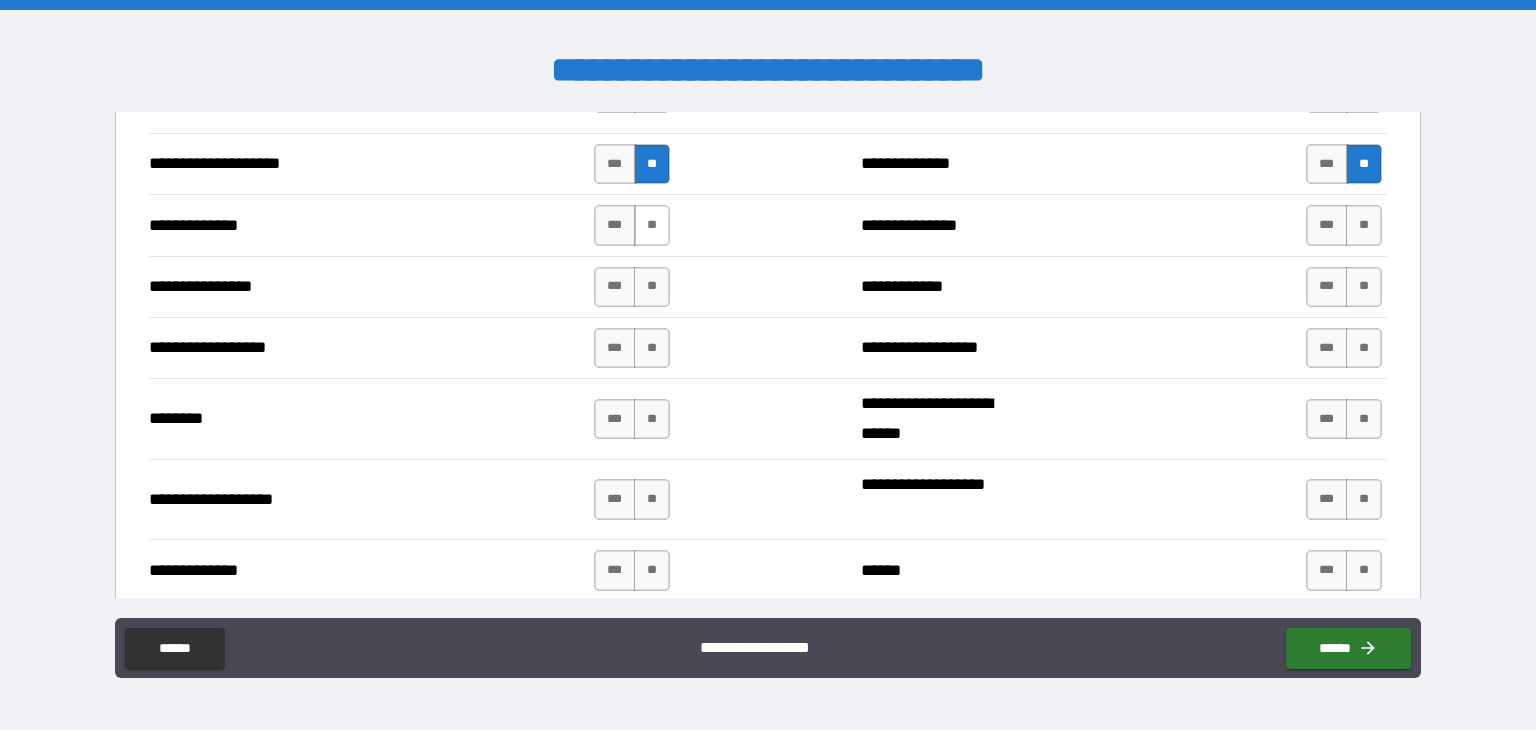 click on "**" at bounding box center [652, 225] 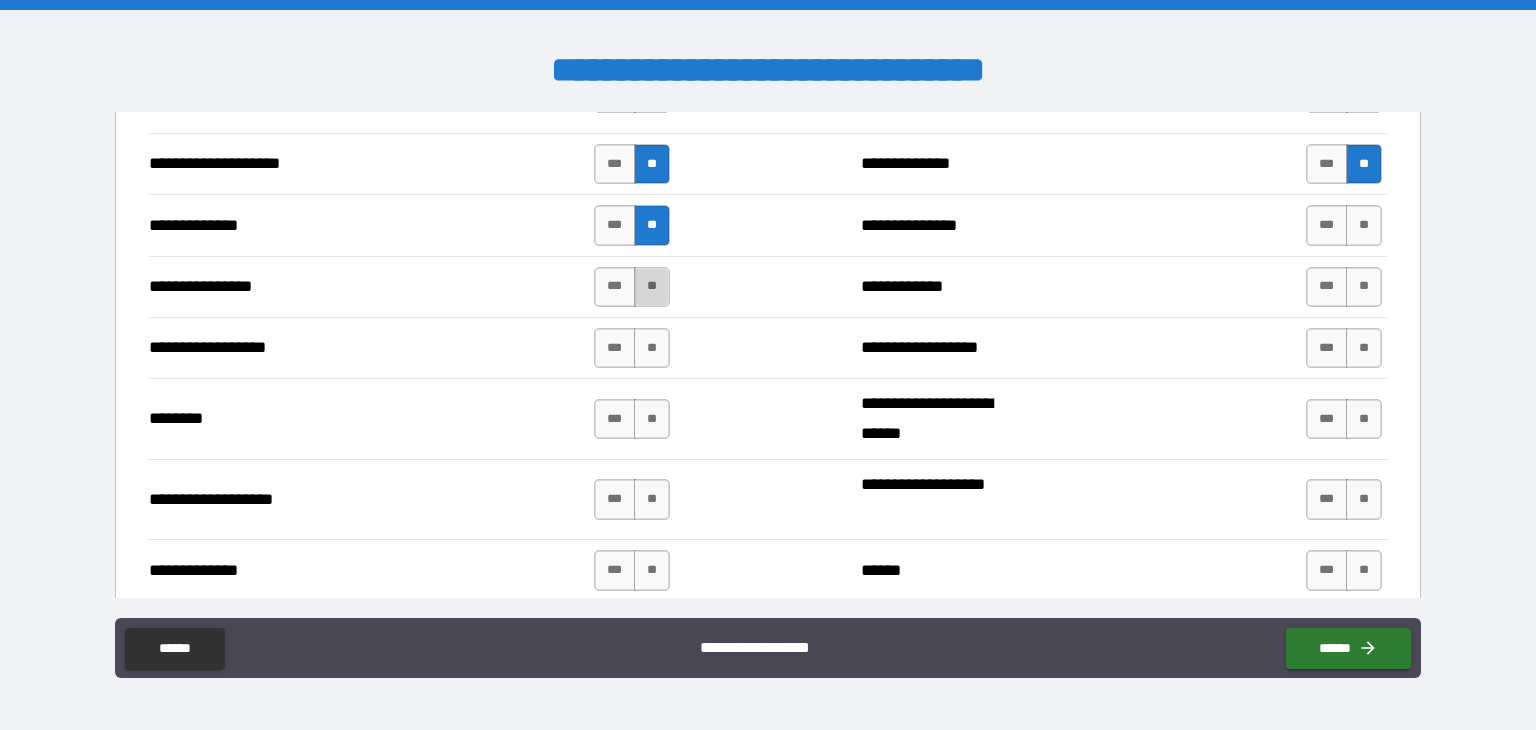 click on "**" at bounding box center (652, 287) 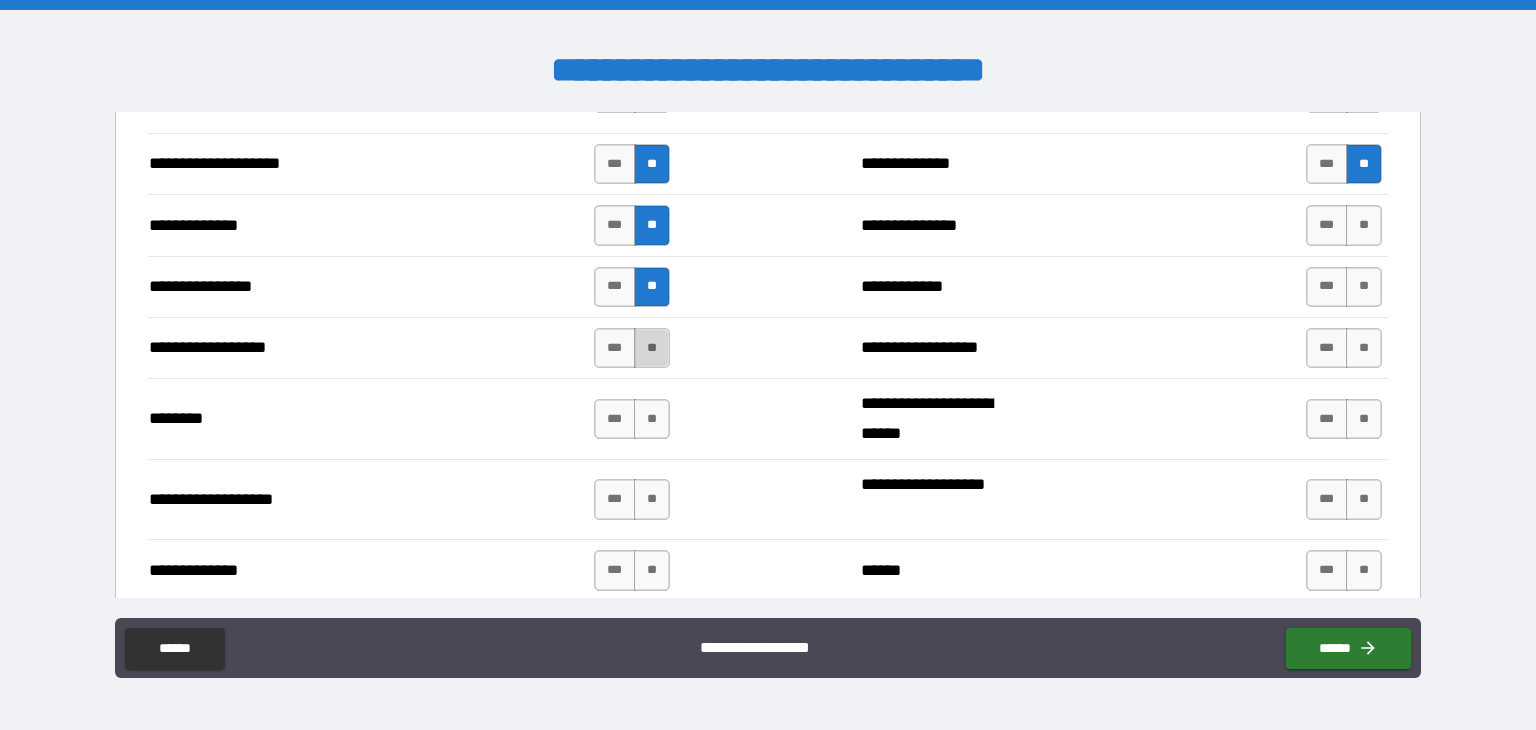 click on "**" at bounding box center (652, 348) 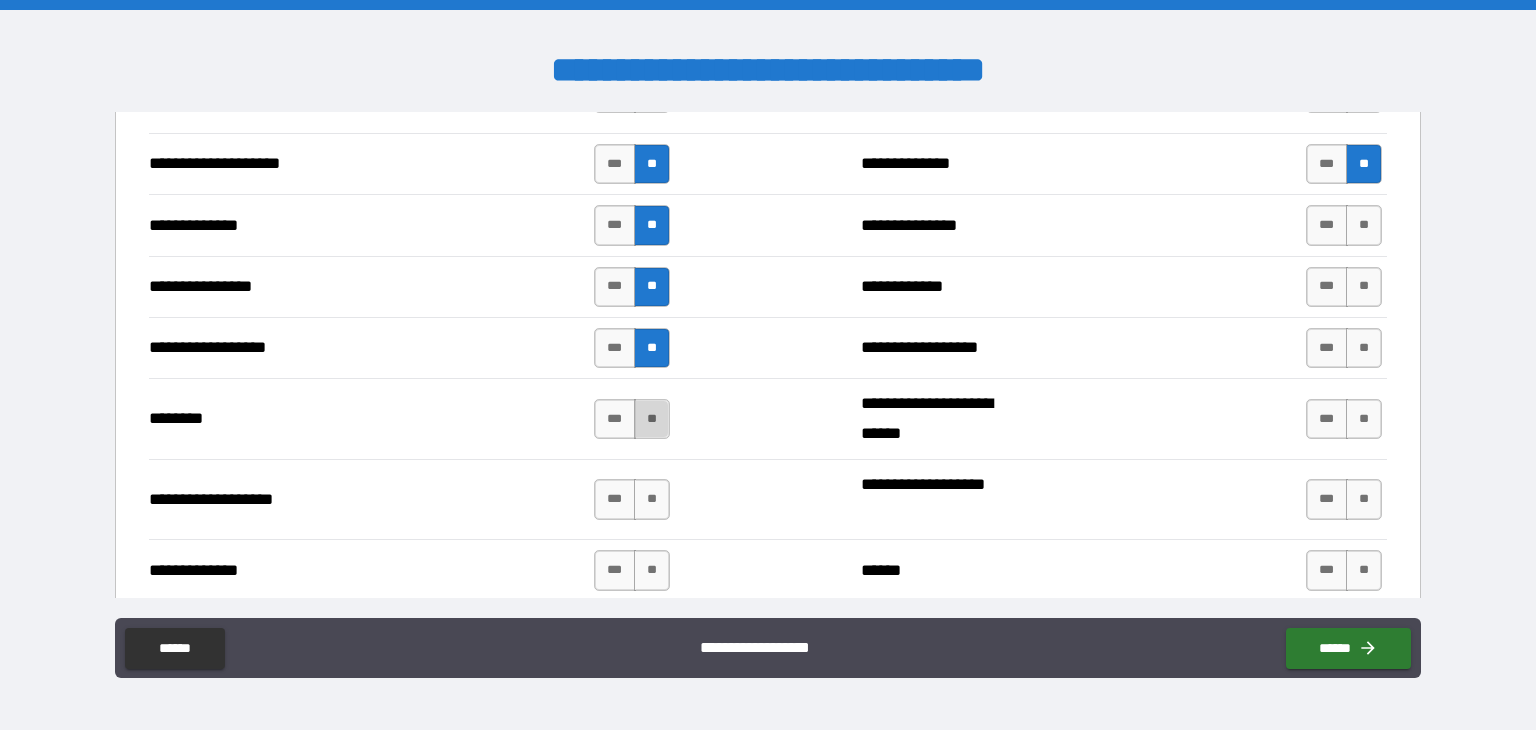 click on "**" at bounding box center [652, 419] 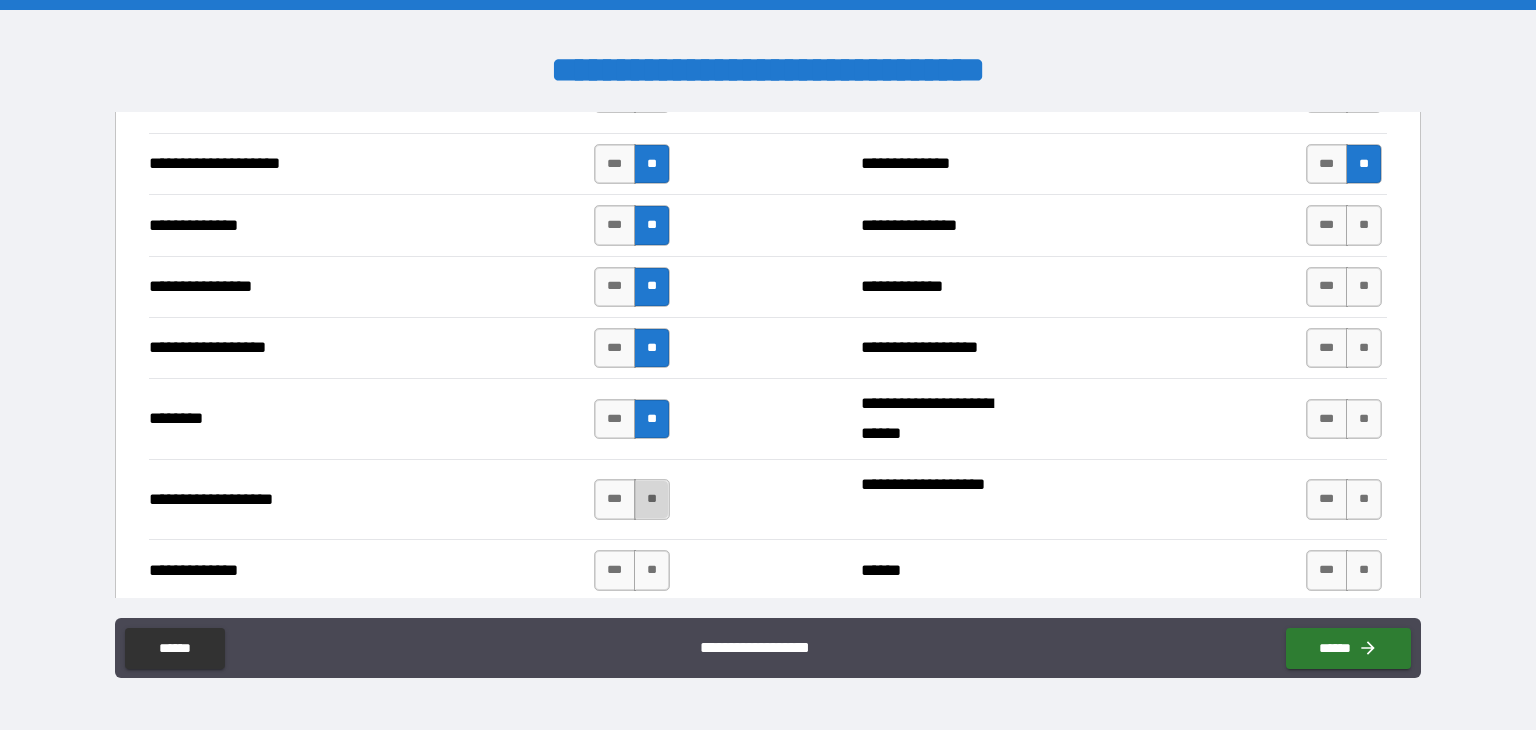 click on "**" at bounding box center [652, 499] 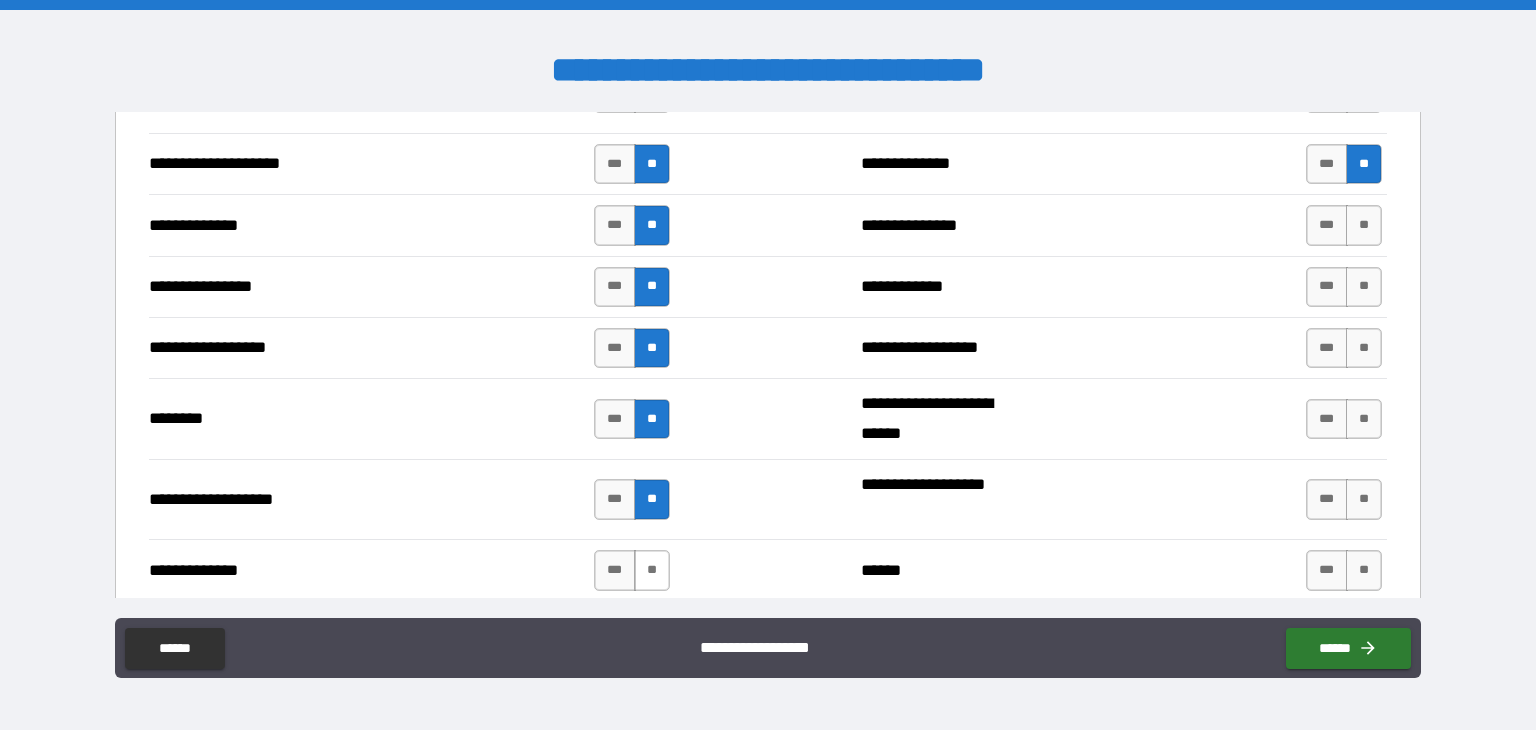 click on "**" at bounding box center [652, 570] 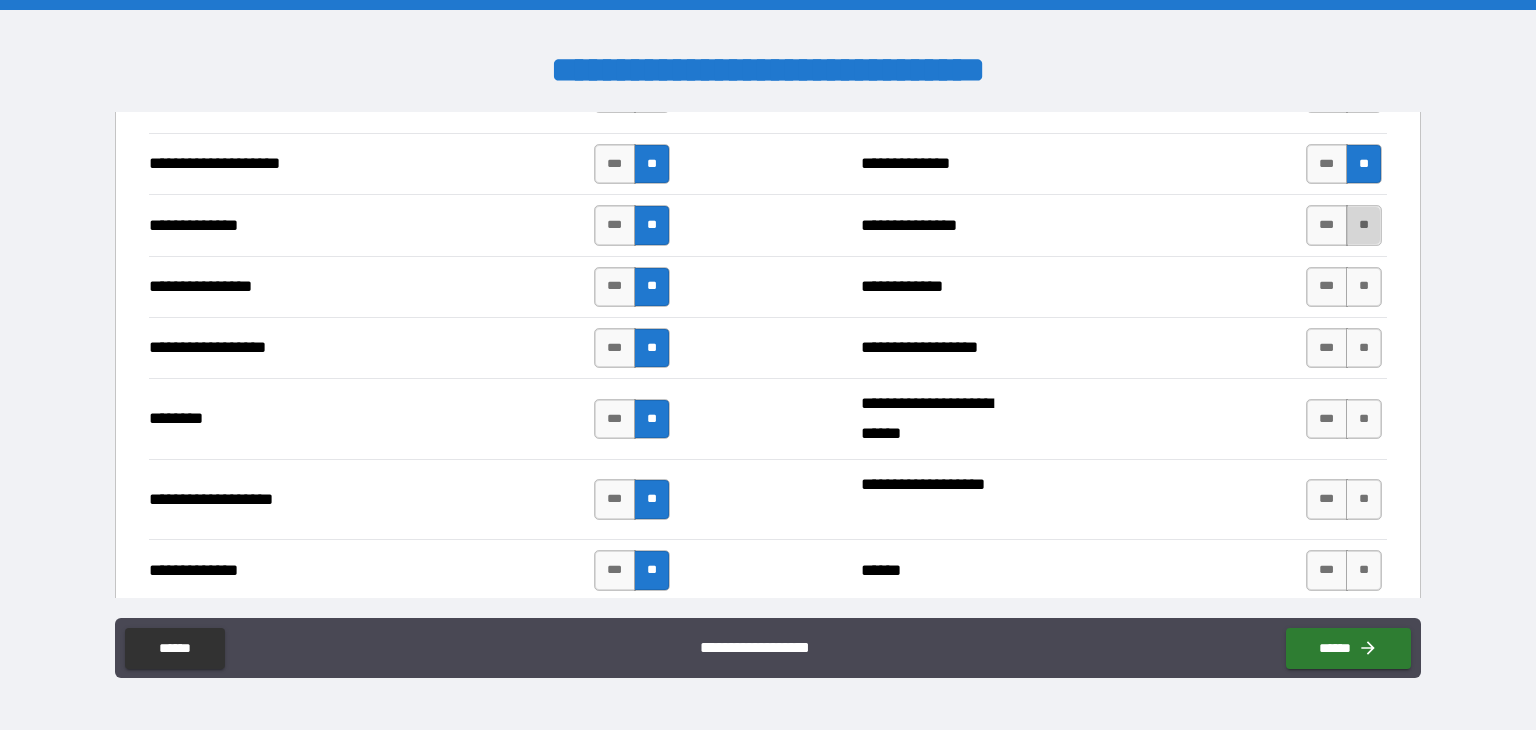 click on "**" at bounding box center (1364, 225) 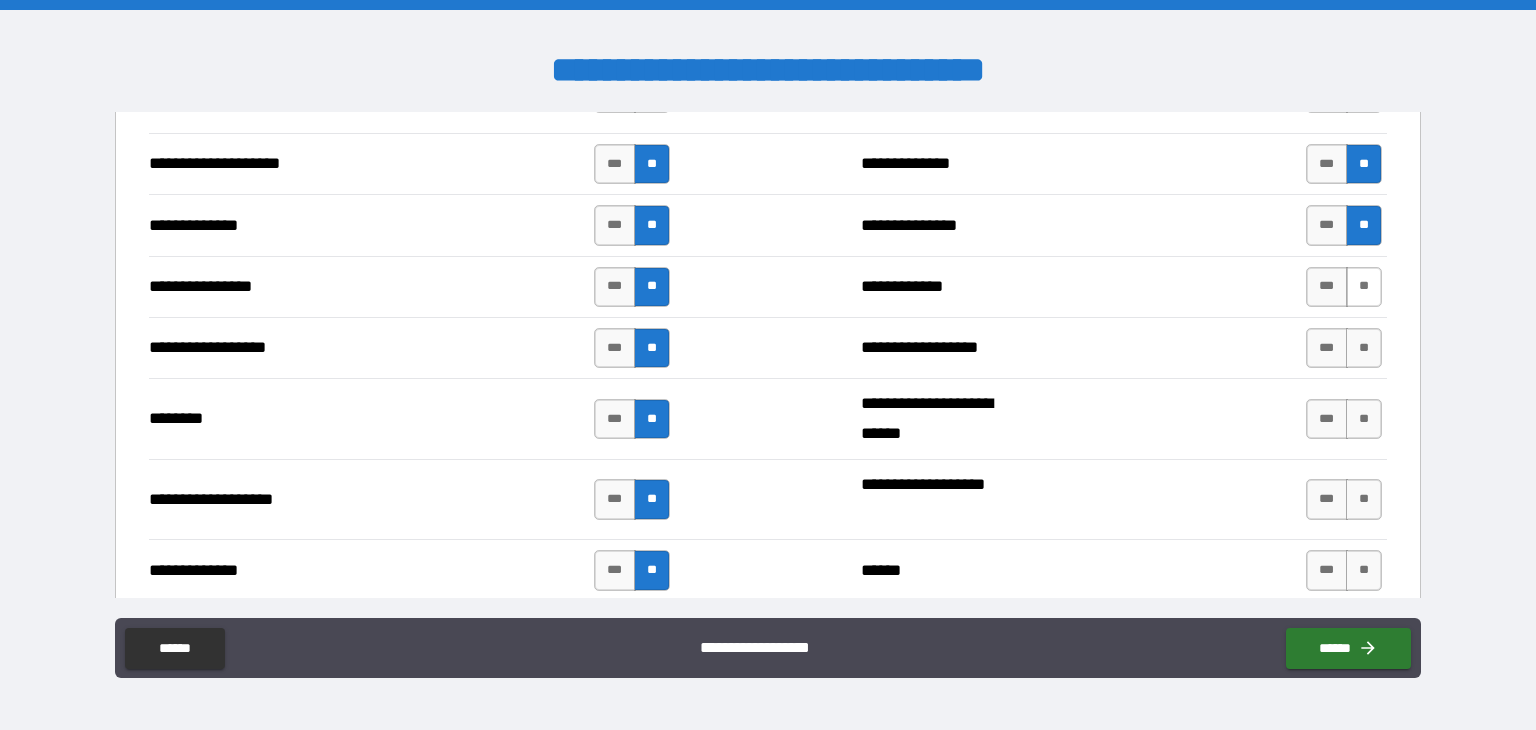 click on "**" at bounding box center (1364, 287) 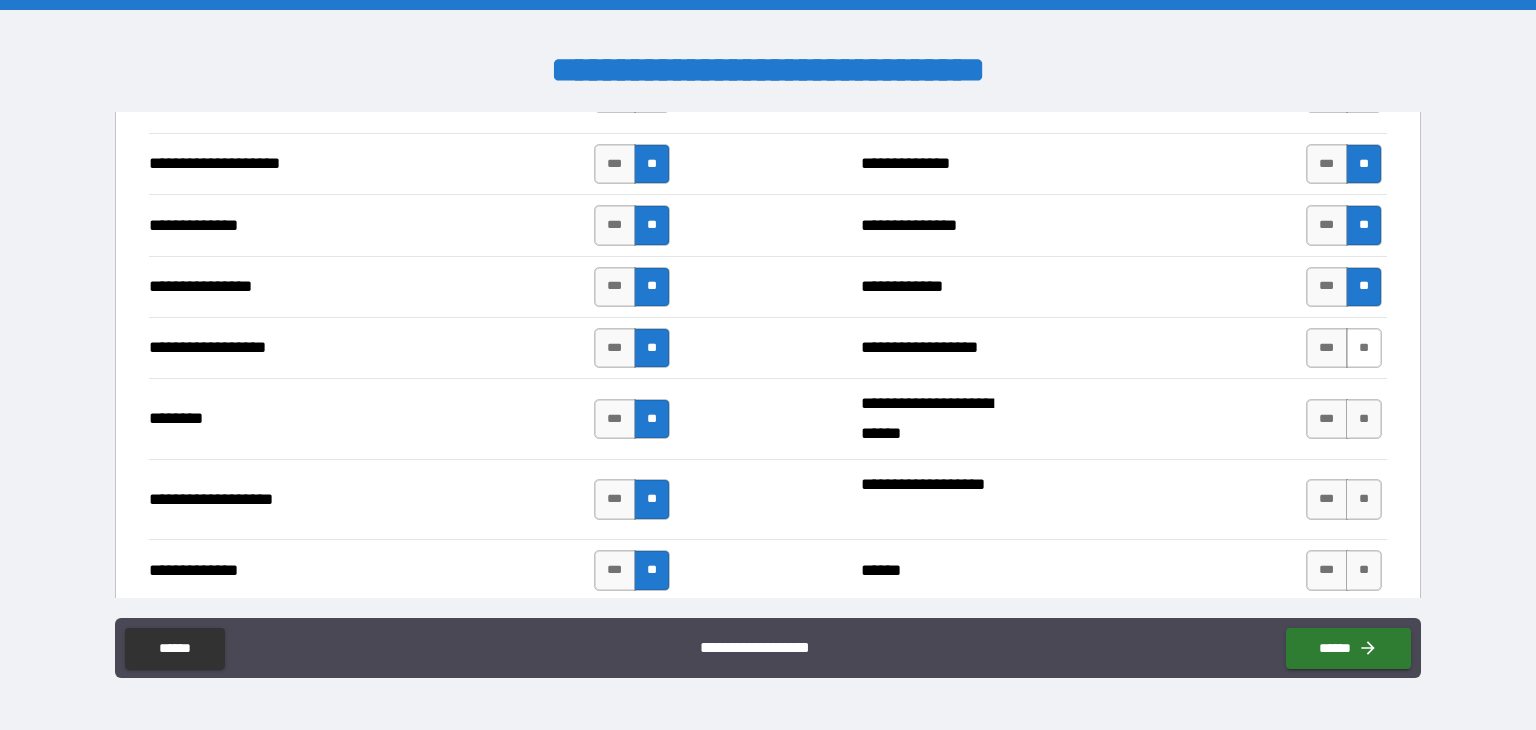 click on "**" at bounding box center (1364, 348) 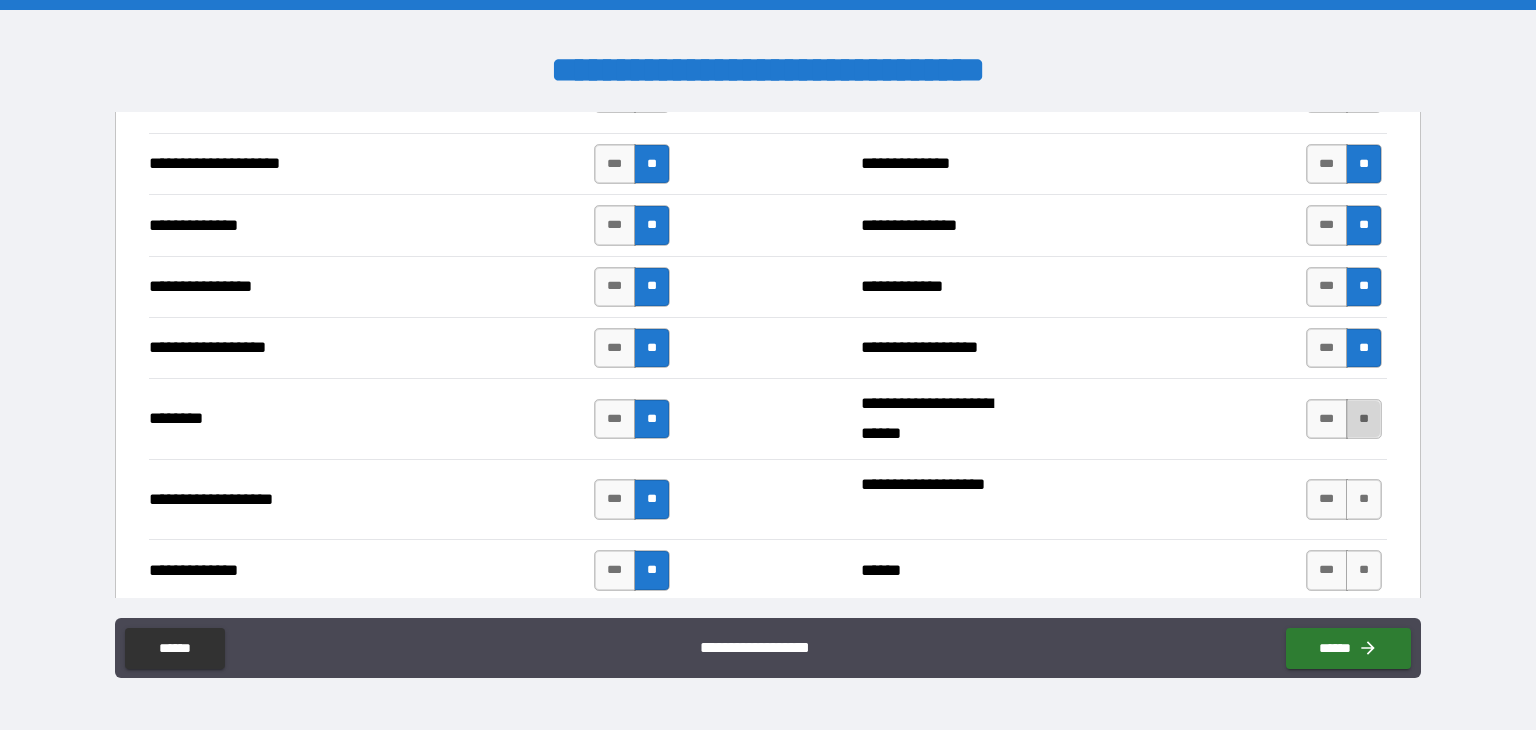click on "**" at bounding box center [1364, 419] 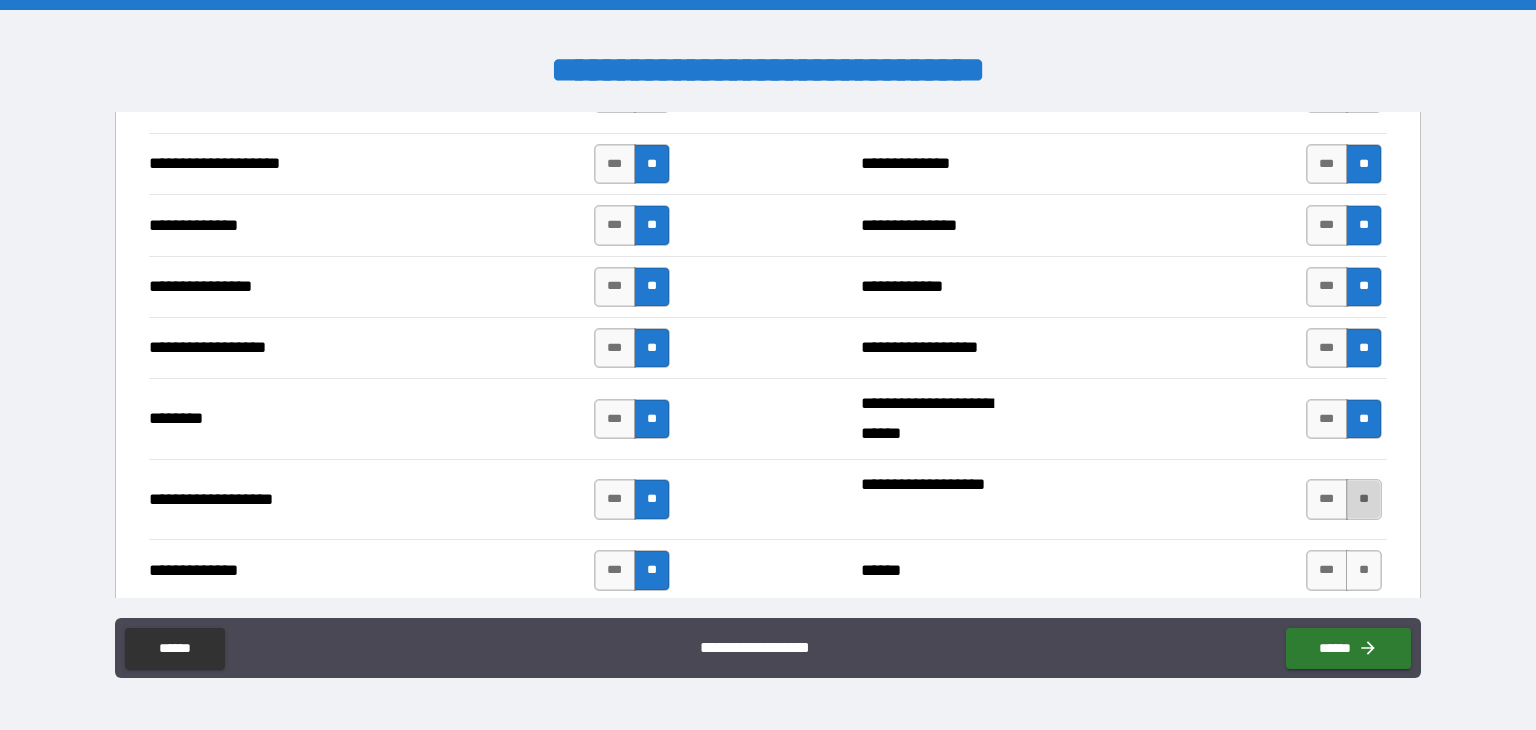click on "**" at bounding box center (1364, 499) 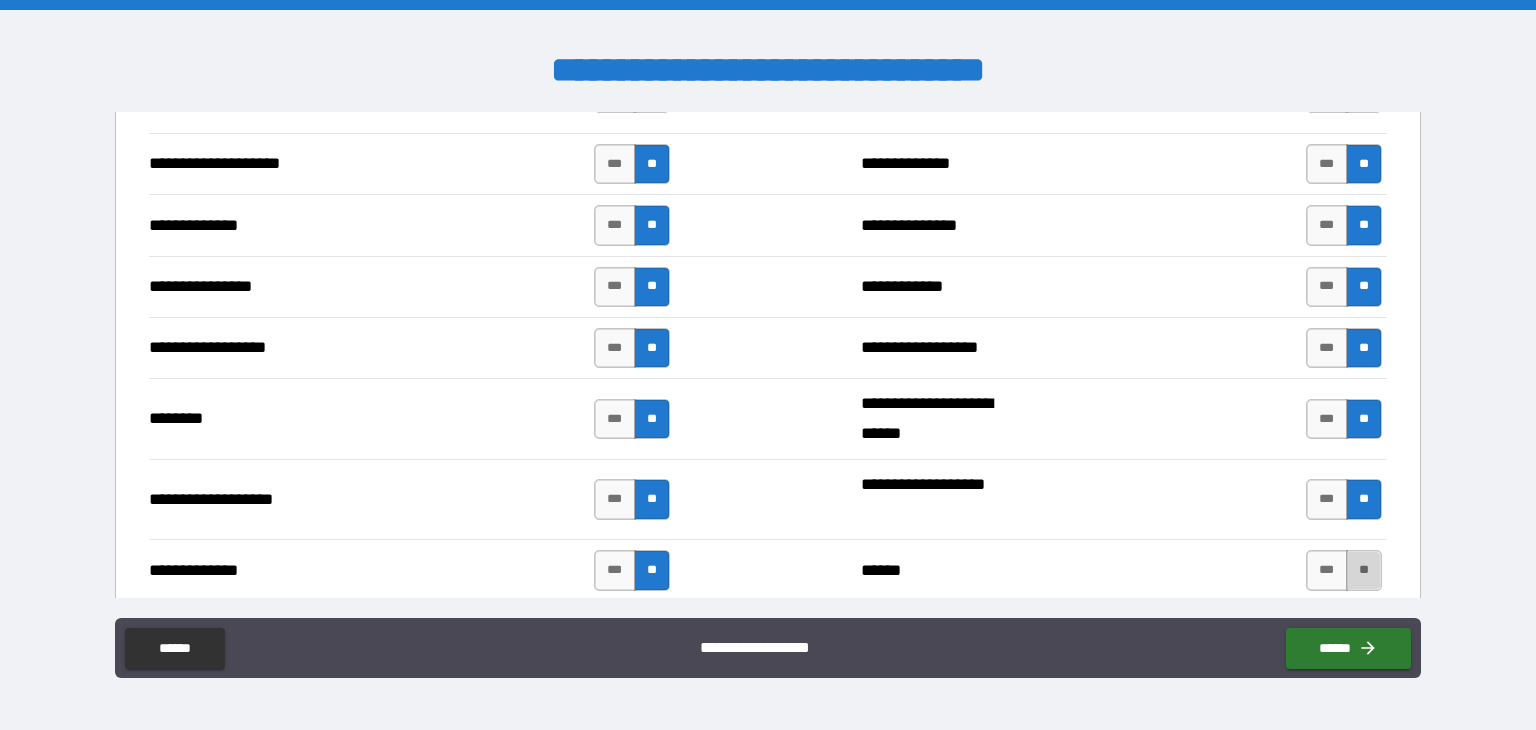 click on "**" at bounding box center (1364, 570) 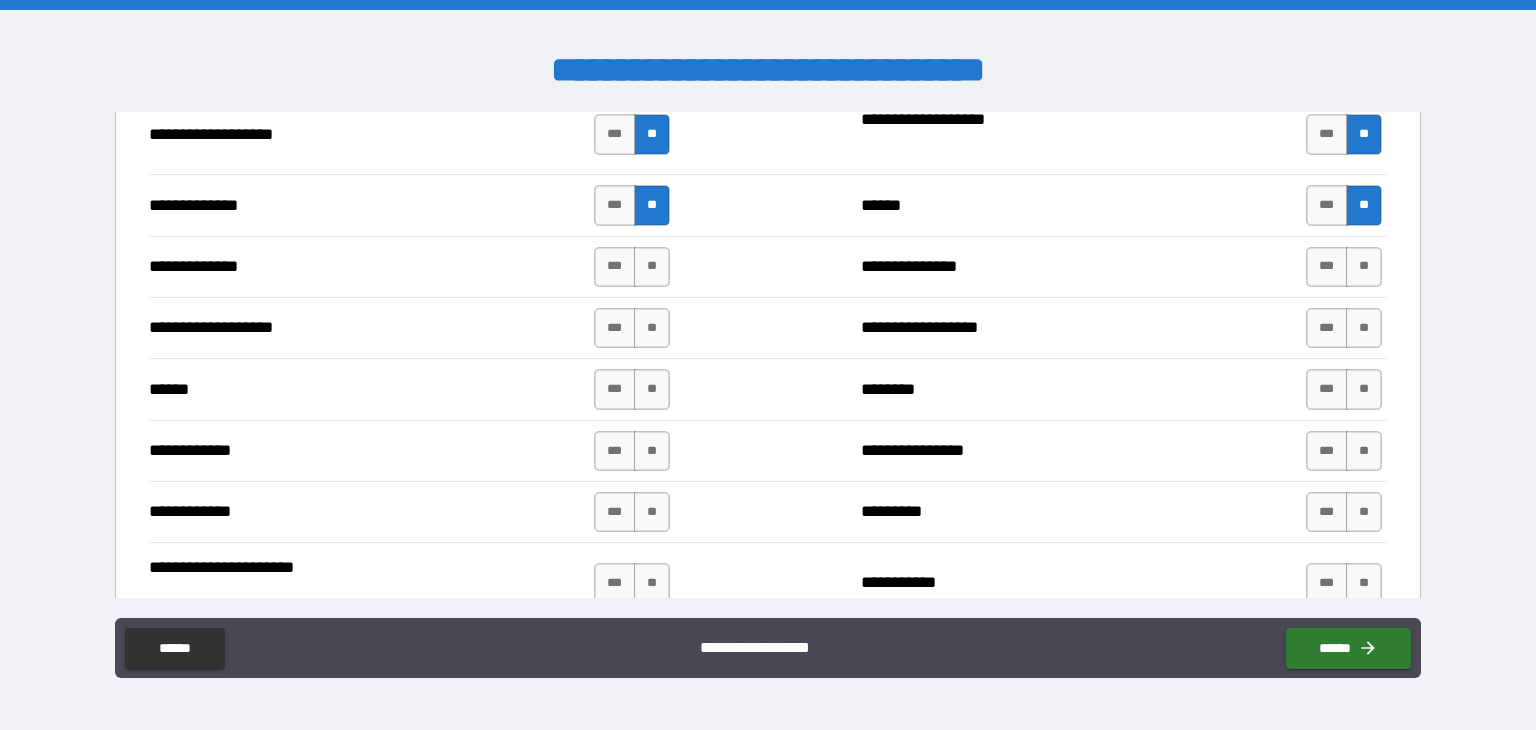 scroll, scrollTop: 3500, scrollLeft: 0, axis: vertical 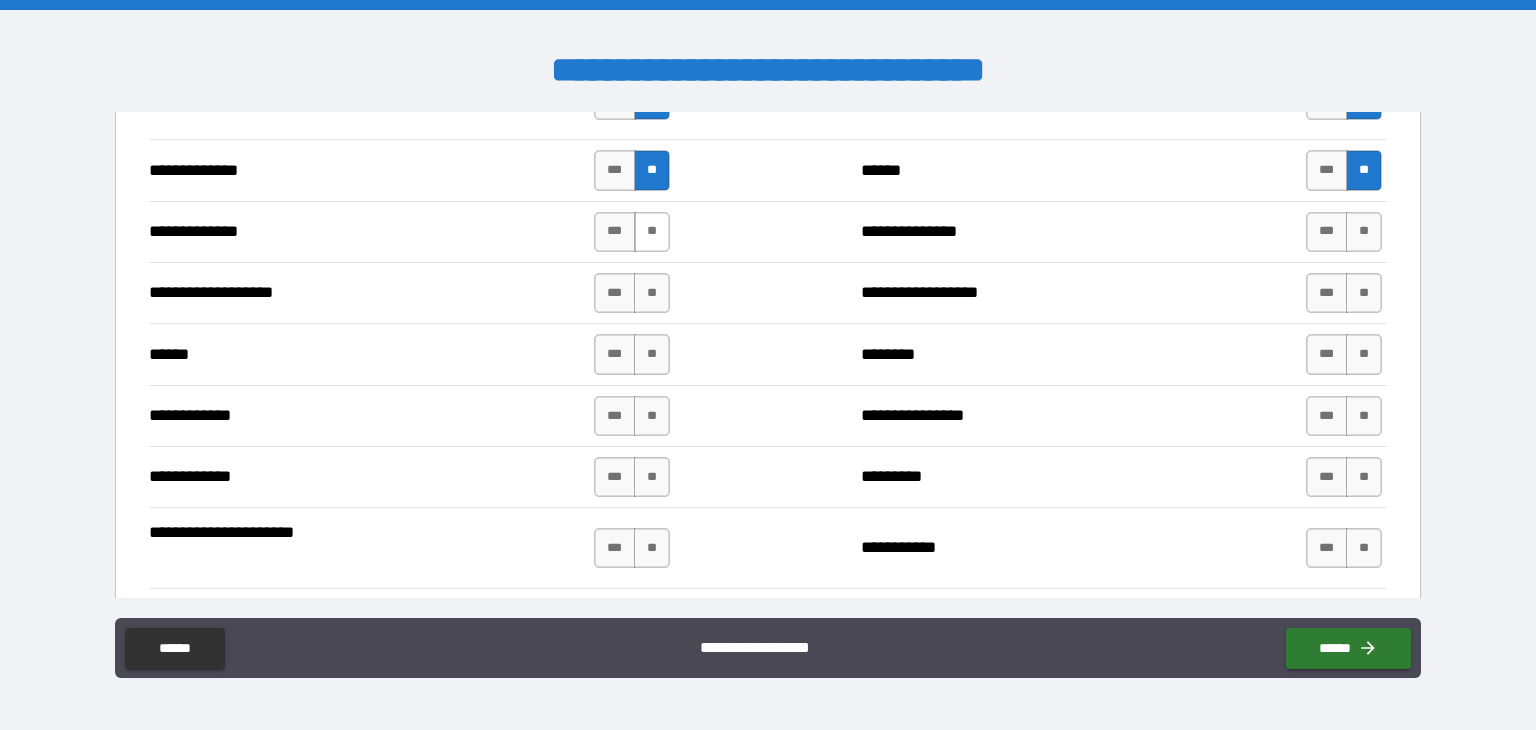 click on "**" at bounding box center [652, 232] 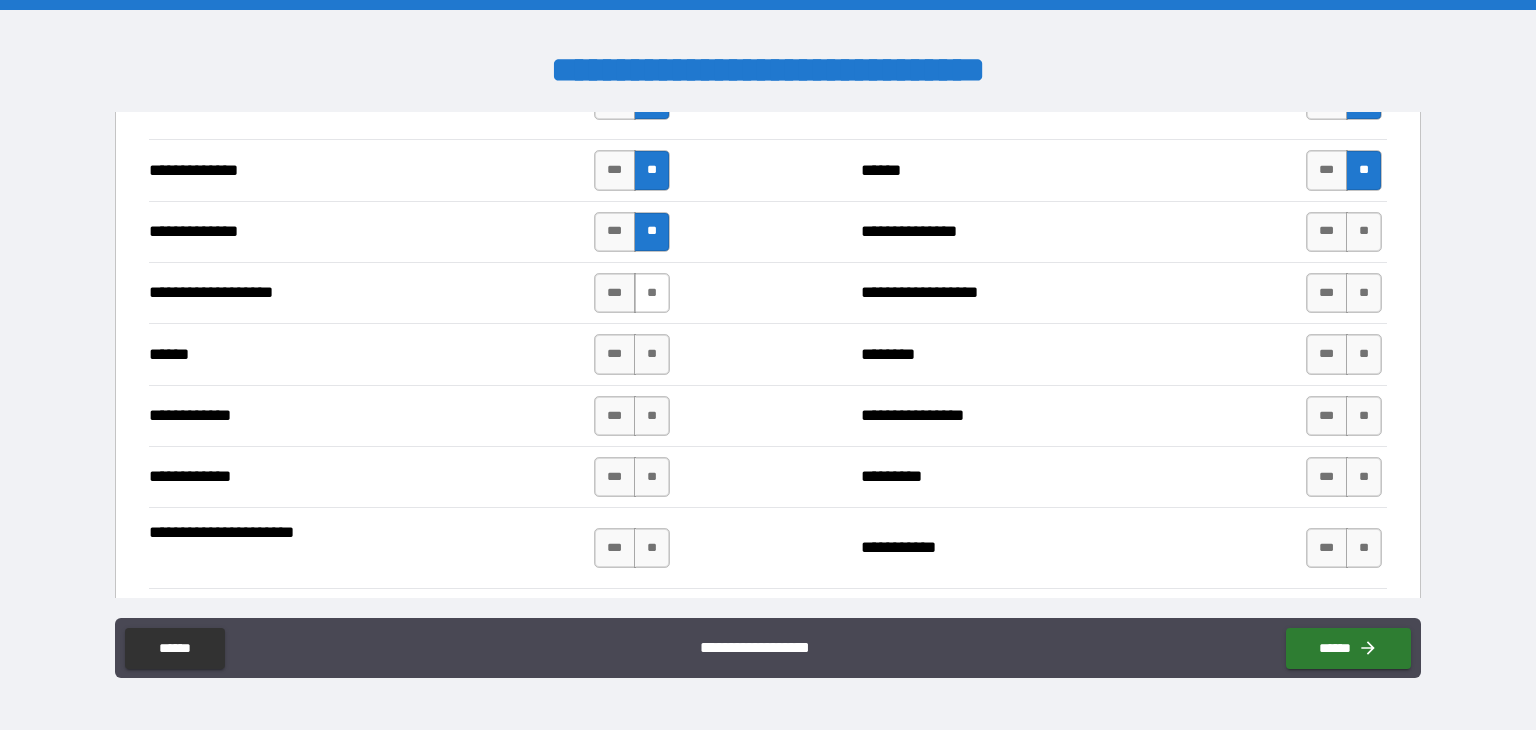 click on "**" at bounding box center [652, 293] 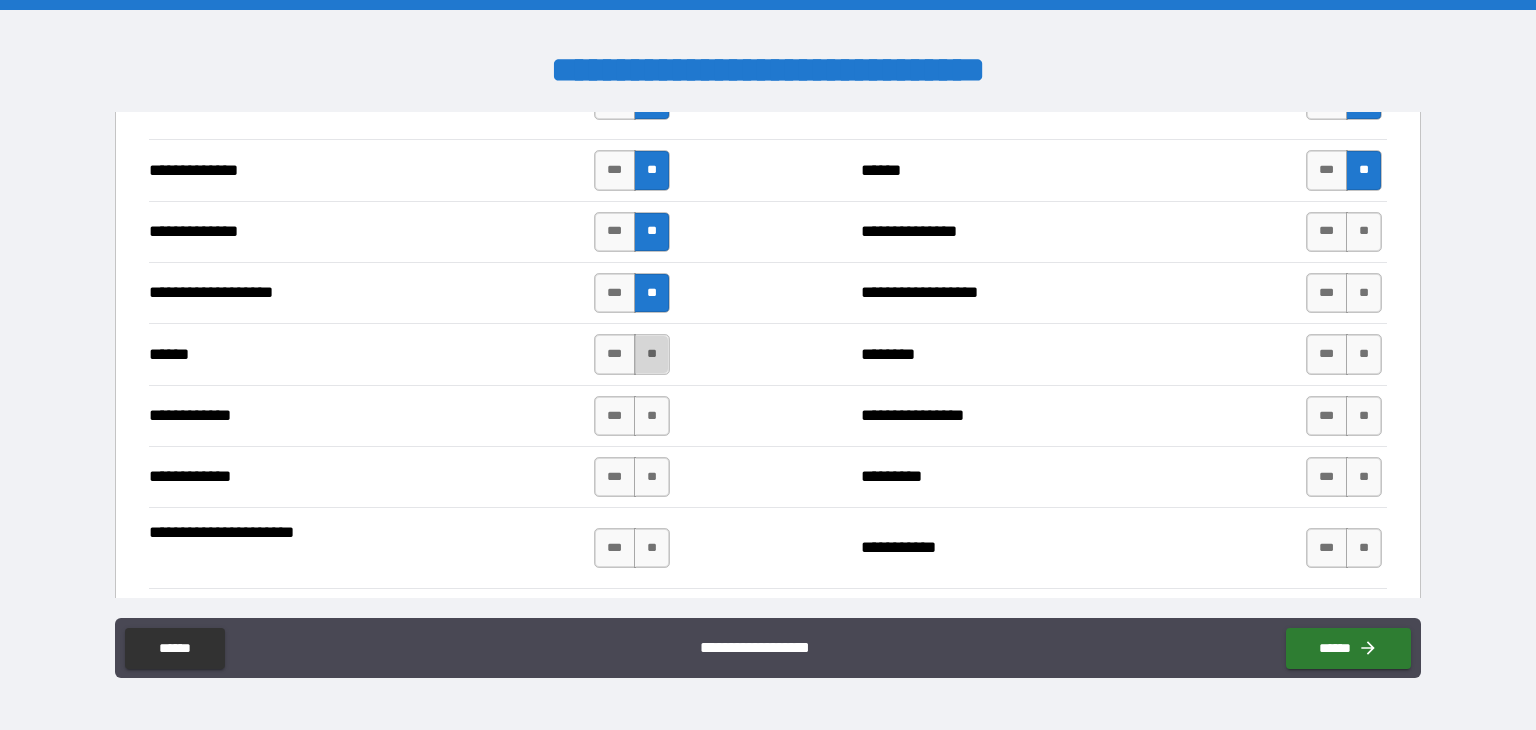 click on "**" at bounding box center [652, 354] 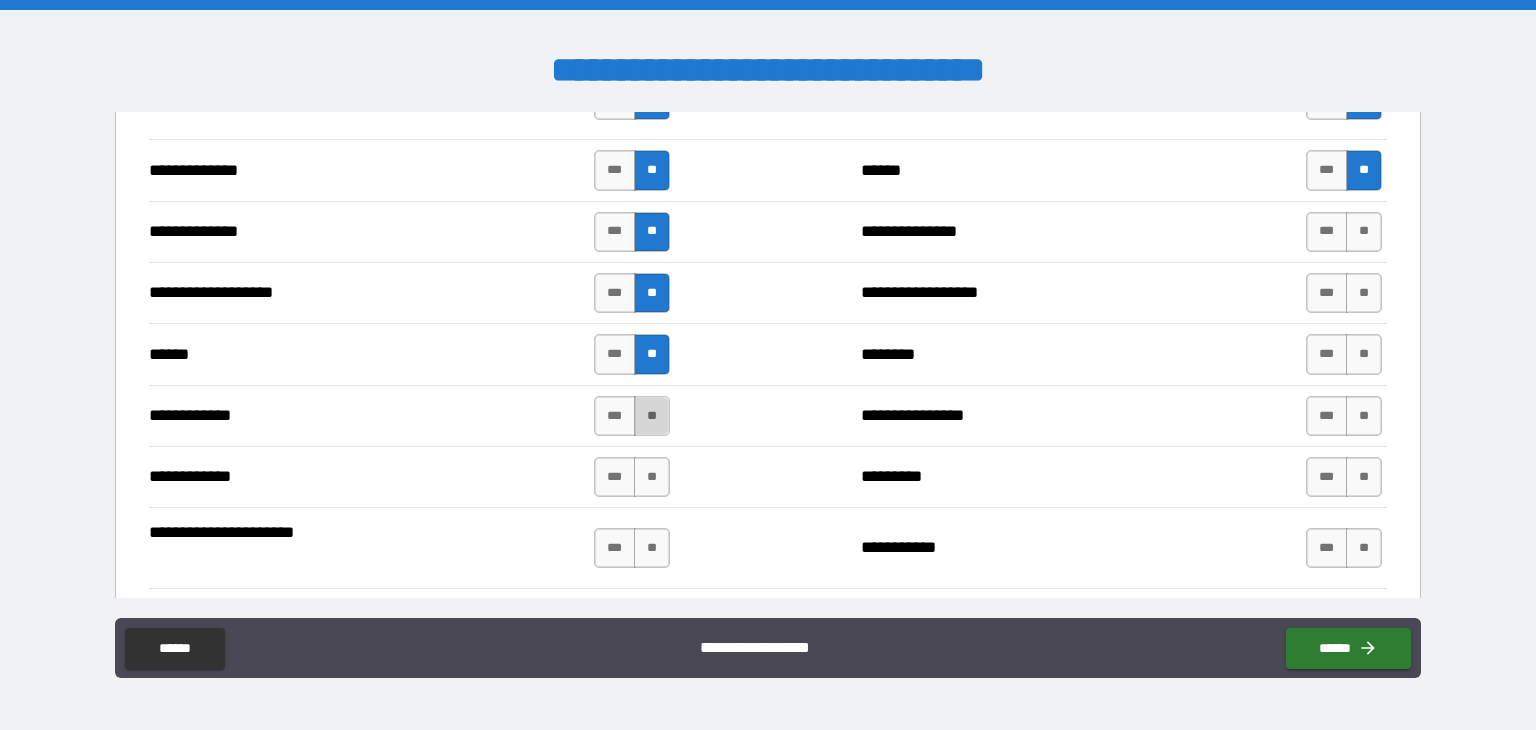 click on "**" at bounding box center [652, 416] 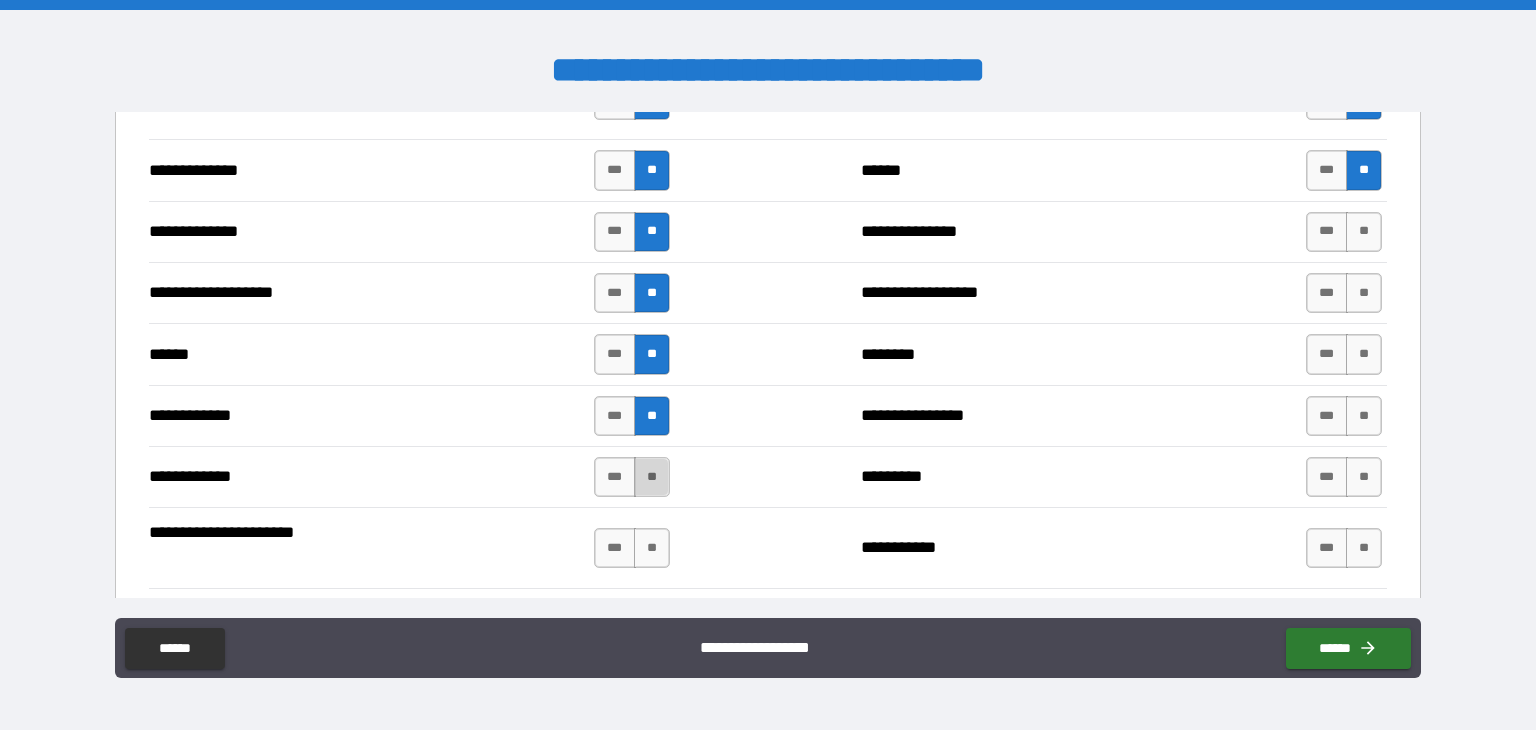 click on "**" at bounding box center (652, 477) 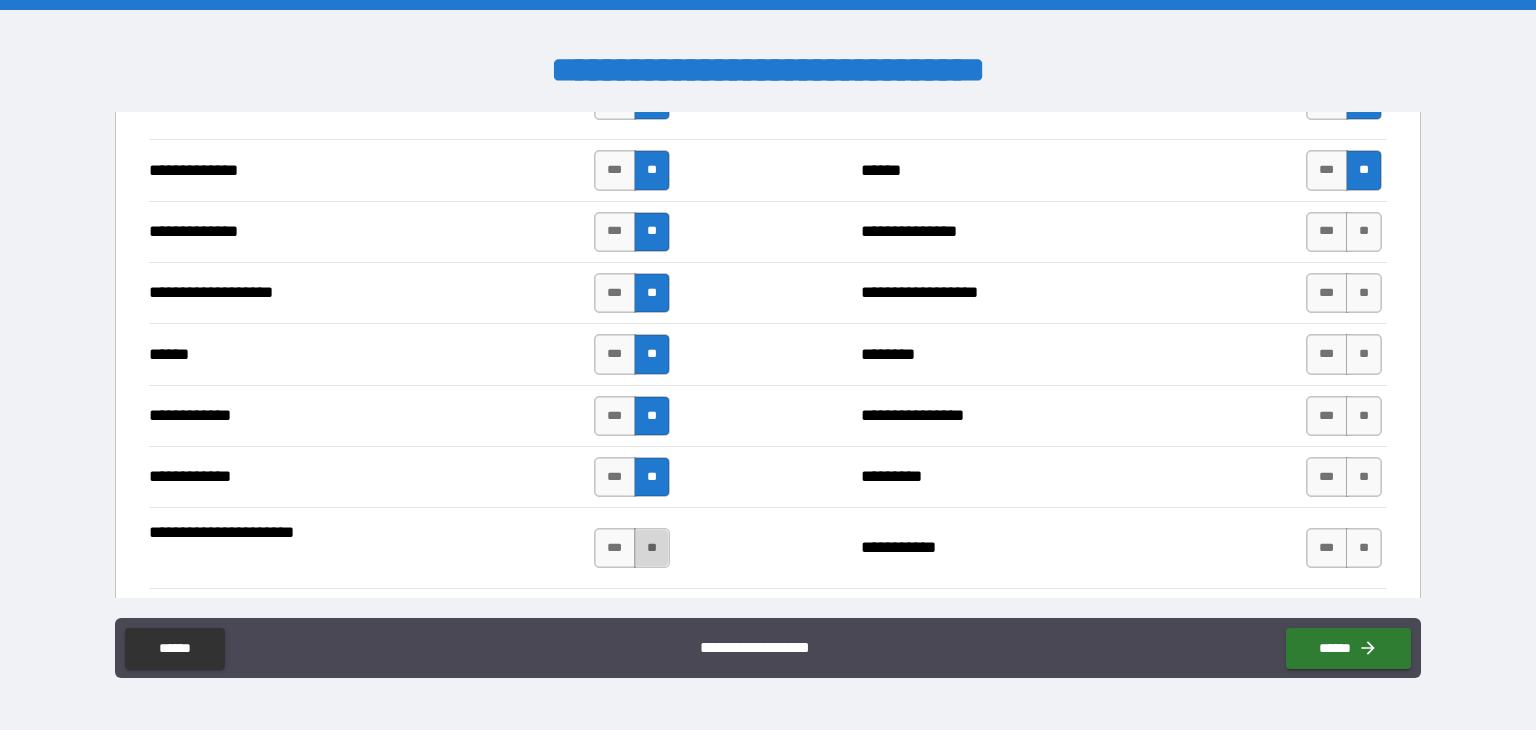 click on "**" at bounding box center [652, 548] 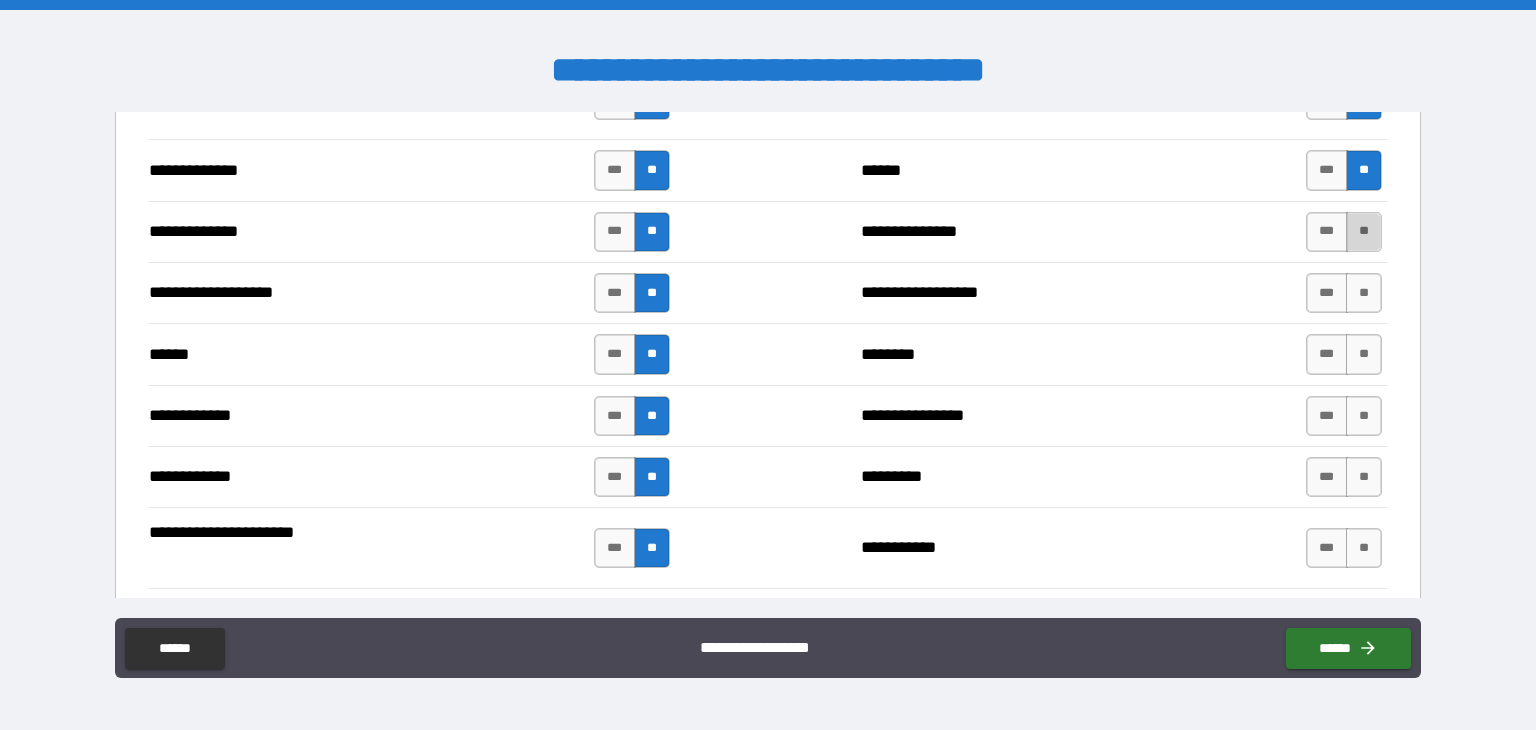 click on "**" at bounding box center [1364, 232] 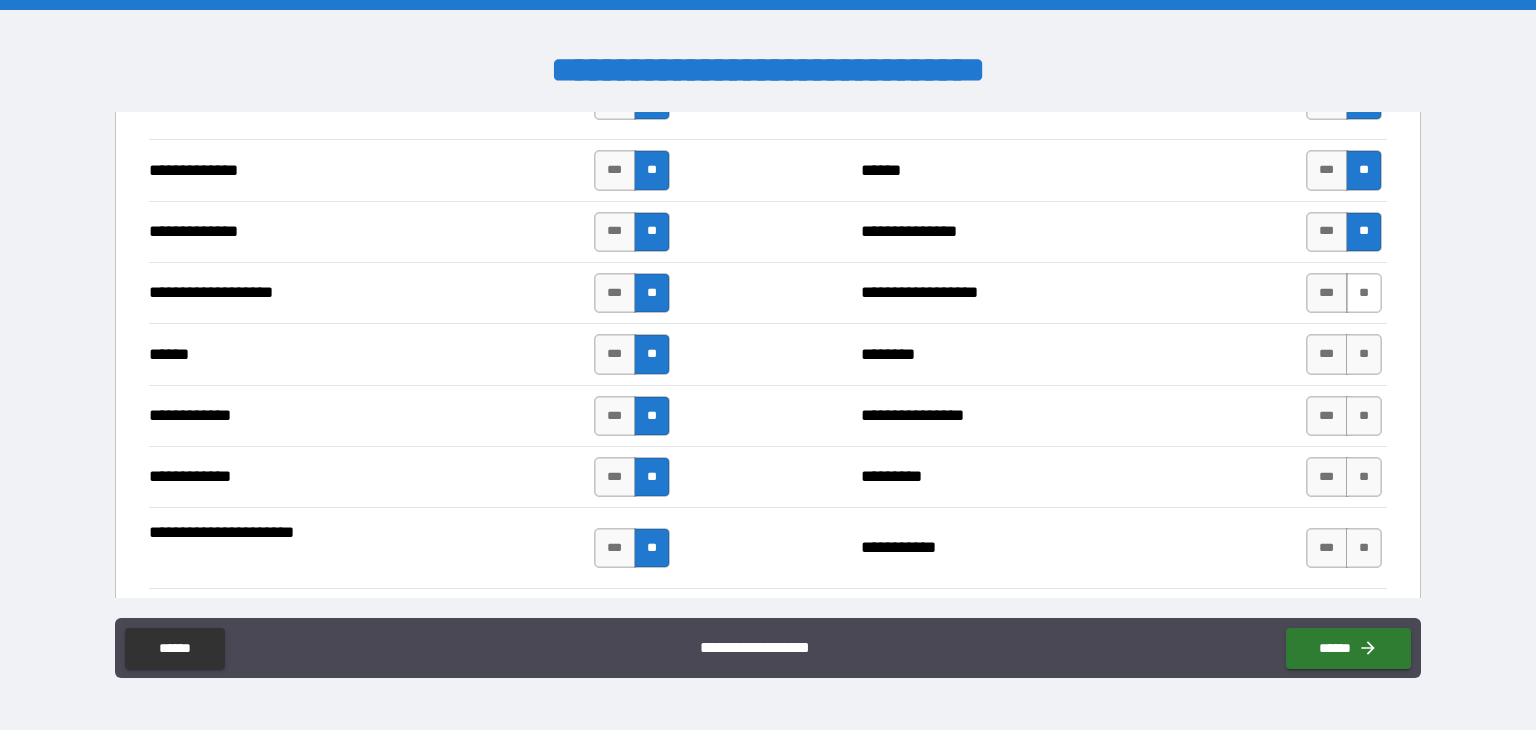click on "**" at bounding box center (1364, 293) 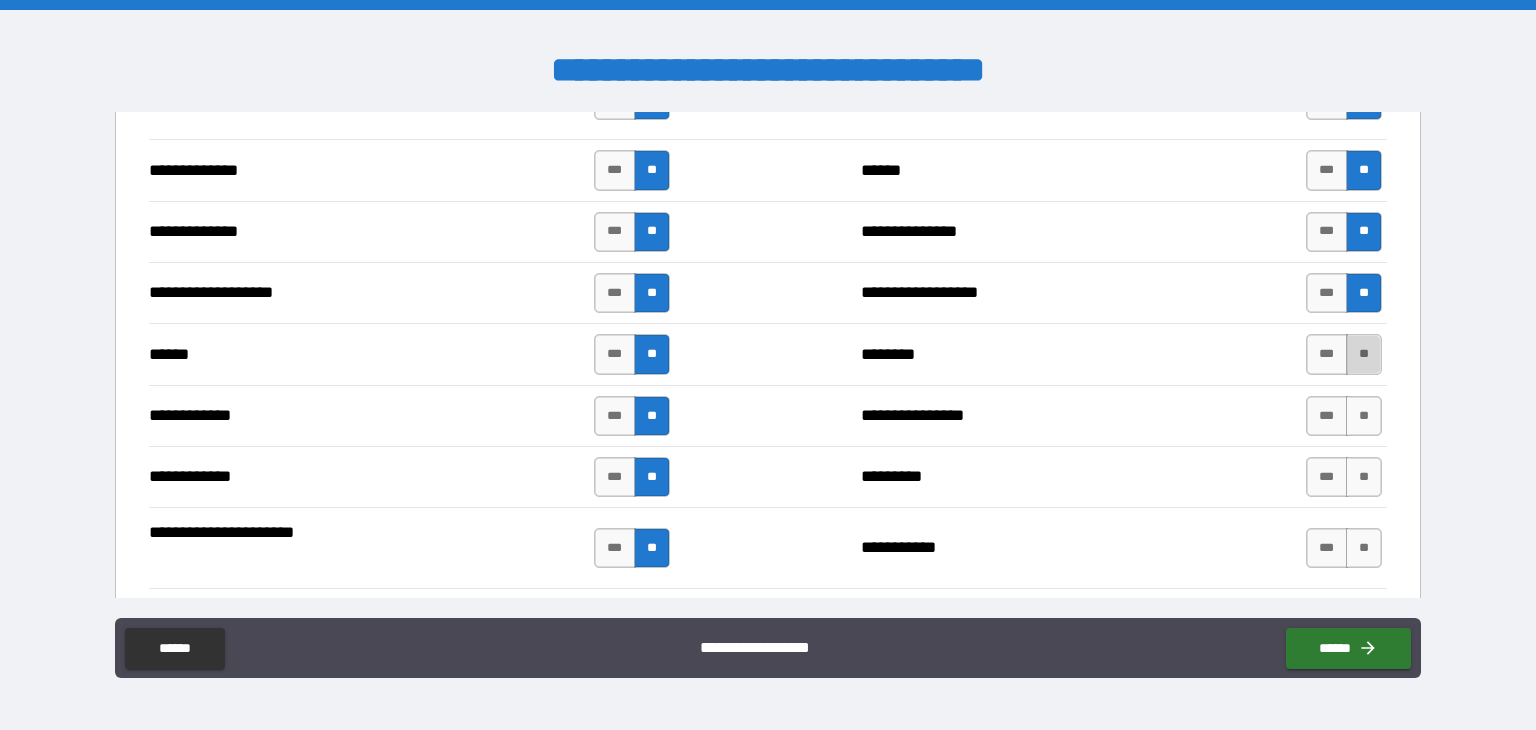 click on "**" at bounding box center [1364, 354] 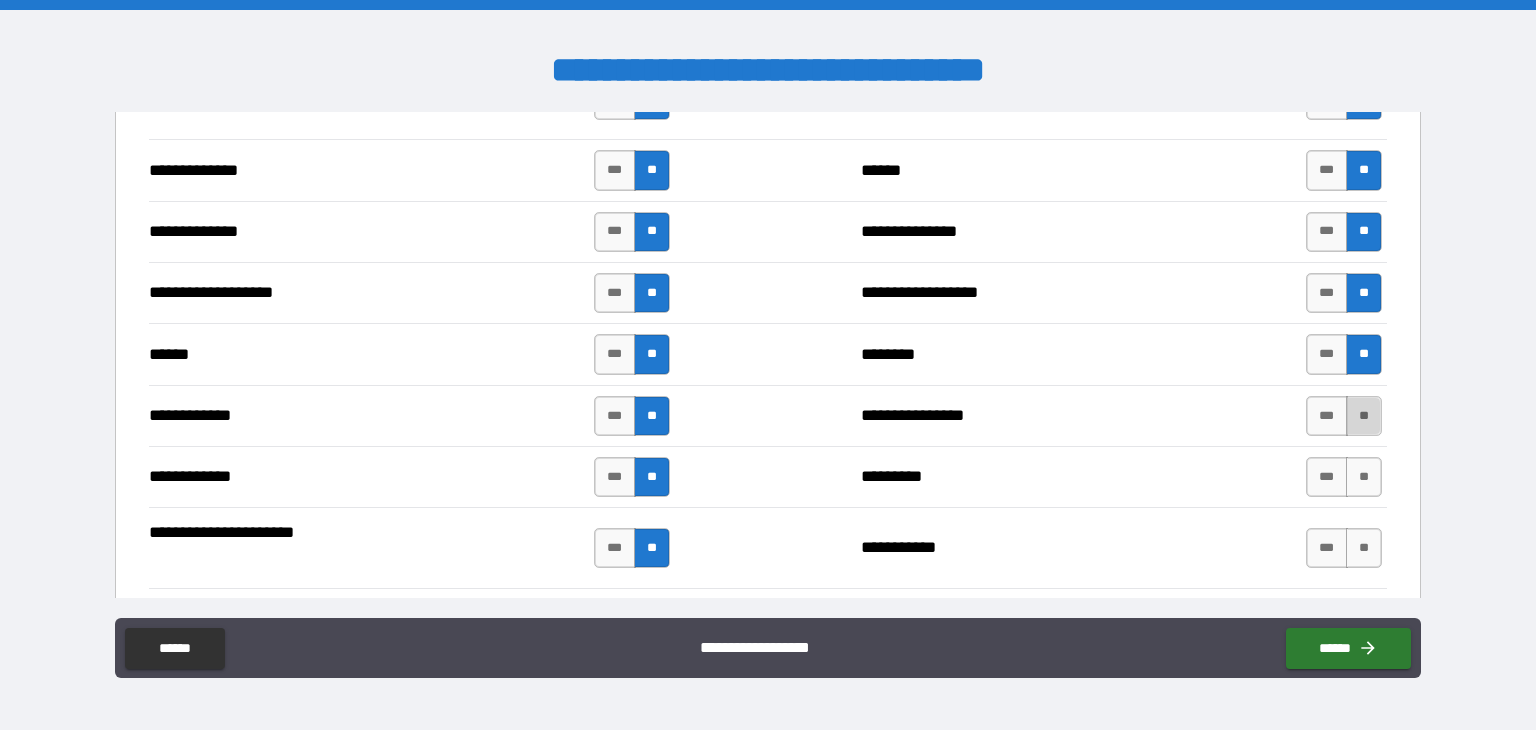 click on "**" at bounding box center [1364, 416] 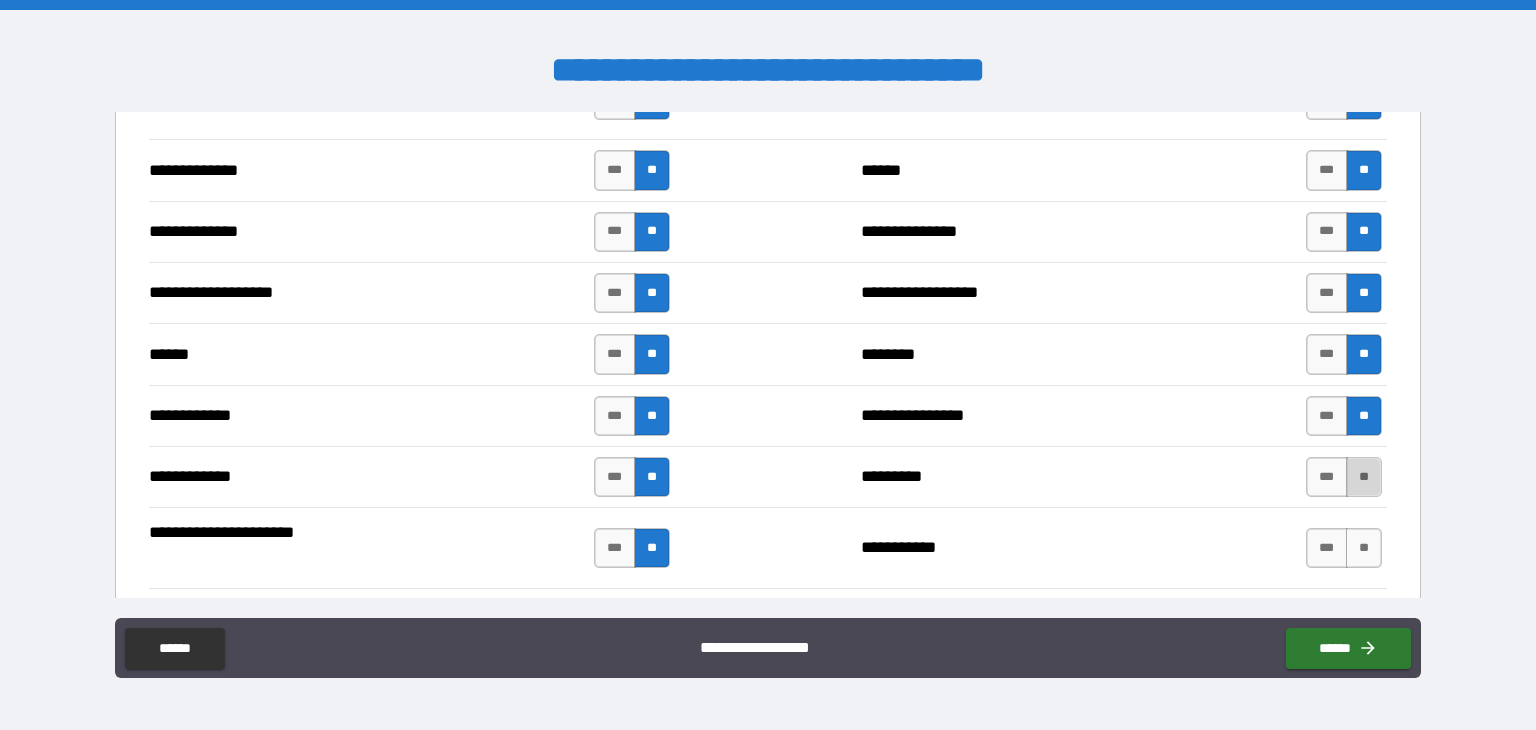 click on "**" at bounding box center [1364, 477] 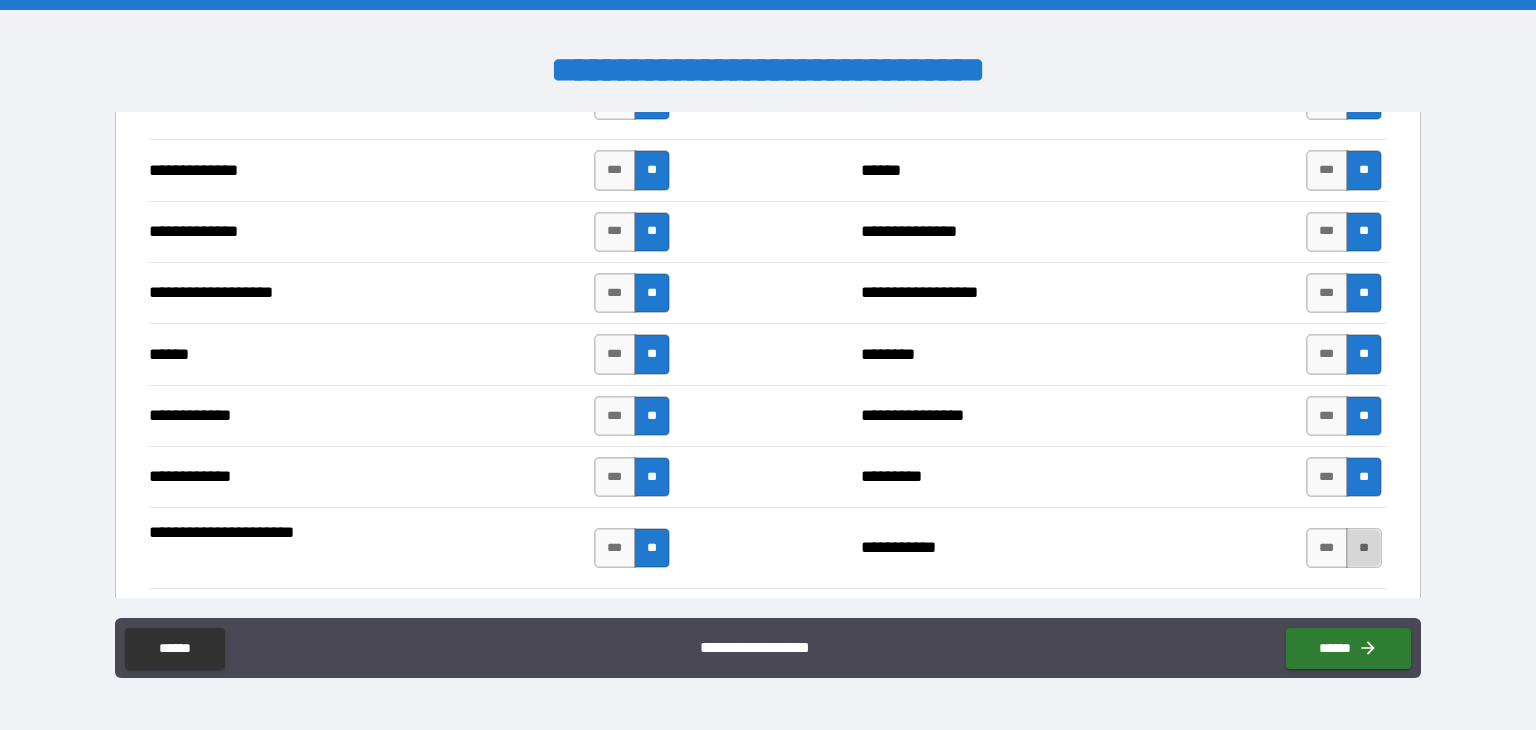 click on "**" at bounding box center (1364, 548) 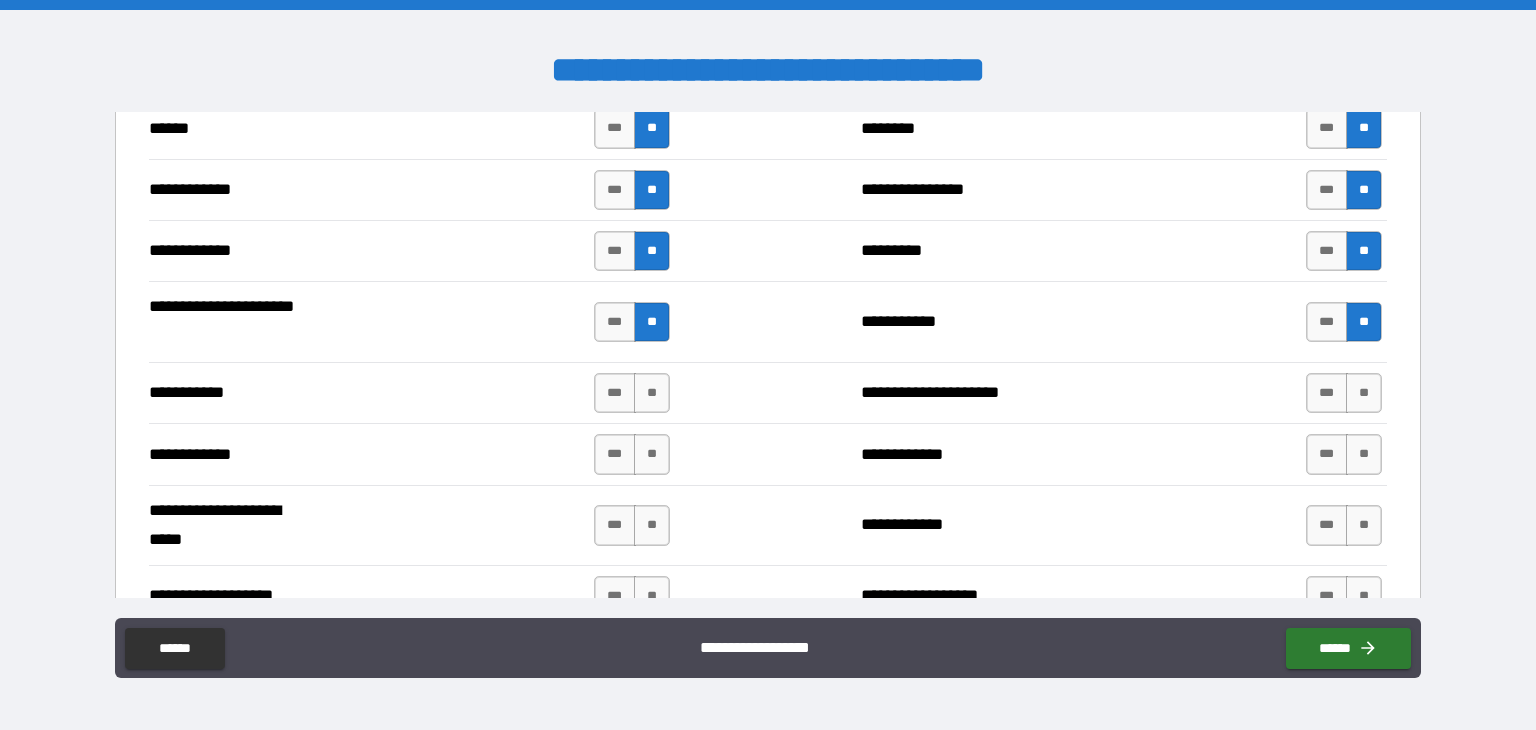 scroll, scrollTop: 3900, scrollLeft: 0, axis: vertical 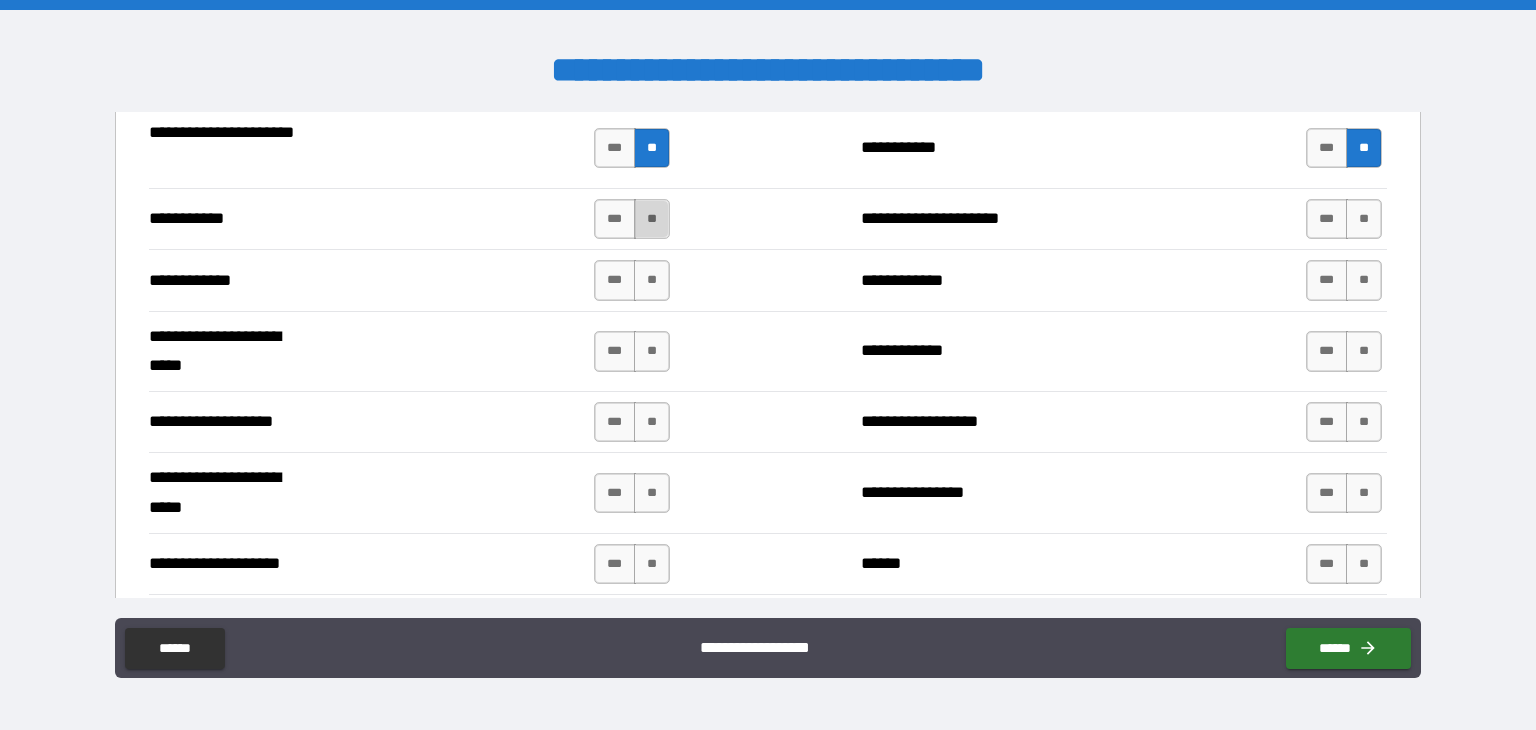 click on "**" at bounding box center (652, 219) 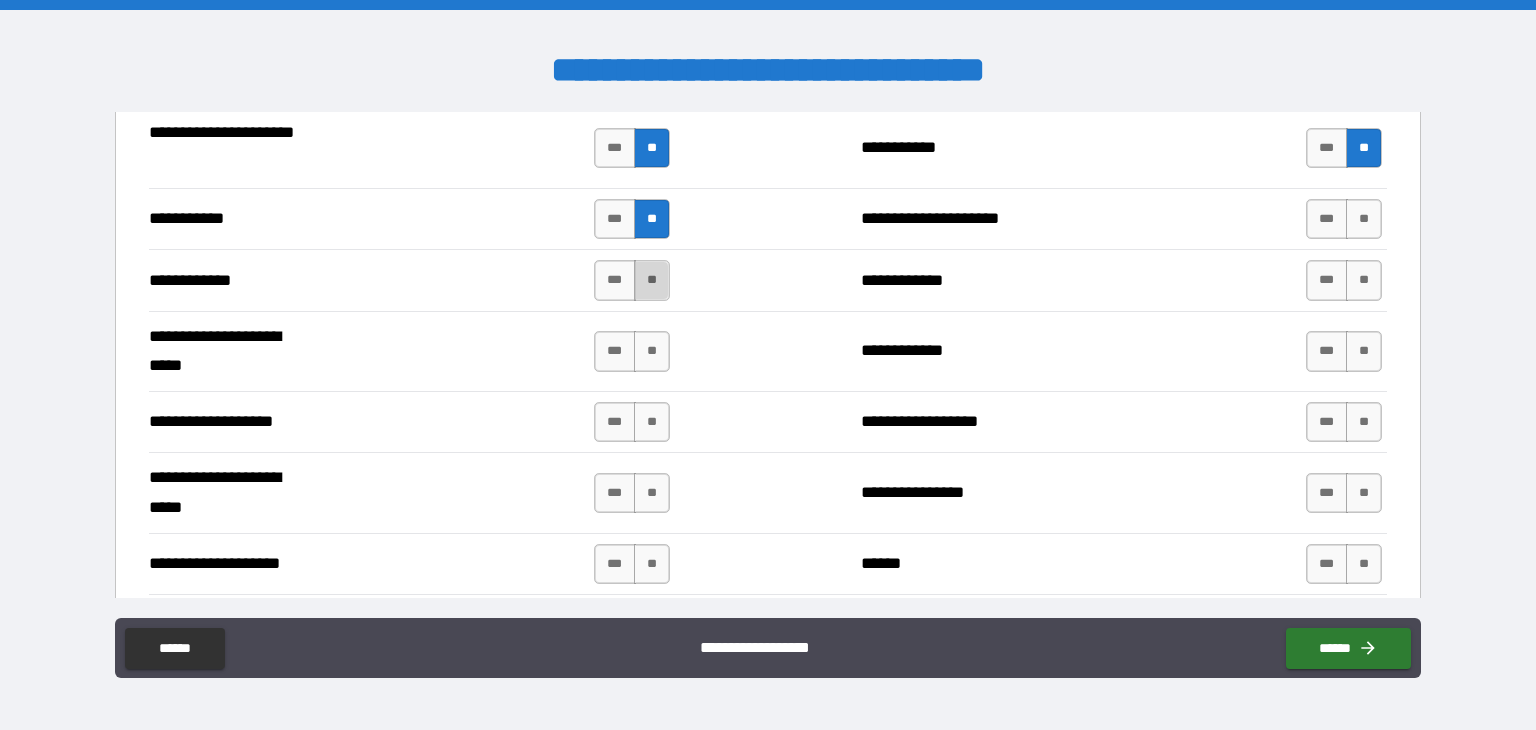 click on "**" at bounding box center [652, 280] 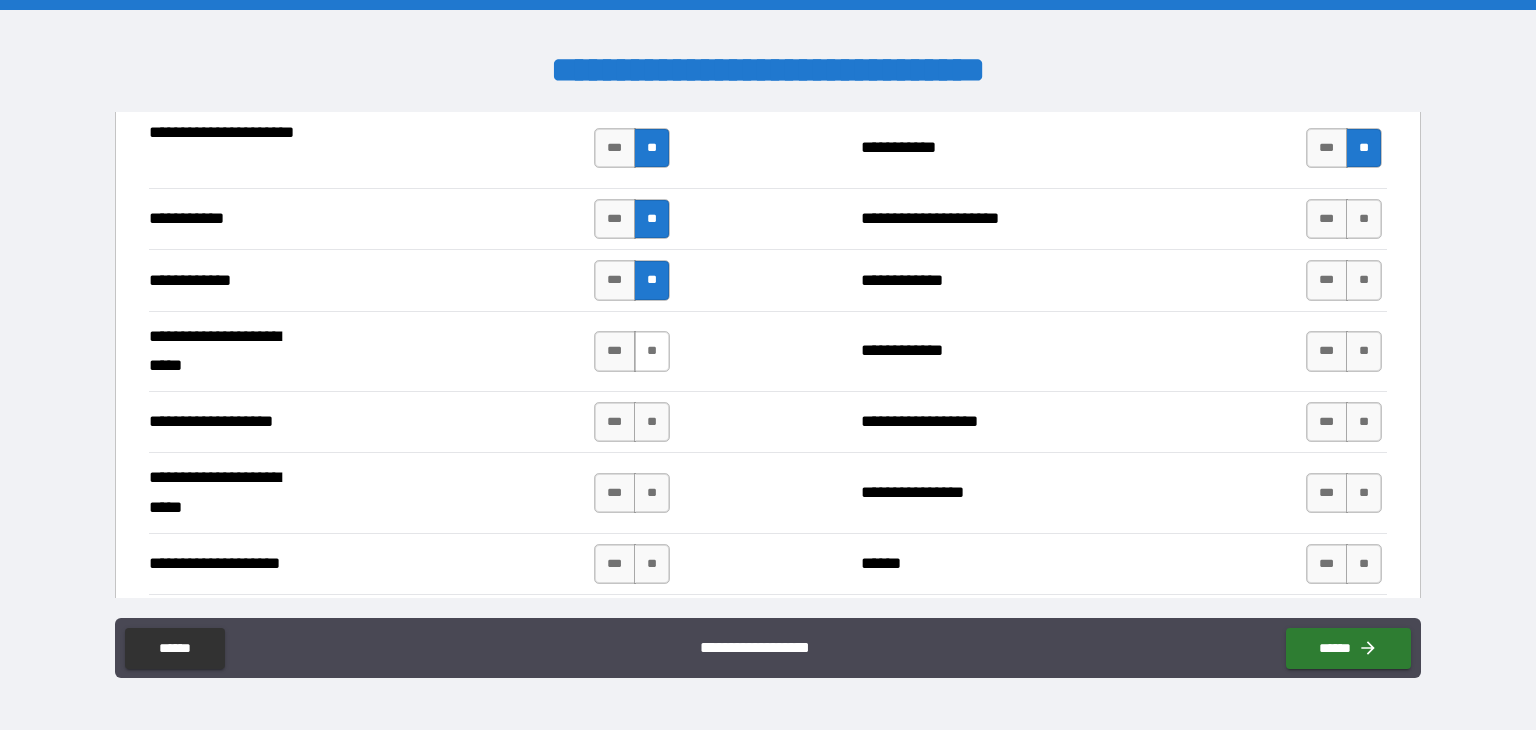 click on "**" at bounding box center [652, 351] 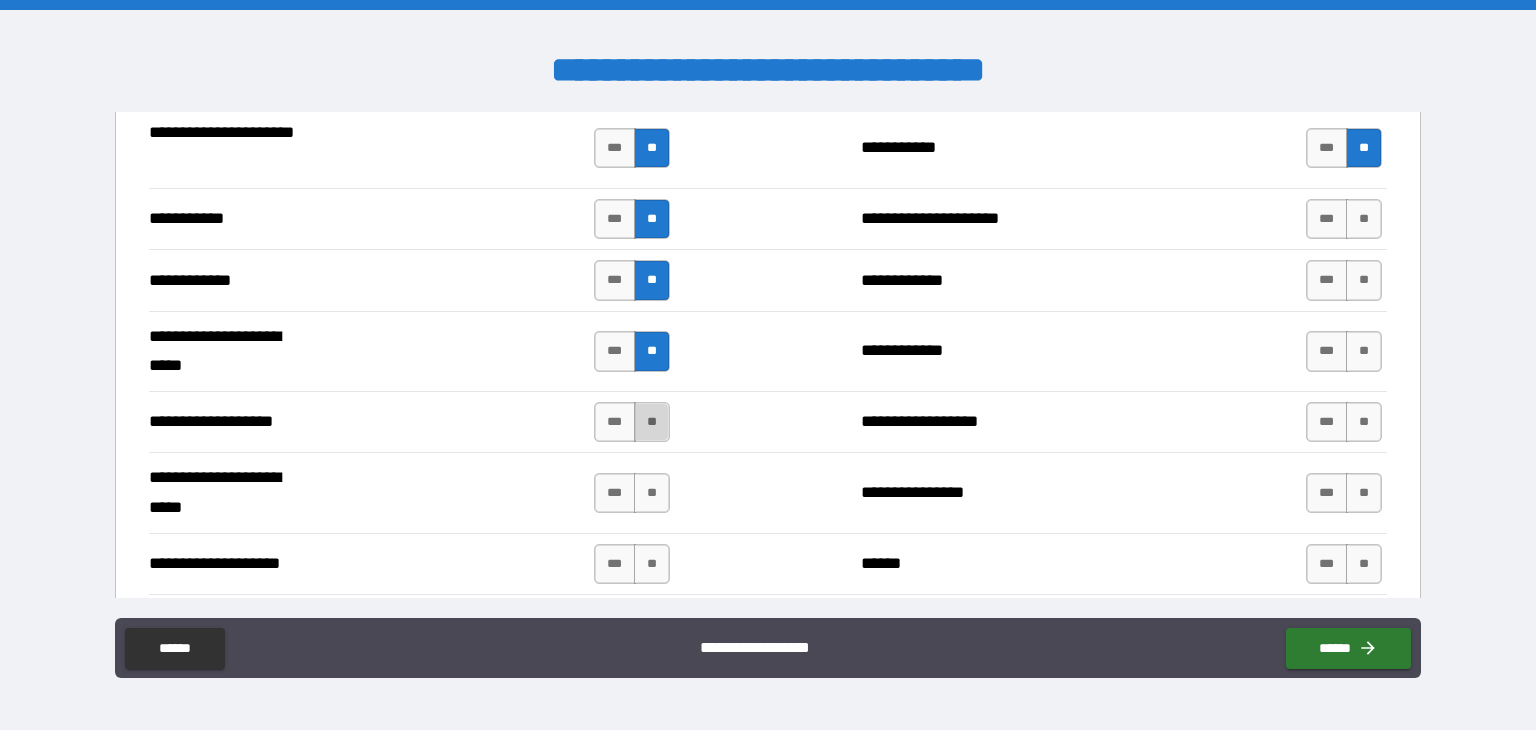click on "**" at bounding box center [652, 422] 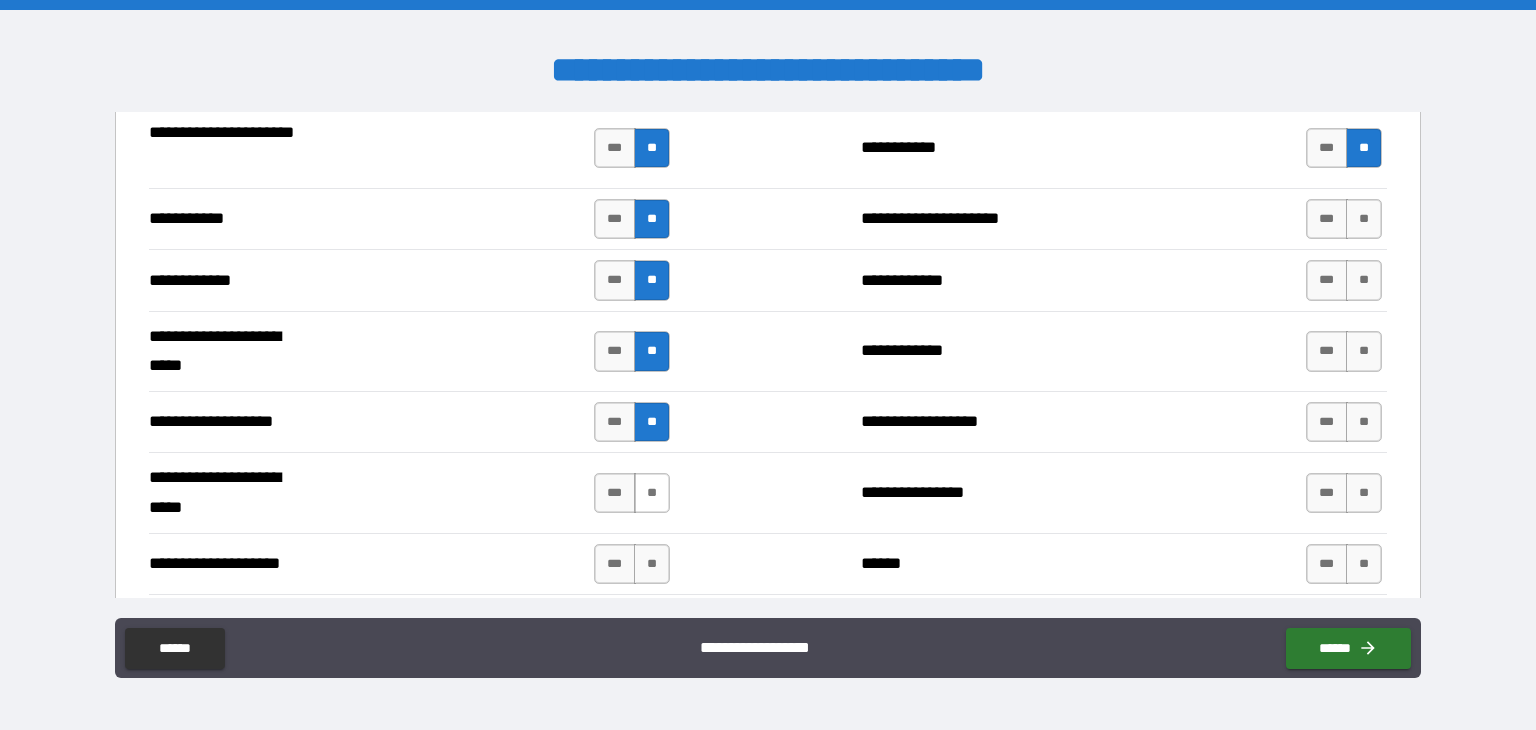 click on "**" at bounding box center (652, 493) 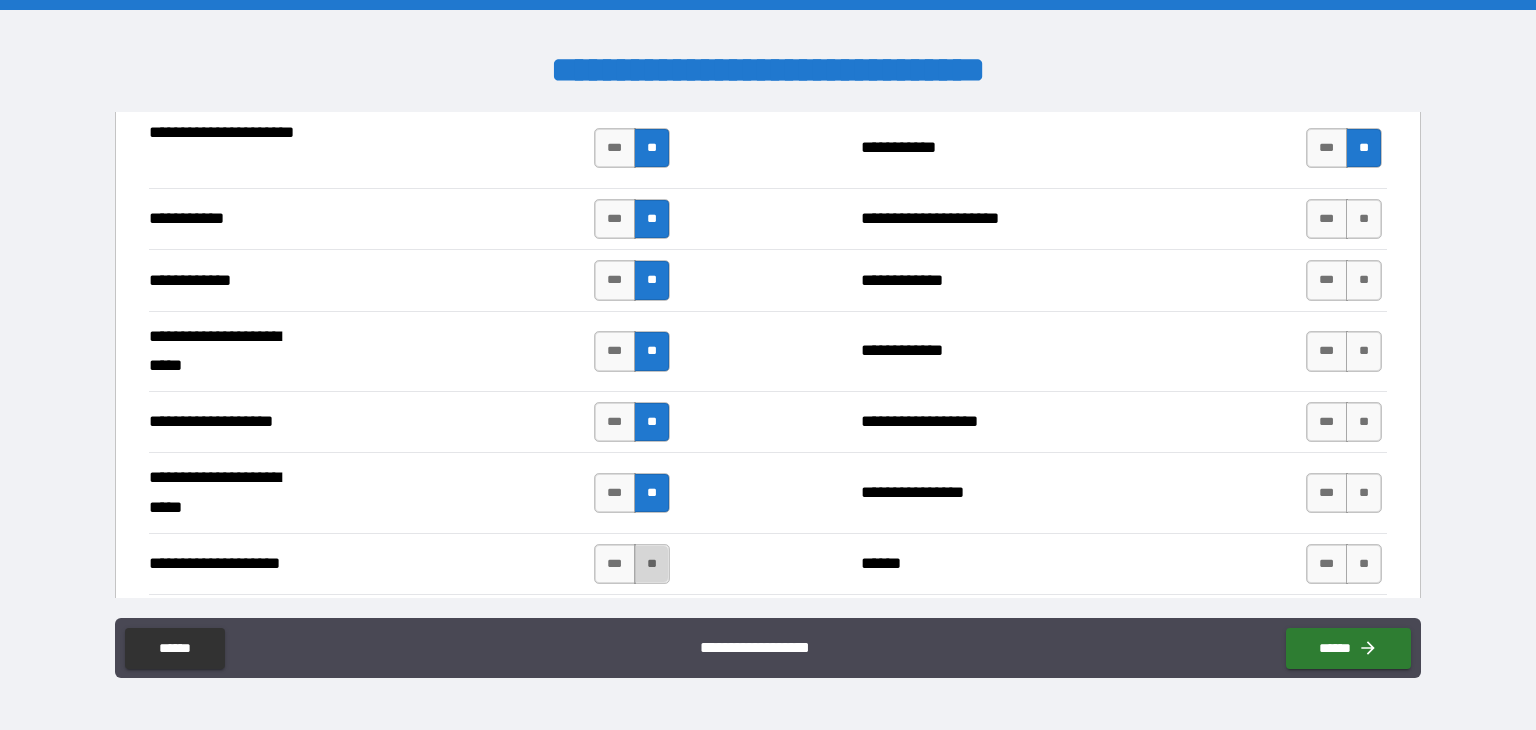 click on "**" at bounding box center (652, 564) 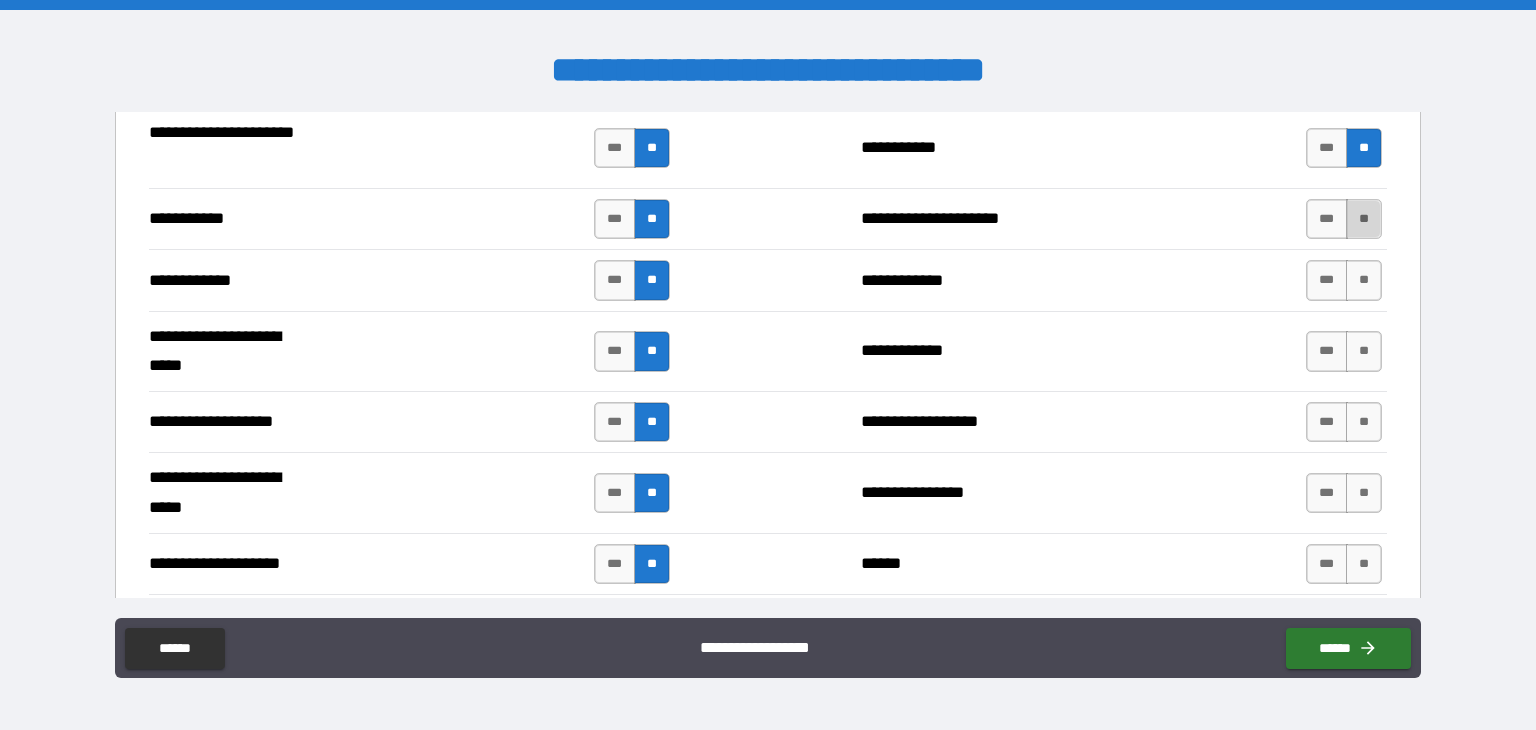 click on "**" at bounding box center (1364, 219) 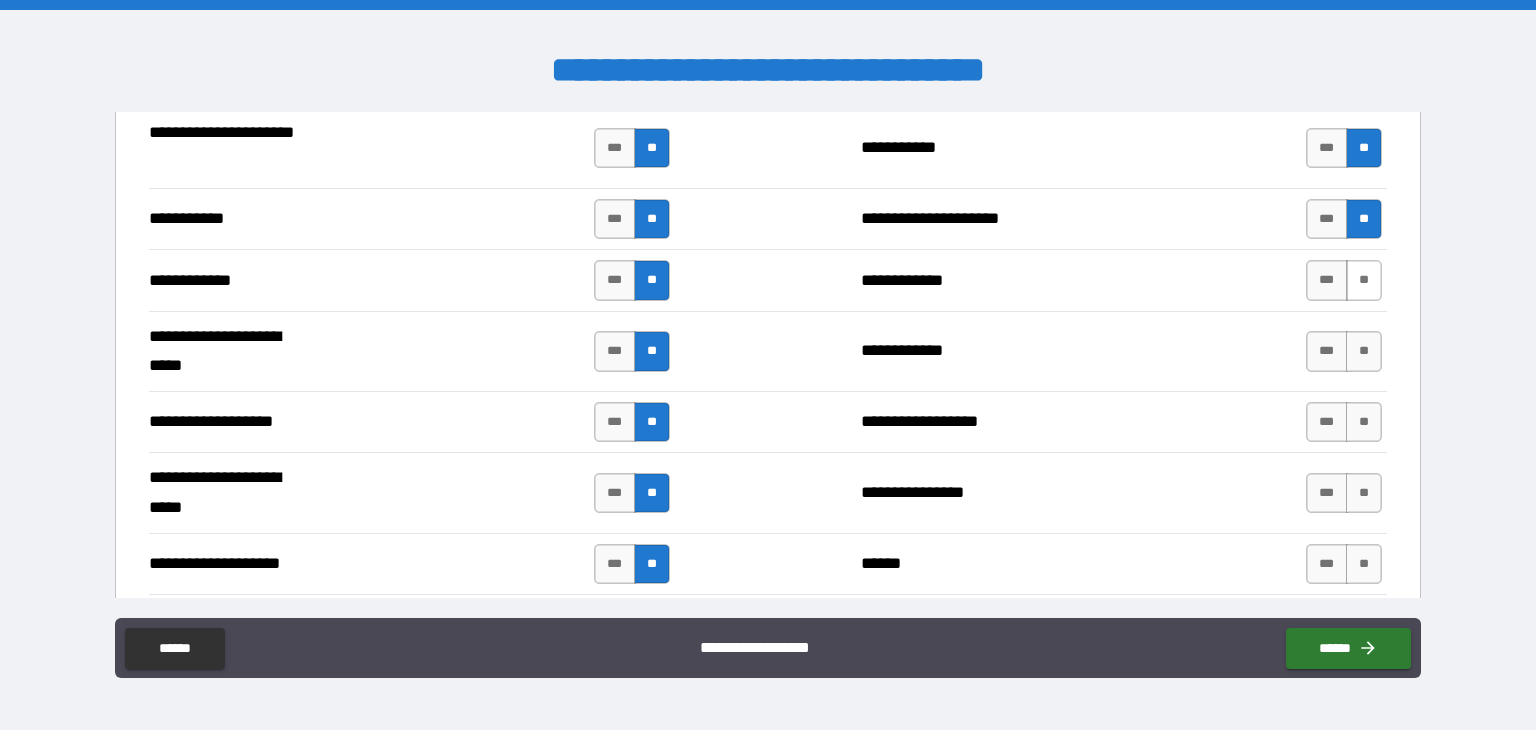 click on "**" at bounding box center [1364, 280] 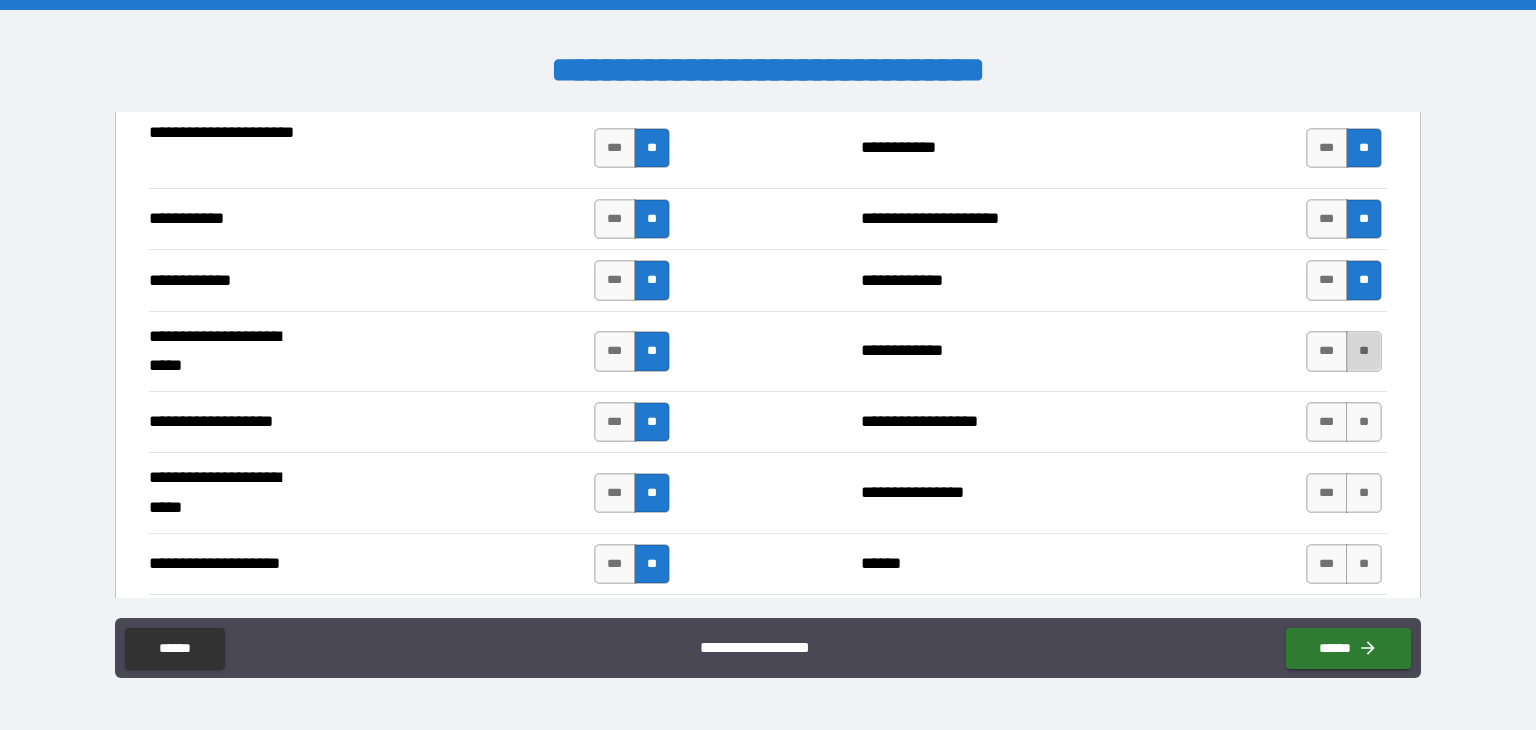 click on "**" at bounding box center [1364, 351] 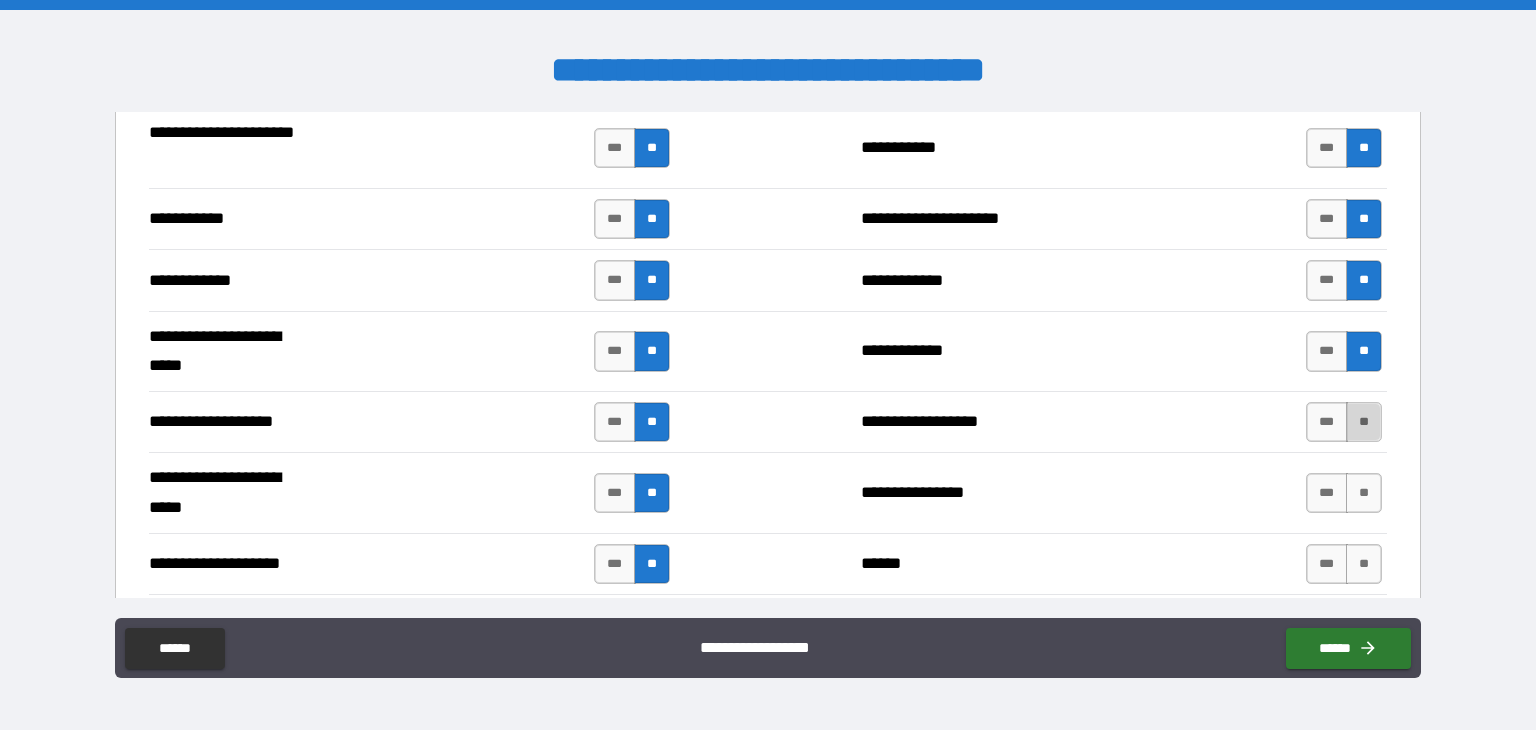 click on "**" at bounding box center [1364, 422] 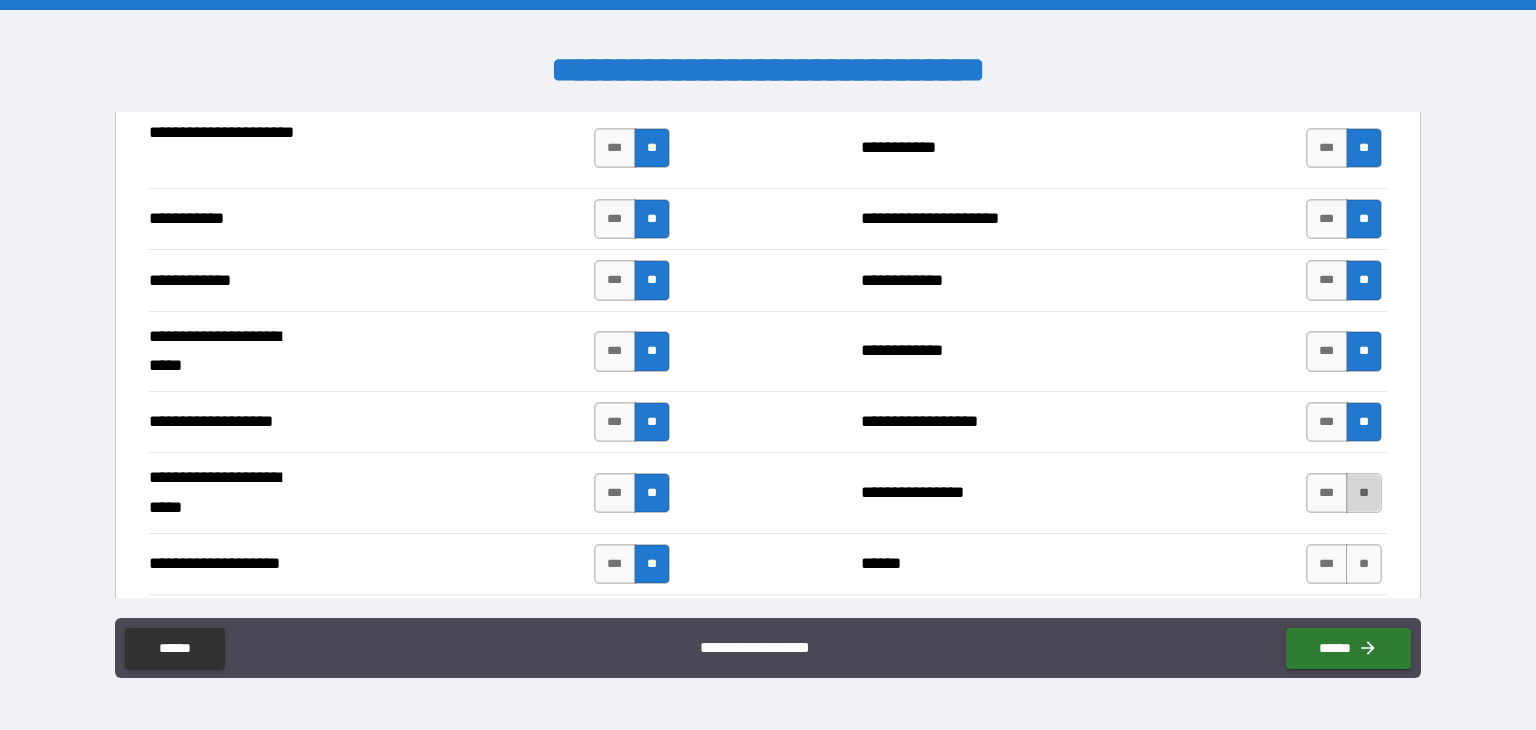 click on "**" at bounding box center (1364, 493) 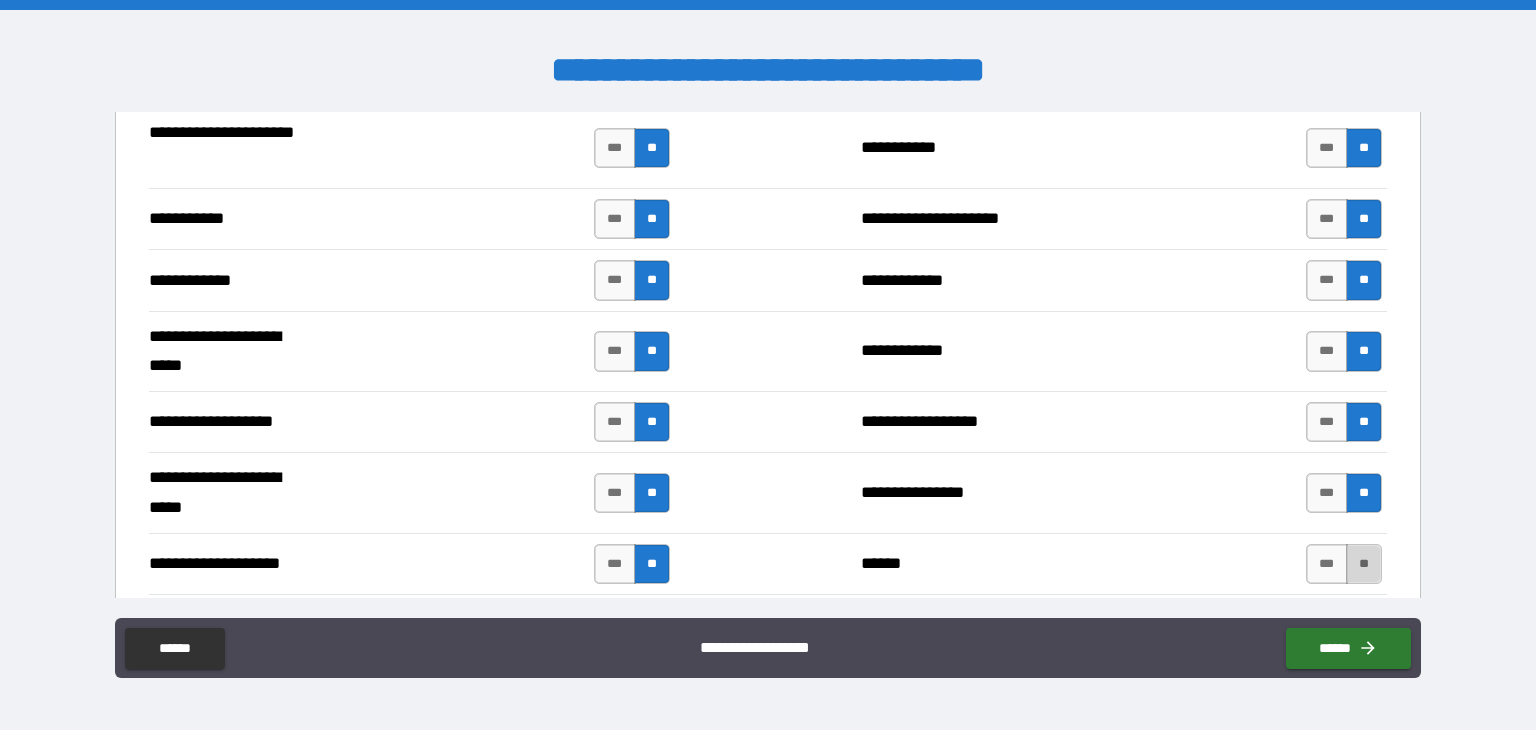 click on "**" at bounding box center (1364, 564) 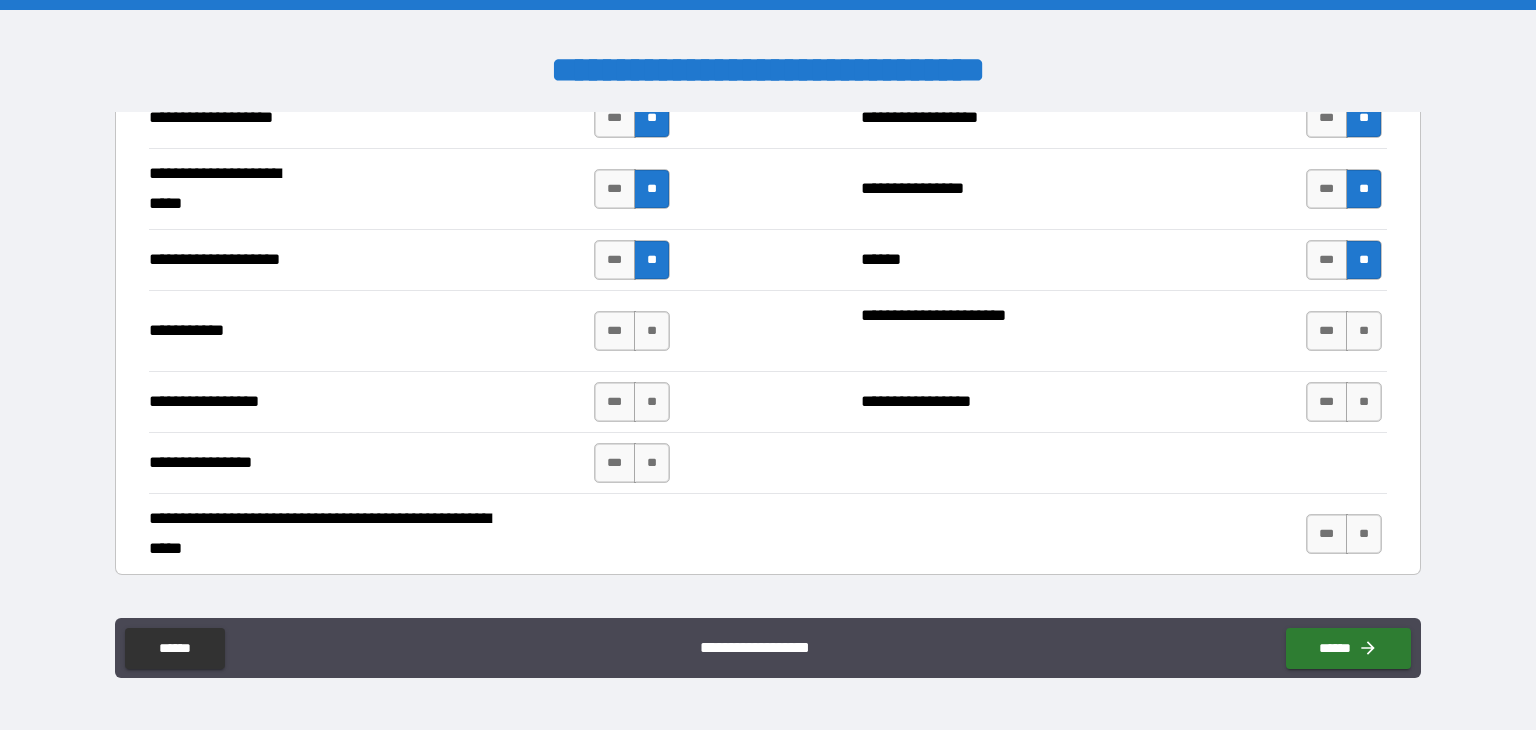scroll, scrollTop: 4300, scrollLeft: 0, axis: vertical 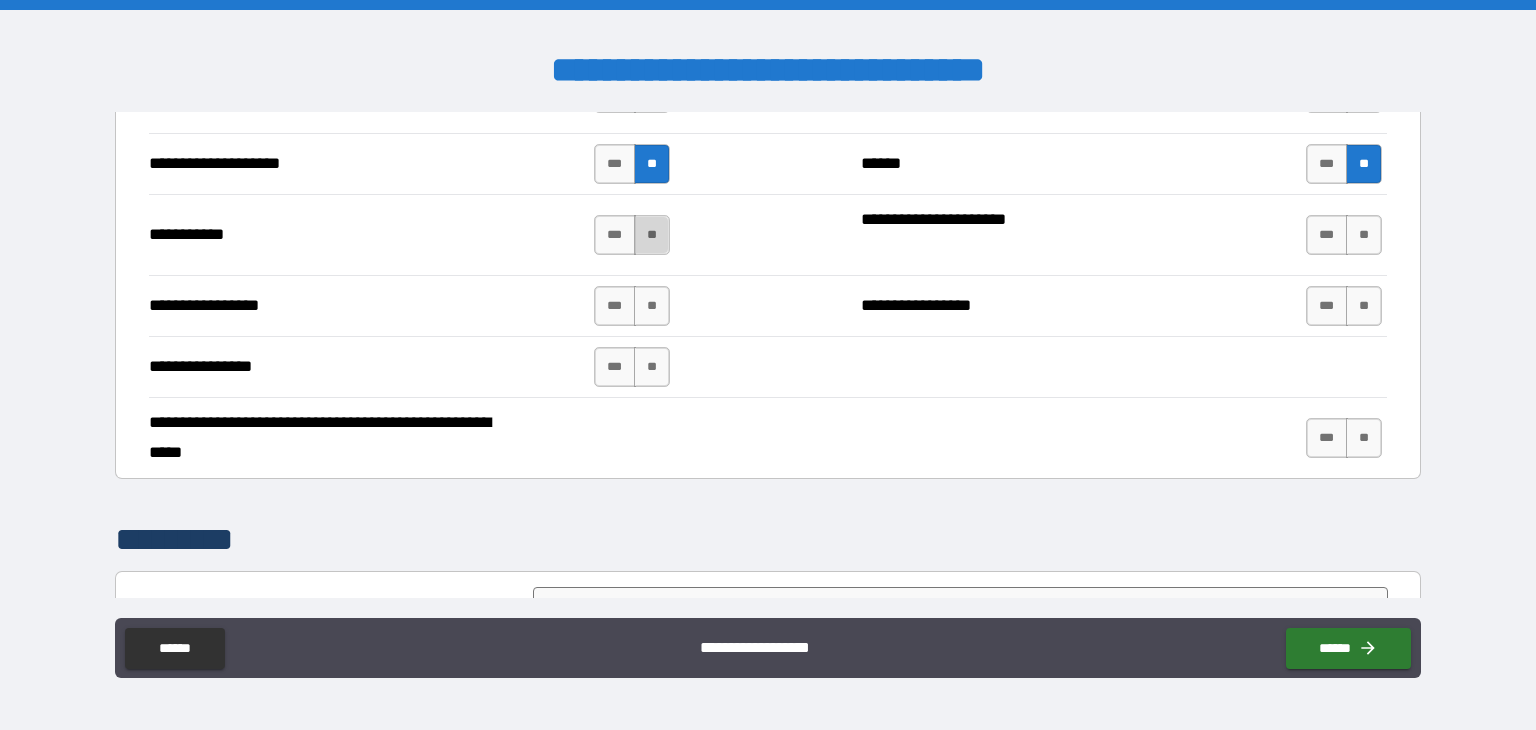 drag, startPoint x: 642, startPoint y: 221, endPoint x: 642, endPoint y: 238, distance: 17 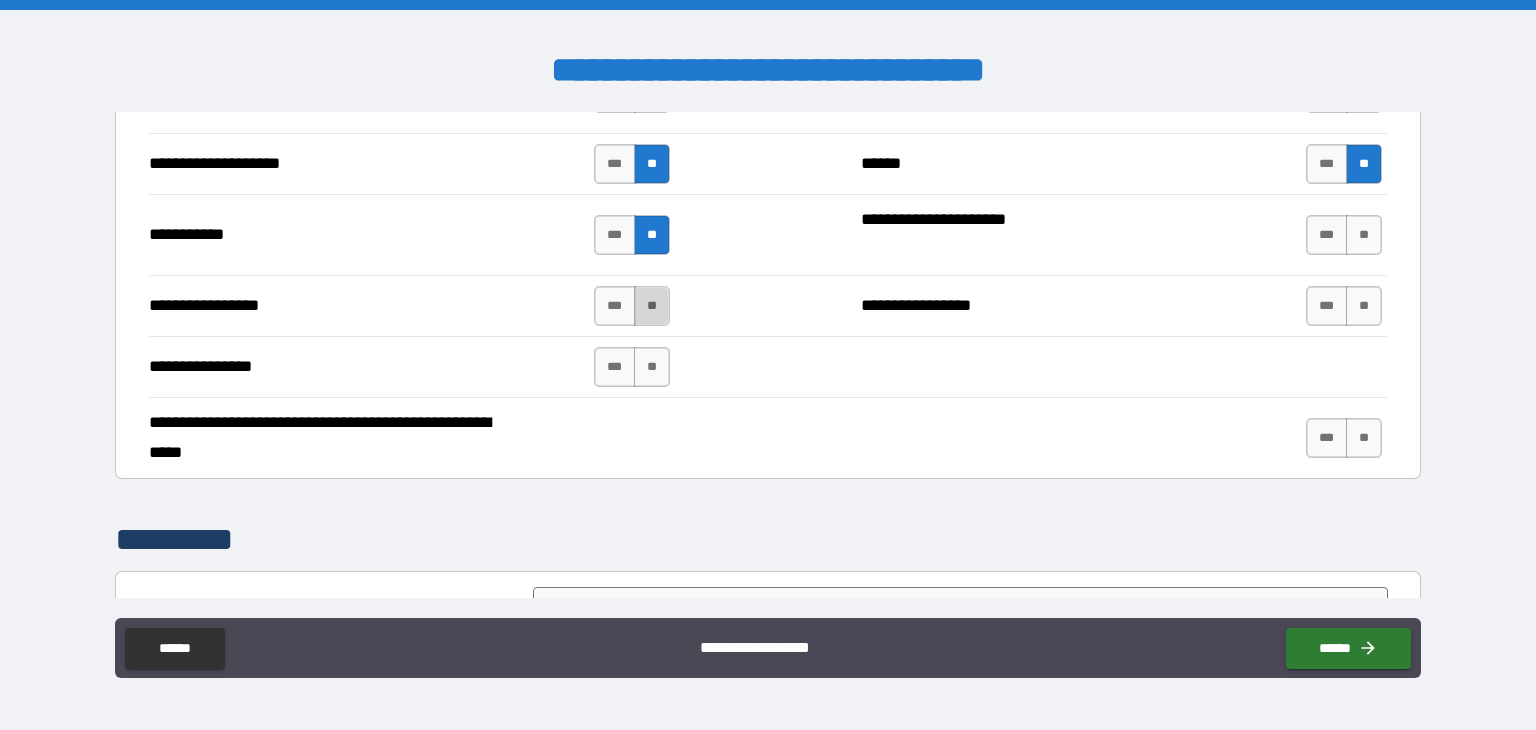 click on "**" at bounding box center [652, 306] 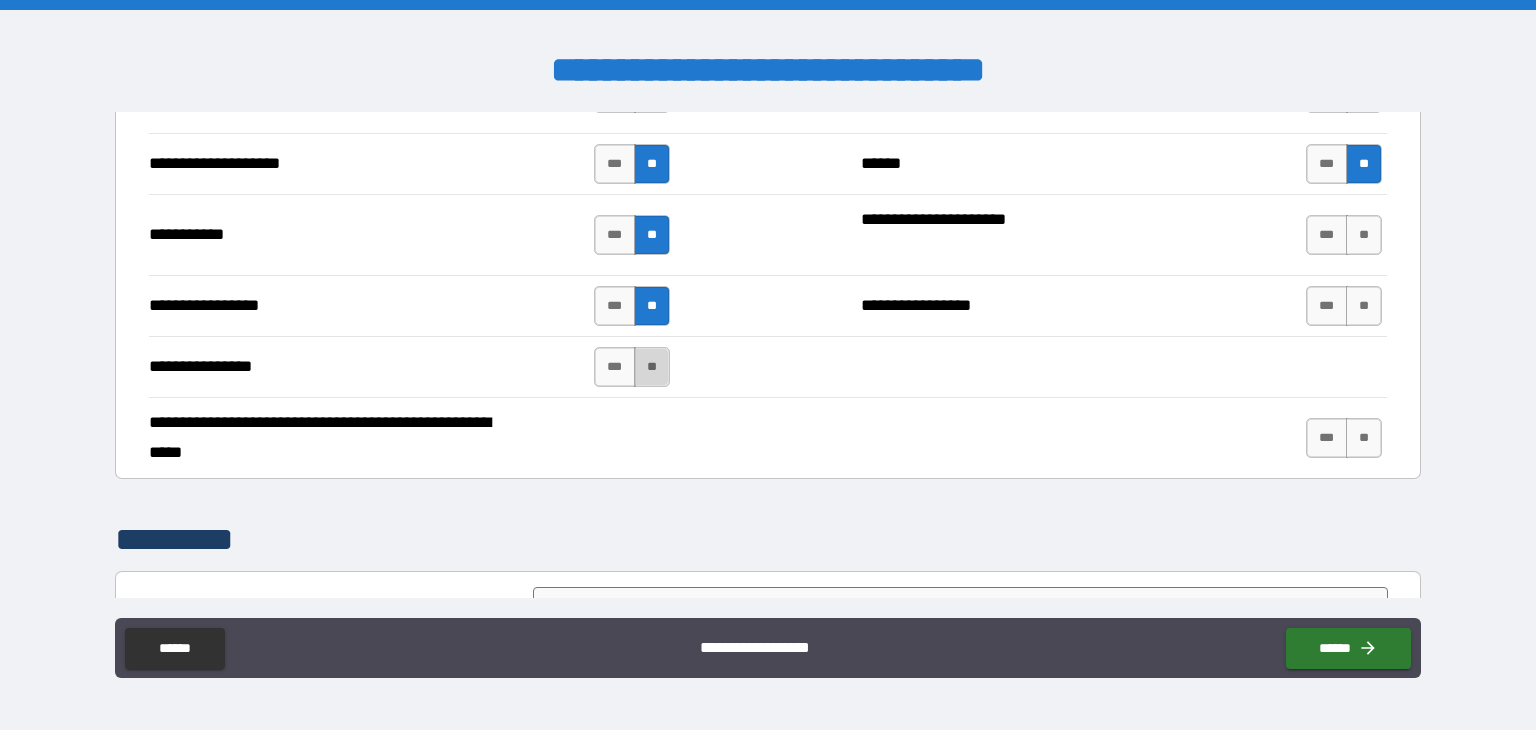 click on "**" at bounding box center [652, 367] 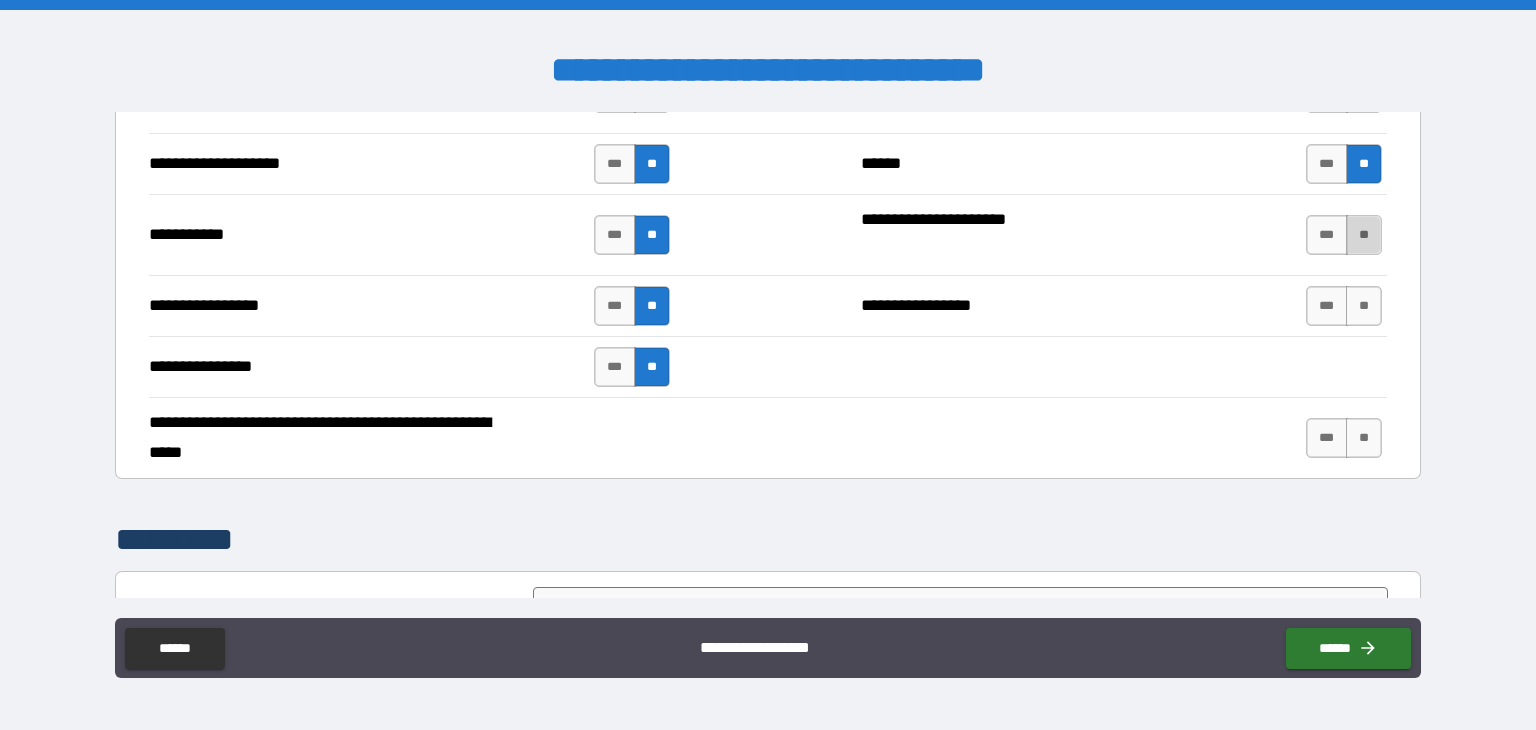 click on "**" at bounding box center (1364, 235) 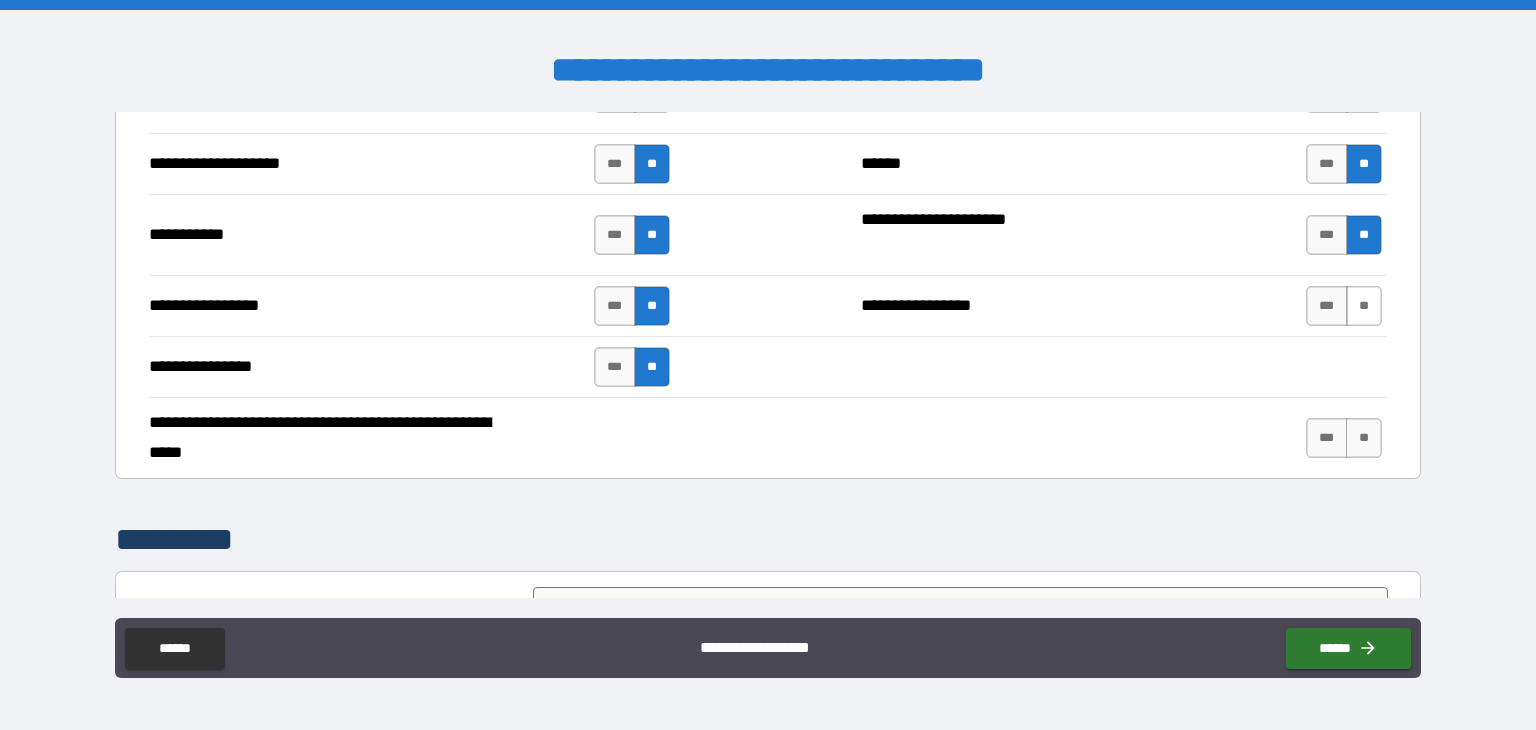 click on "**" at bounding box center [1364, 306] 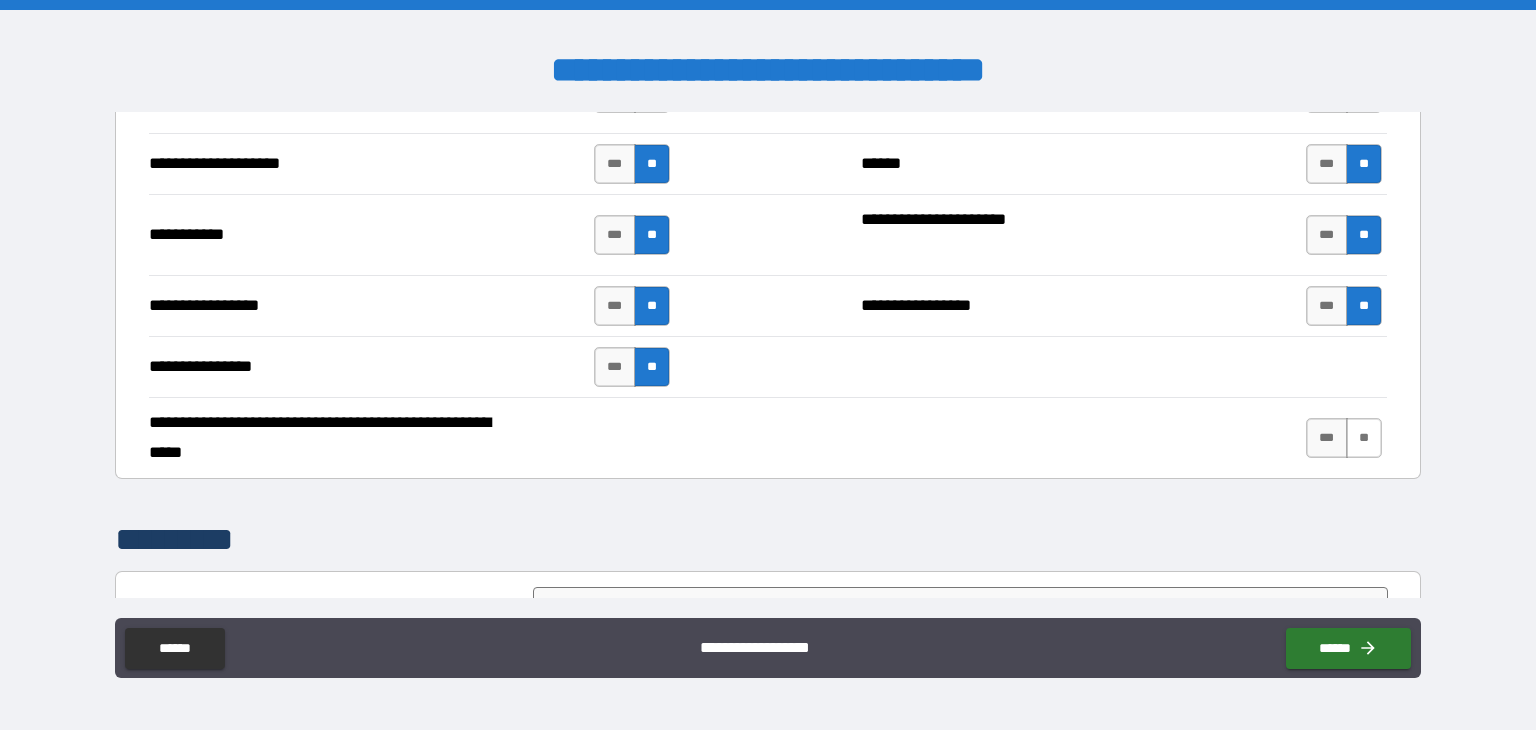click on "**" at bounding box center [1364, 438] 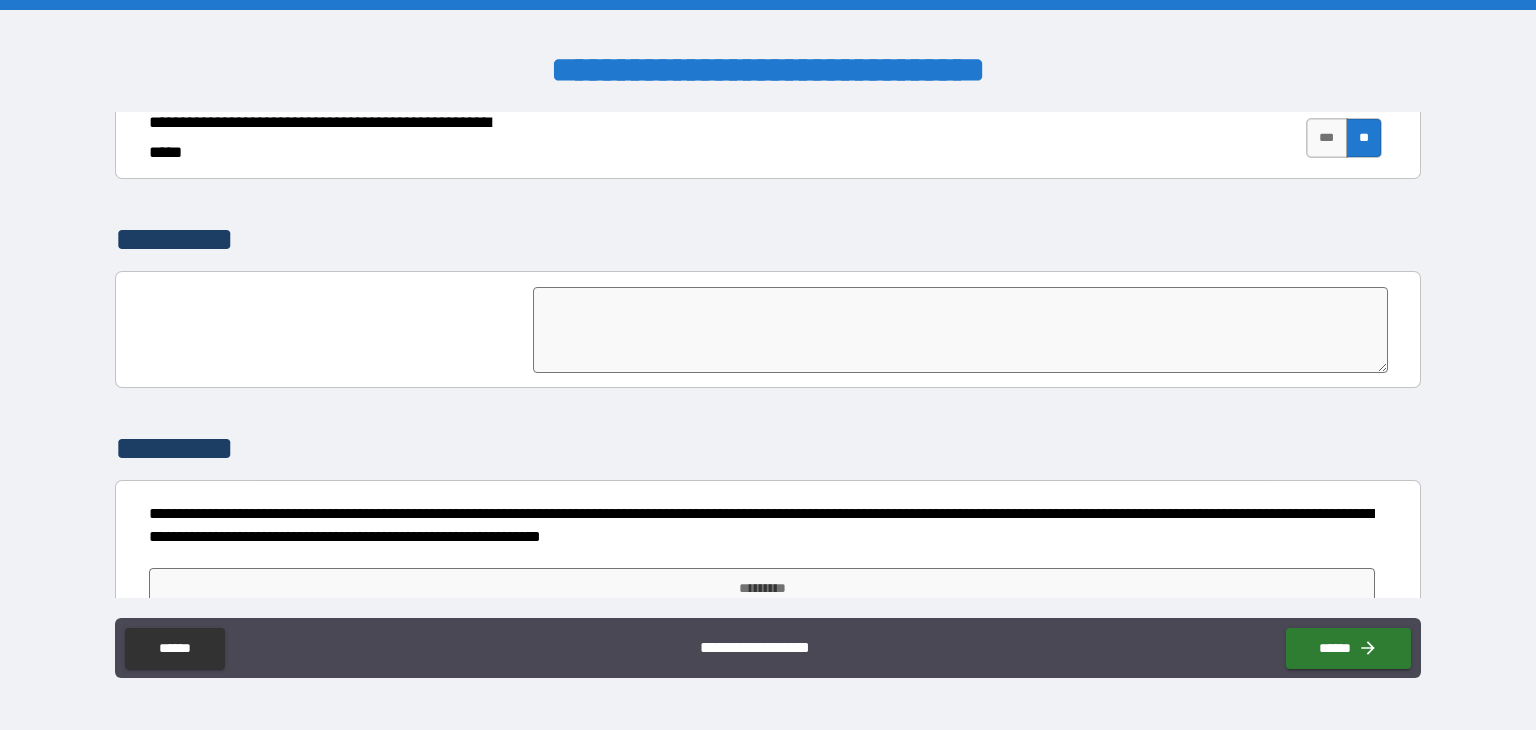 scroll, scrollTop: 4626, scrollLeft: 0, axis: vertical 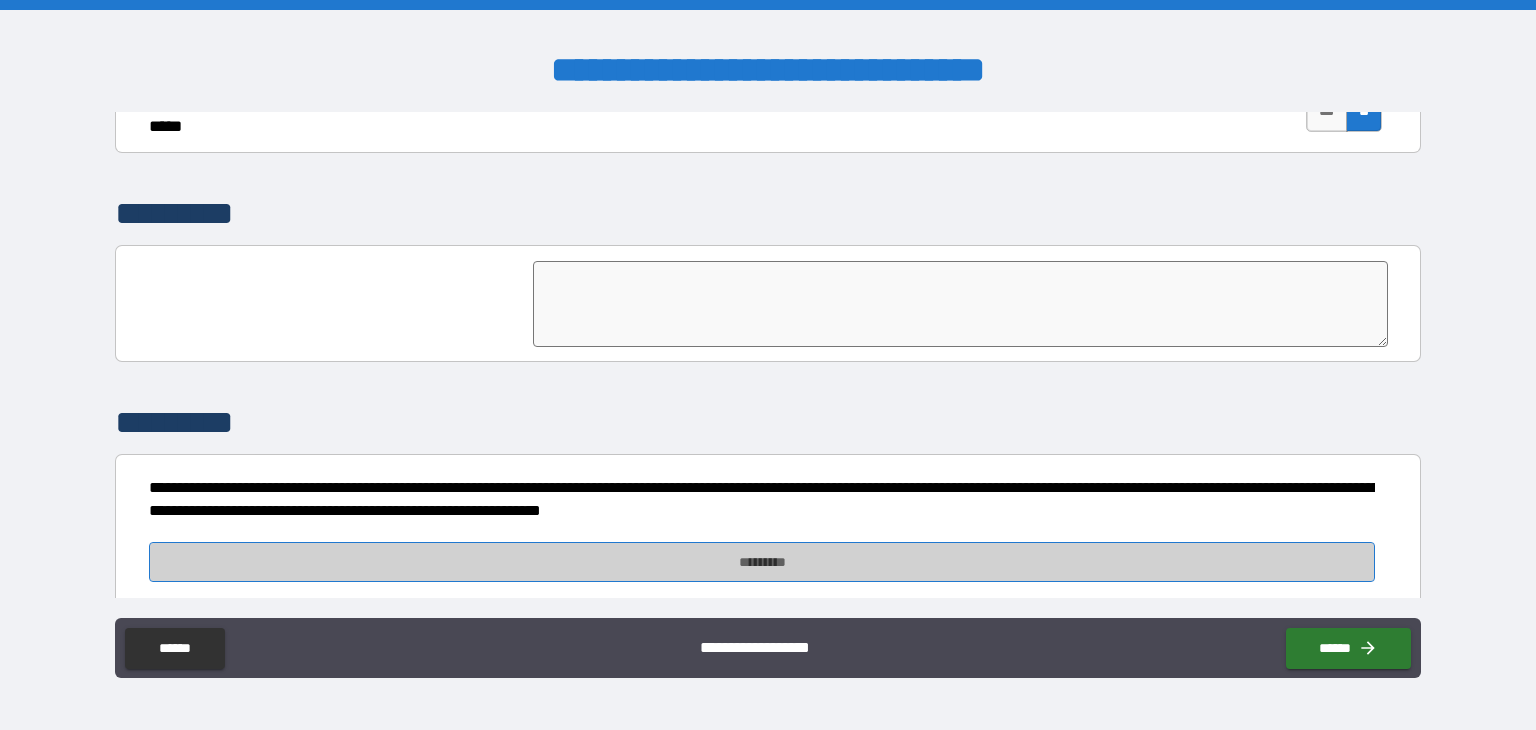 click on "*********" at bounding box center [762, 562] 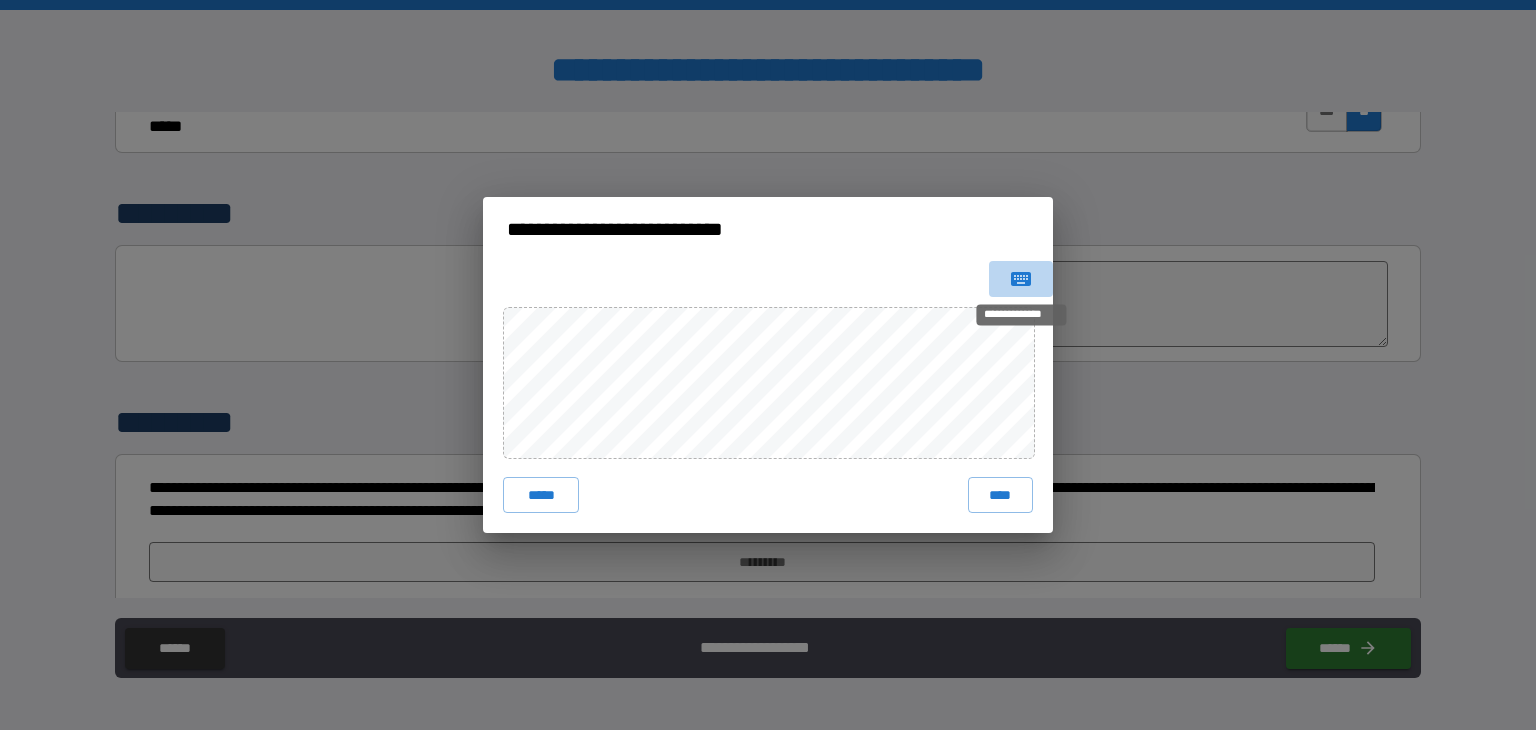 click 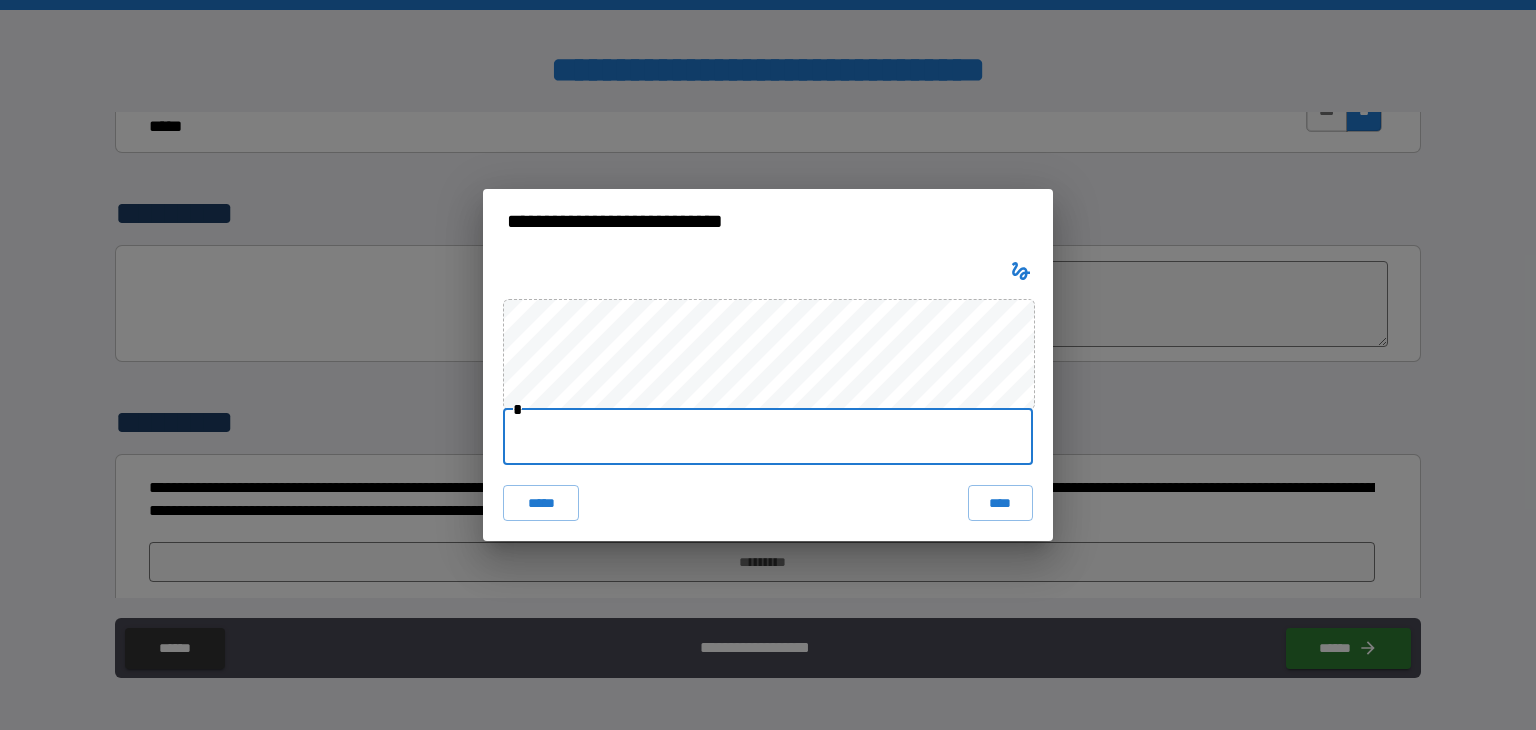 click at bounding box center [768, 437] 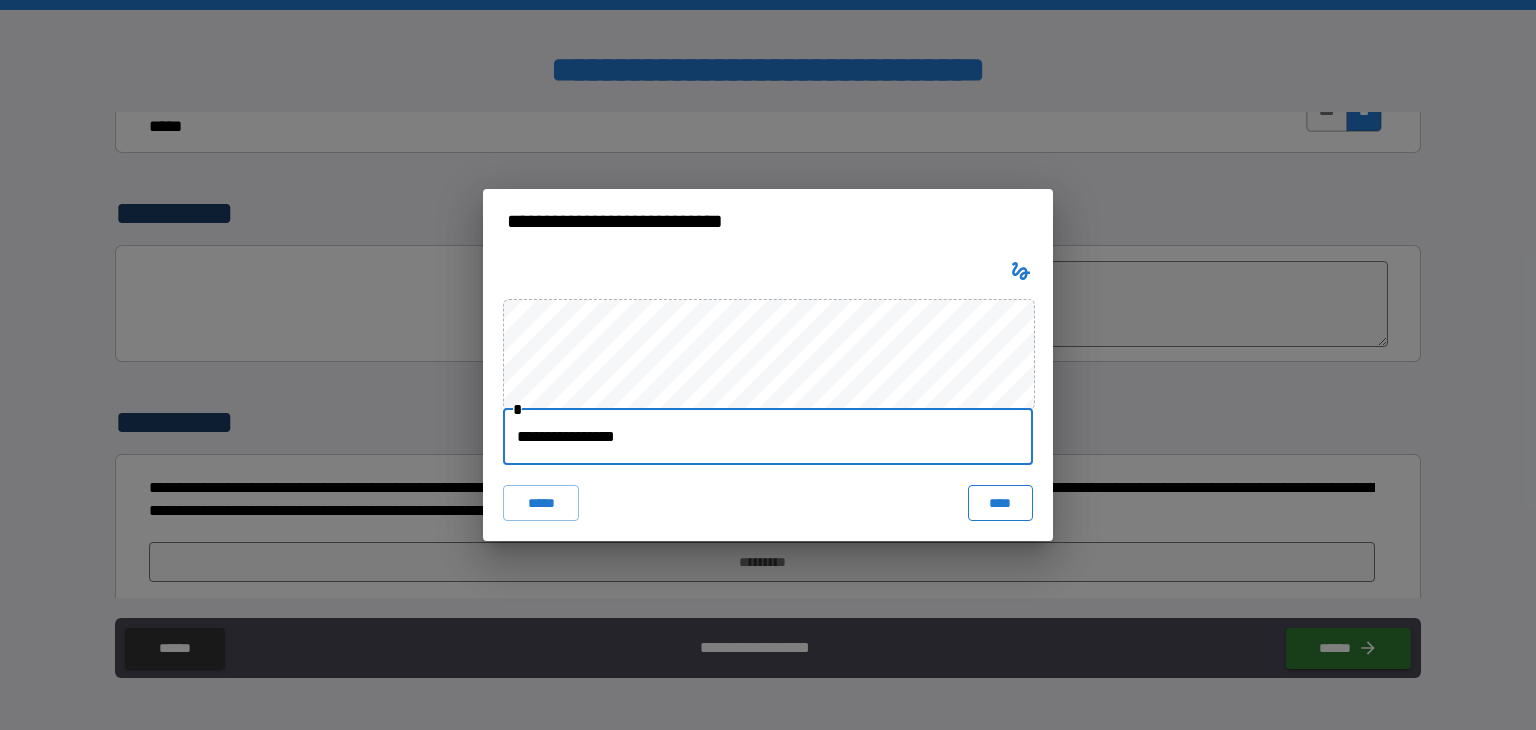 type on "**********" 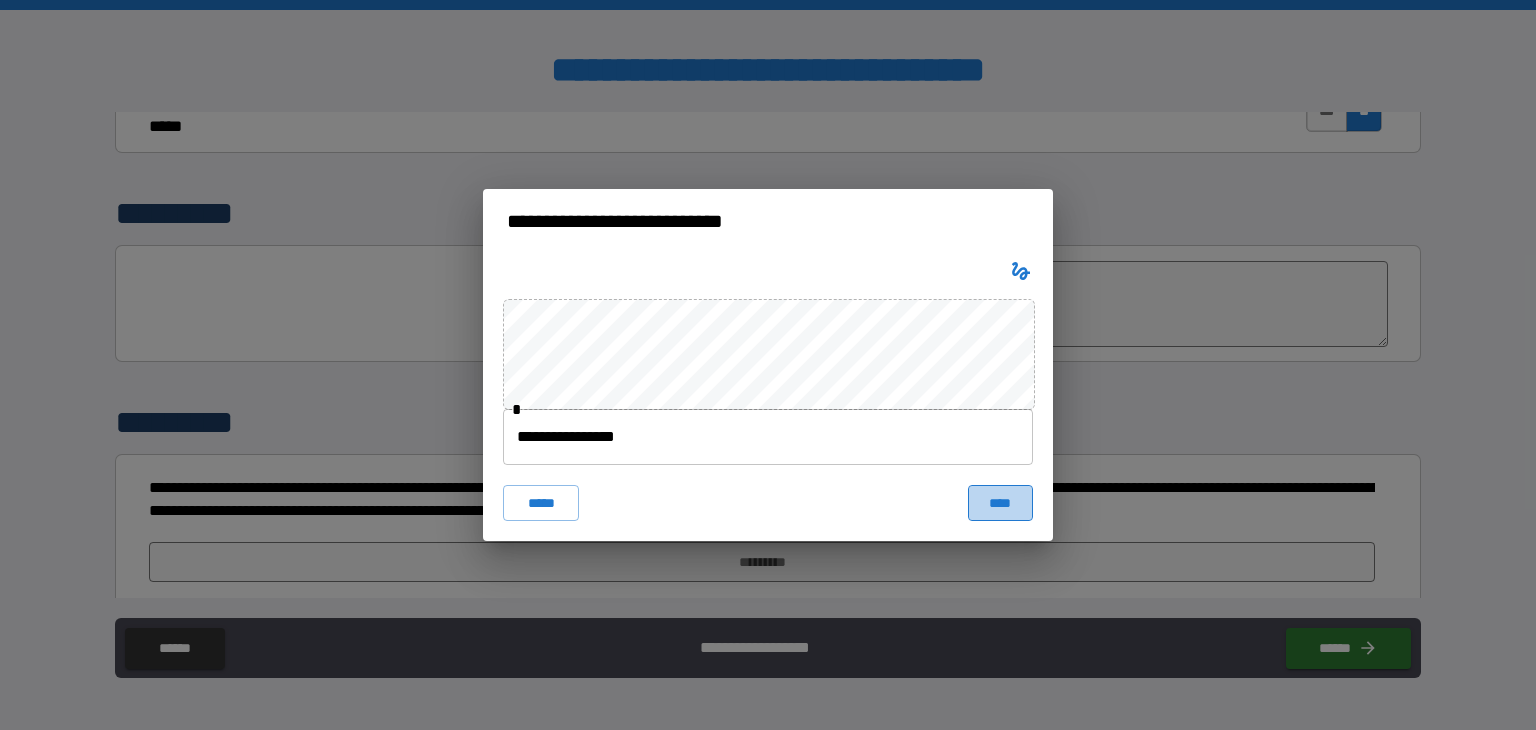 click on "****" at bounding box center (1000, 503) 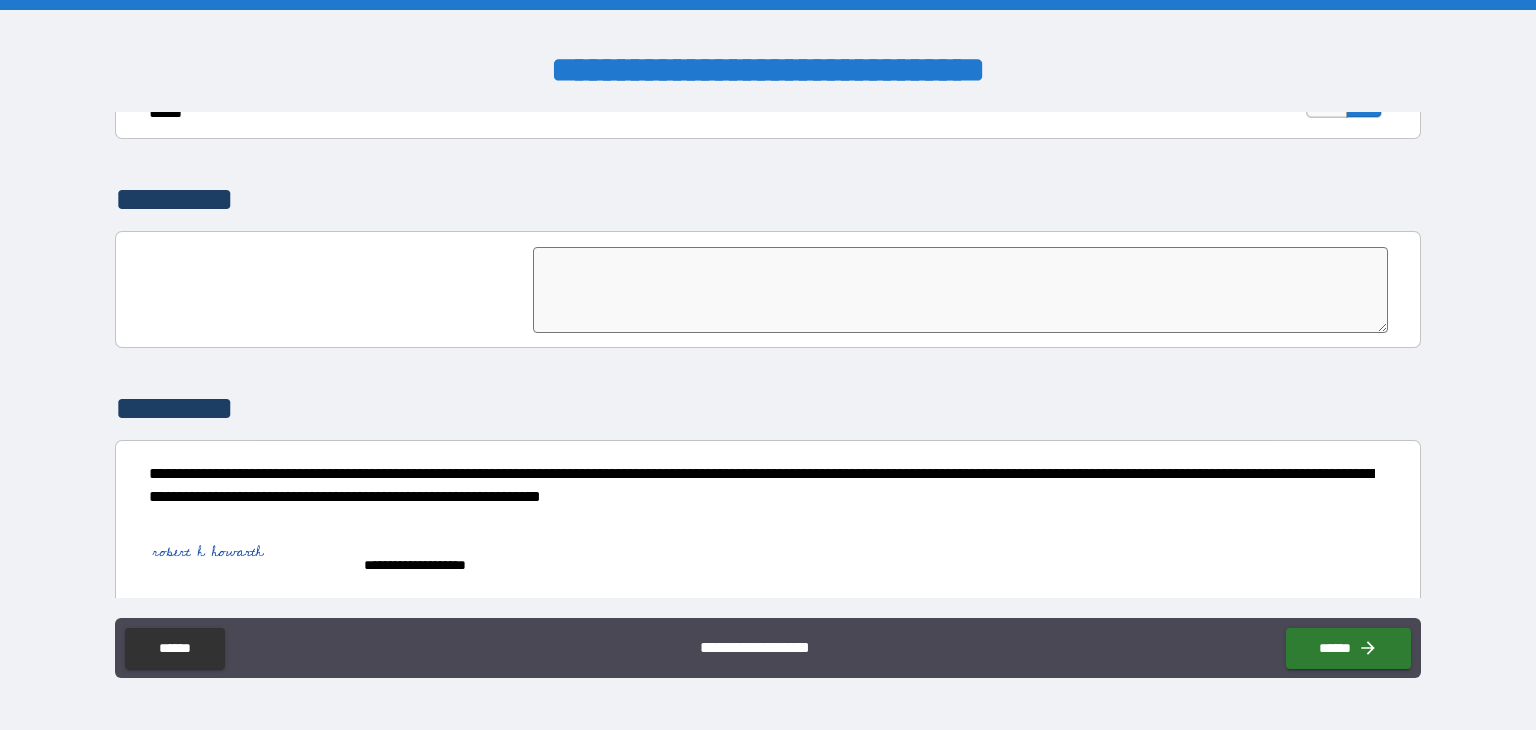 scroll, scrollTop: 4643, scrollLeft: 0, axis: vertical 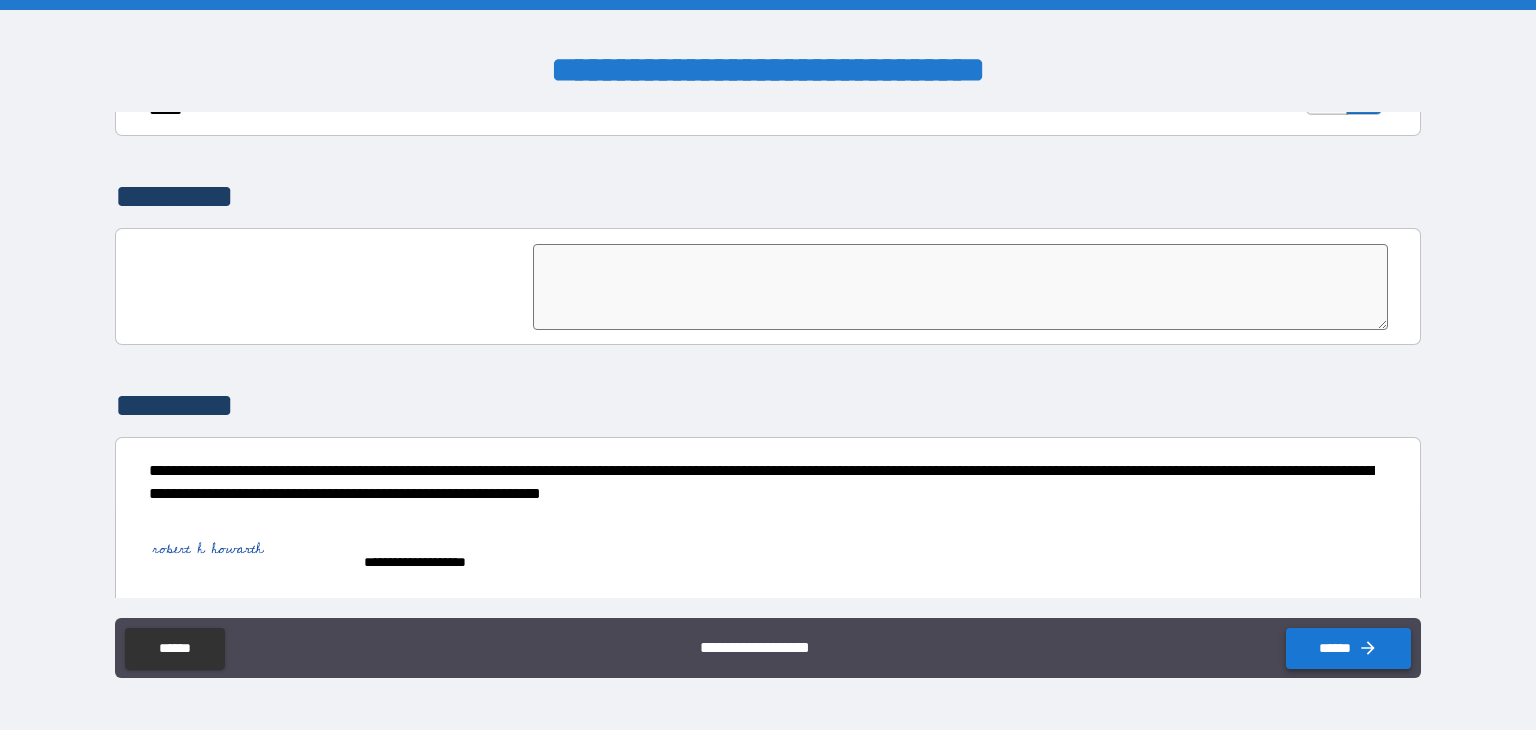click on "******" at bounding box center [1348, 648] 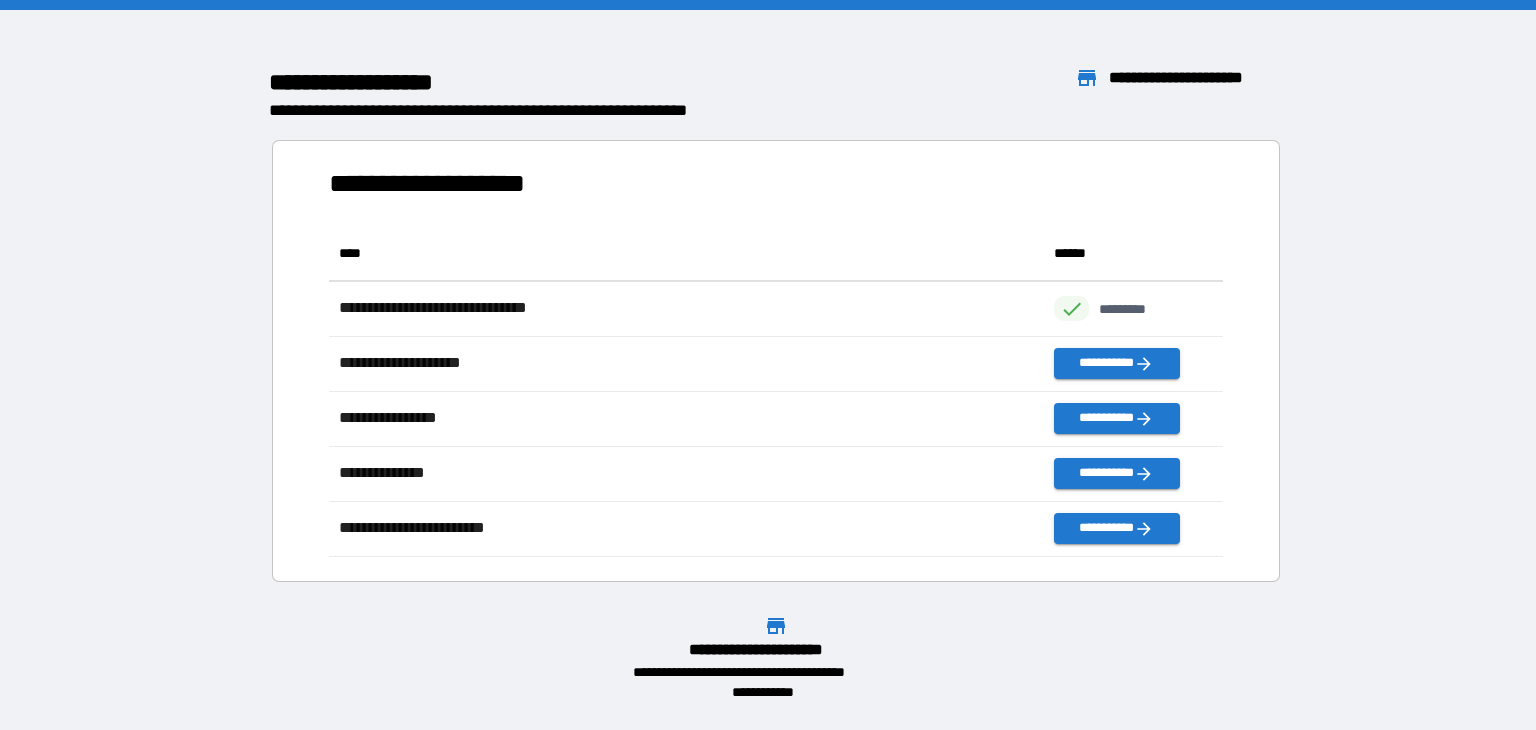 scroll, scrollTop: 16, scrollLeft: 16, axis: both 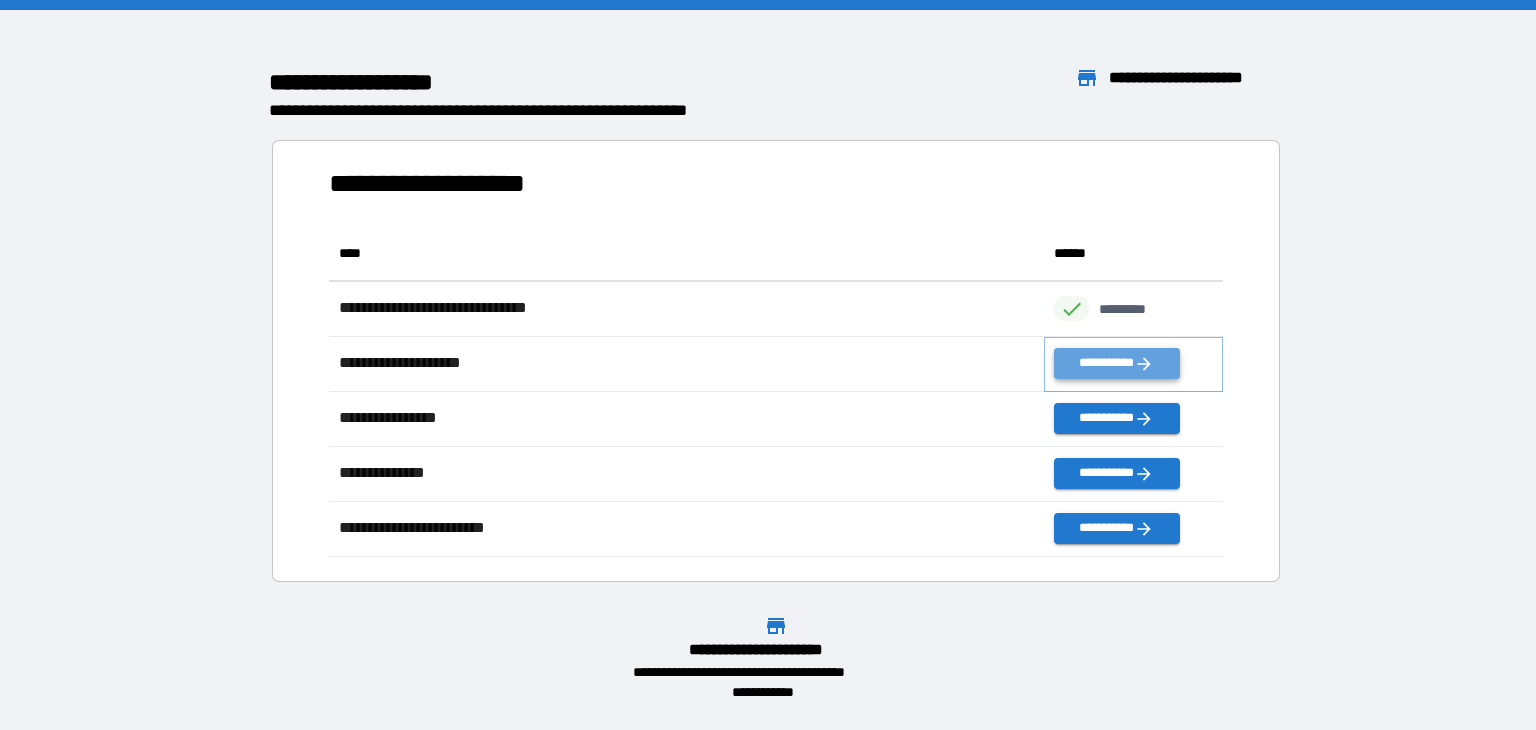 click on "**********" at bounding box center [1116, 363] 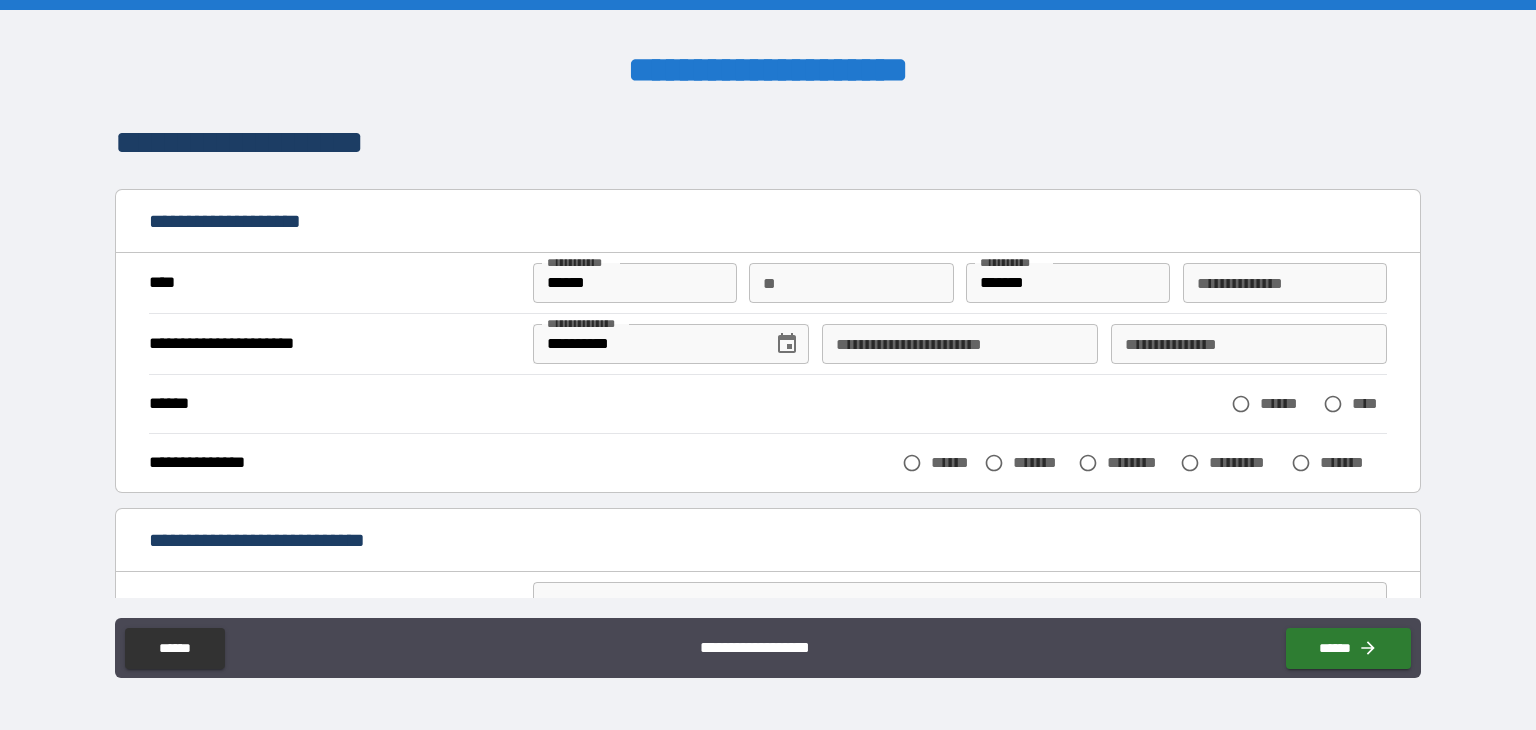 click on "**" at bounding box center (851, 283) 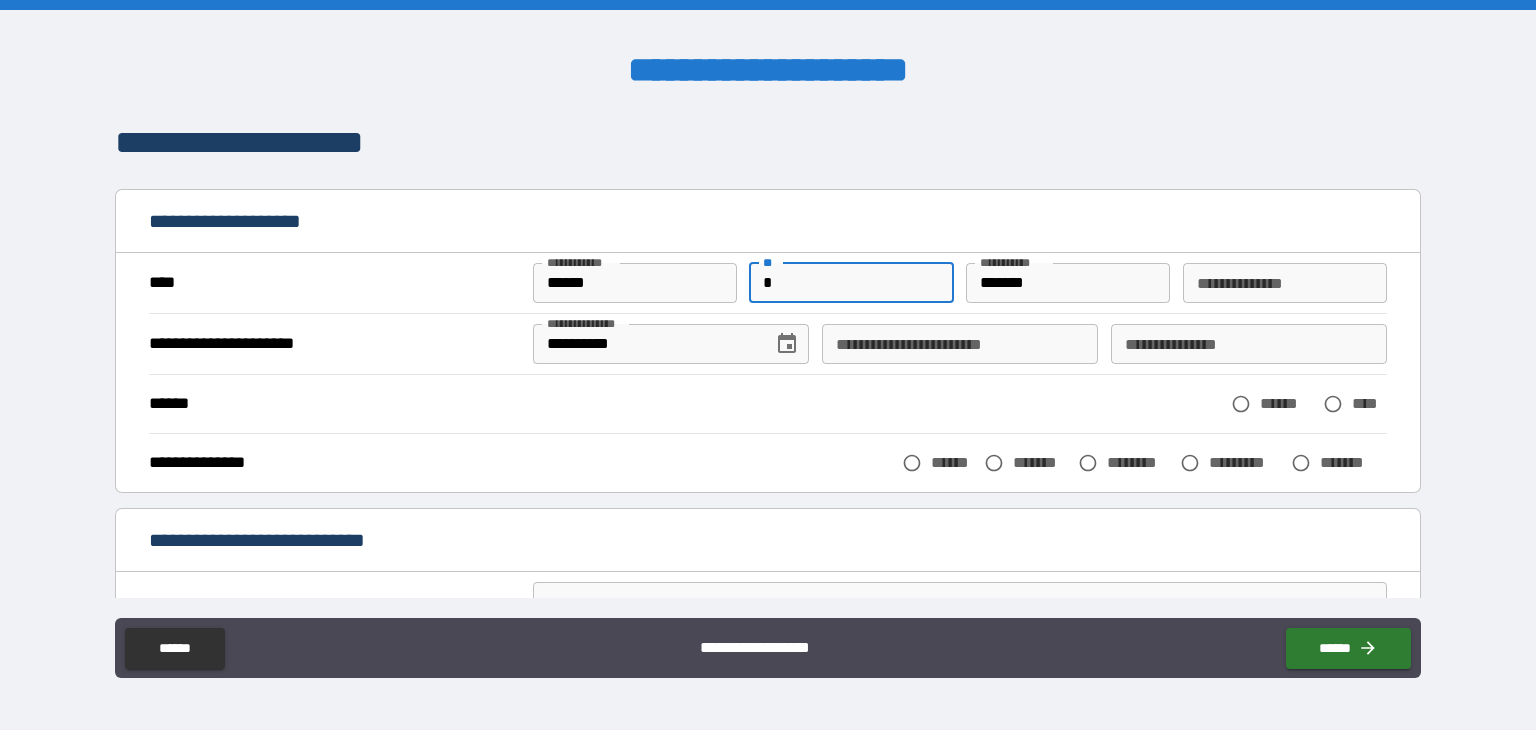 type on "*" 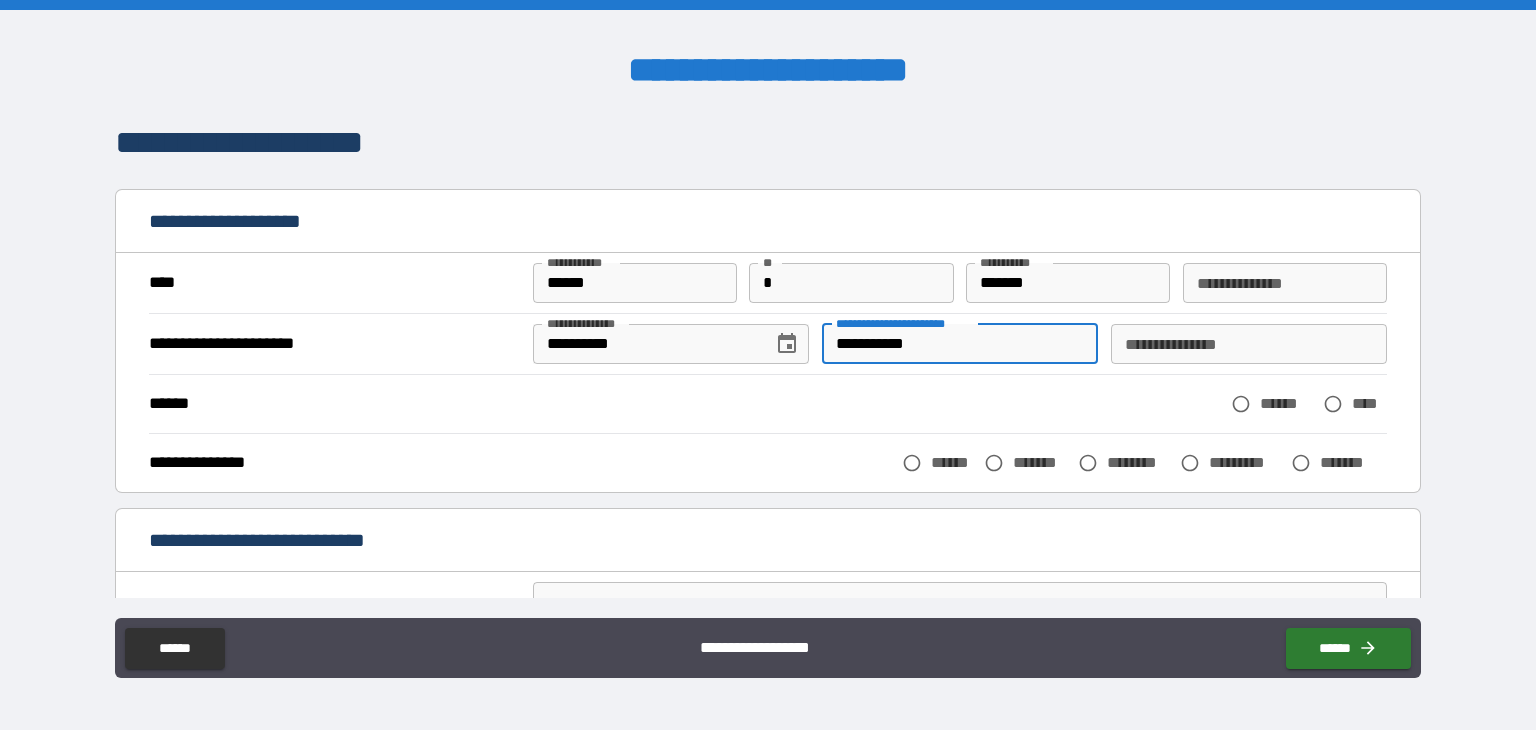 type on "**********" 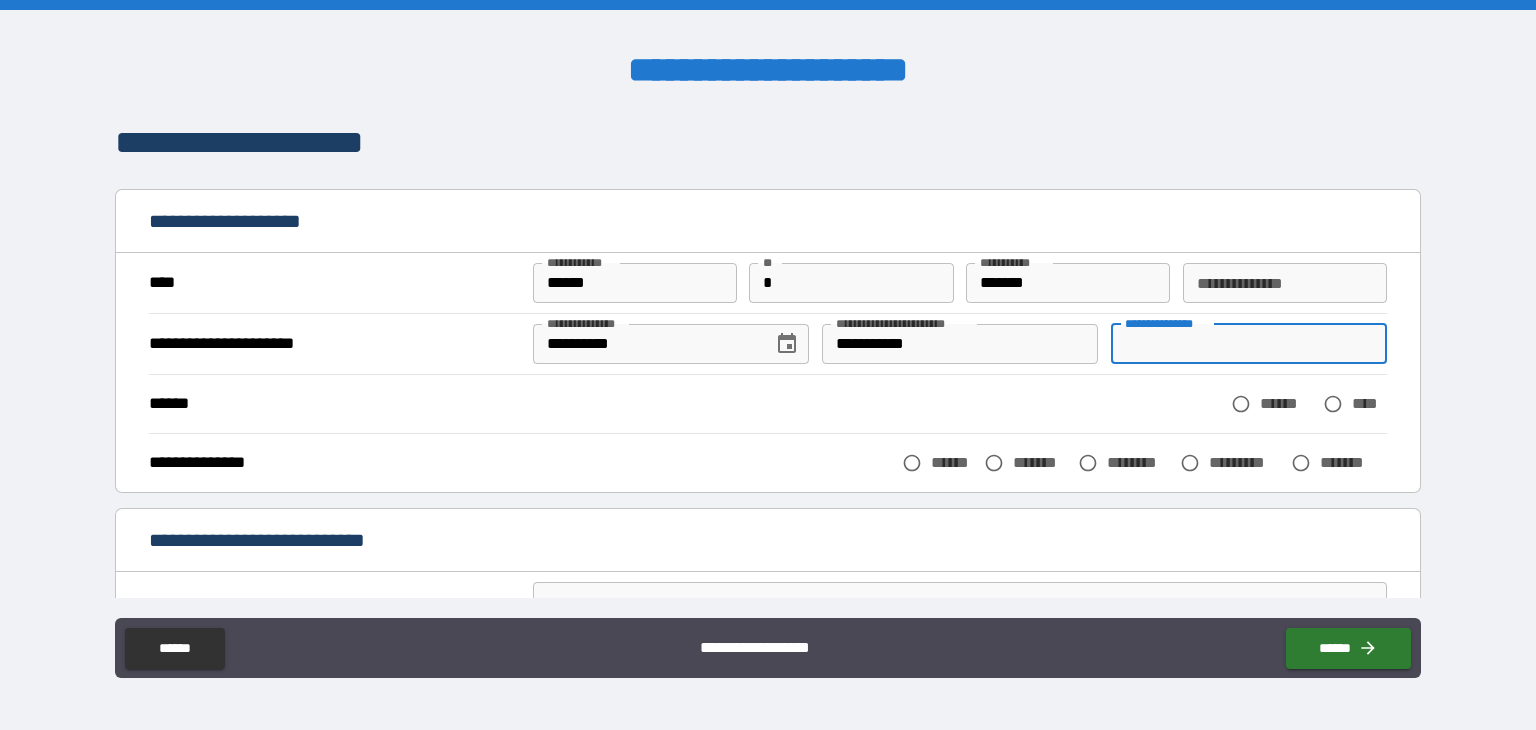 click on "**********" at bounding box center [1249, 344] 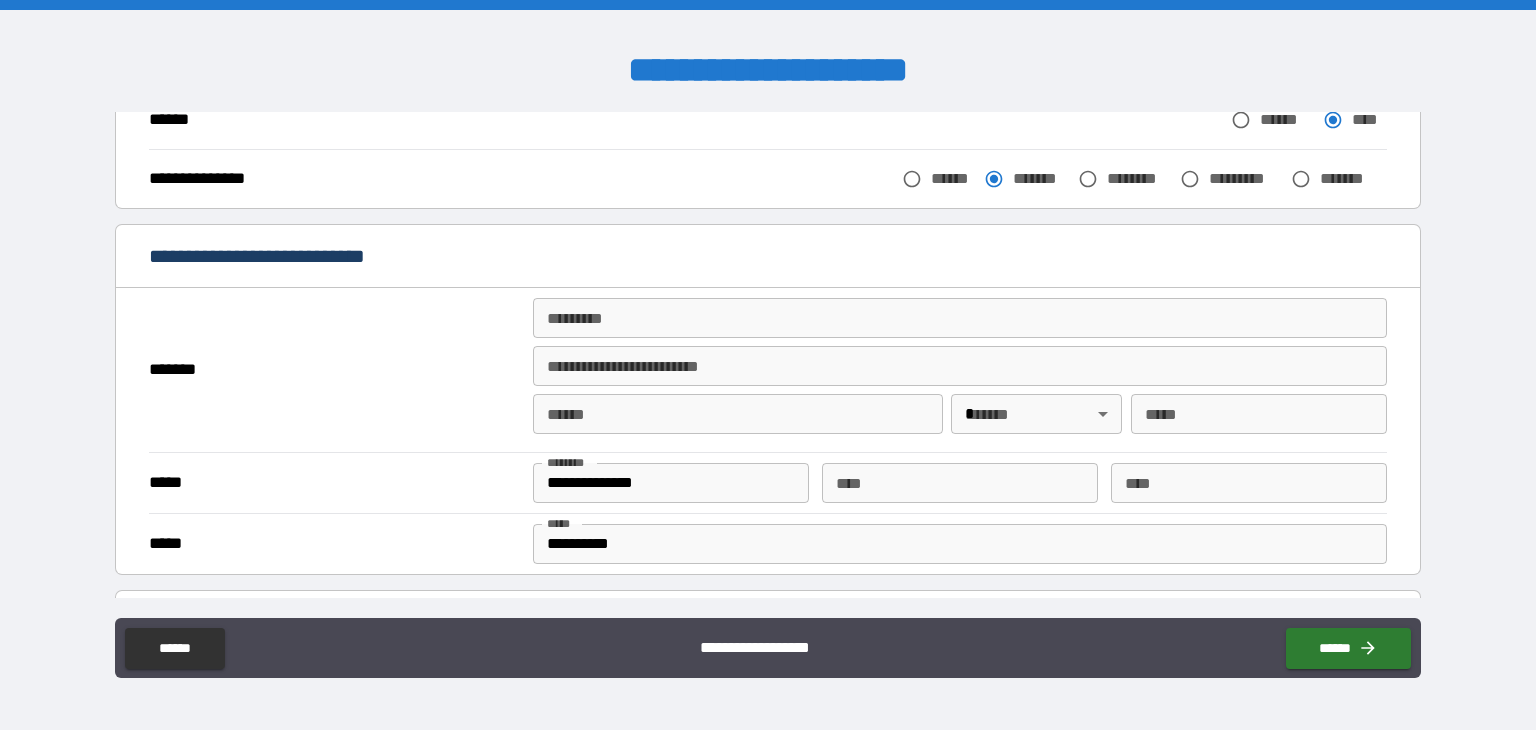 scroll, scrollTop: 400, scrollLeft: 0, axis: vertical 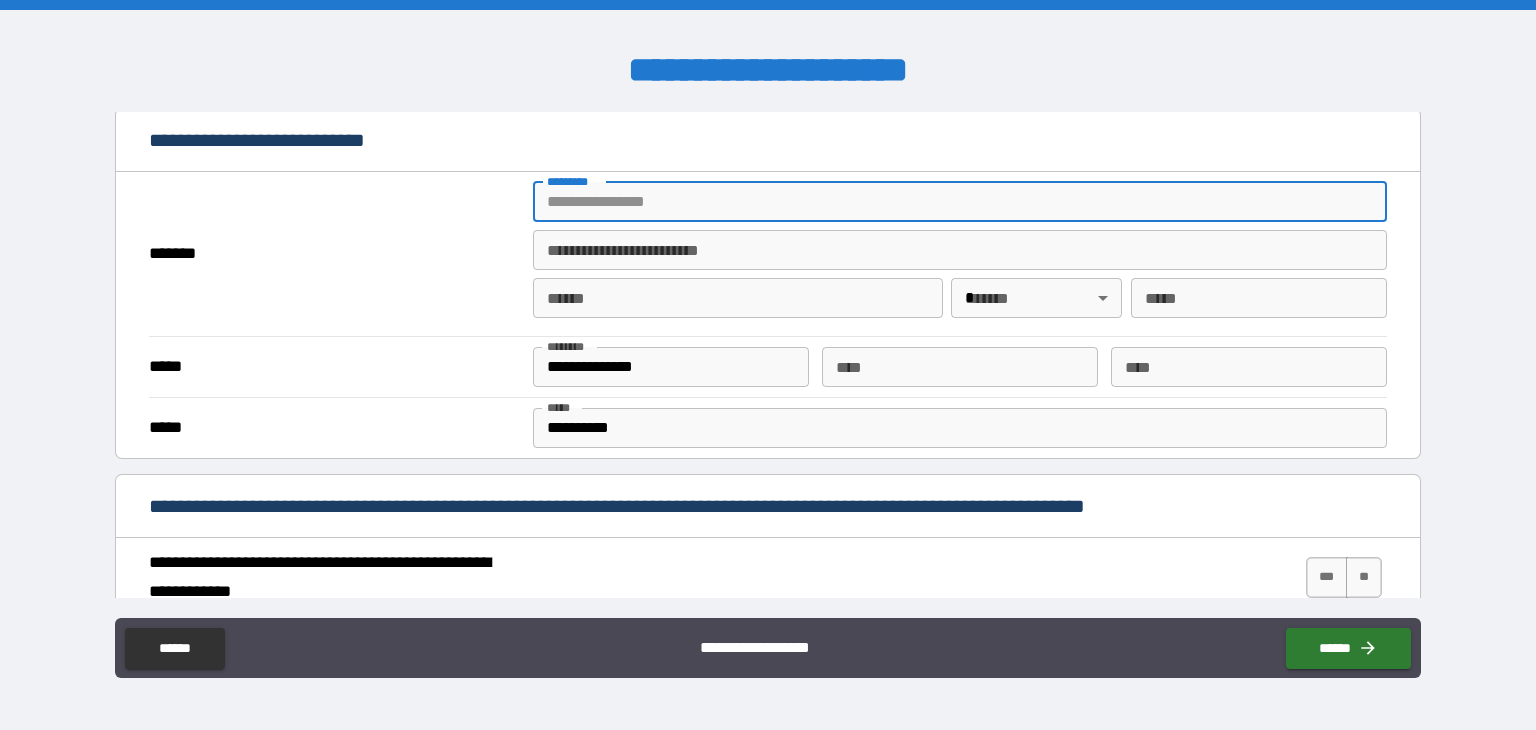 click on "*******   *" at bounding box center (960, 202) 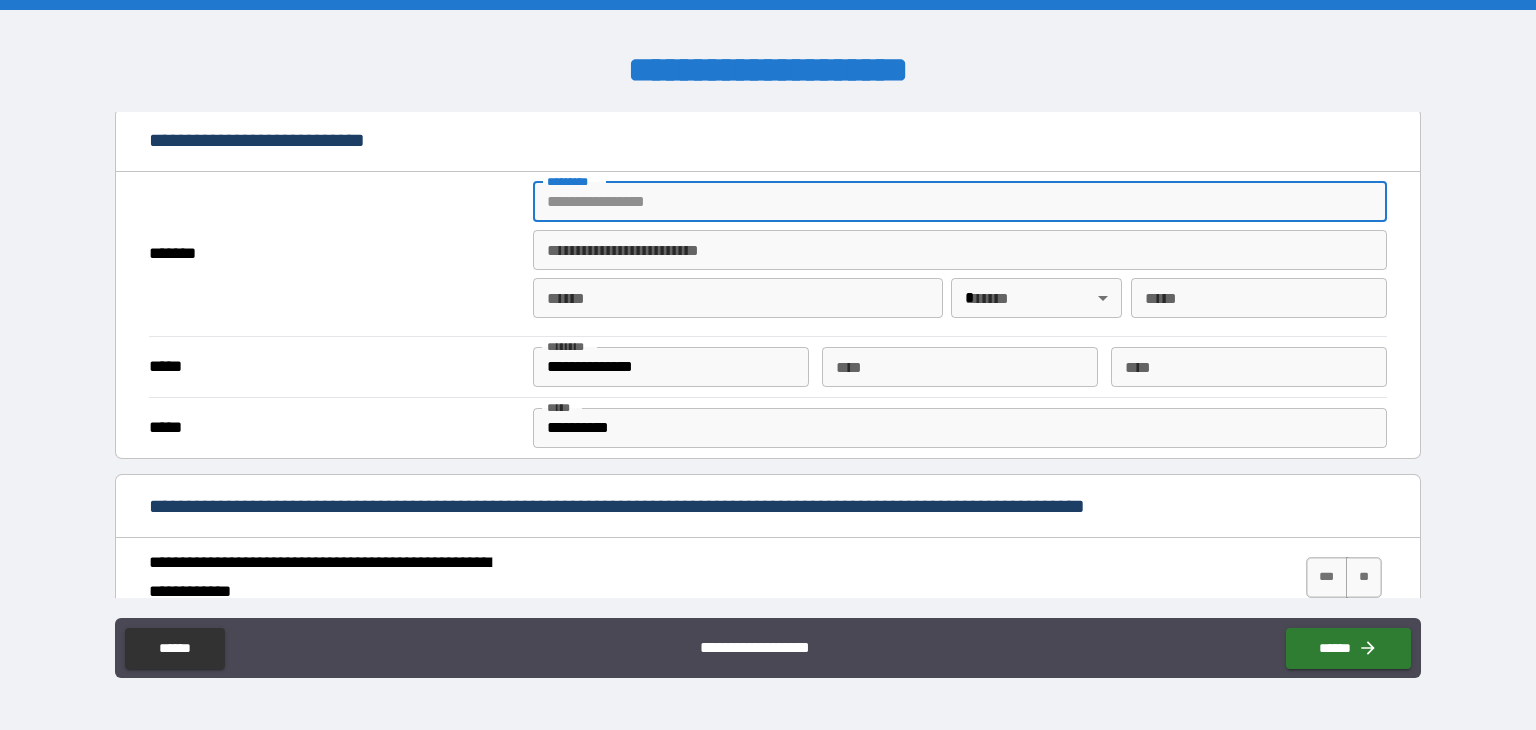 type on "**********" 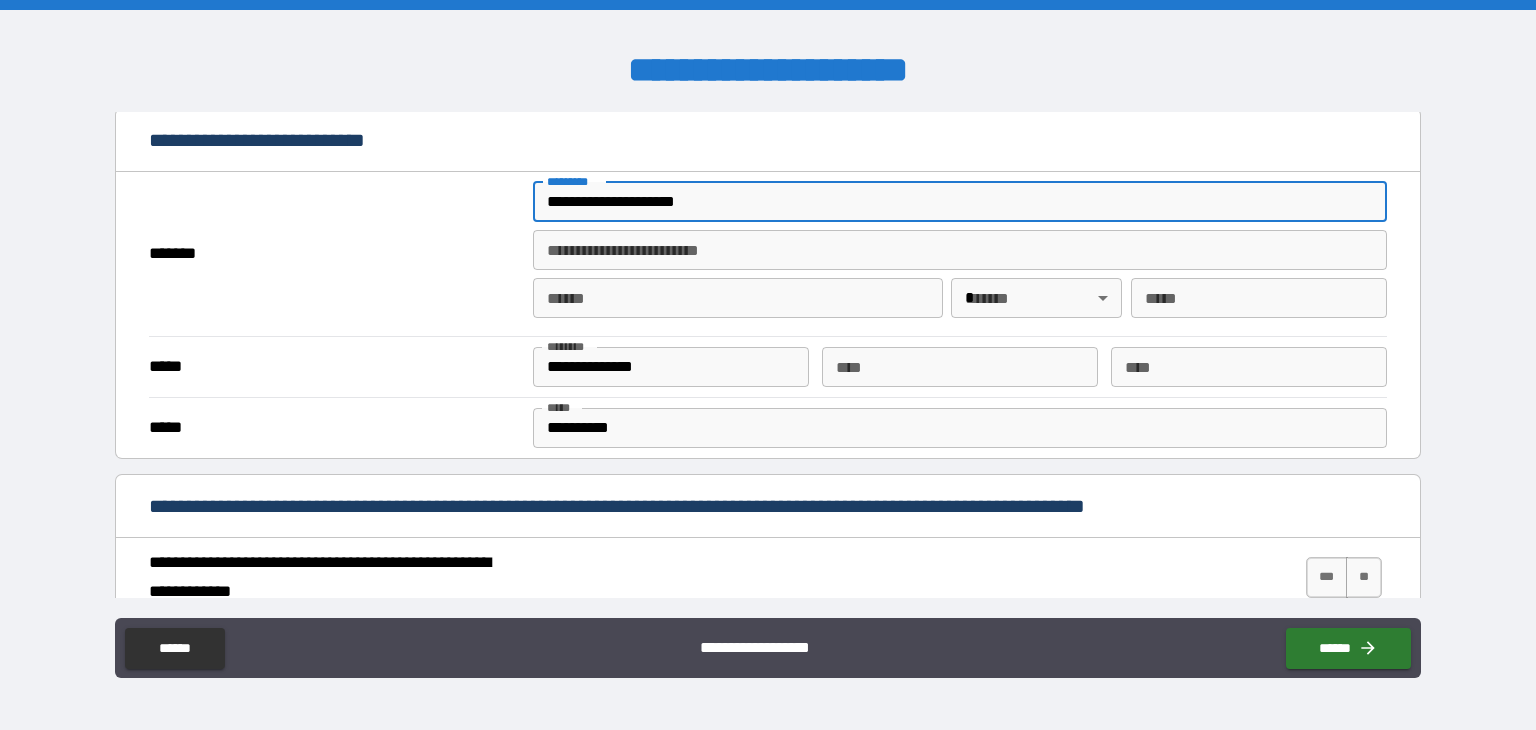 type on "*****" 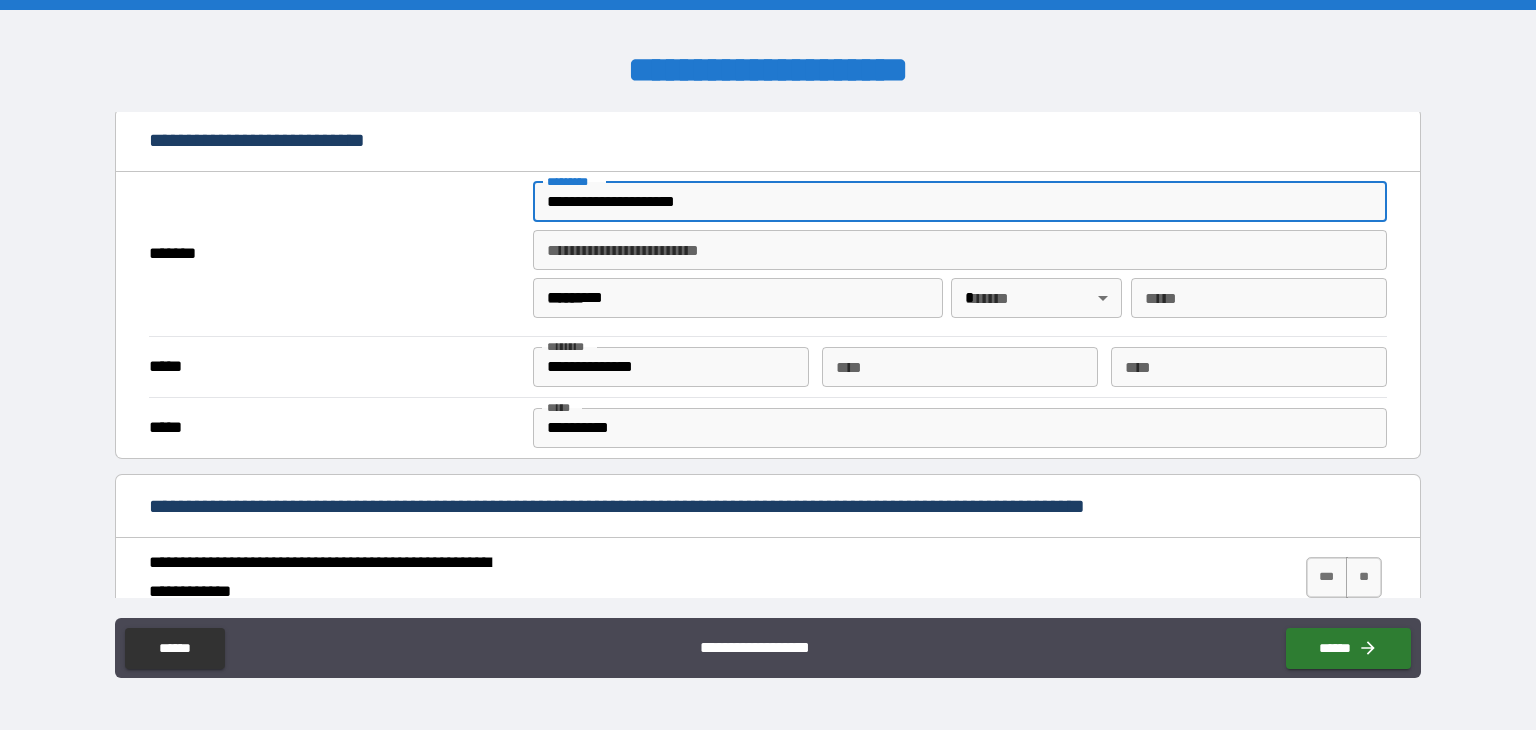 type on "**" 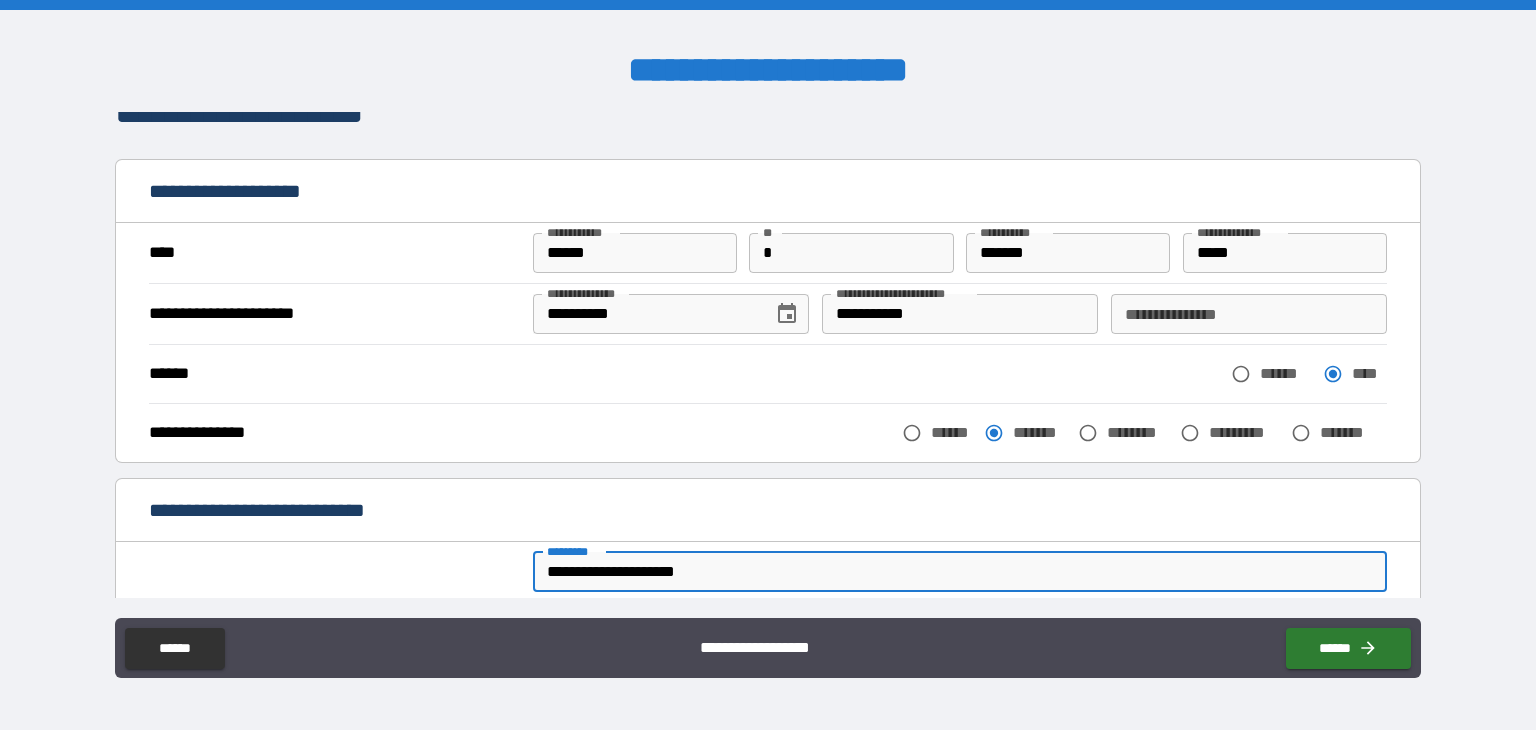scroll, scrollTop: 0, scrollLeft: 0, axis: both 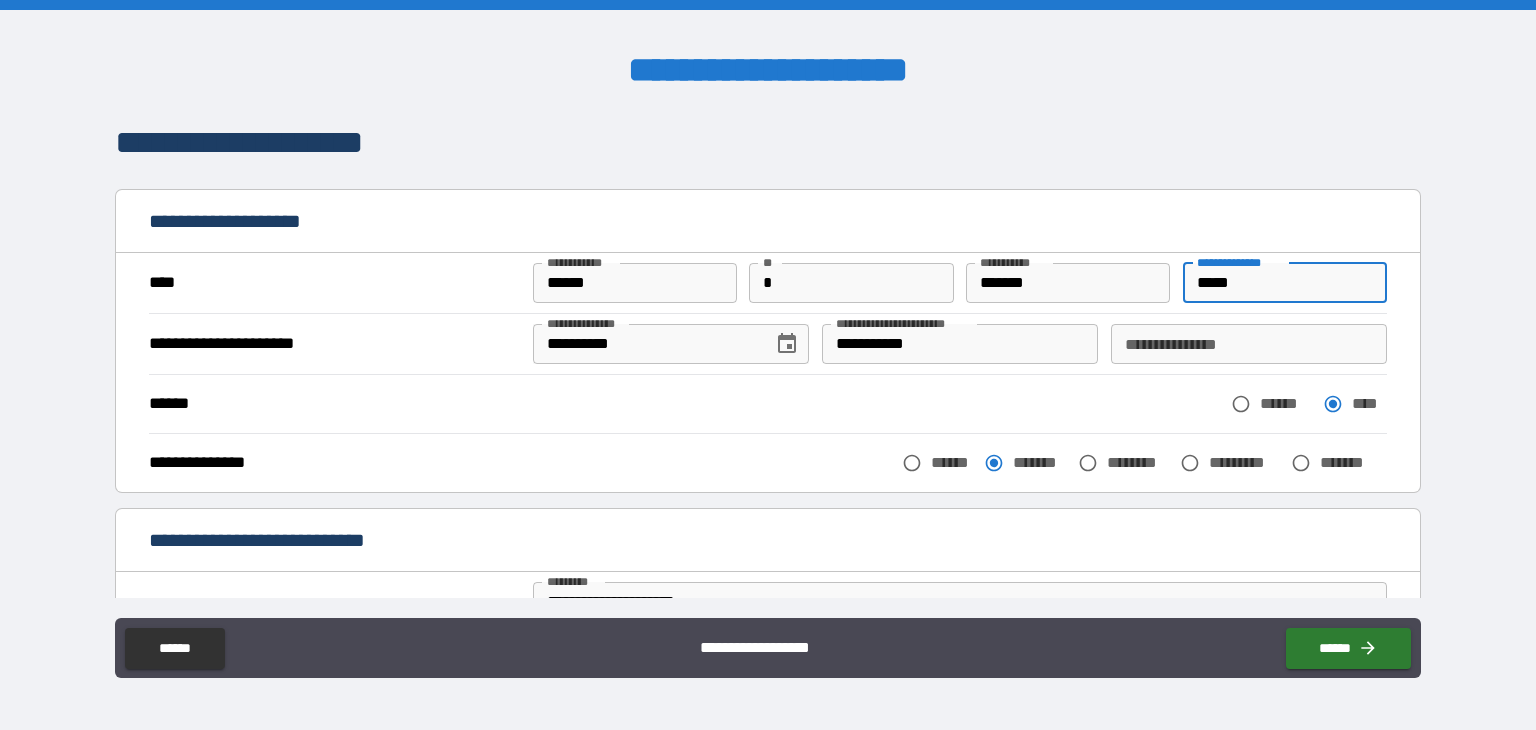 click on "*****" at bounding box center [1285, 283] 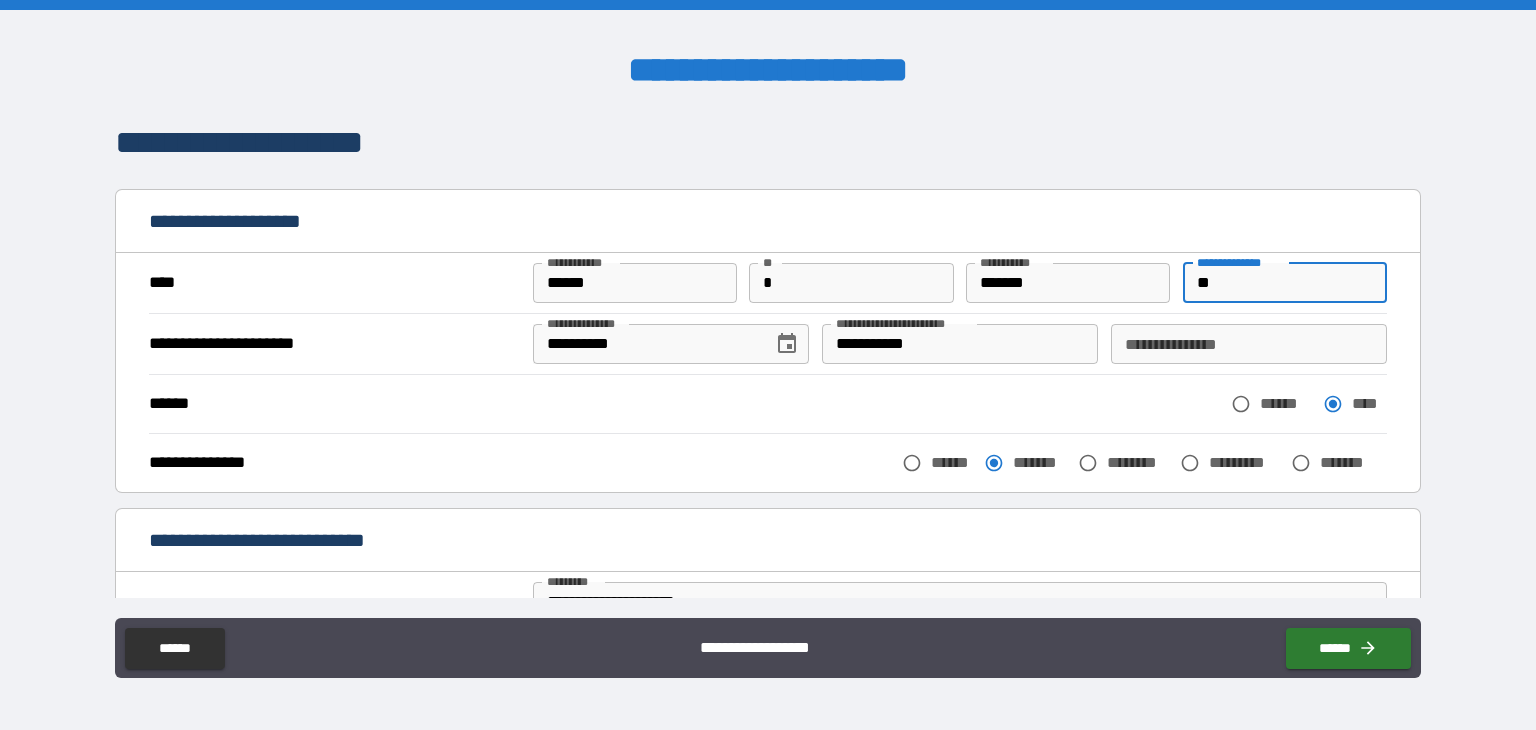 type on "*" 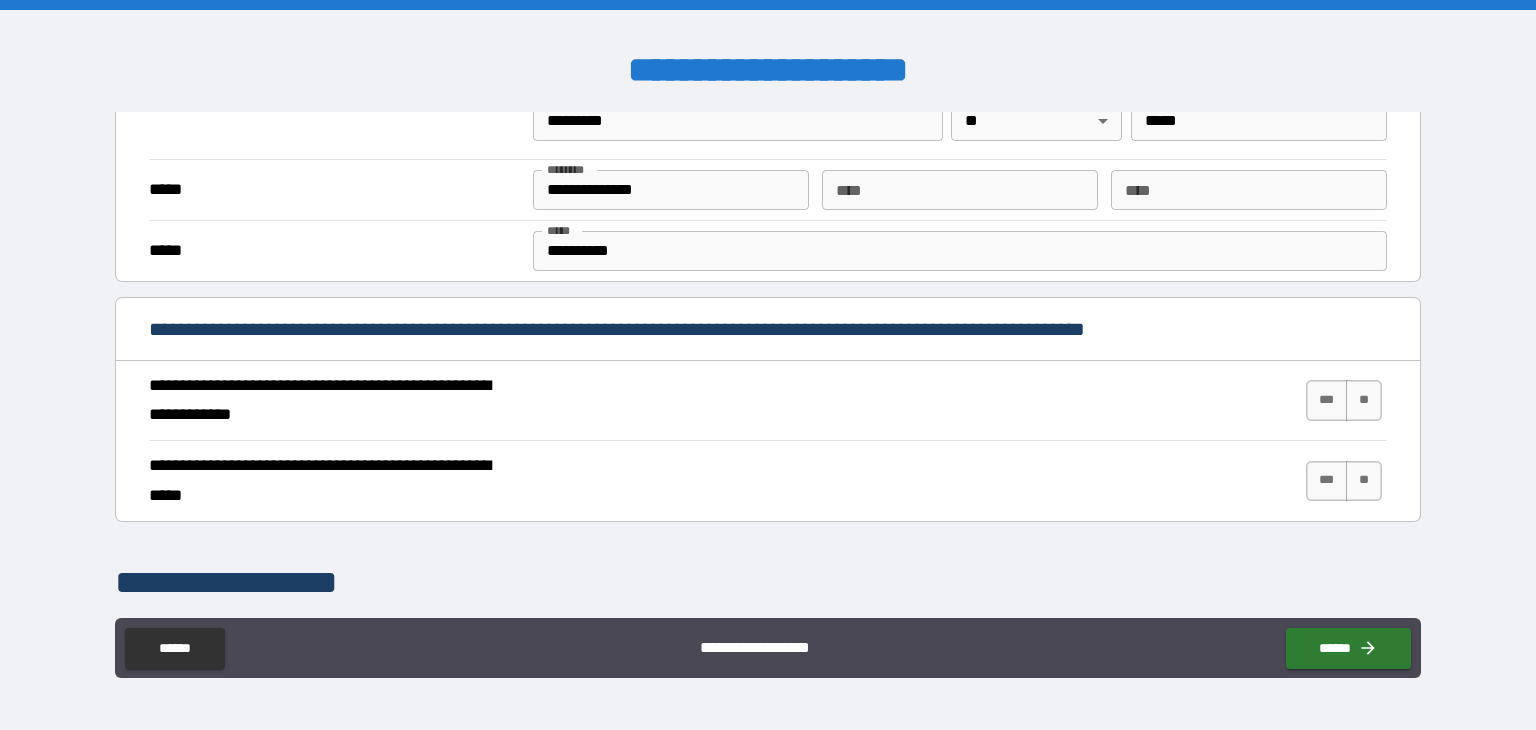 scroll, scrollTop: 600, scrollLeft: 0, axis: vertical 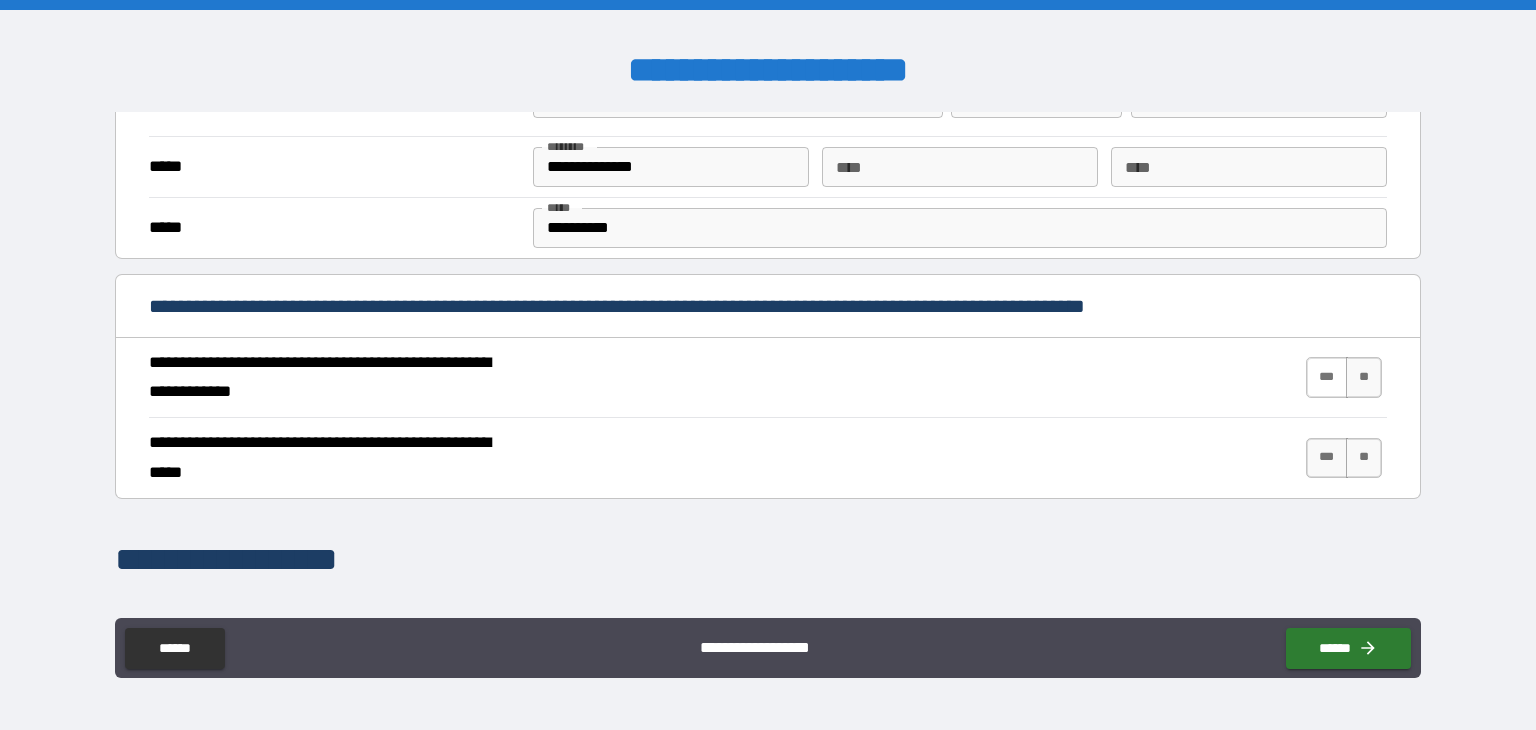 type 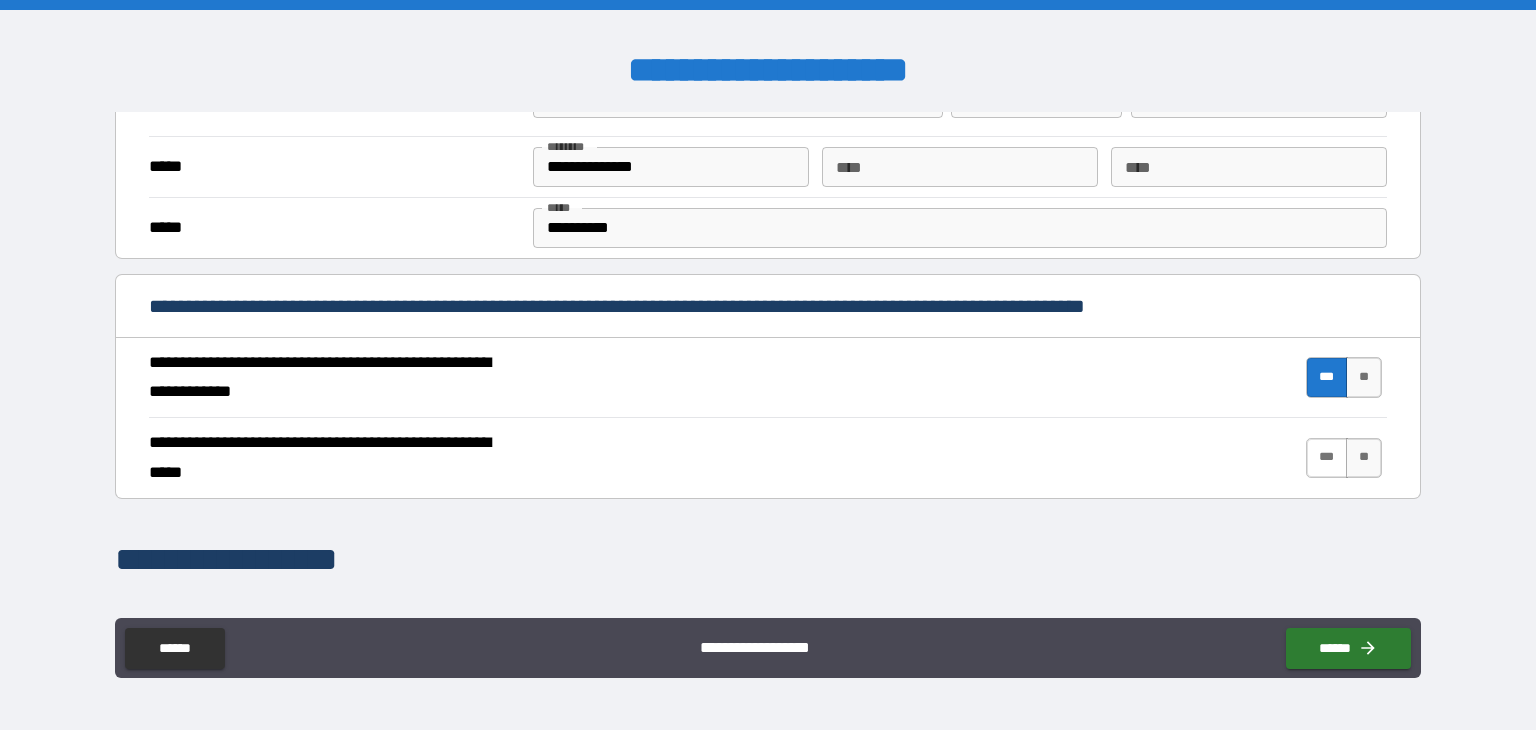 click on "***" at bounding box center (1327, 458) 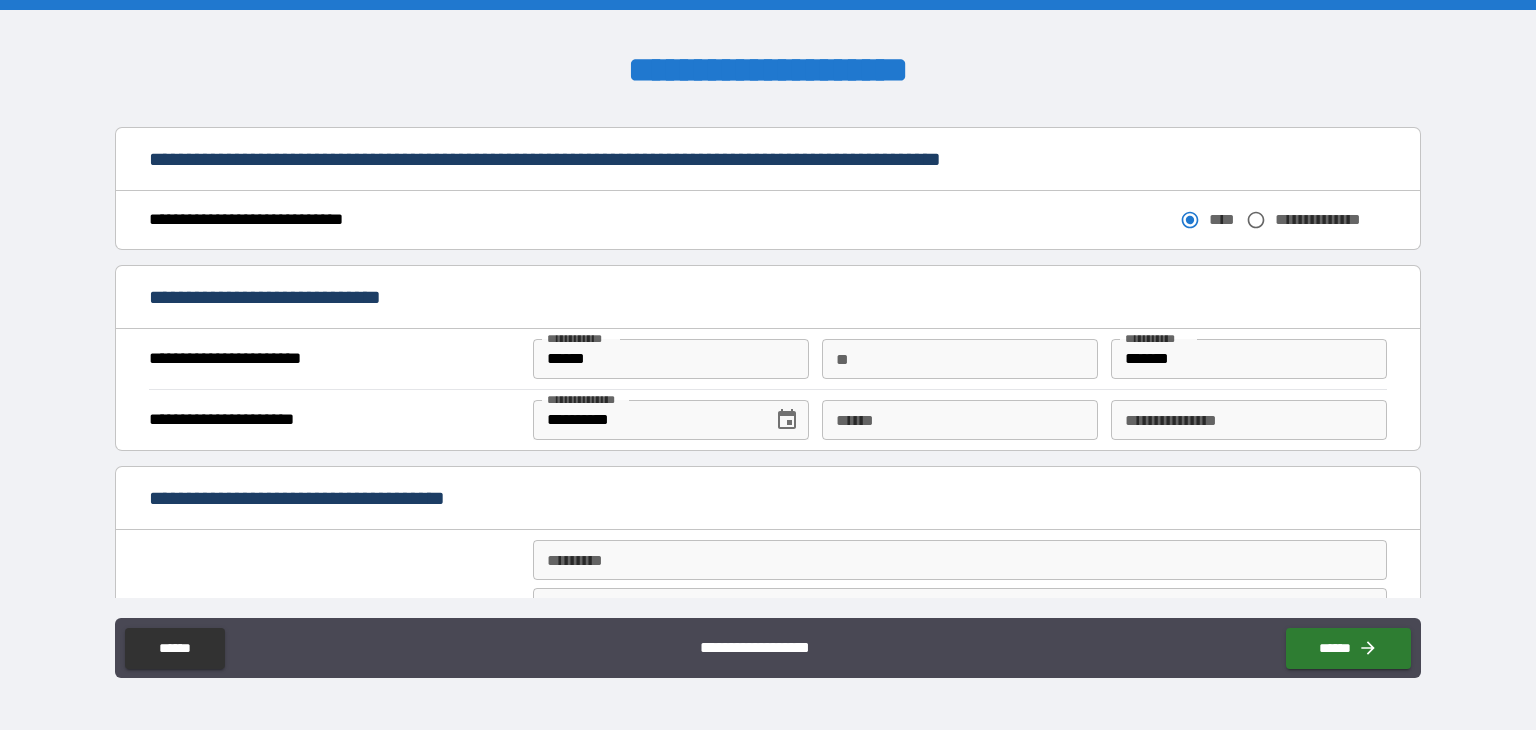 scroll, scrollTop: 1100, scrollLeft: 0, axis: vertical 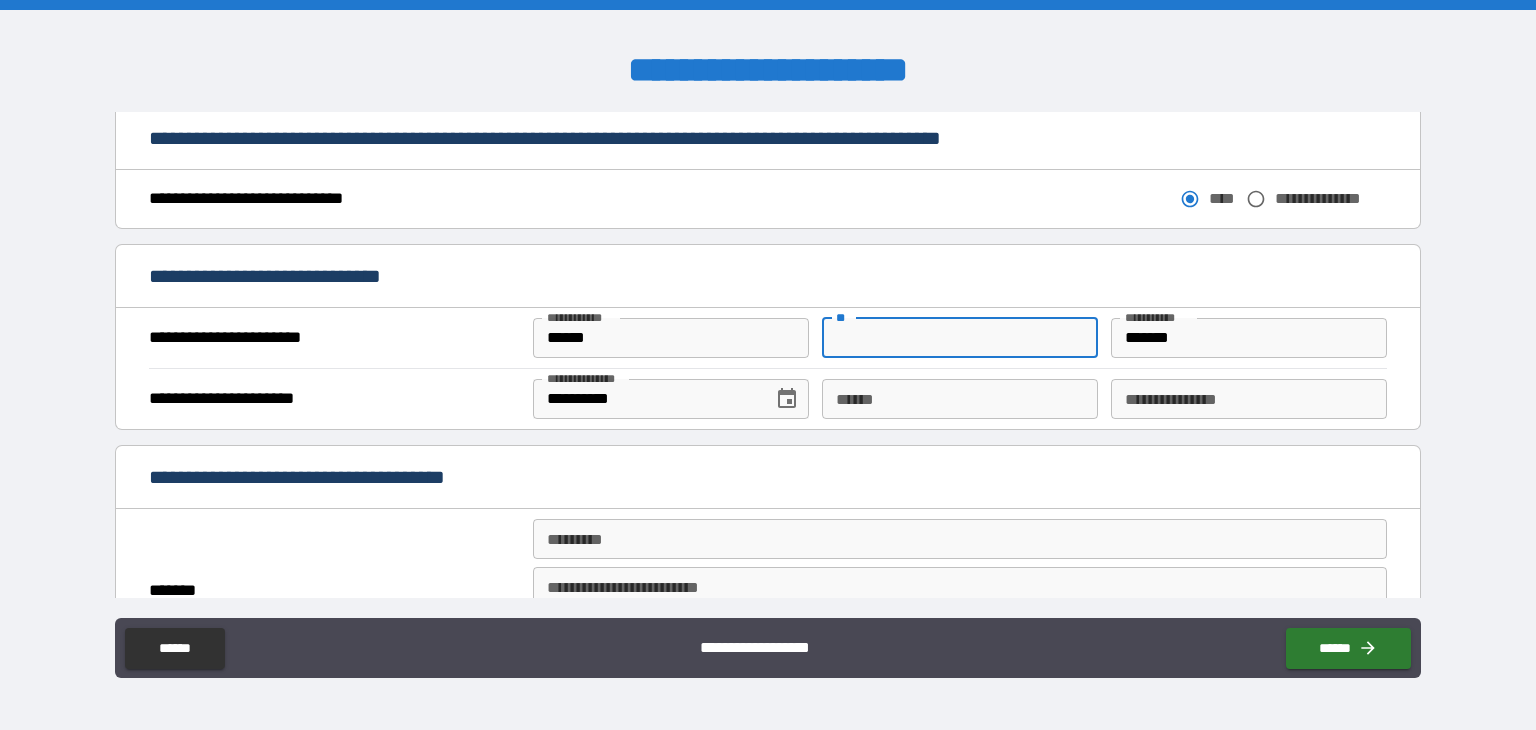 click on "**" at bounding box center [960, 338] 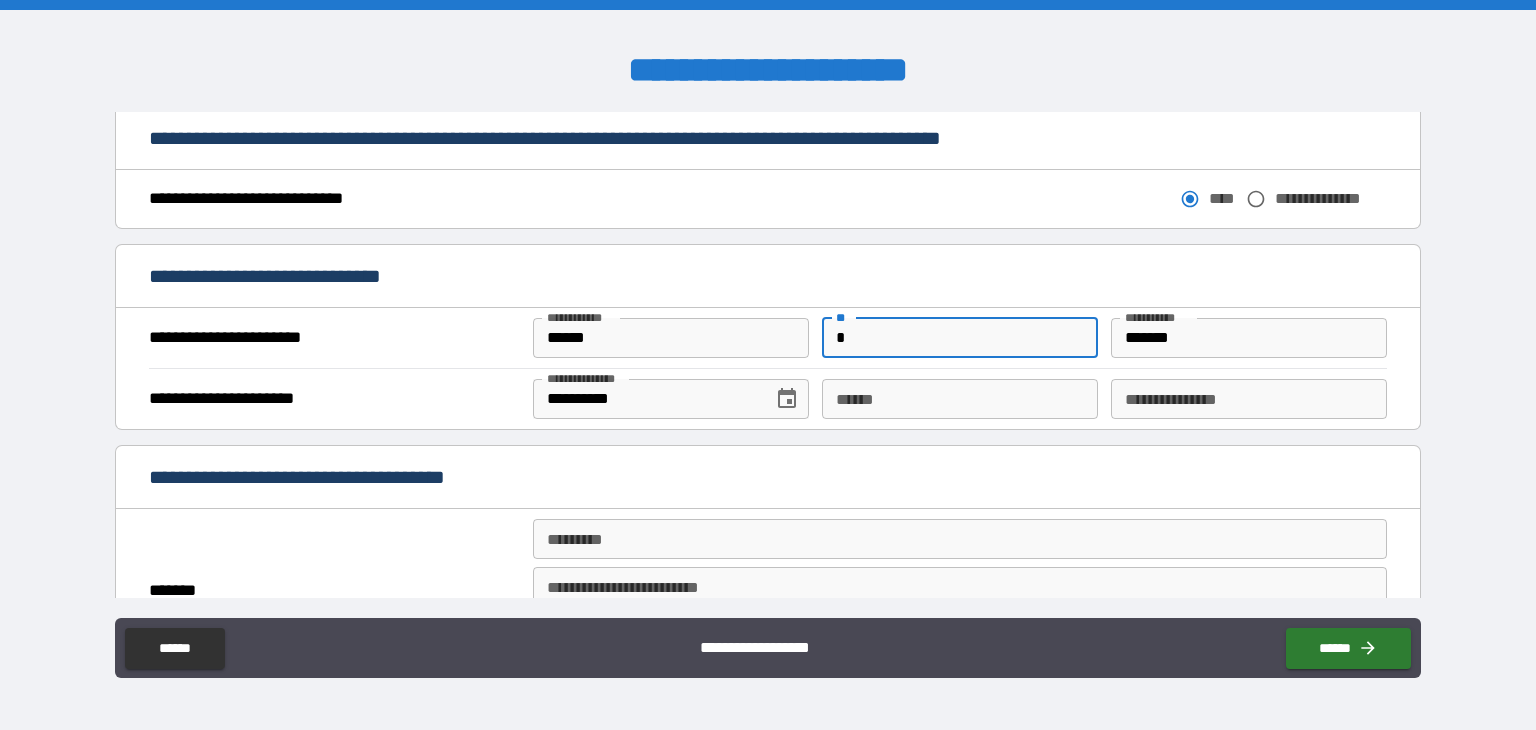 type on "*" 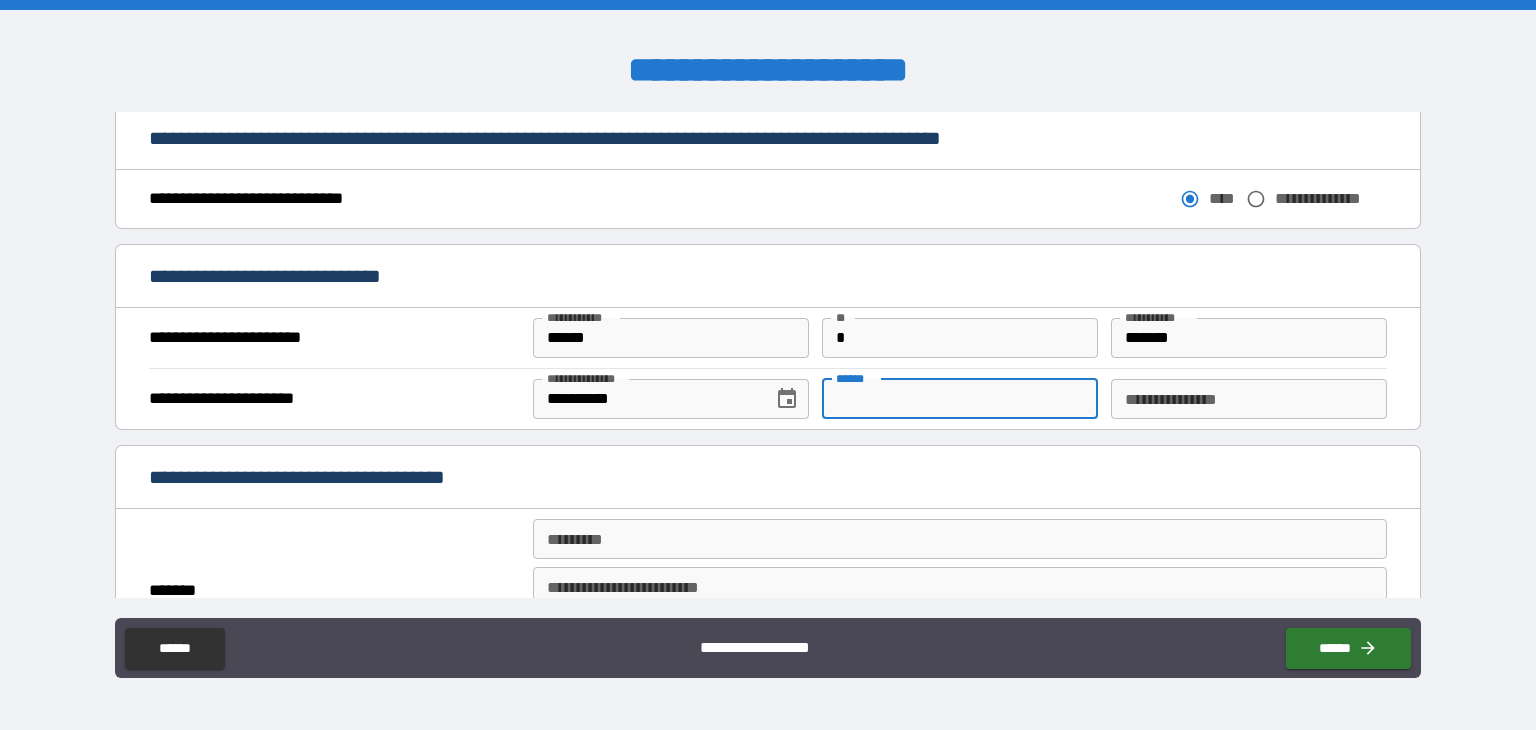 click on "****   *" at bounding box center [960, 399] 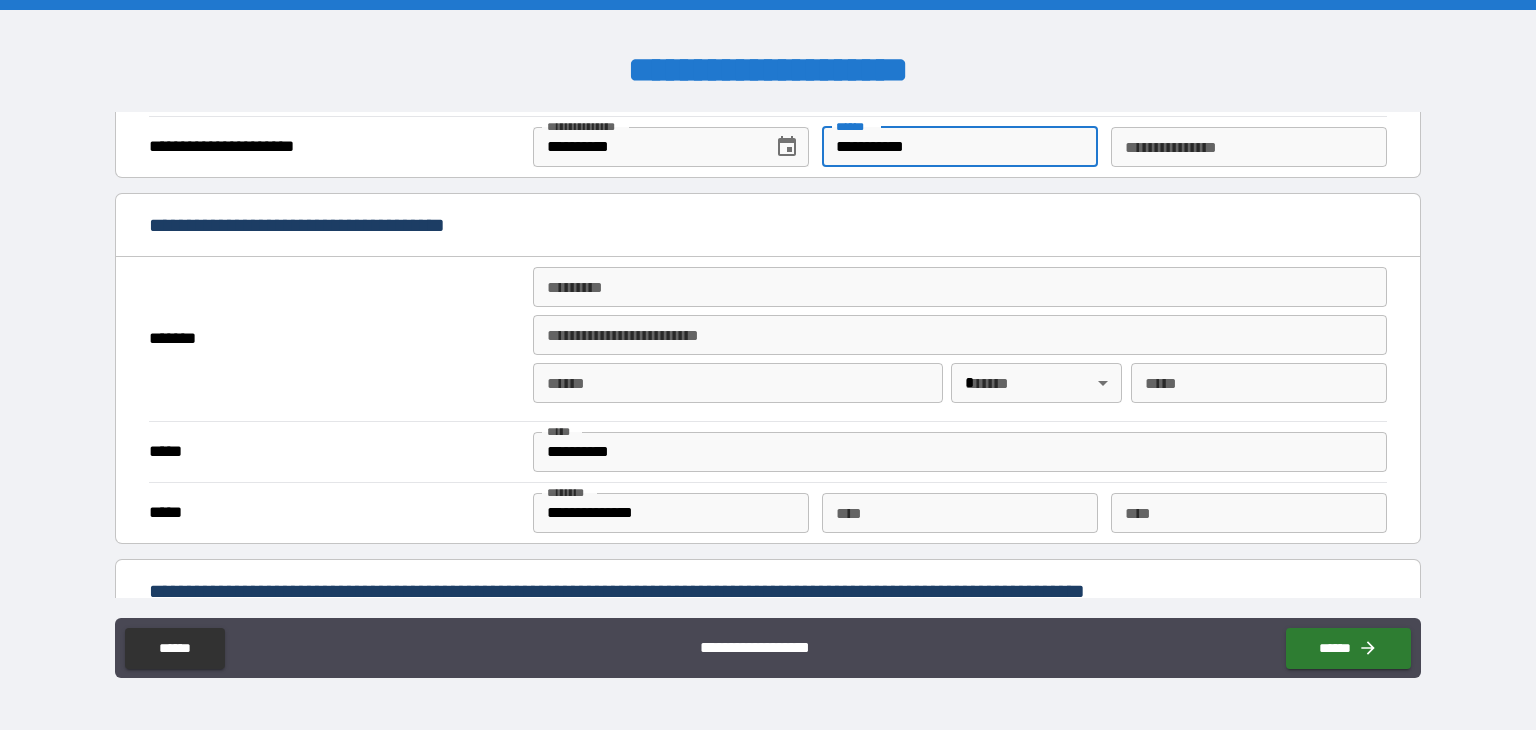 scroll, scrollTop: 1400, scrollLeft: 0, axis: vertical 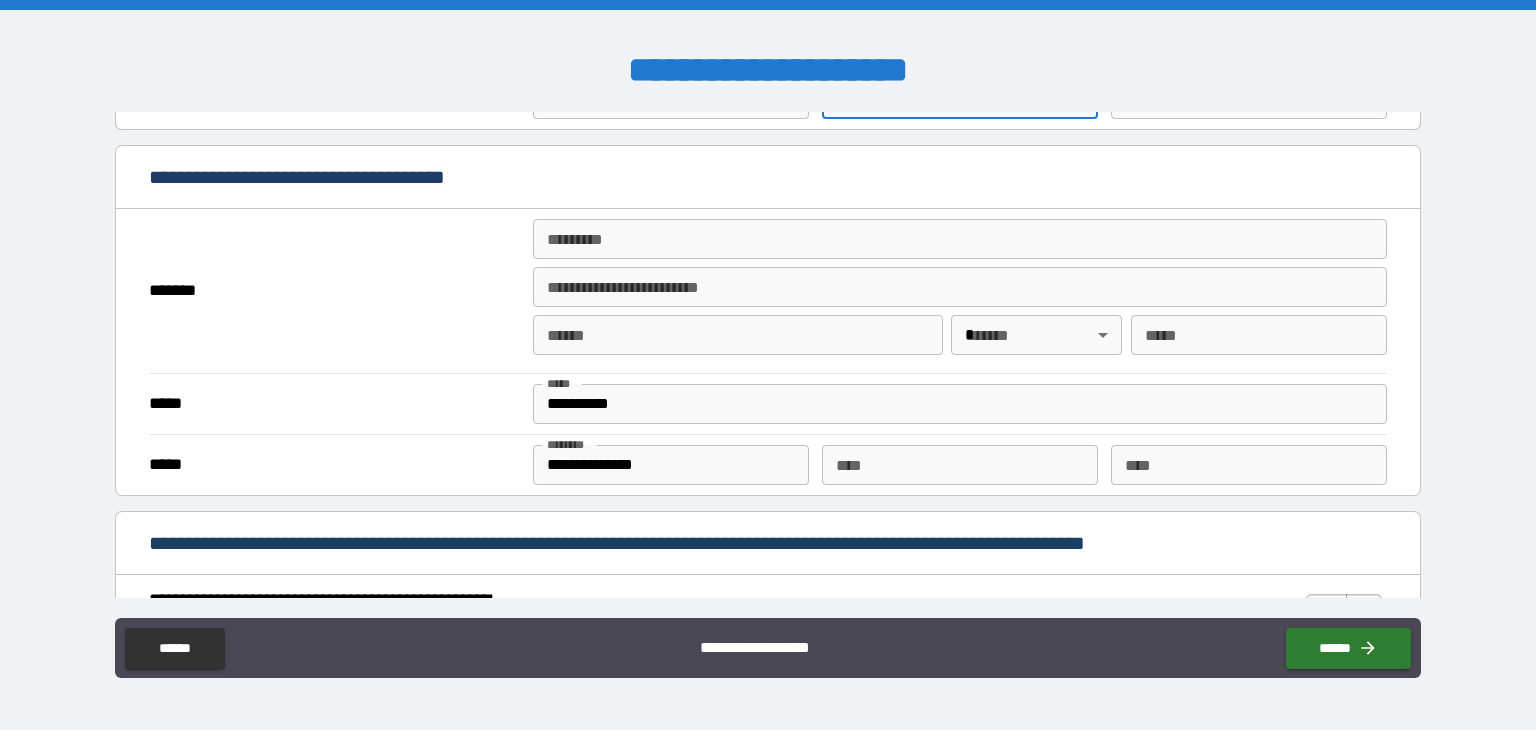 type on "**********" 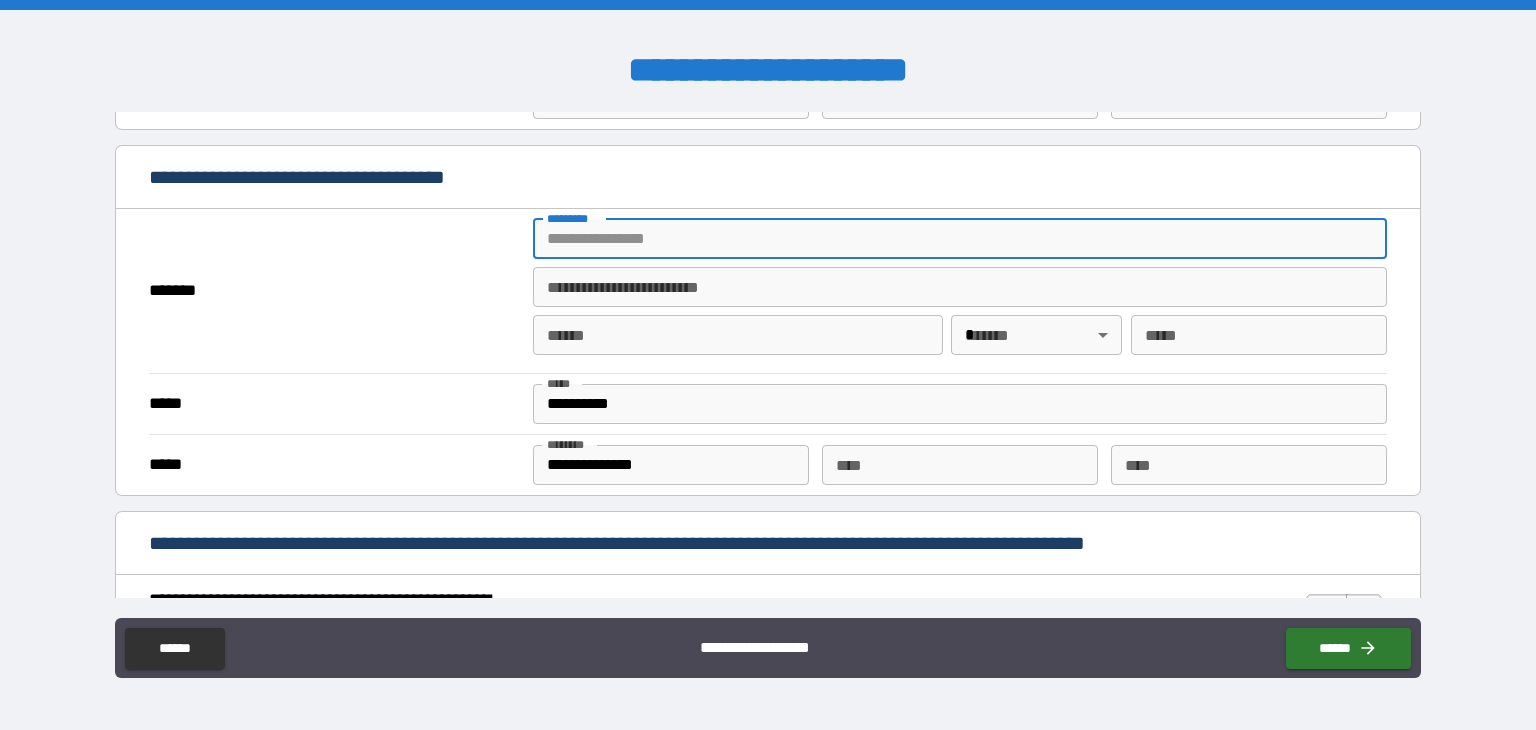 click on "*******   *" at bounding box center (960, 239) 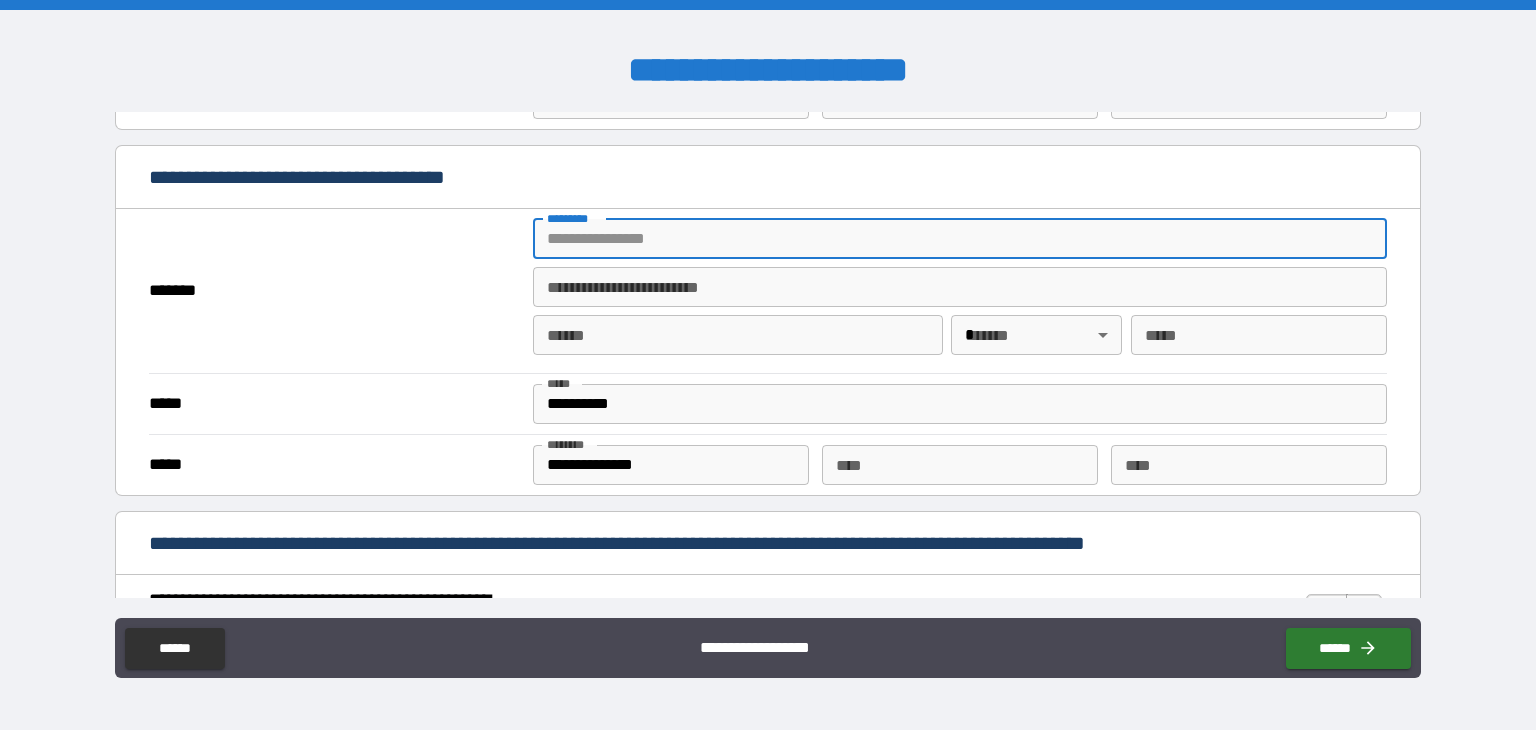 type on "**********" 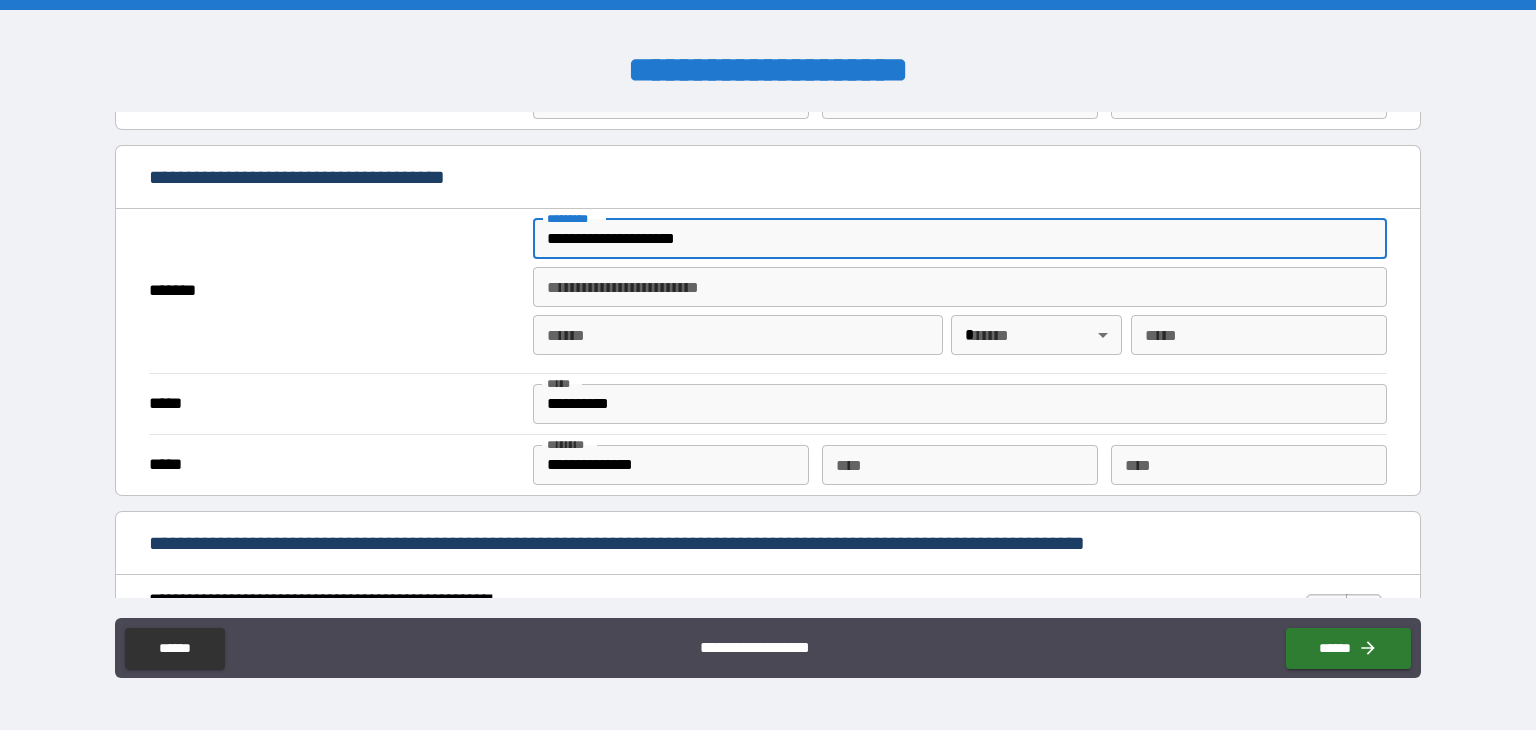 type on "*********" 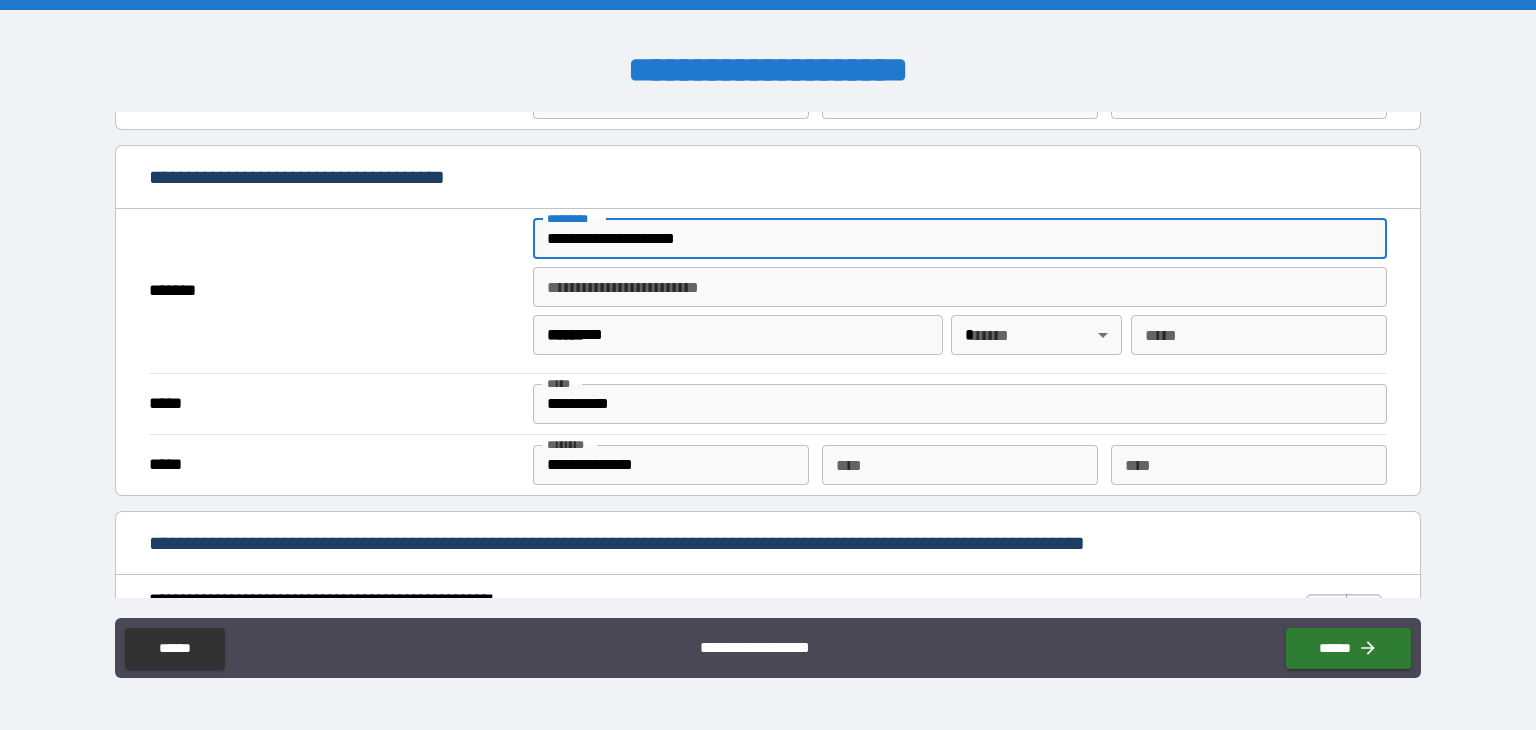 type on "**" 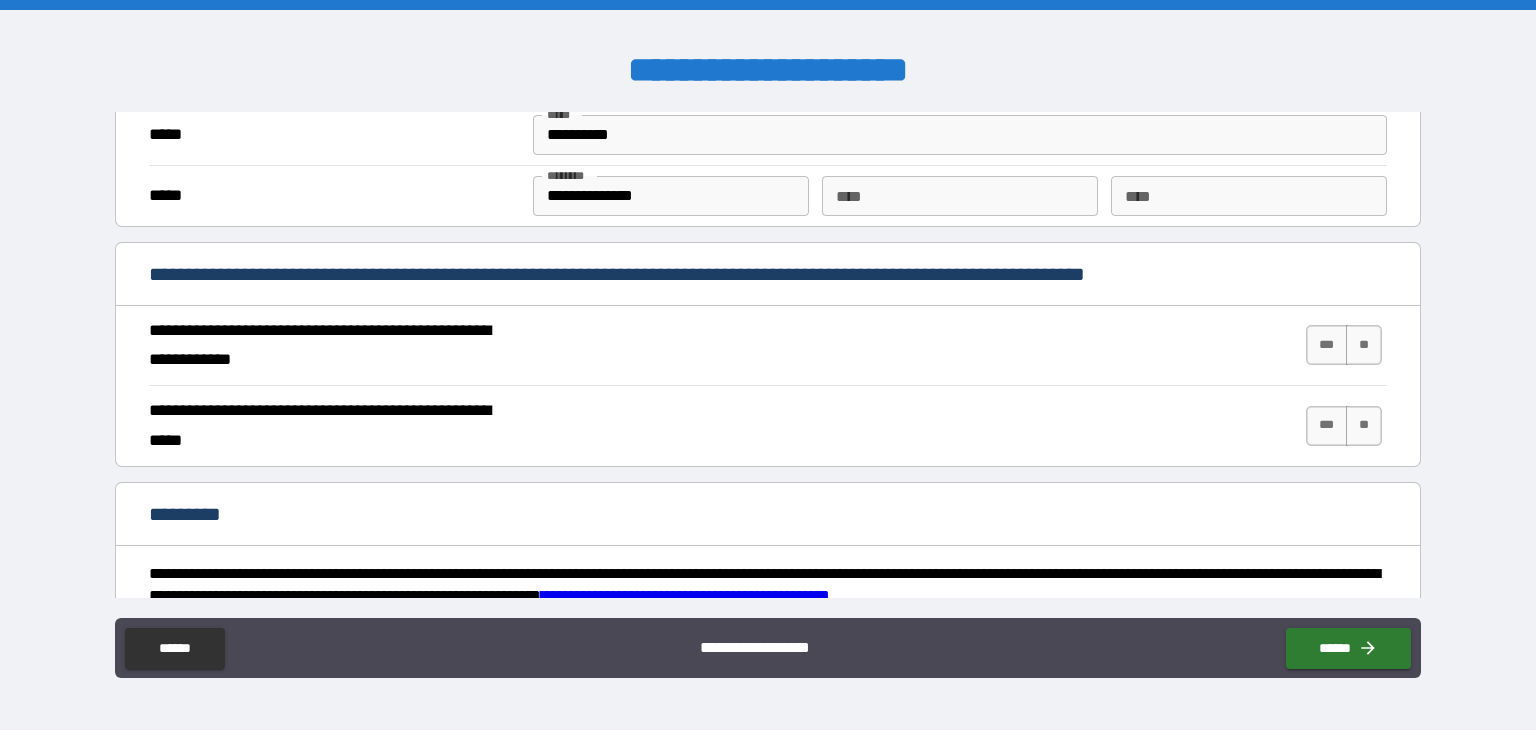 scroll, scrollTop: 1700, scrollLeft: 0, axis: vertical 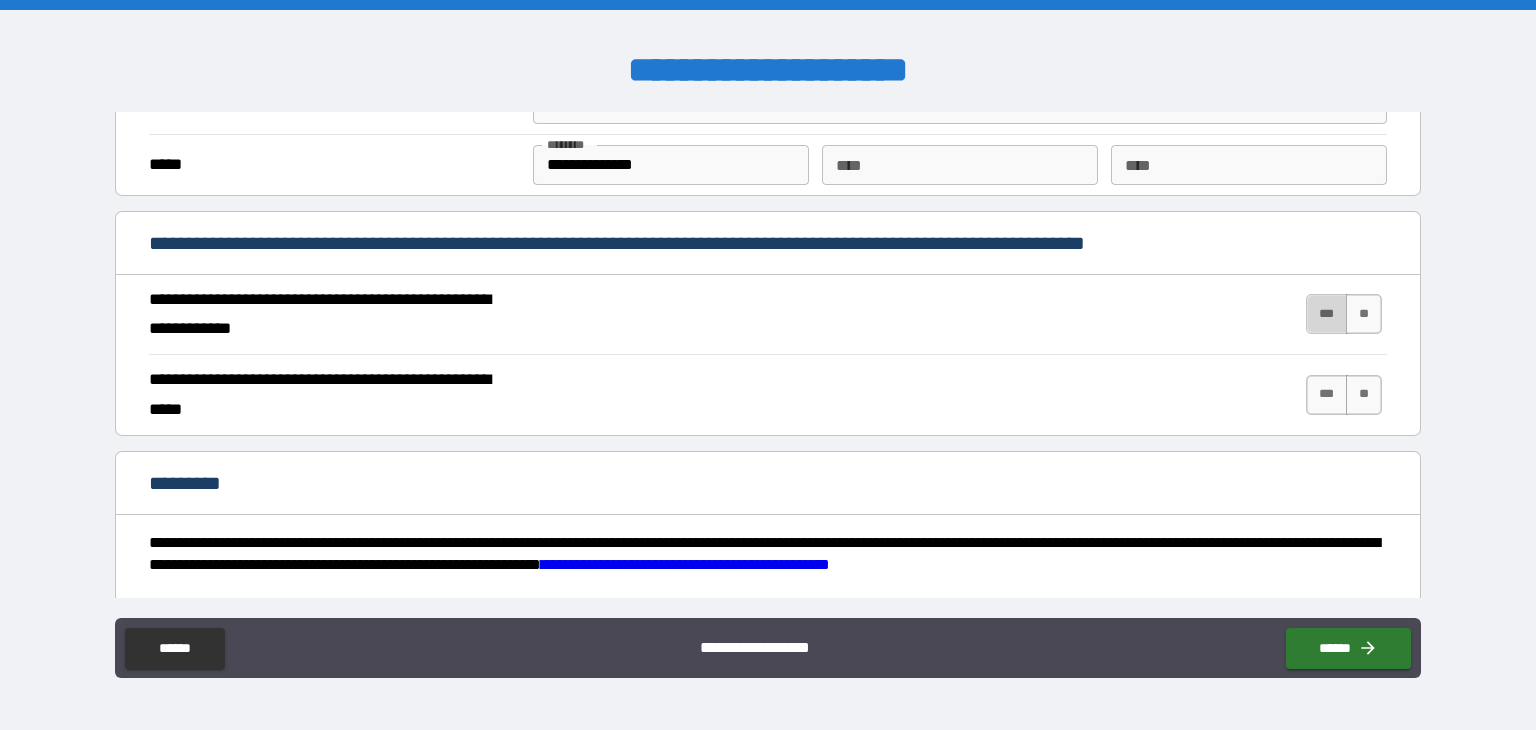 click on "***" at bounding box center [1327, 314] 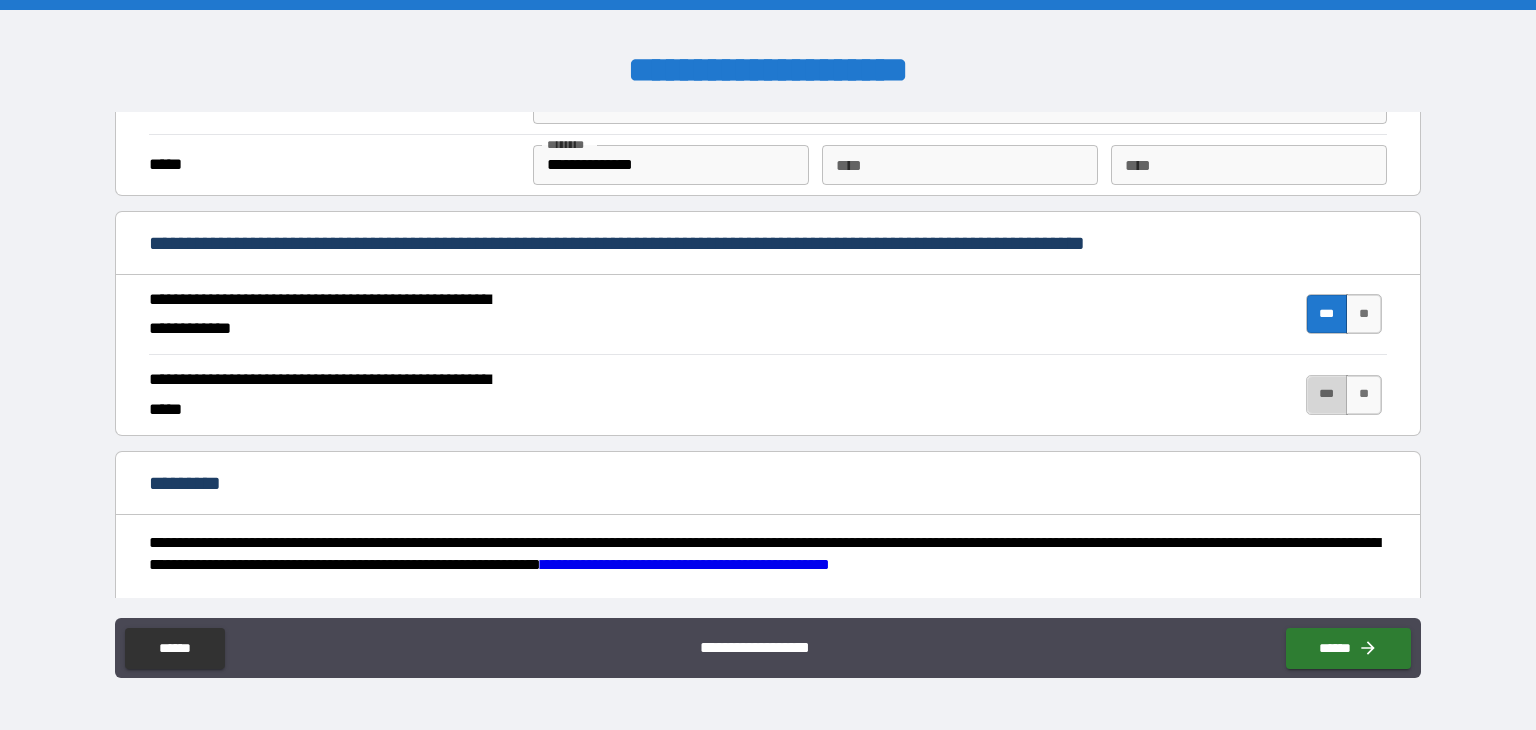 click on "***" at bounding box center (1327, 395) 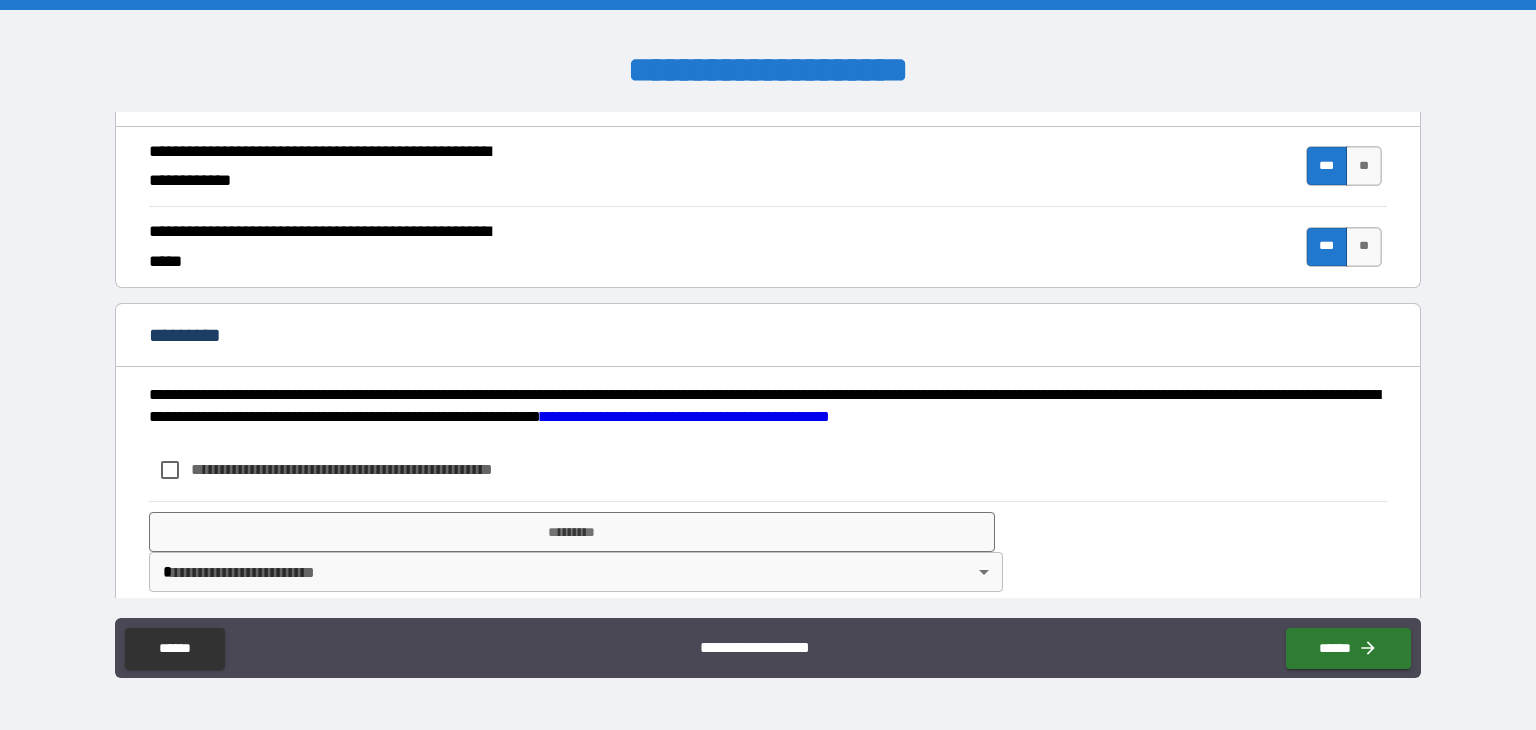 scroll, scrollTop: 1865, scrollLeft: 0, axis: vertical 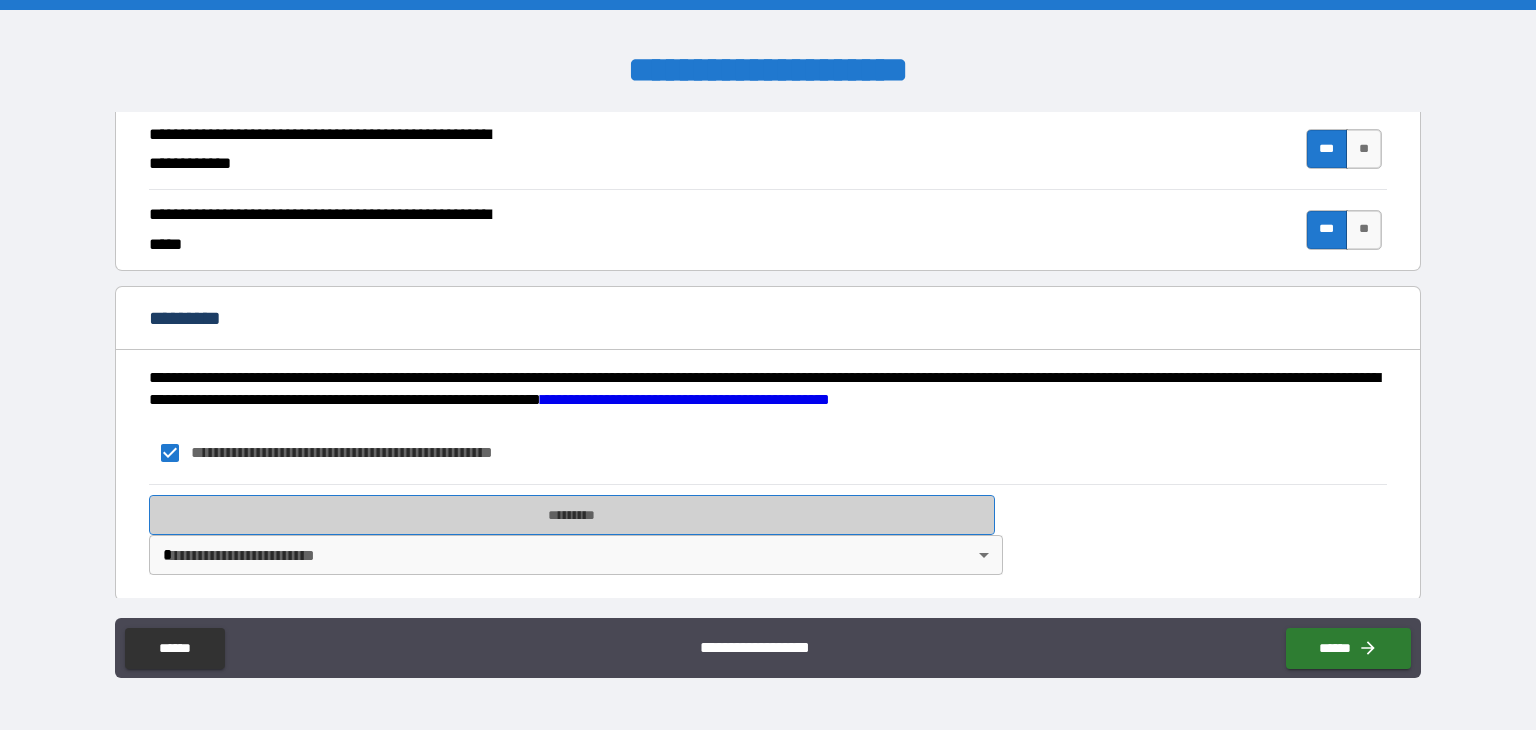 click on "*********" at bounding box center (572, 515) 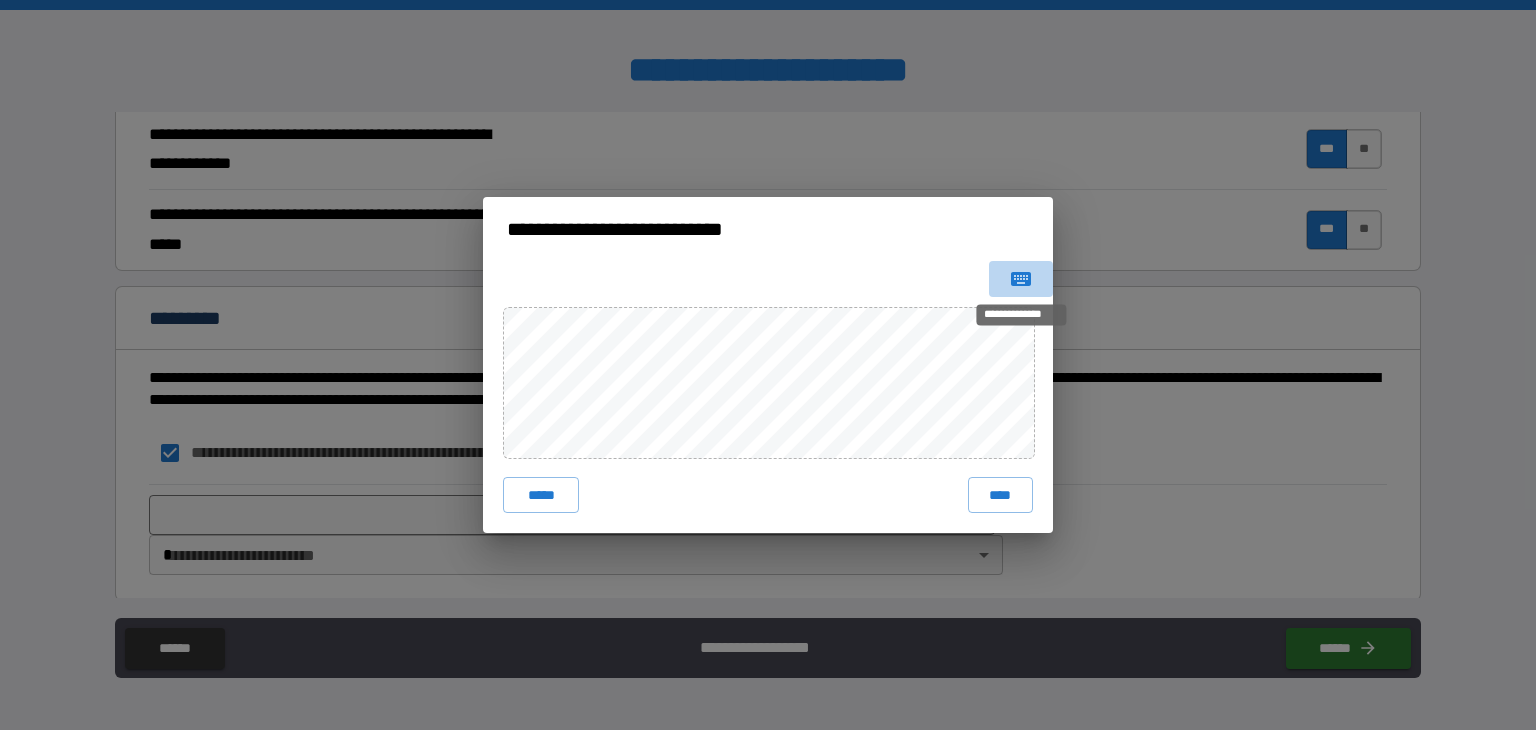 click 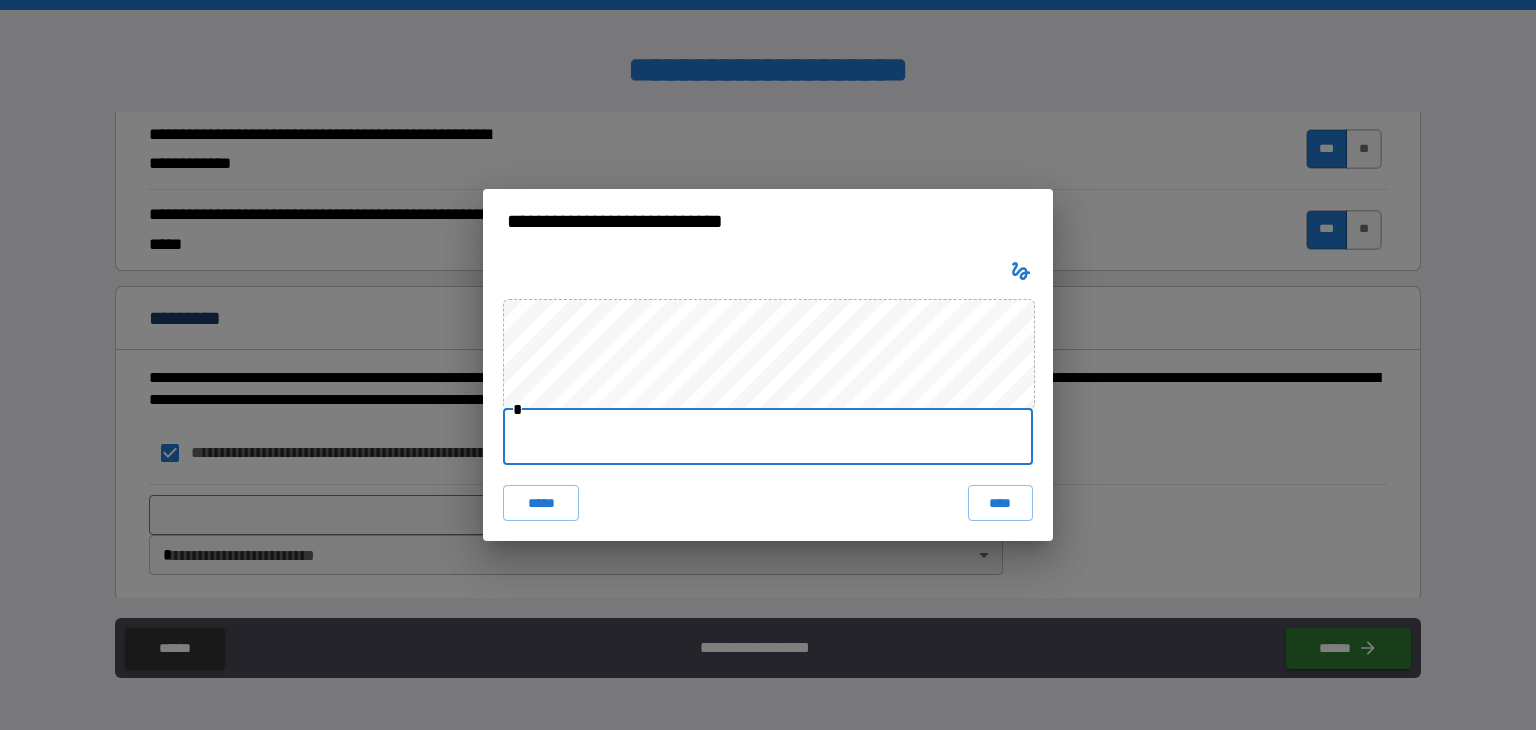 click at bounding box center (768, 437) 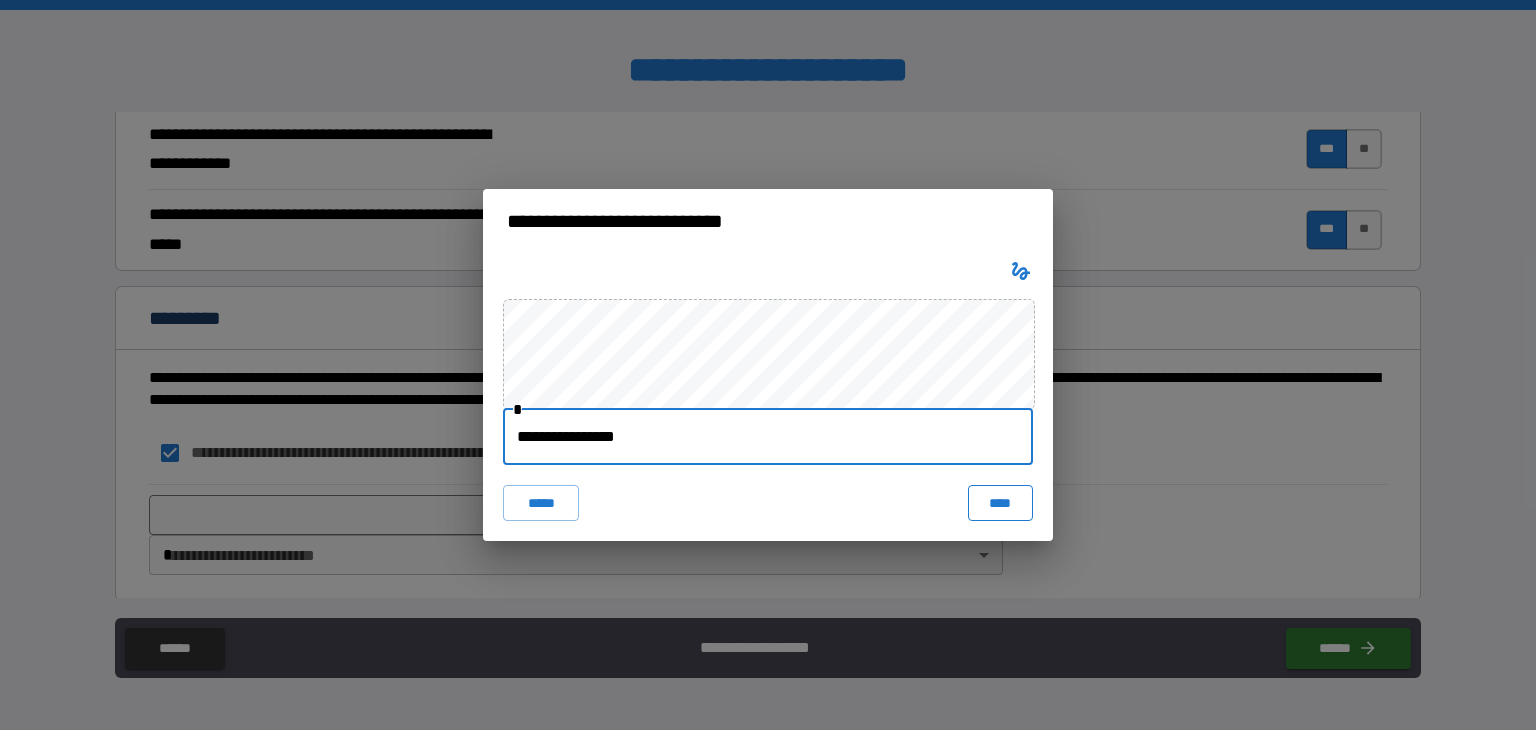 type on "**********" 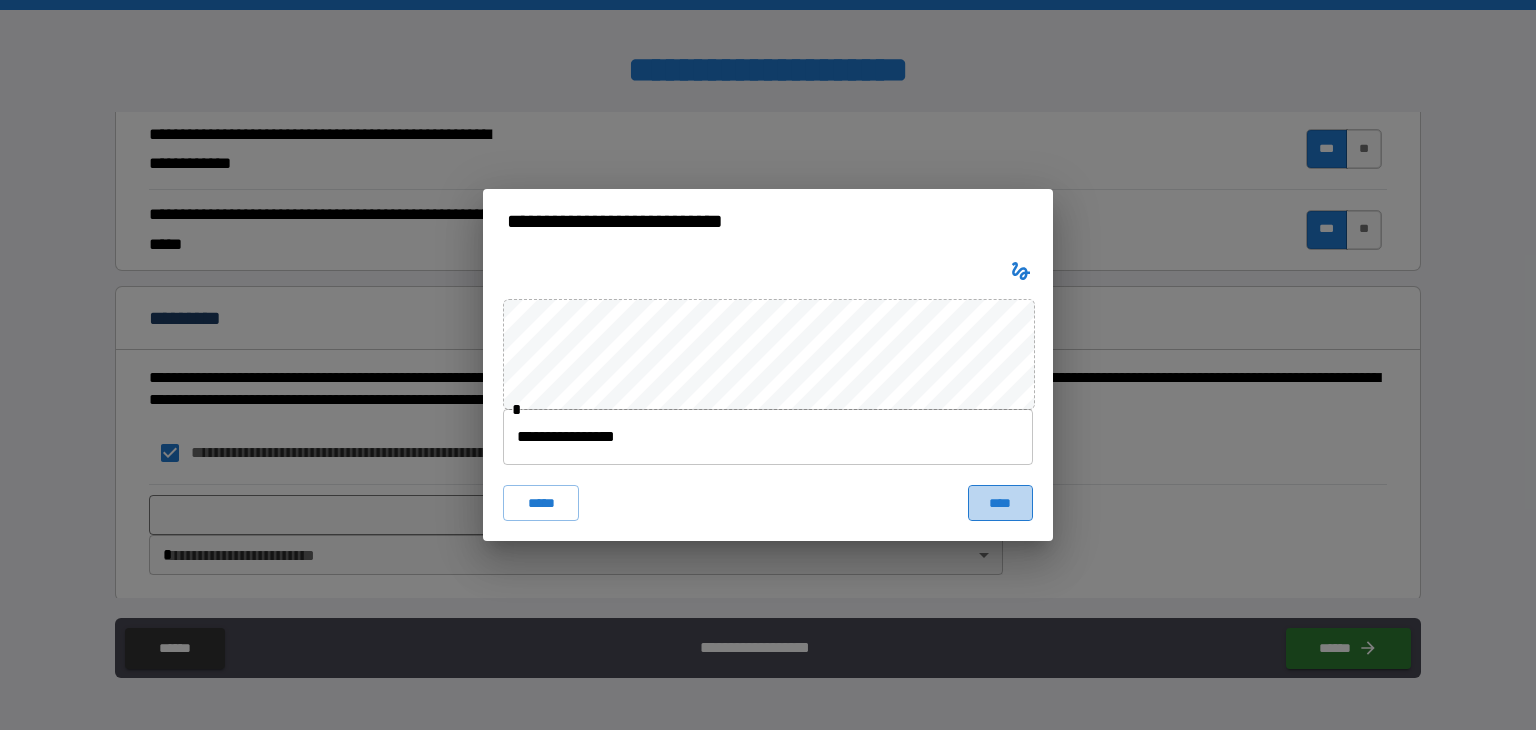 click on "****" at bounding box center (1000, 503) 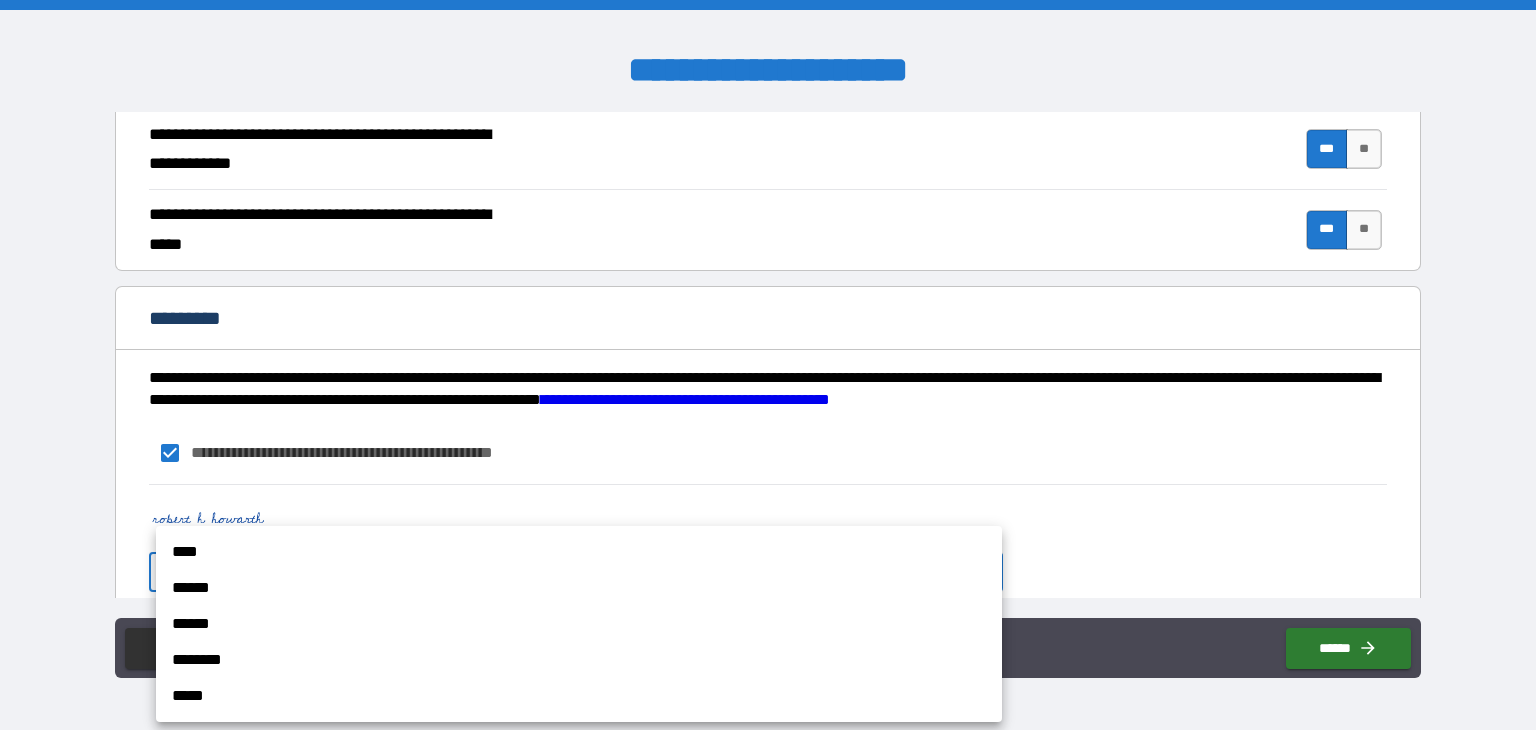 click on "**********" at bounding box center (768, 365) 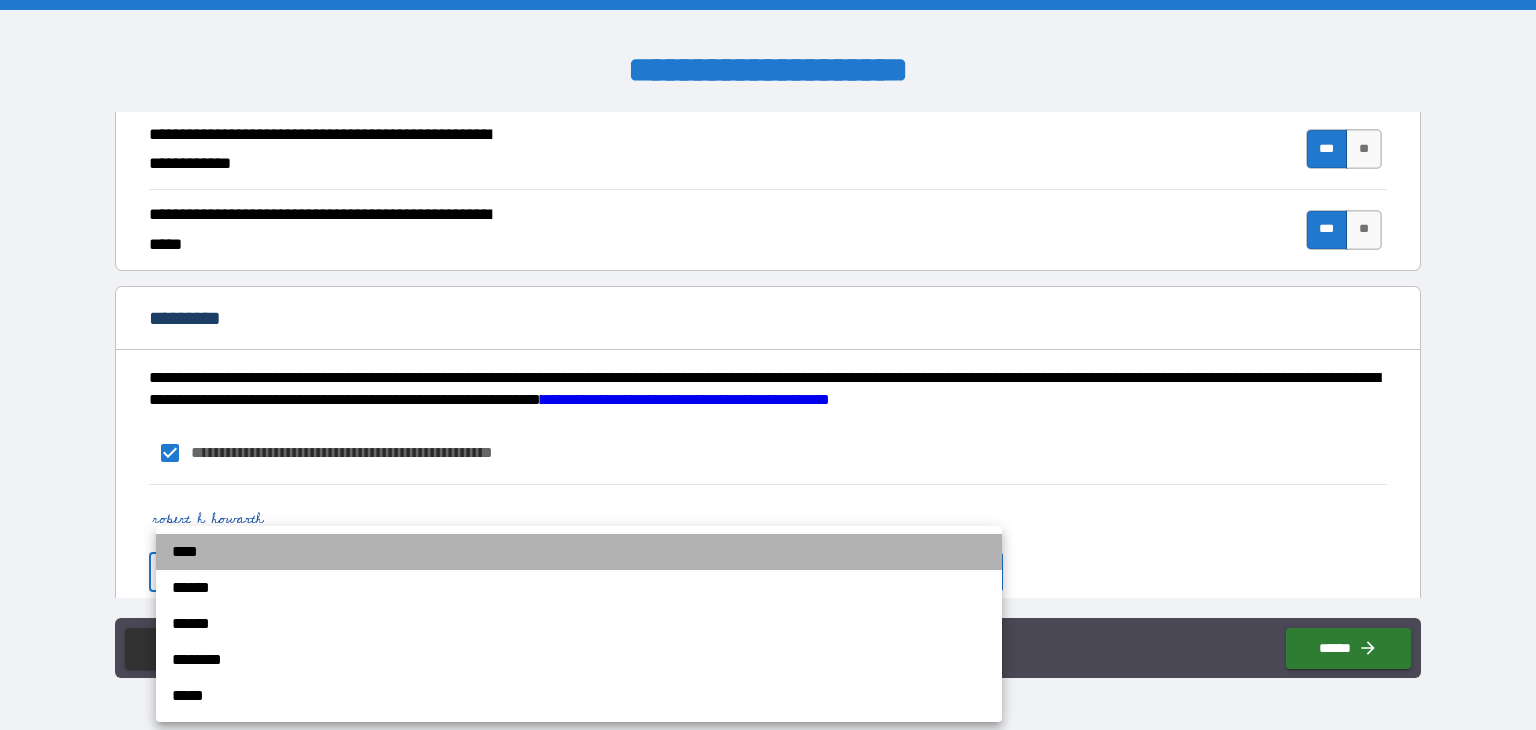 click on "****" at bounding box center (579, 552) 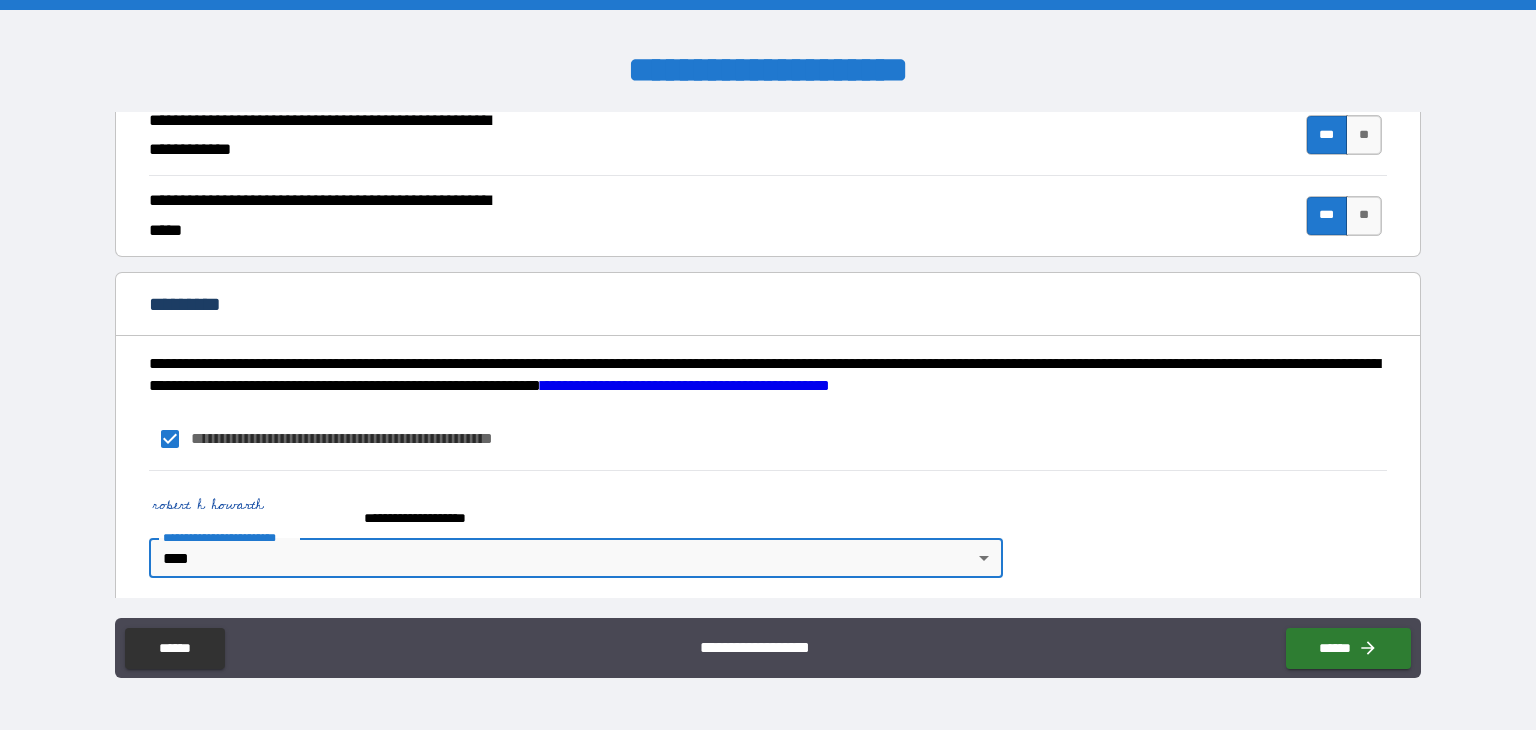 scroll, scrollTop: 1882, scrollLeft: 0, axis: vertical 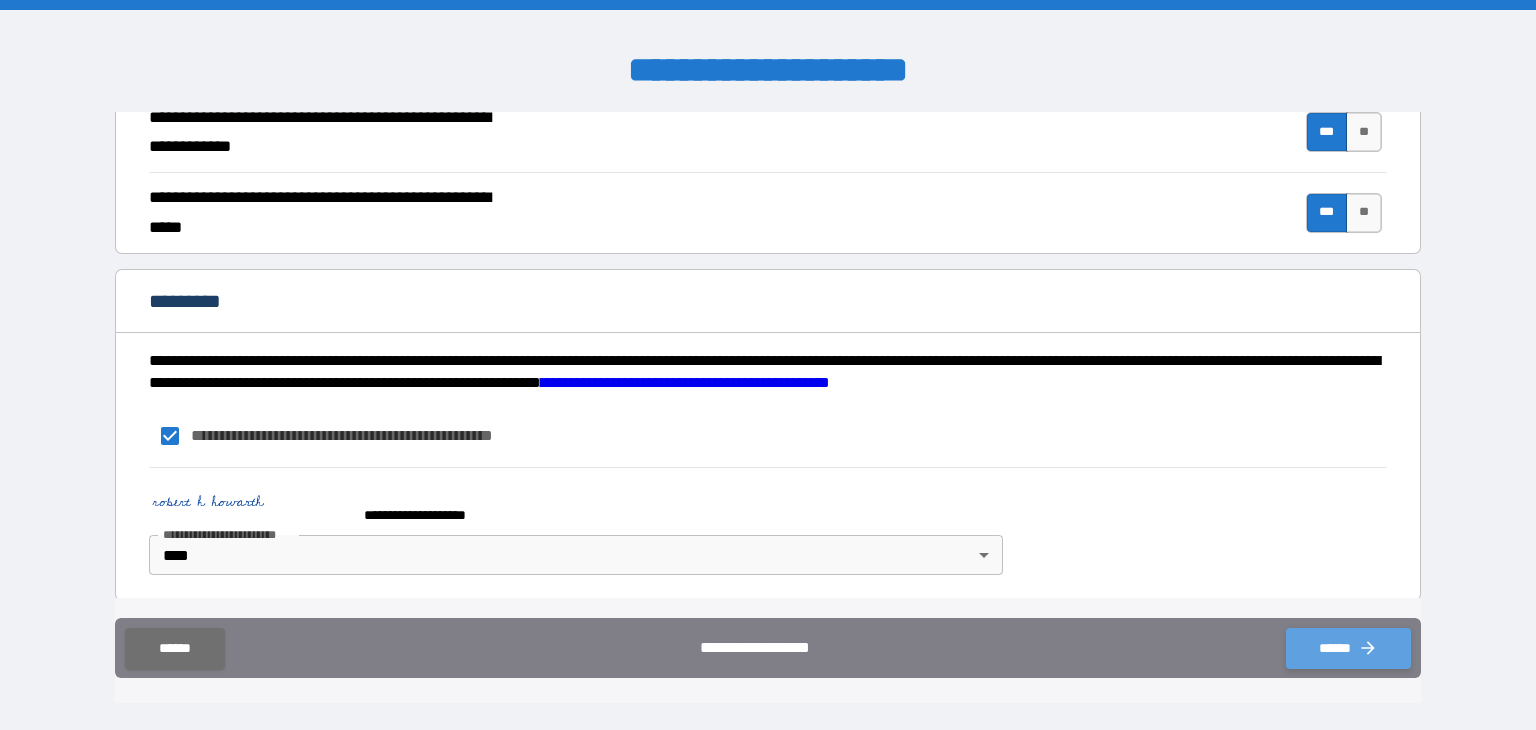 click on "******" at bounding box center (1348, 648) 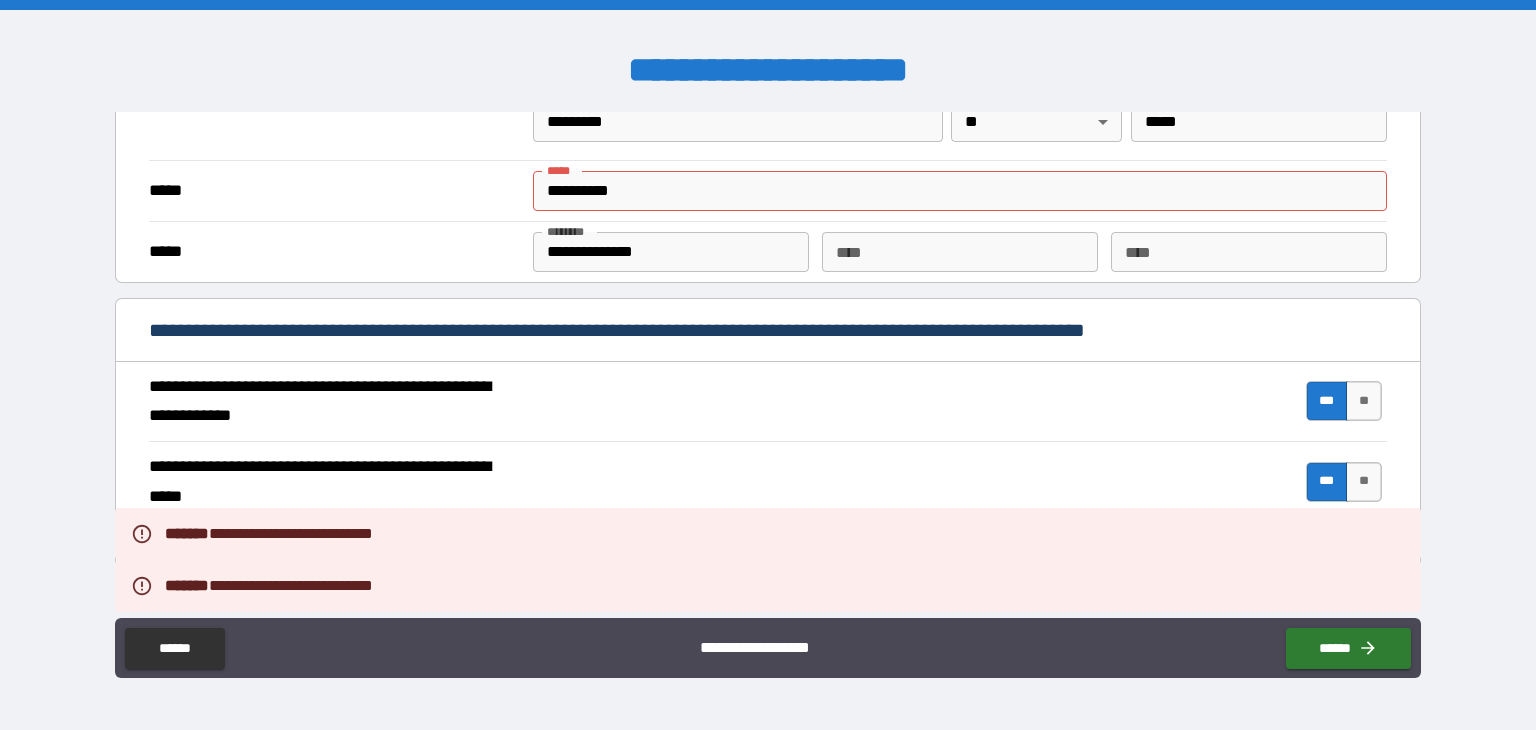 scroll, scrollTop: 1582, scrollLeft: 0, axis: vertical 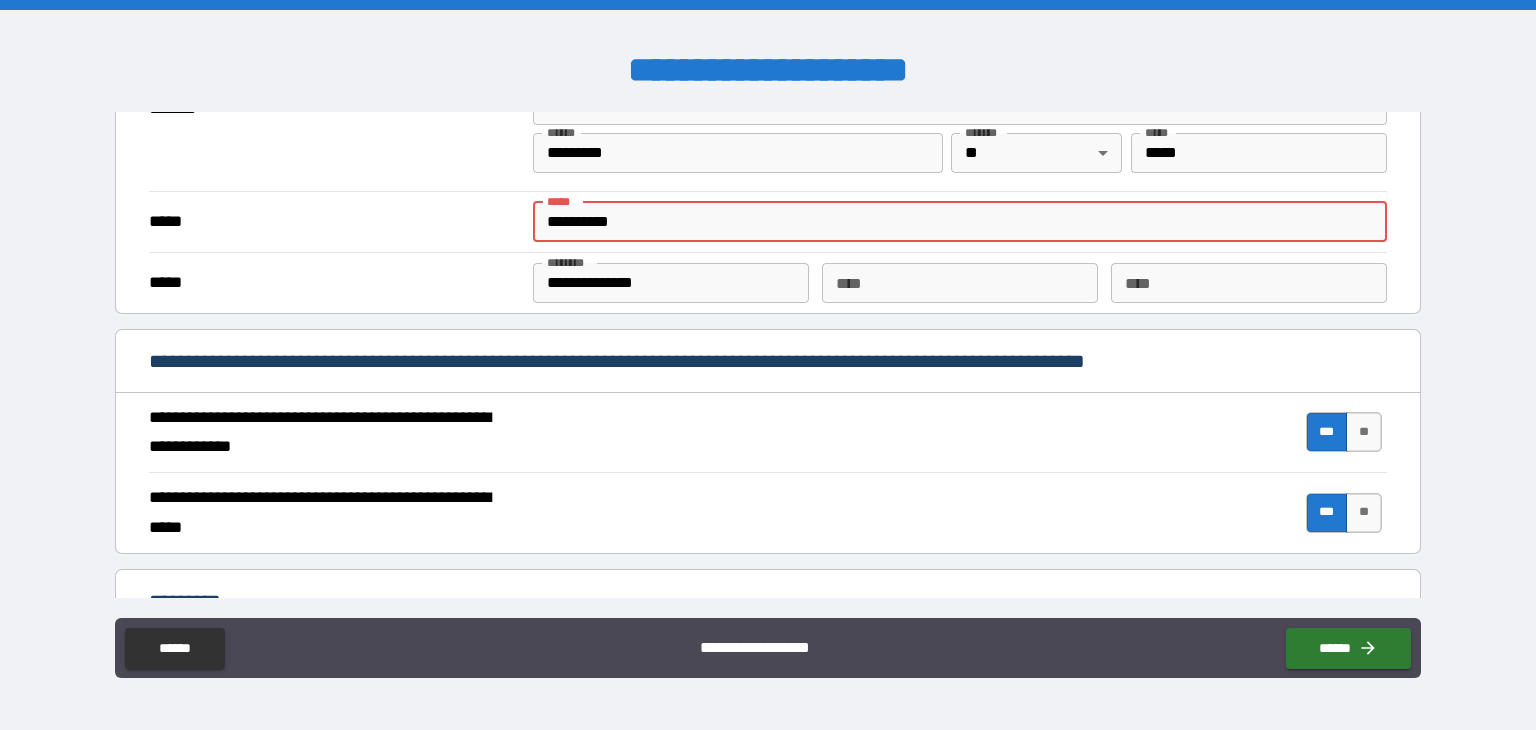 click on "**********" at bounding box center (960, 222) 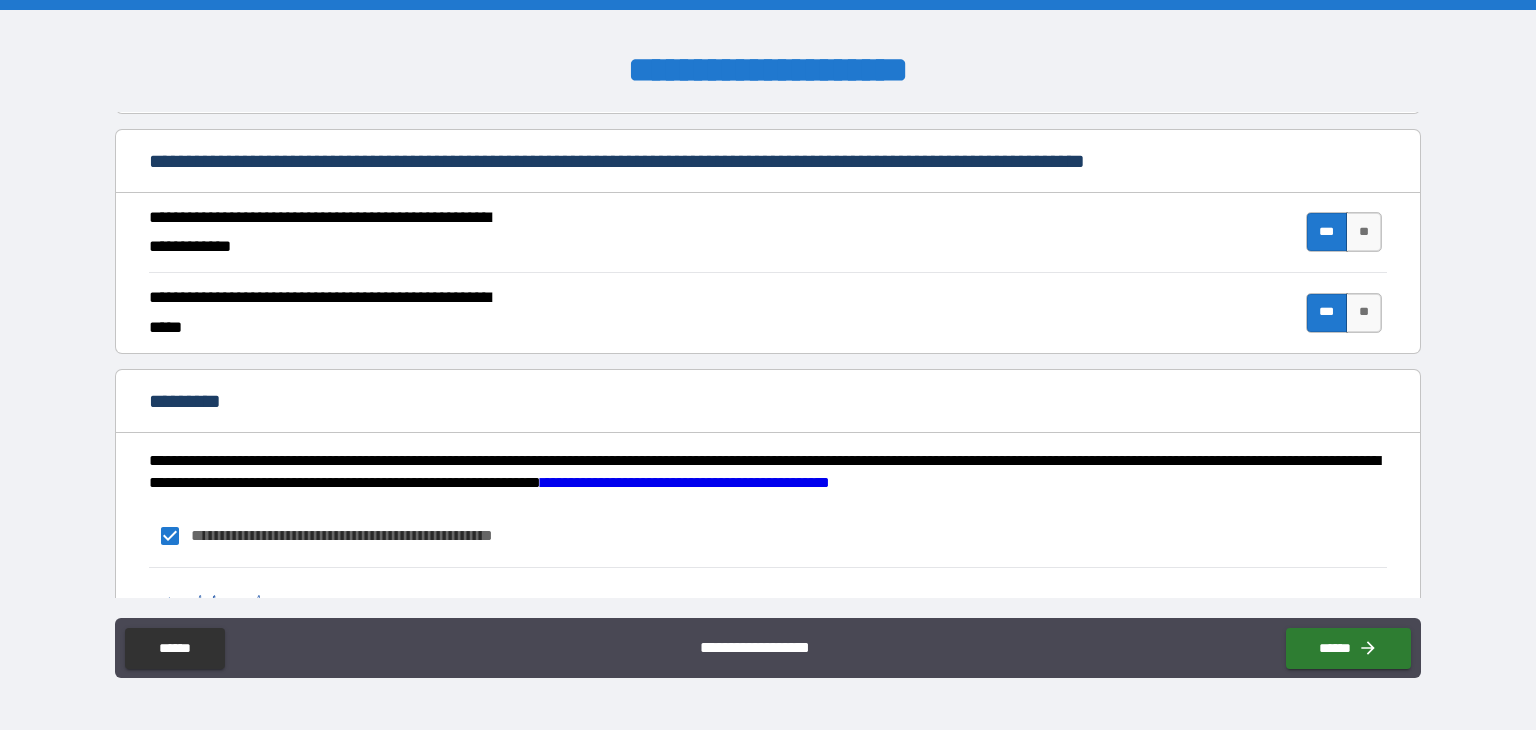 scroll, scrollTop: 1882, scrollLeft: 0, axis: vertical 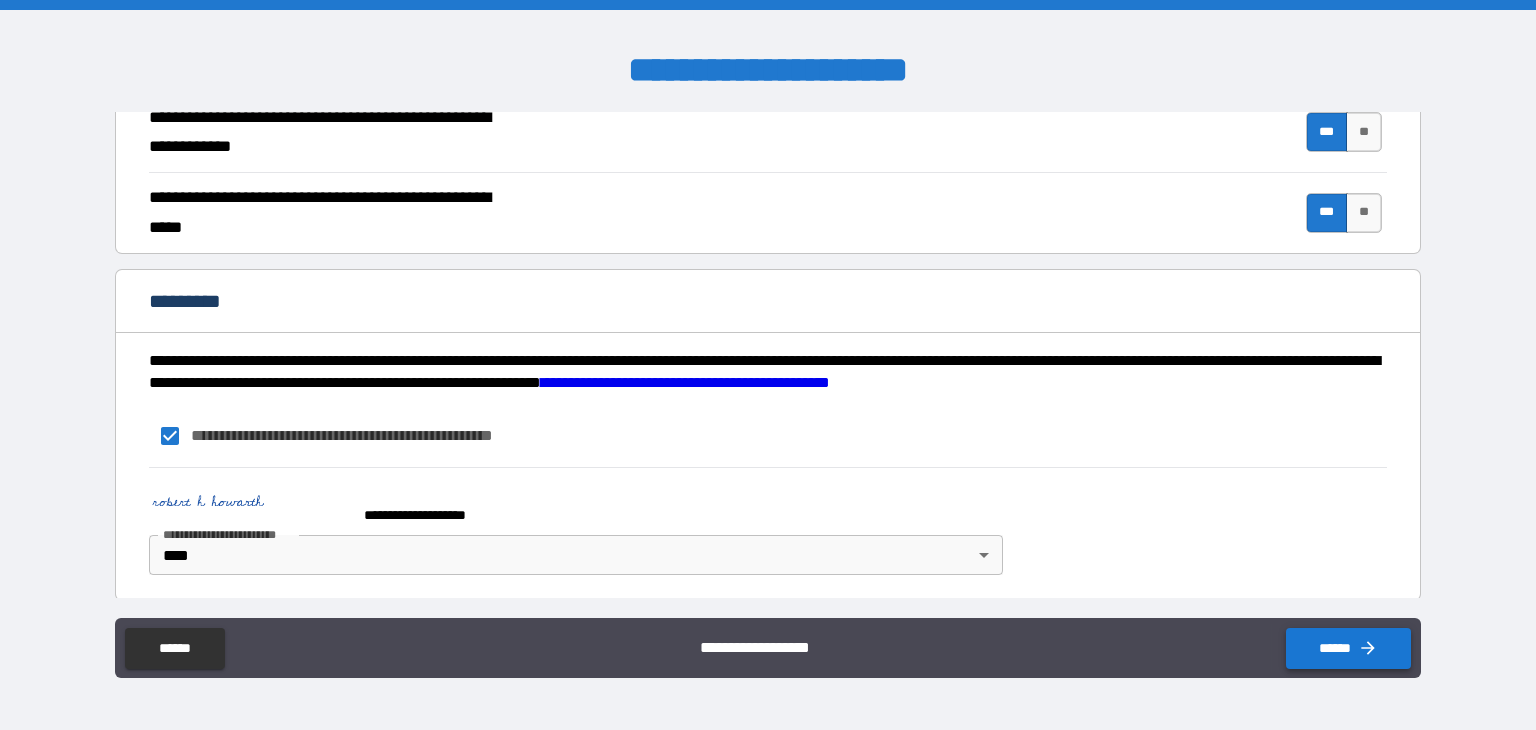 type on "**********" 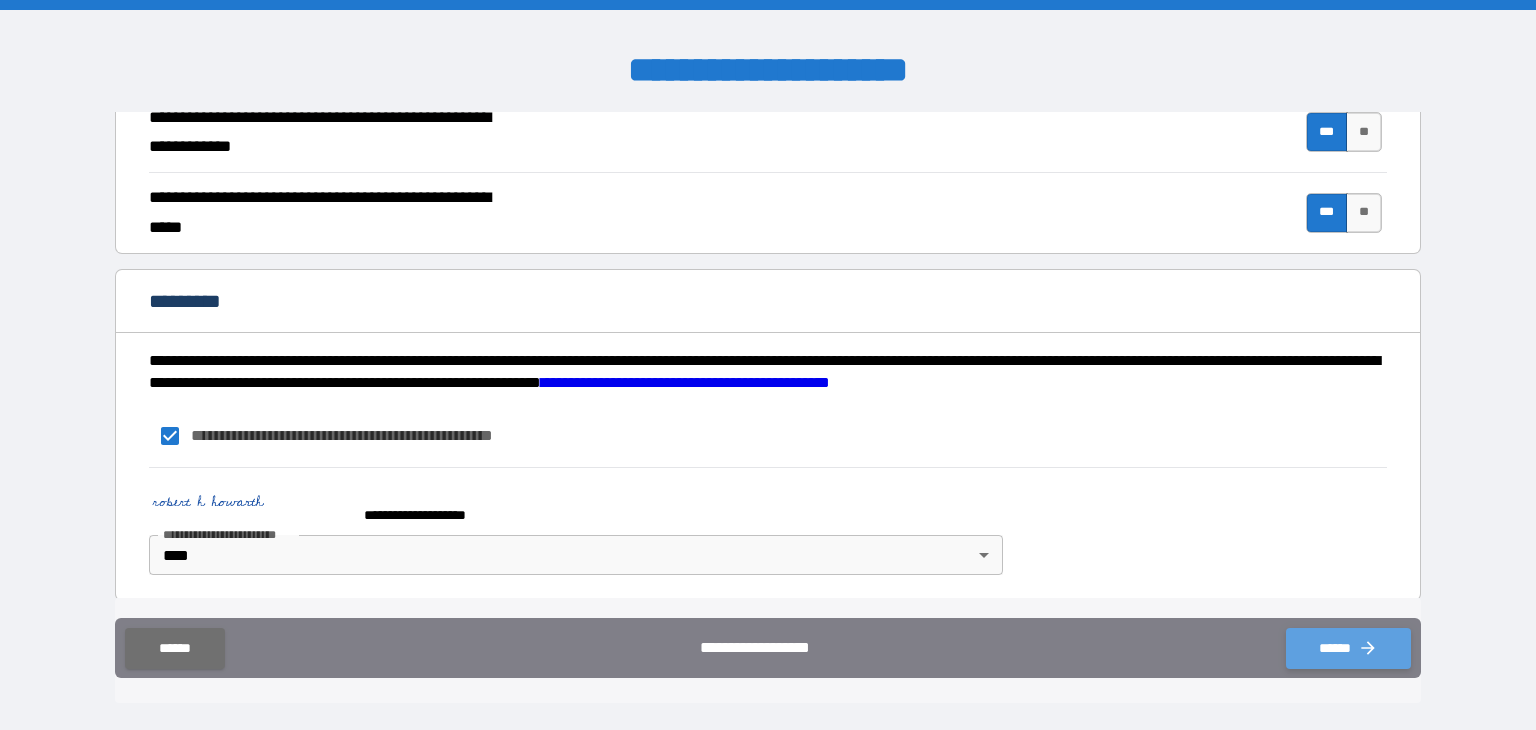 click on "******" at bounding box center [1348, 648] 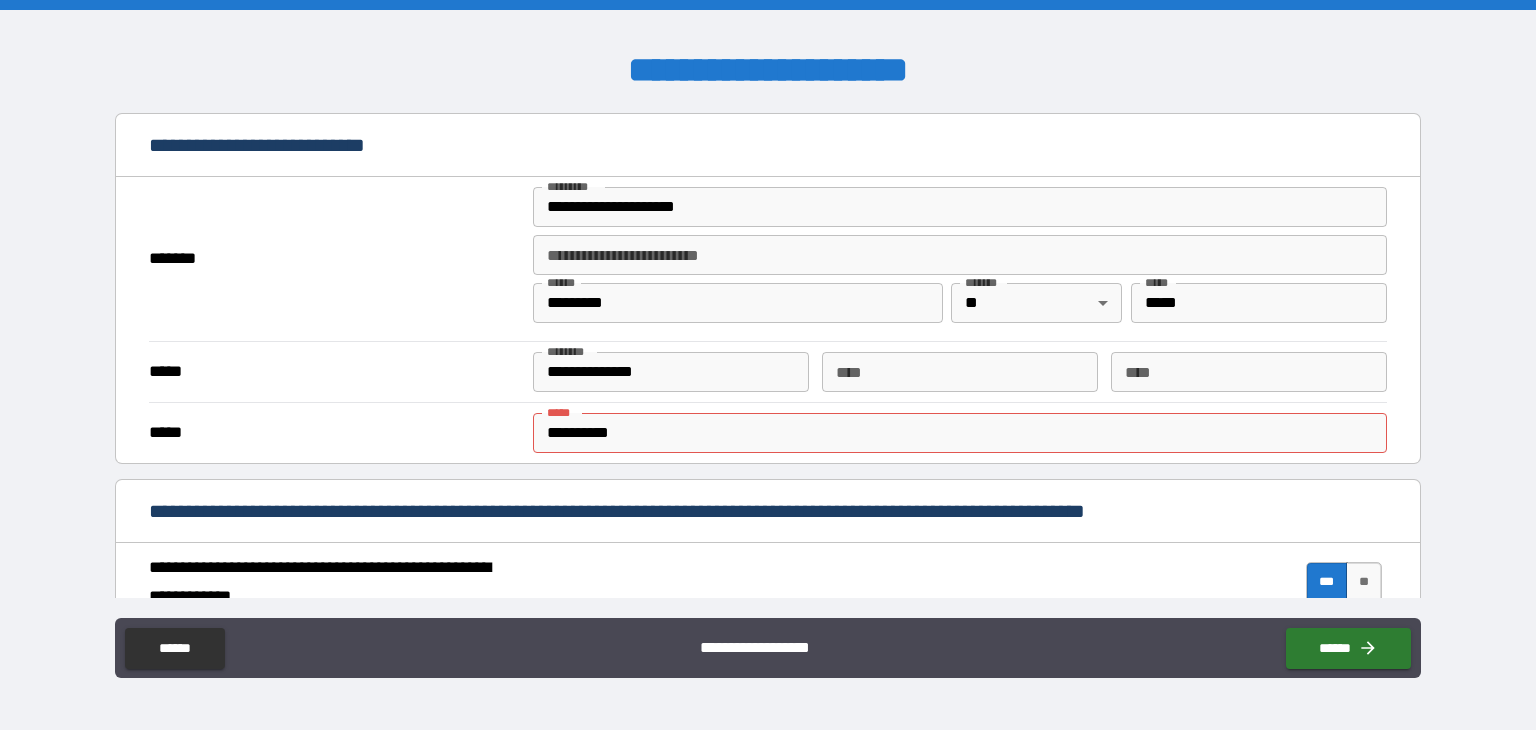 scroll, scrollTop: 382, scrollLeft: 0, axis: vertical 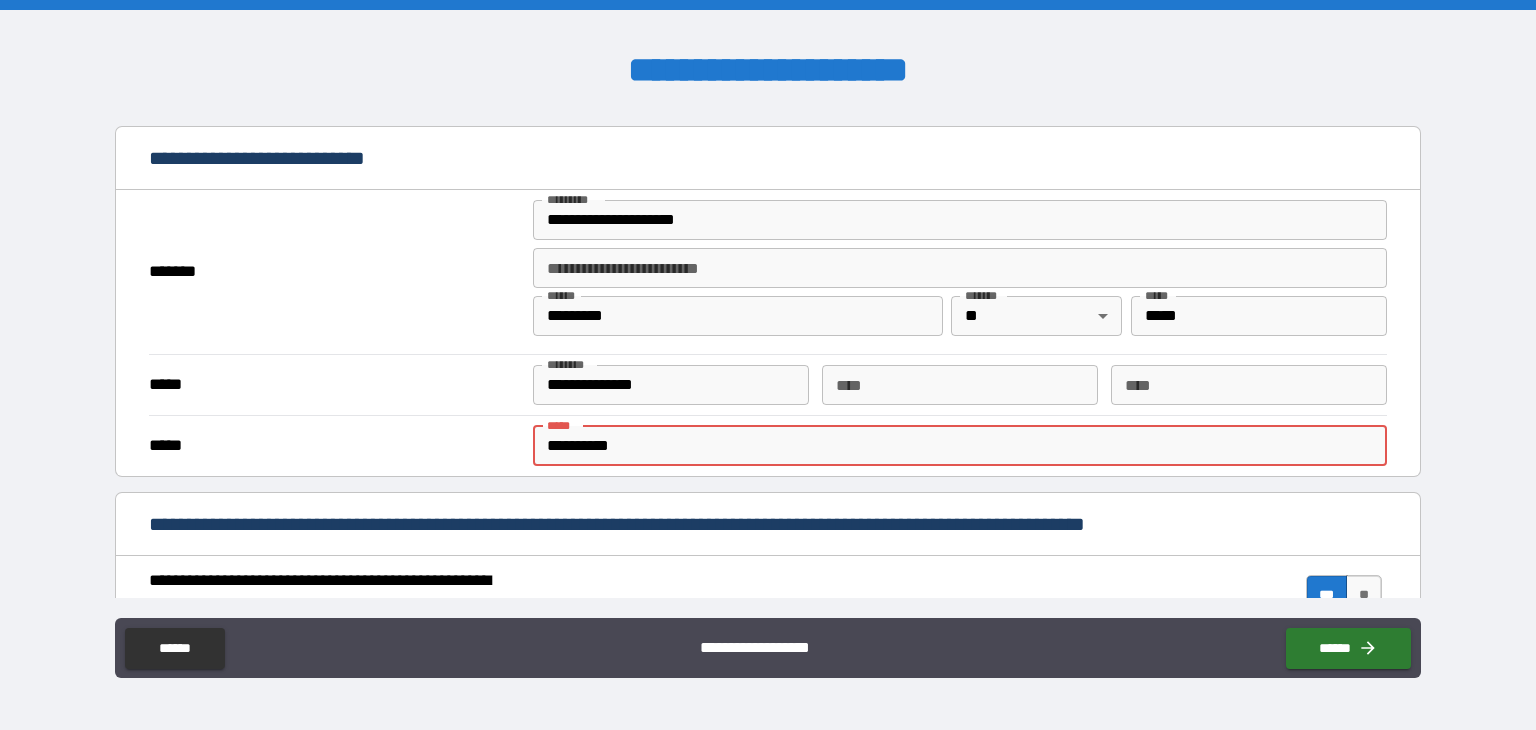 drag, startPoint x: 635, startPoint y: 444, endPoint x: 504, endPoint y: 456, distance: 131.54848 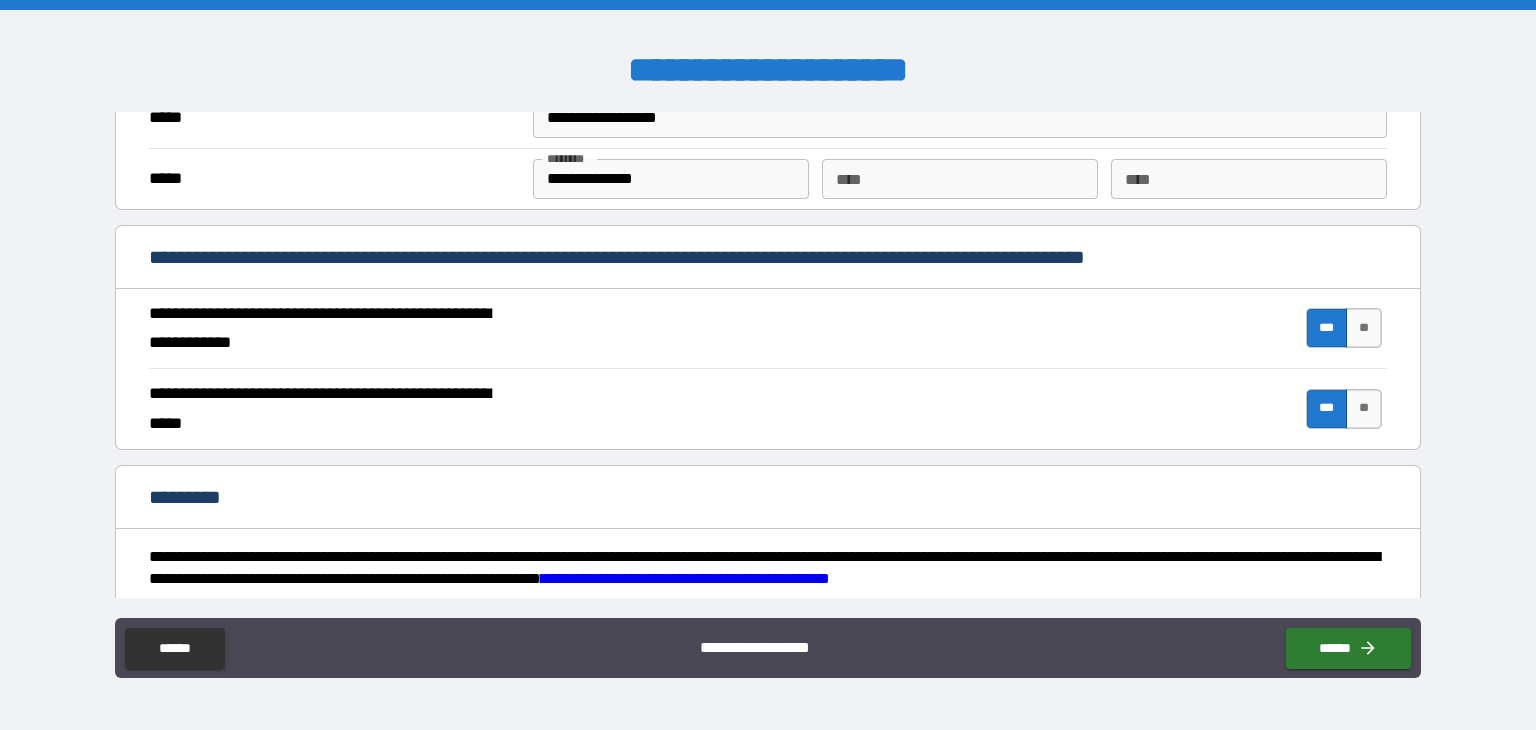 scroll, scrollTop: 1882, scrollLeft: 0, axis: vertical 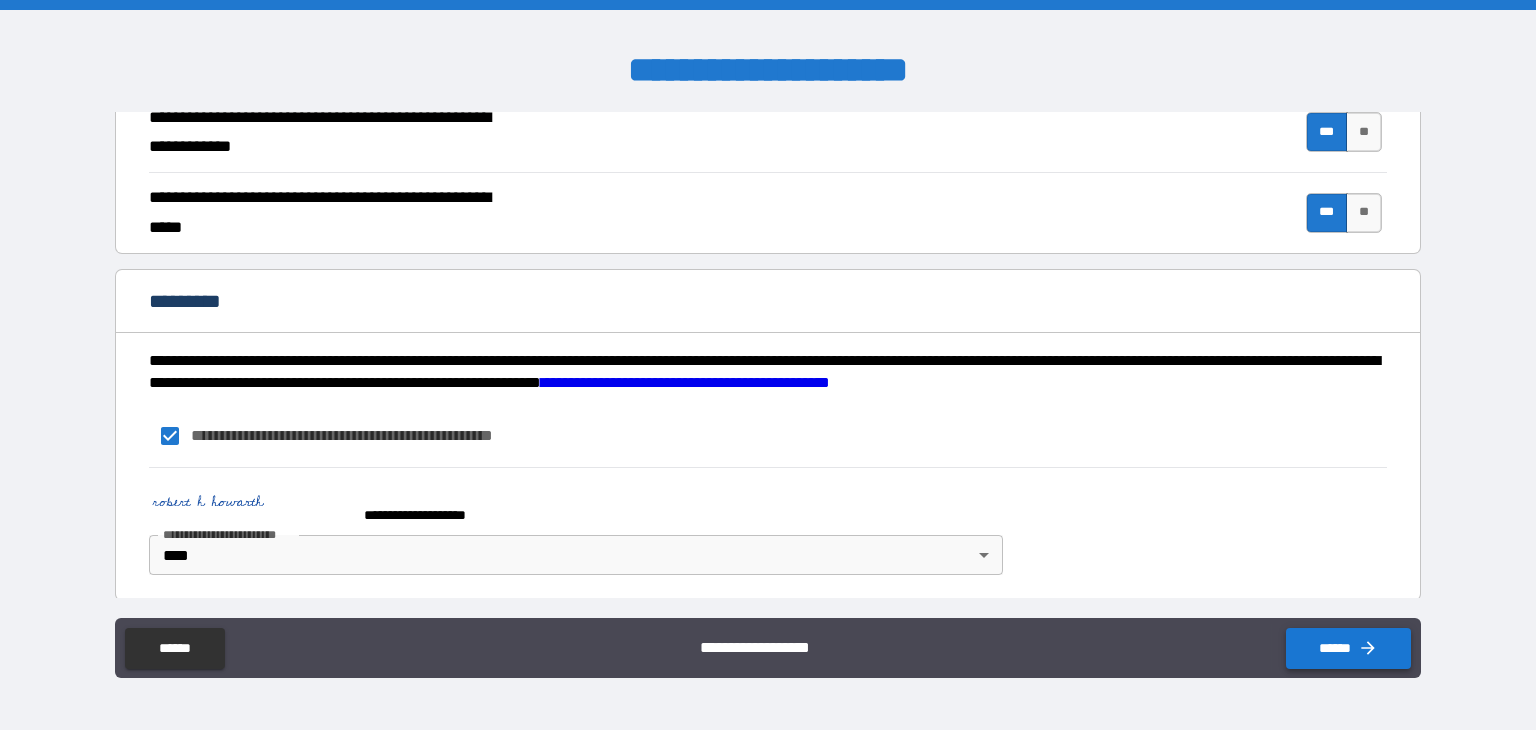 type on "**********" 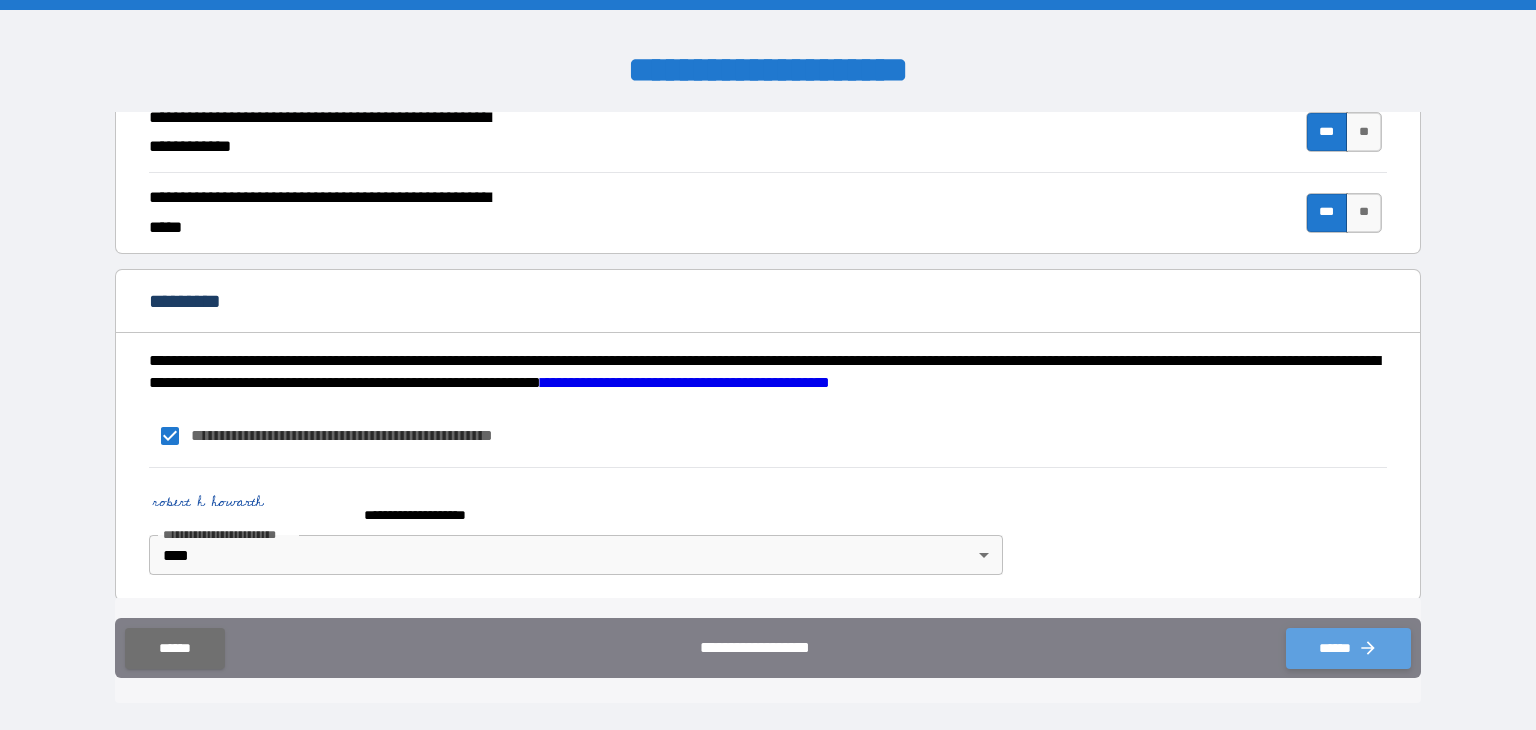 click on "******" at bounding box center [1348, 648] 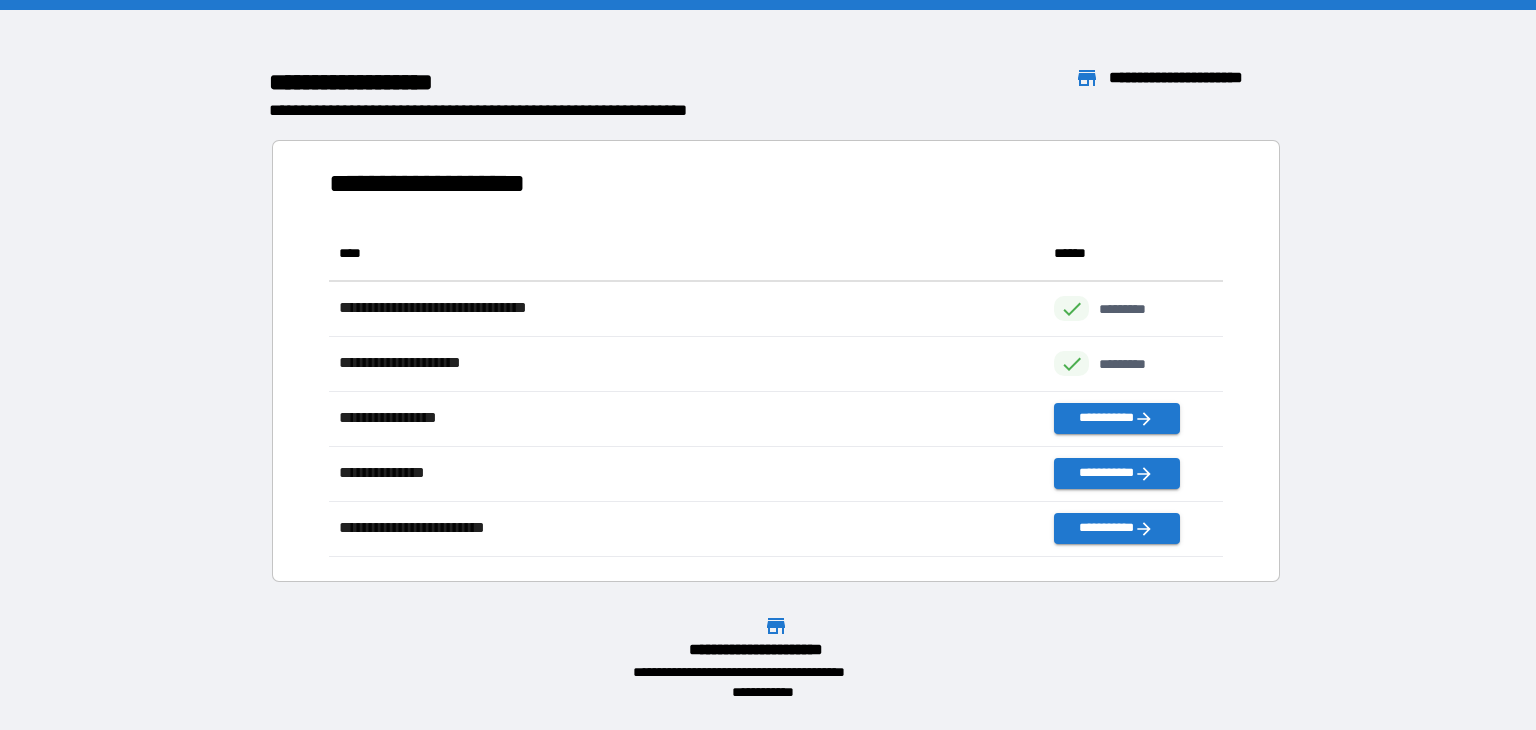 scroll, scrollTop: 16, scrollLeft: 16, axis: both 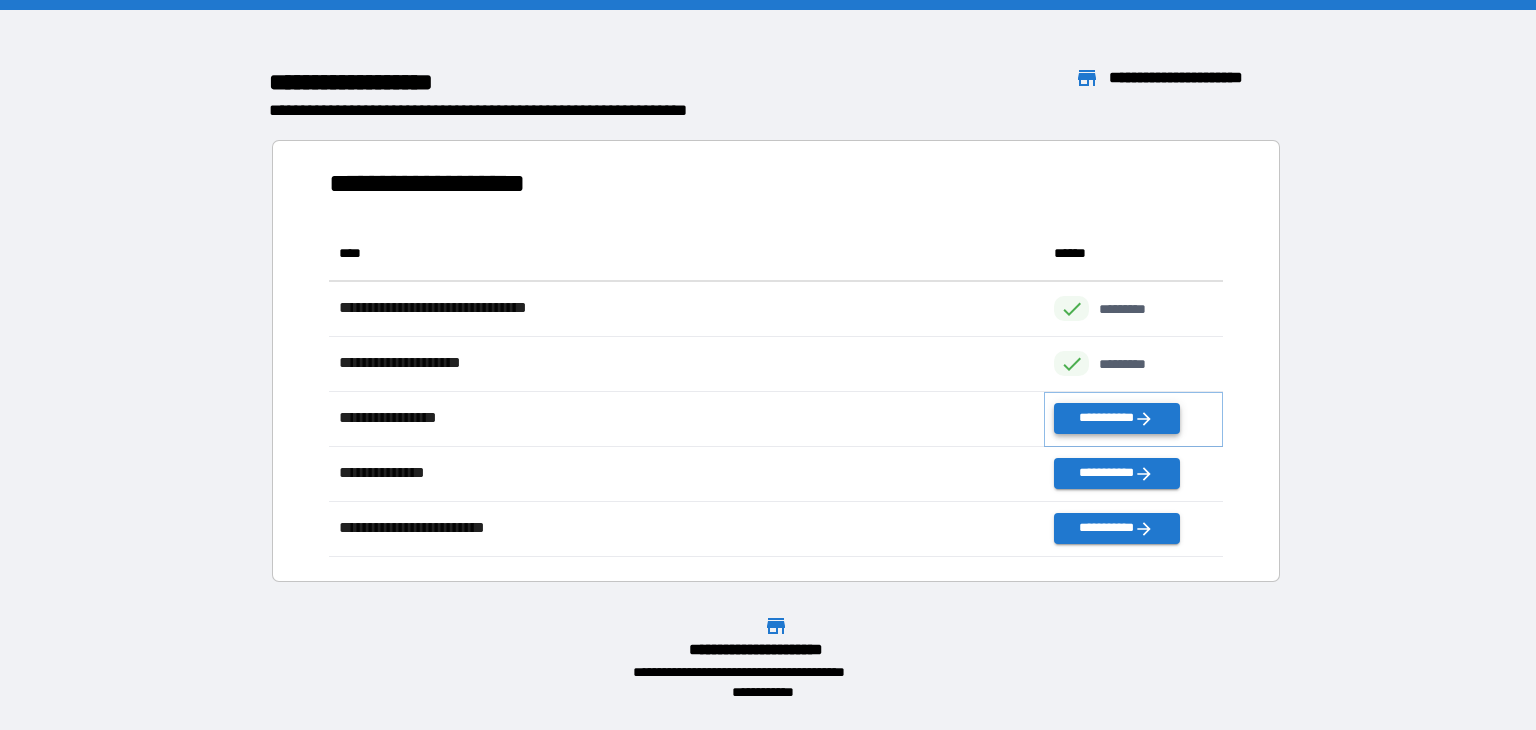 click on "**********" at bounding box center (1116, 418) 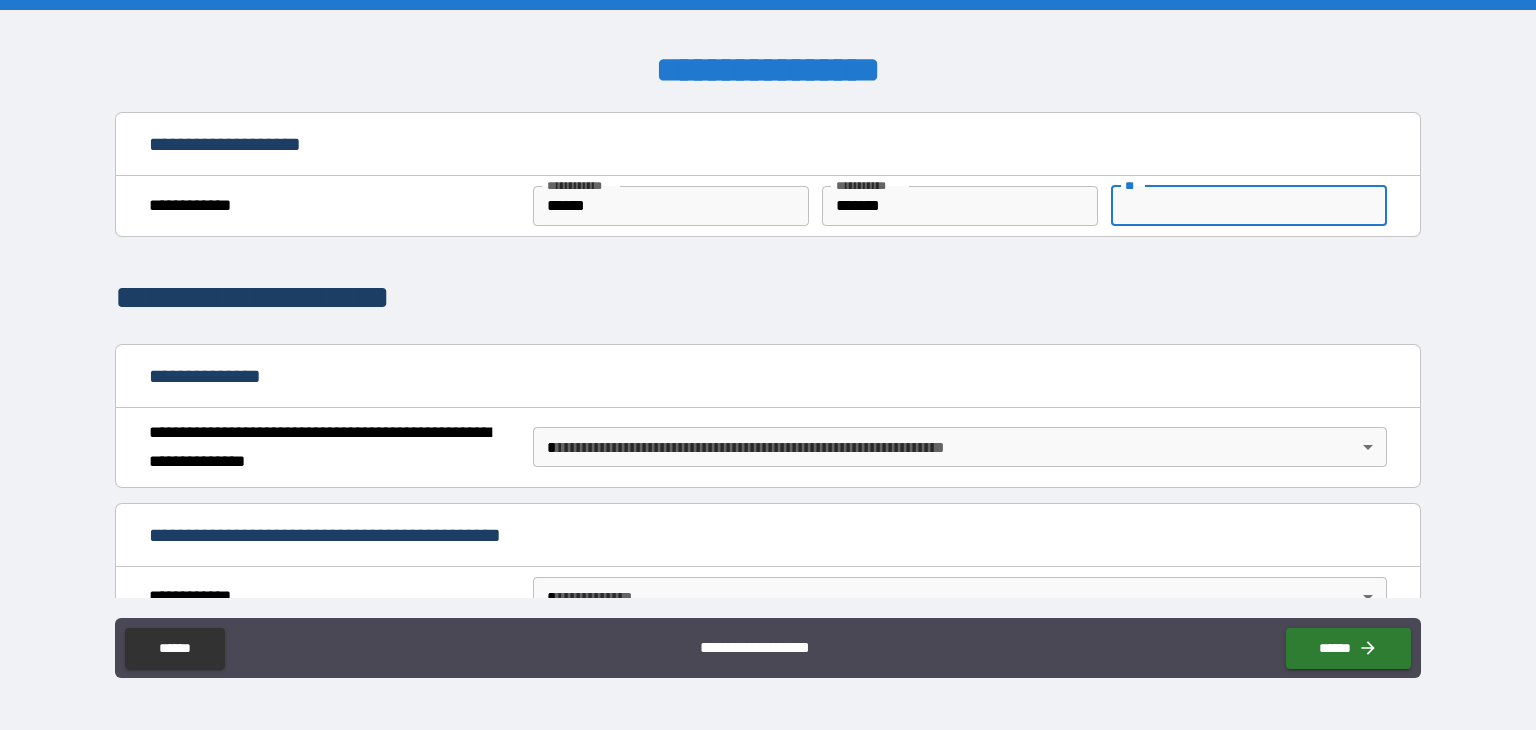 click on "**" at bounding box center [1249, 206] 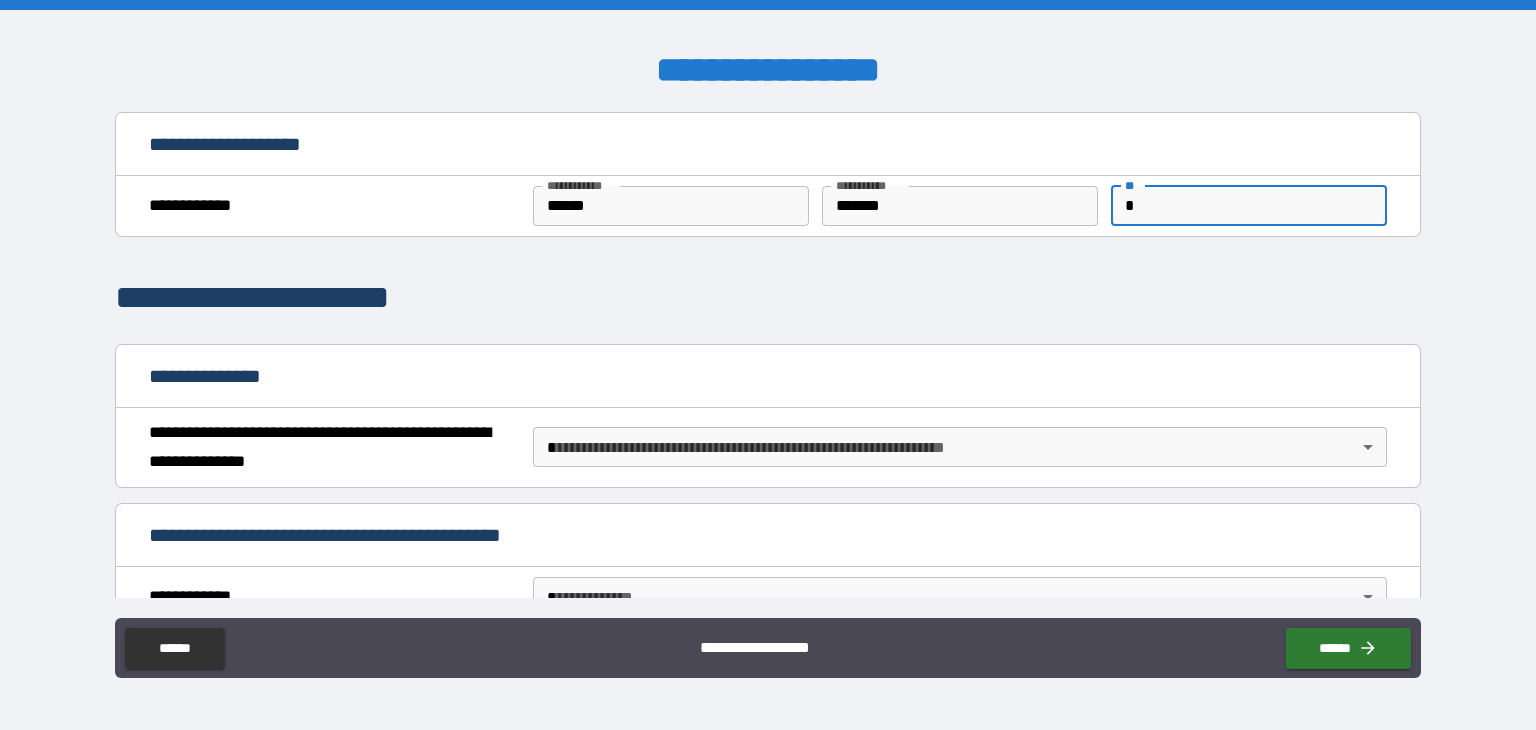 scroll, scrollTop: 100, scrollLeft: 0, axis: vertical 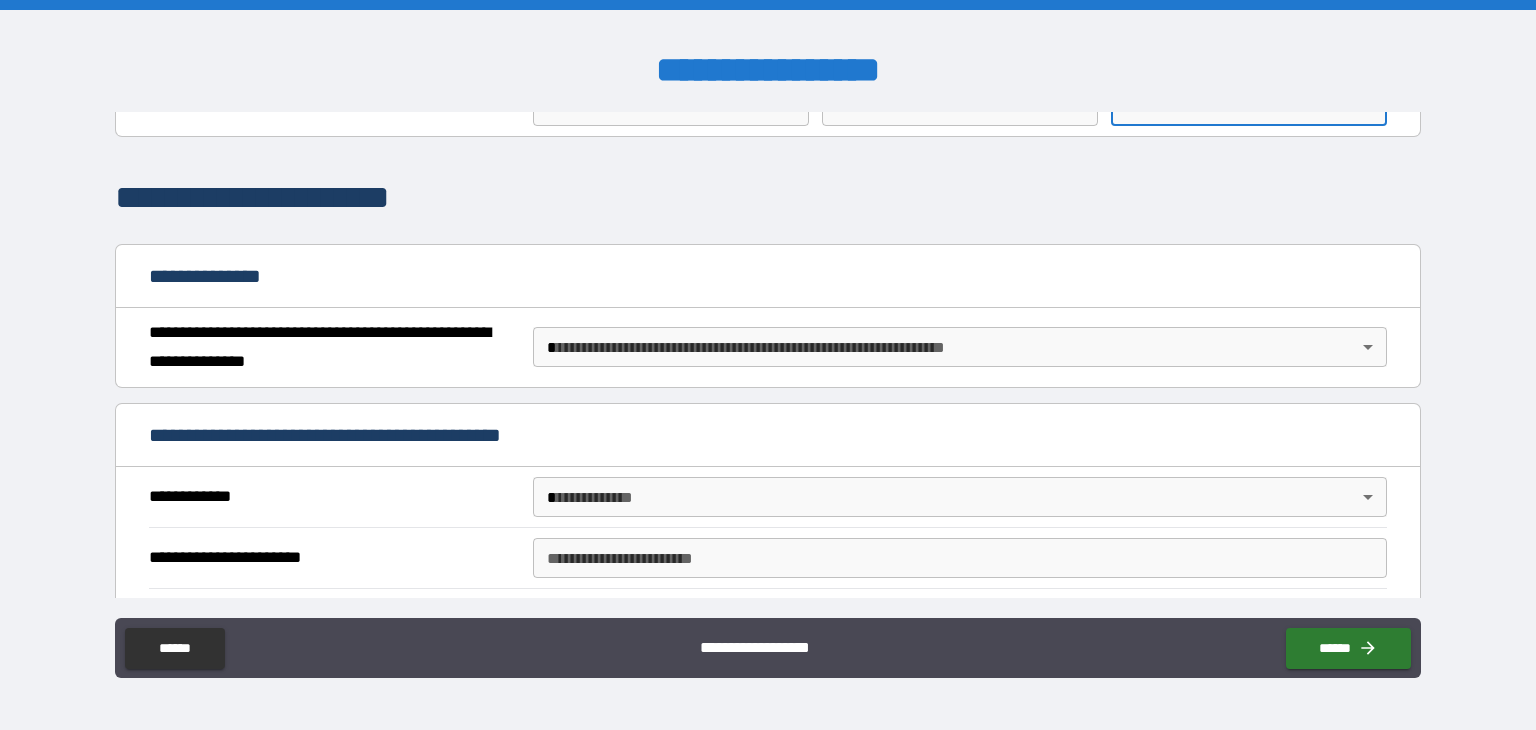 type on "*" 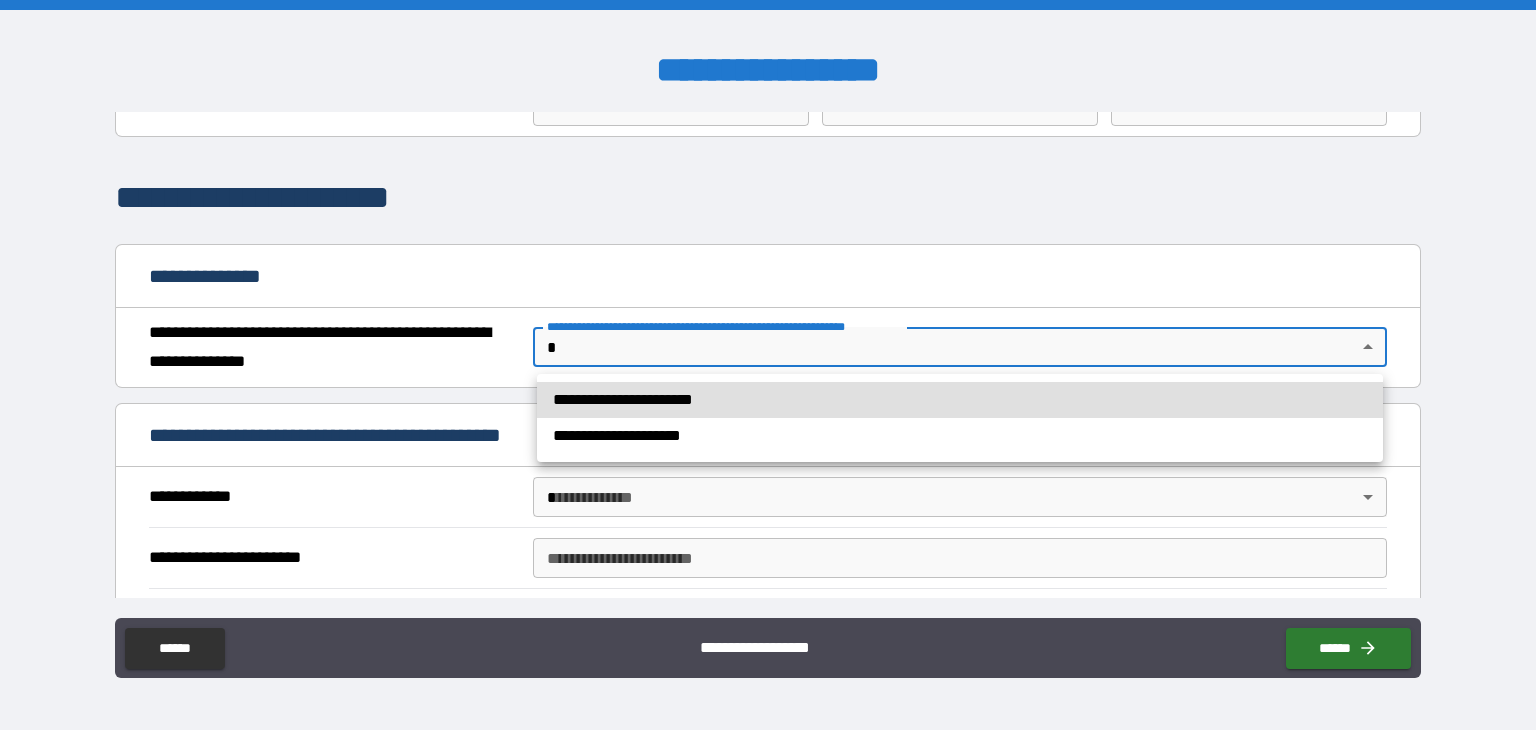 click on "**********" at bounding box center [768, 365] 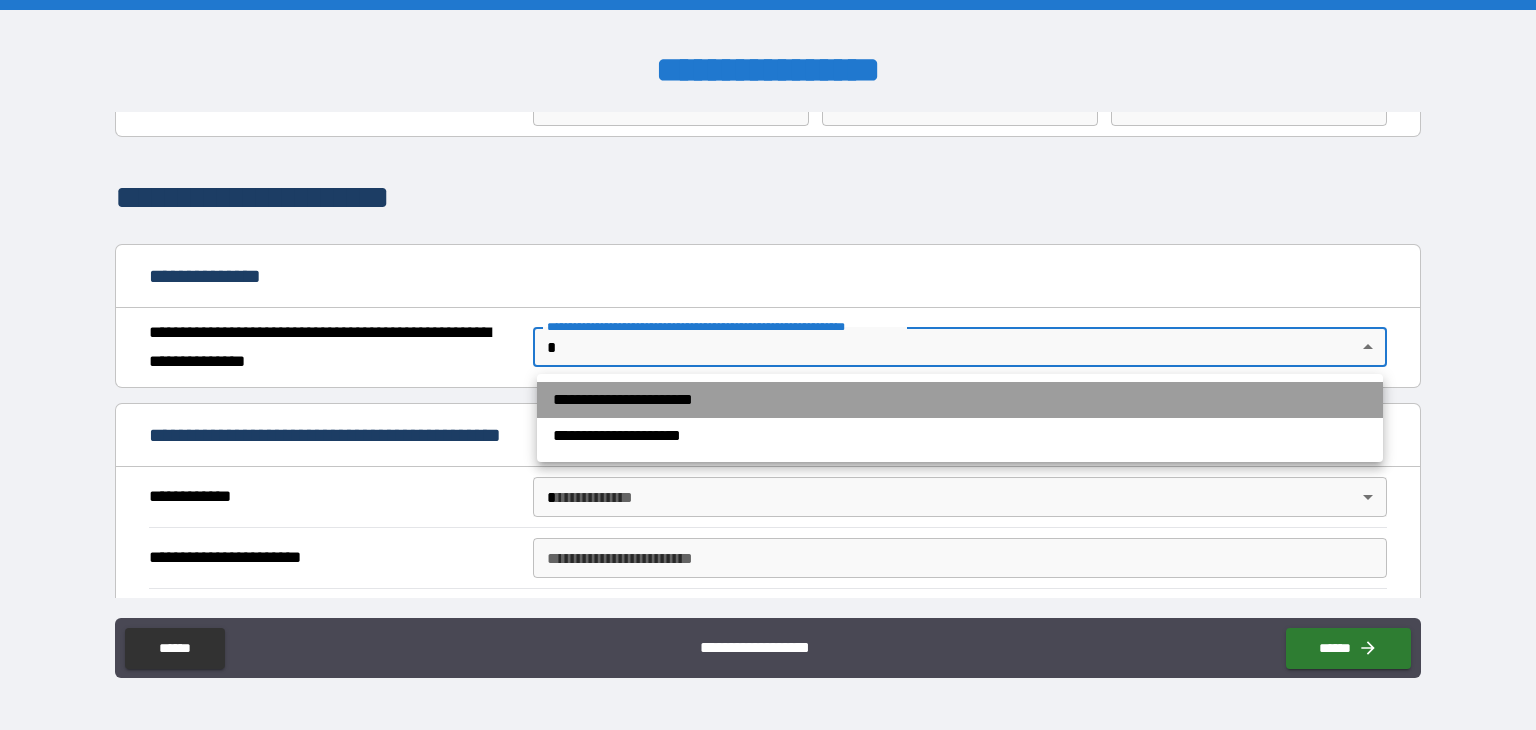 click on "**********" at bounding box center (960, 400) 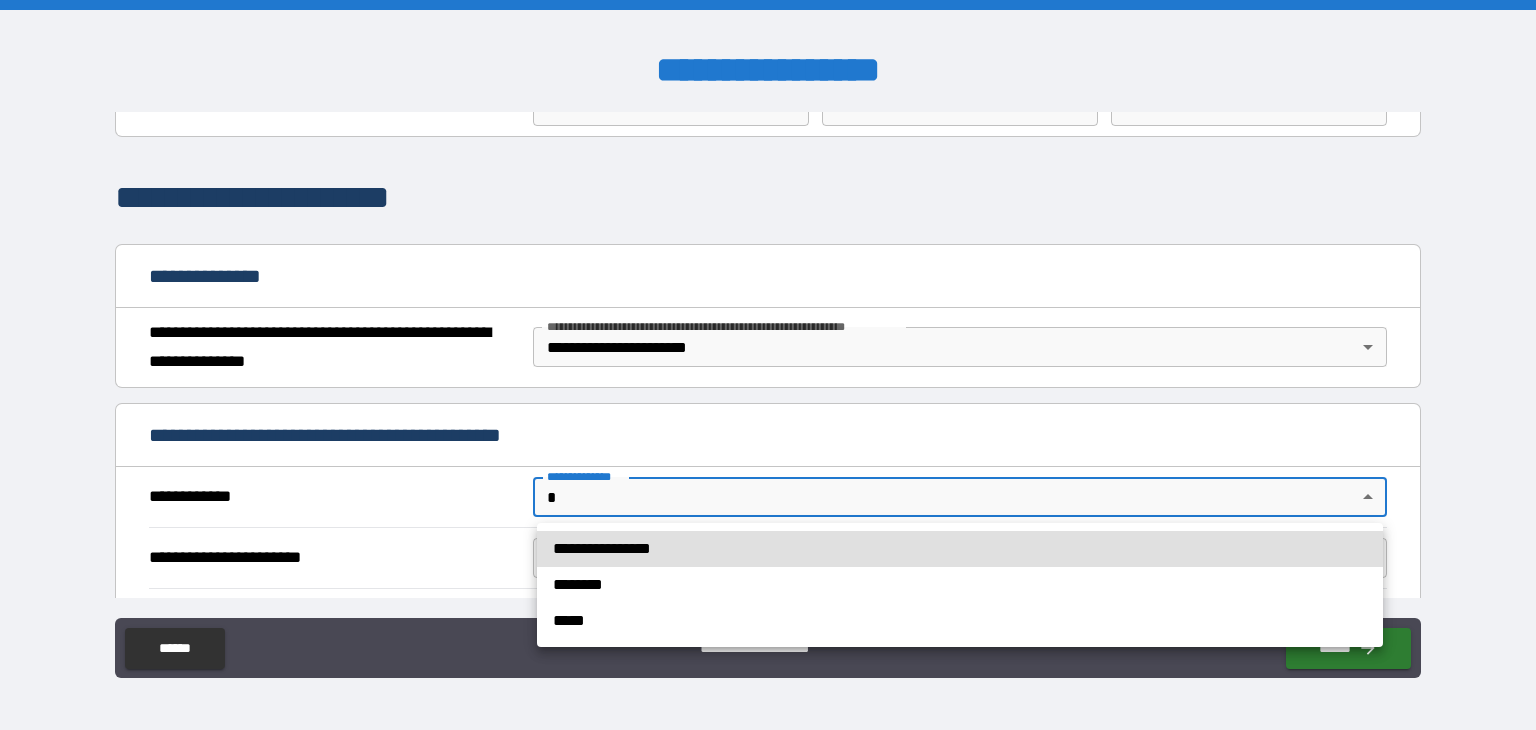 click on "**********" at bounding box center [768, 365] 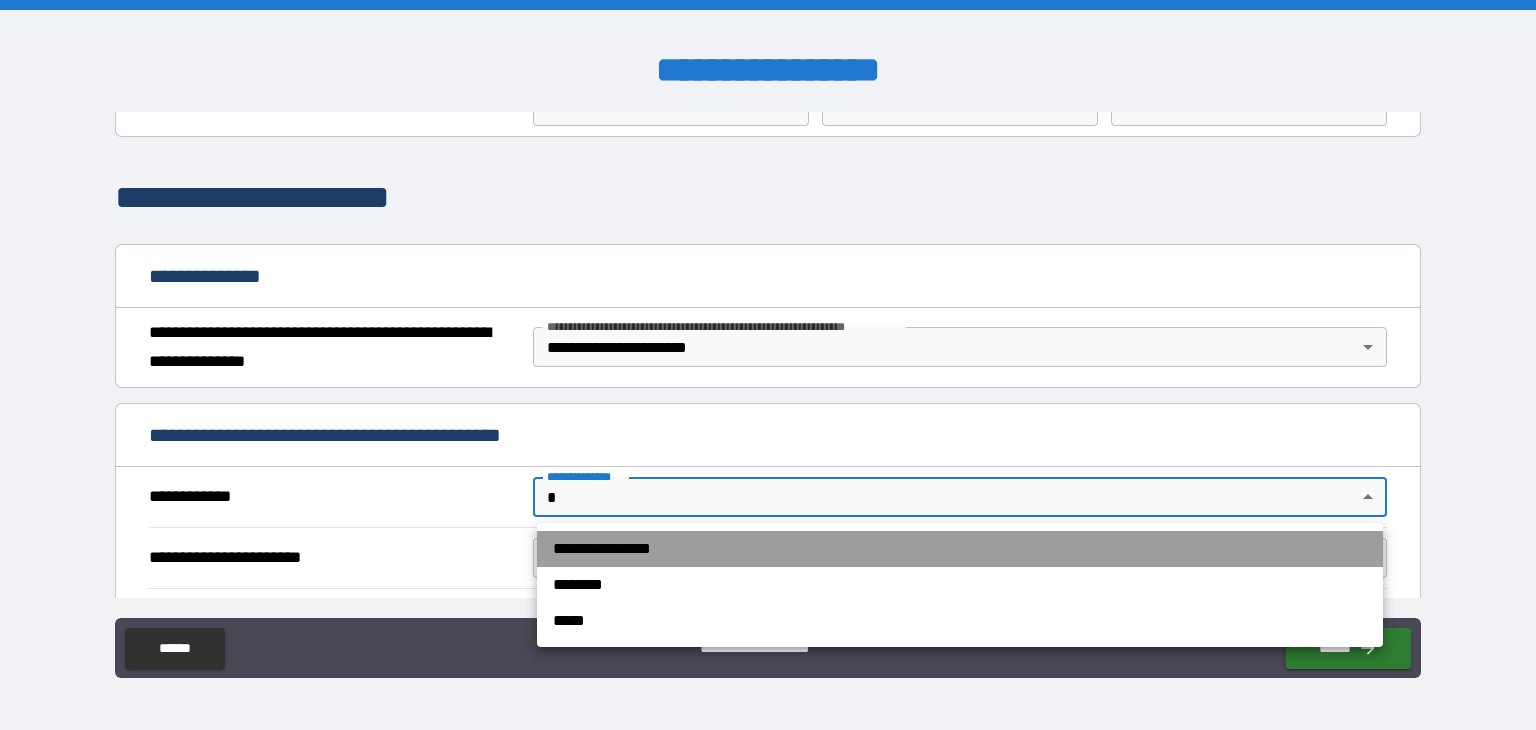 click on "**********" at bounding box center (960, 549) 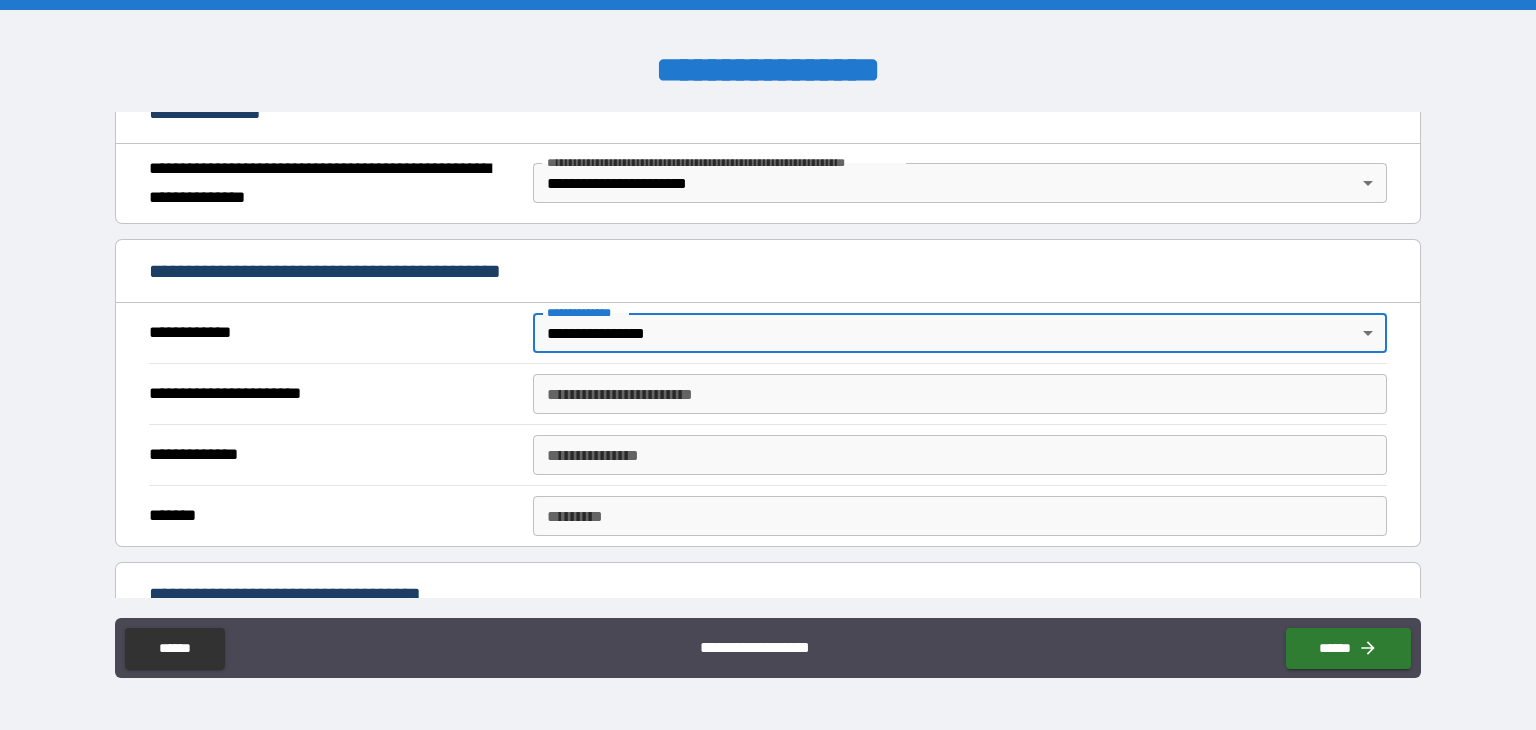 scroll, scrollTop: 300, scrollLeft: 0, axis: vertical 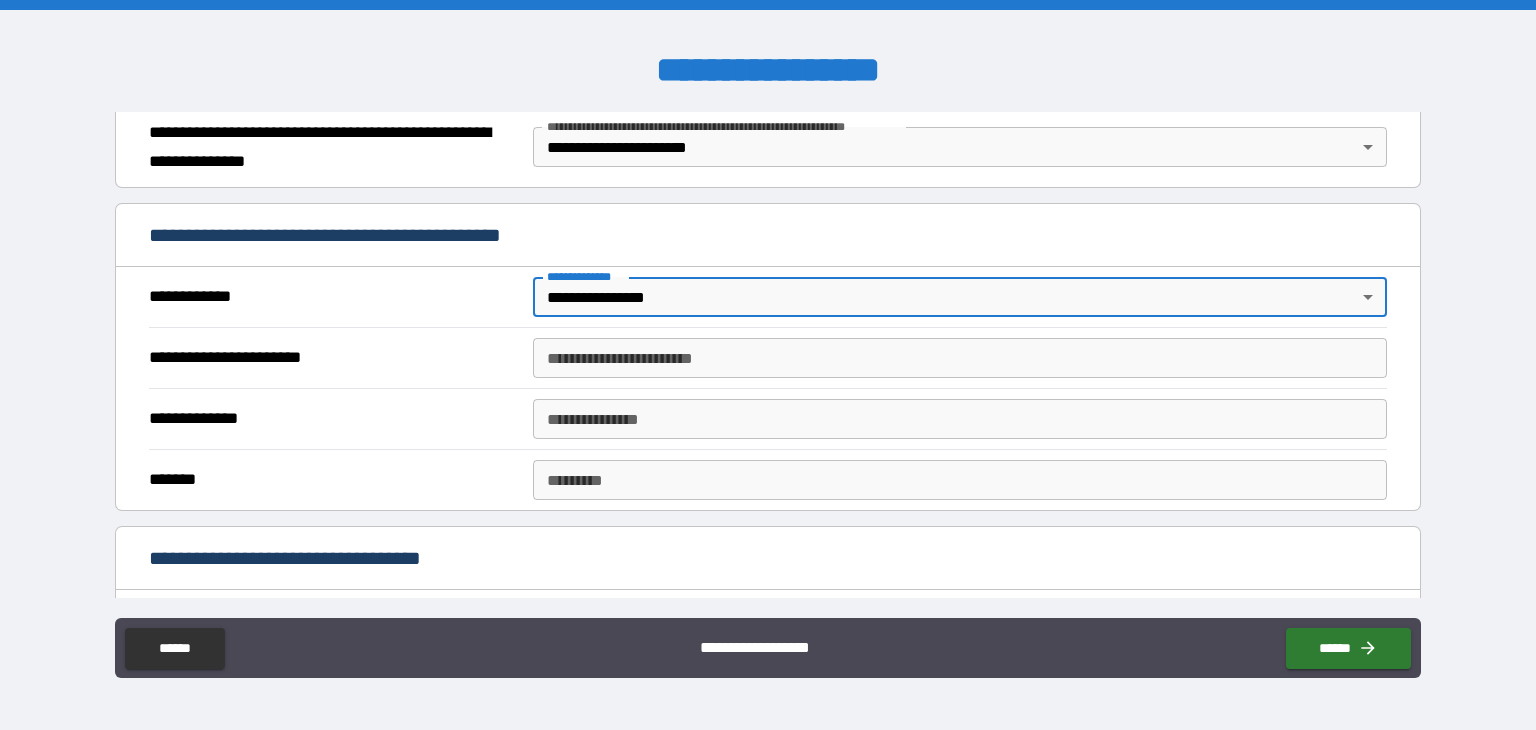 click on "**********" at bounding box center [960, 358] 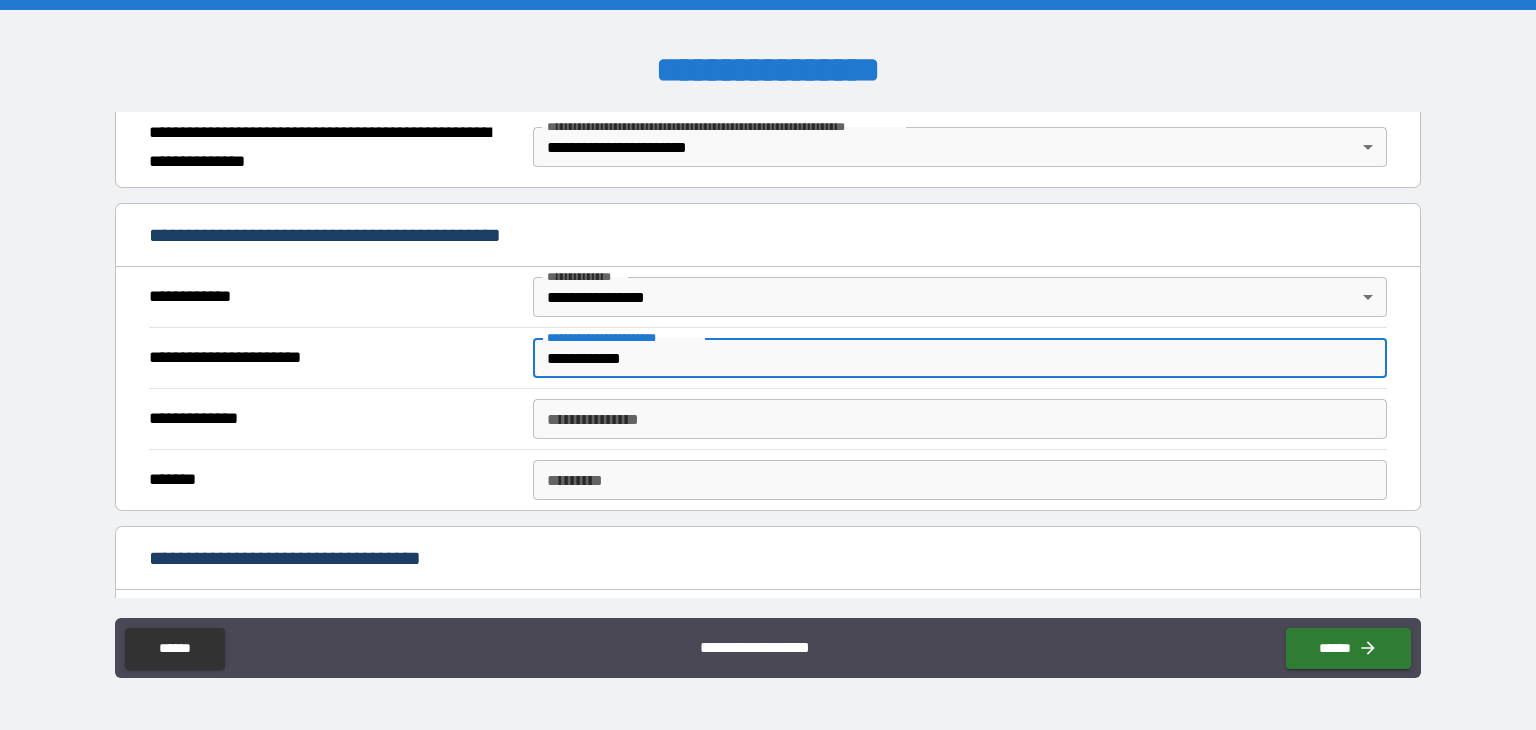 type on "**********" 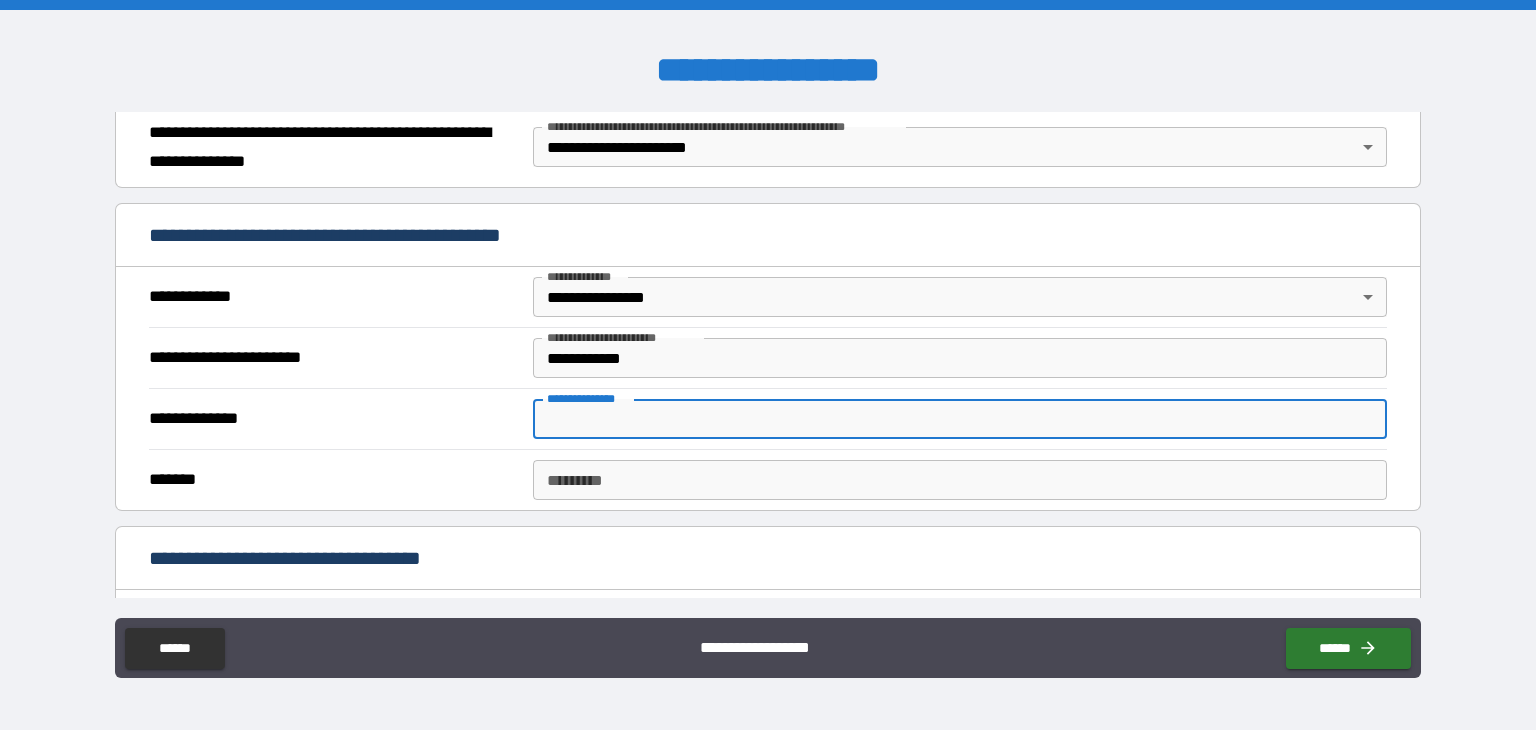 click on "**********" at bounding box center [960, 419] 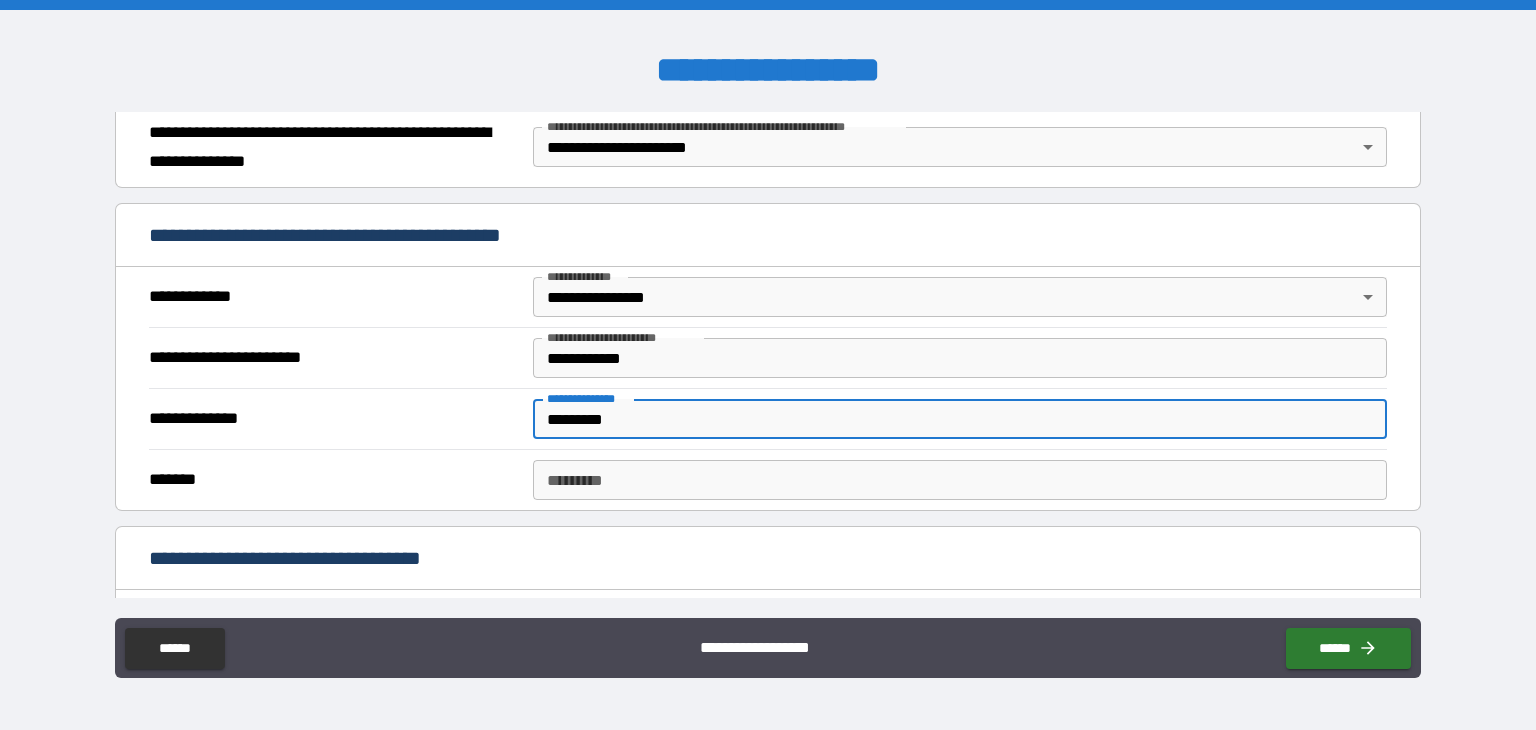type on "*********" 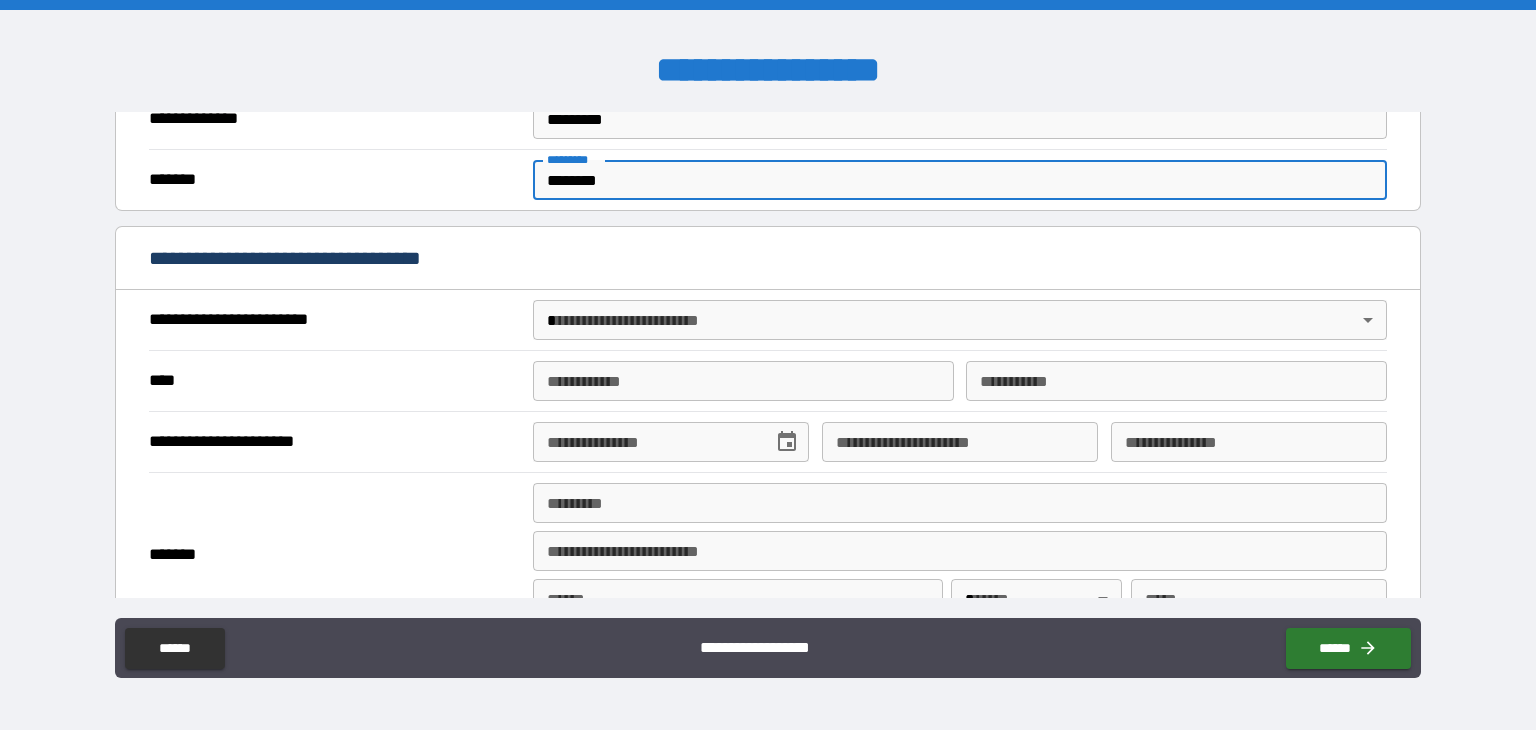scroll, scrollTop: 700, scrollLeft: 0, axis: vertical 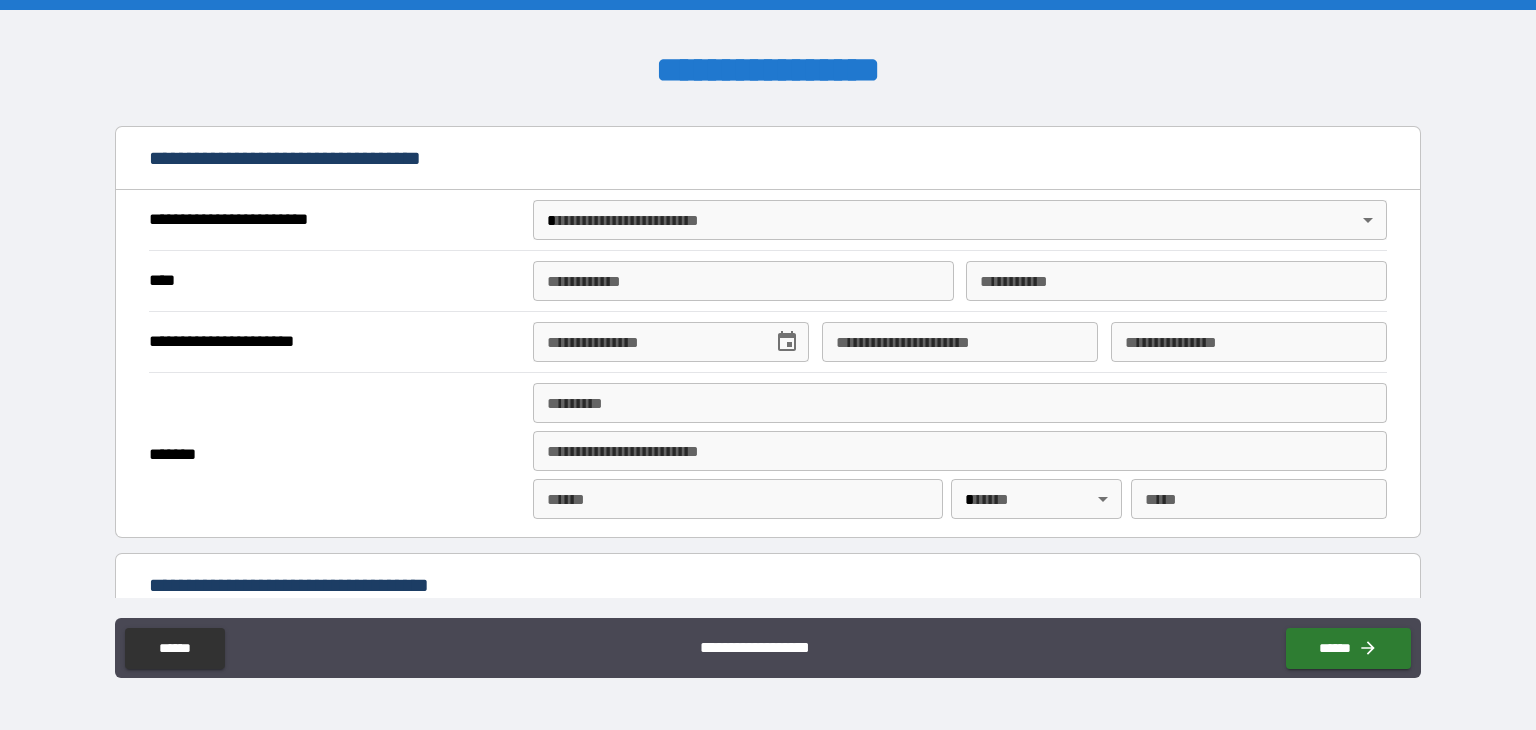 type on "********" 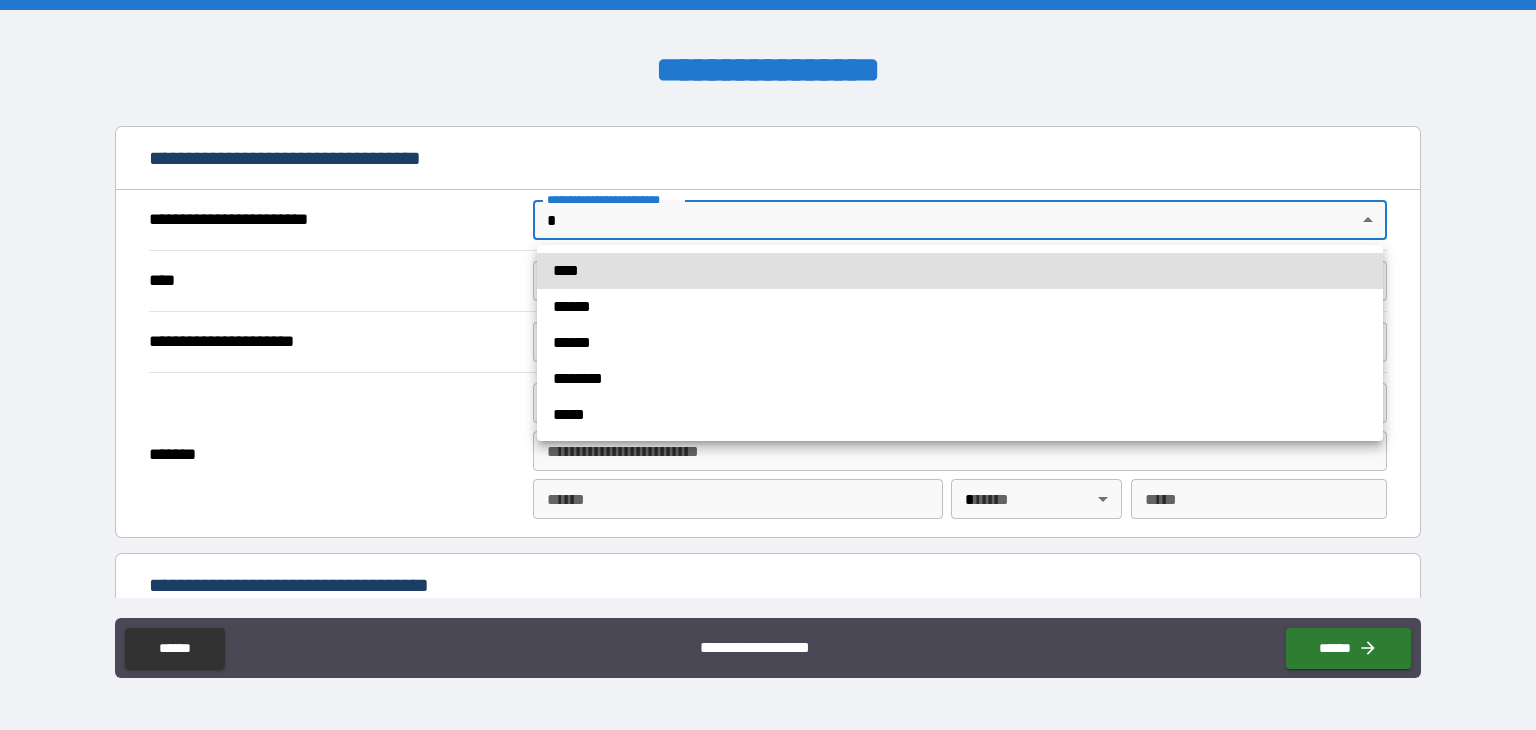 click on "**********" at bounding box center (768, 365) 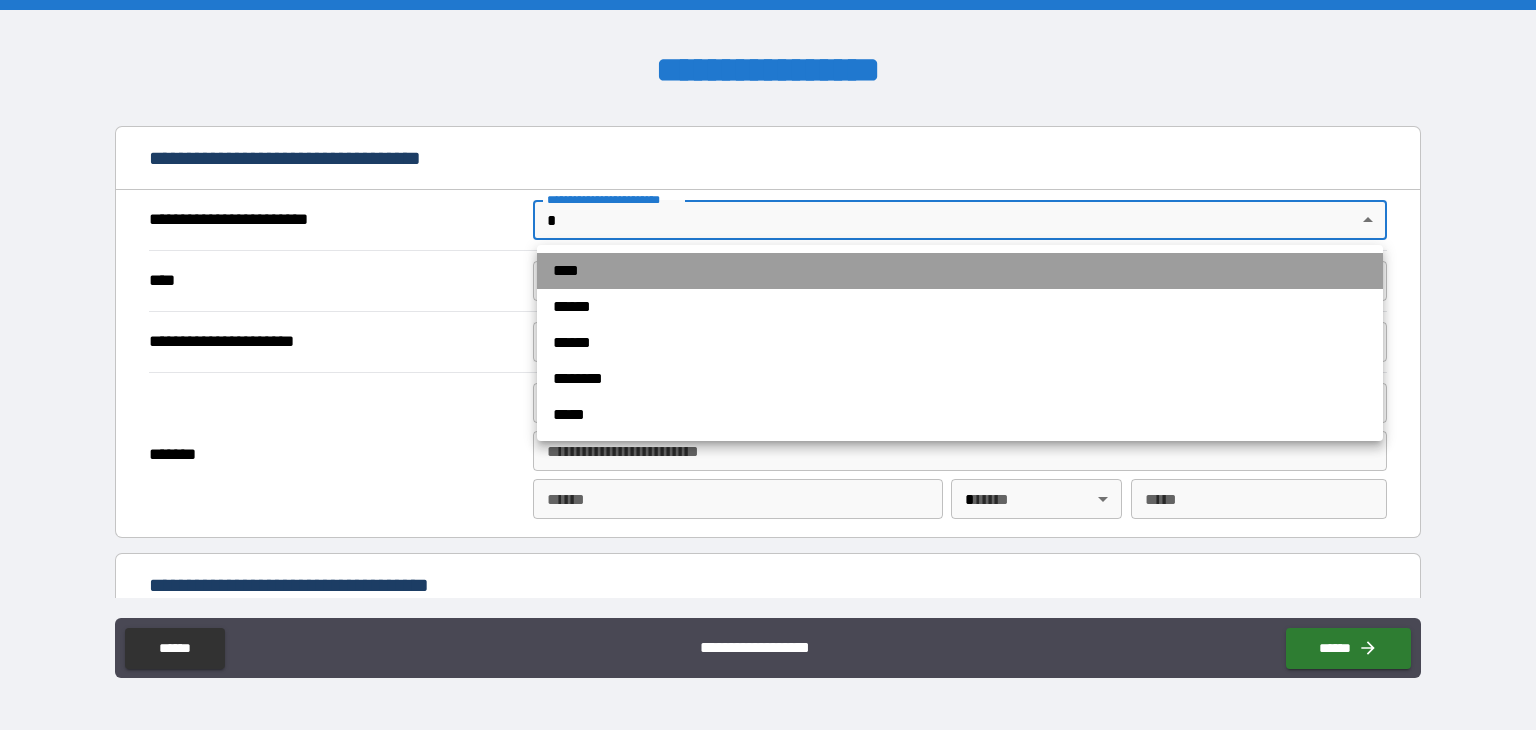 click on "****" at bounding box center [960, 271] 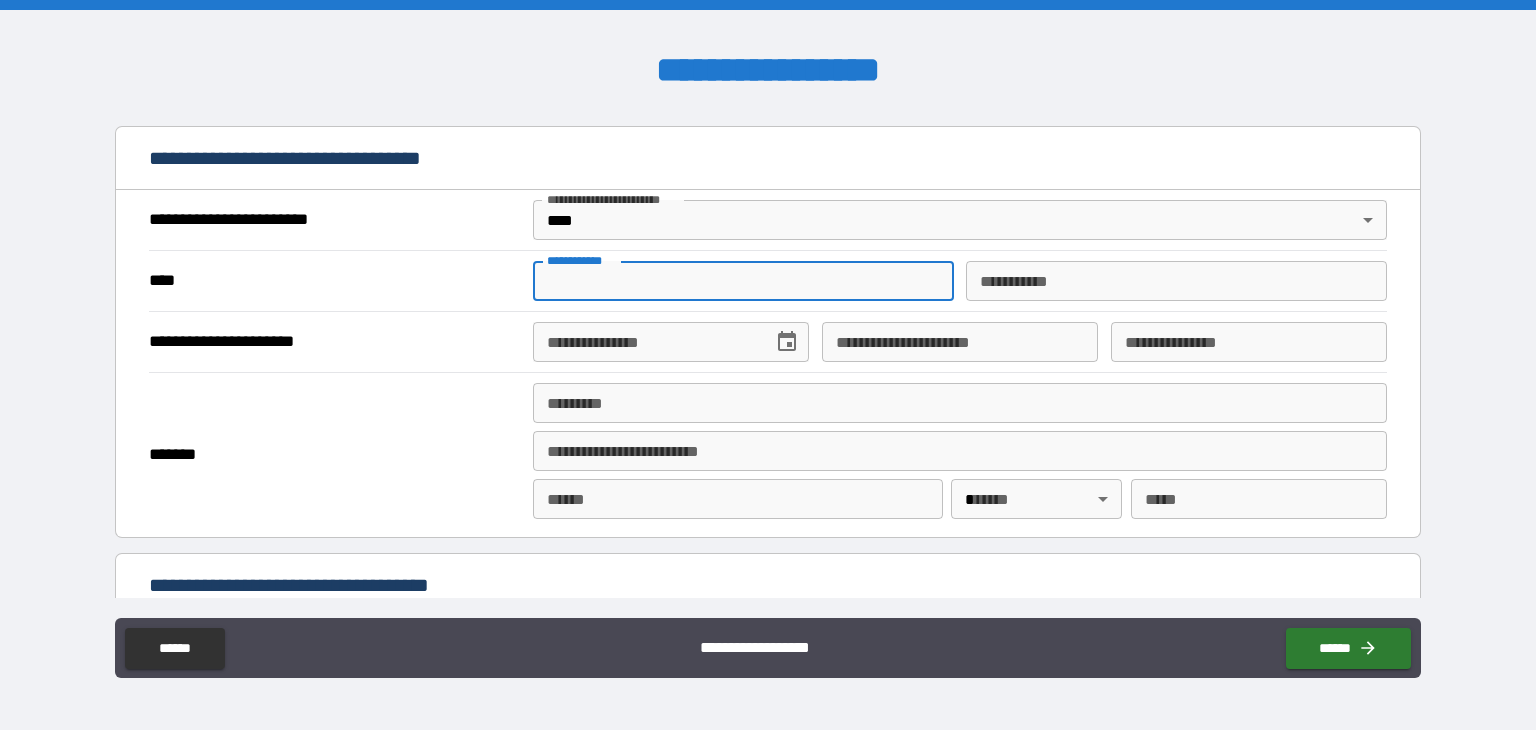 click on "**********" at bounding box center (743, 281) 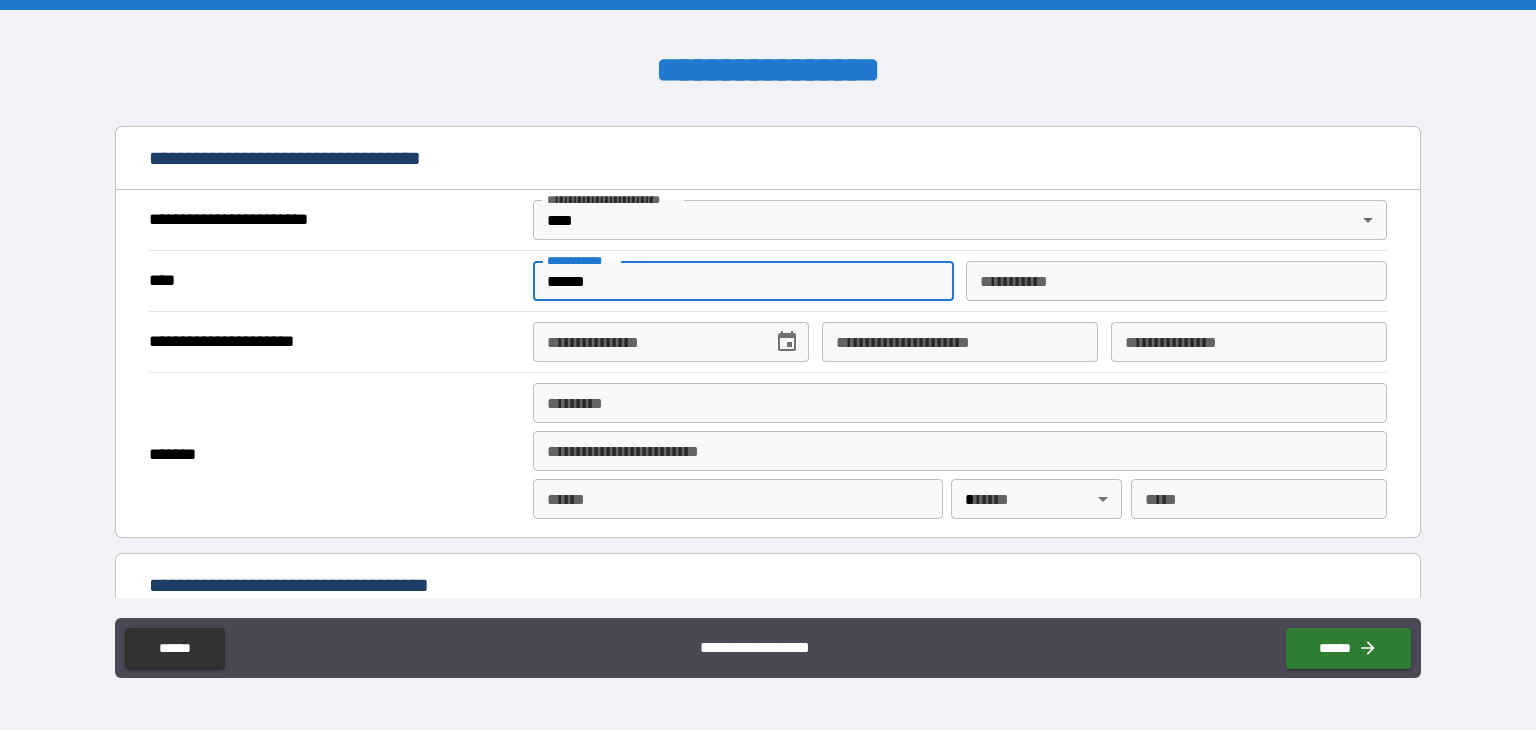 type on "******" 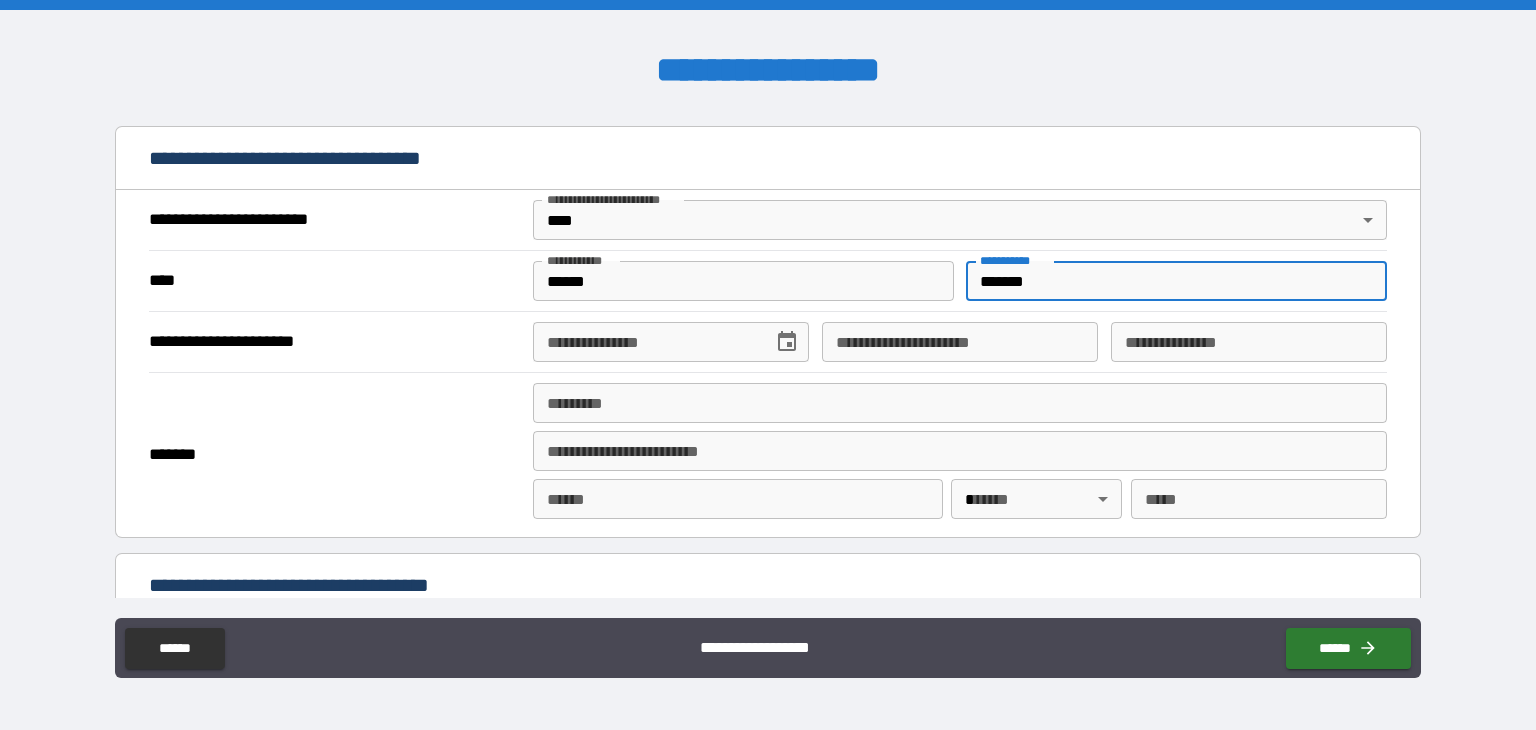 type on "*******" 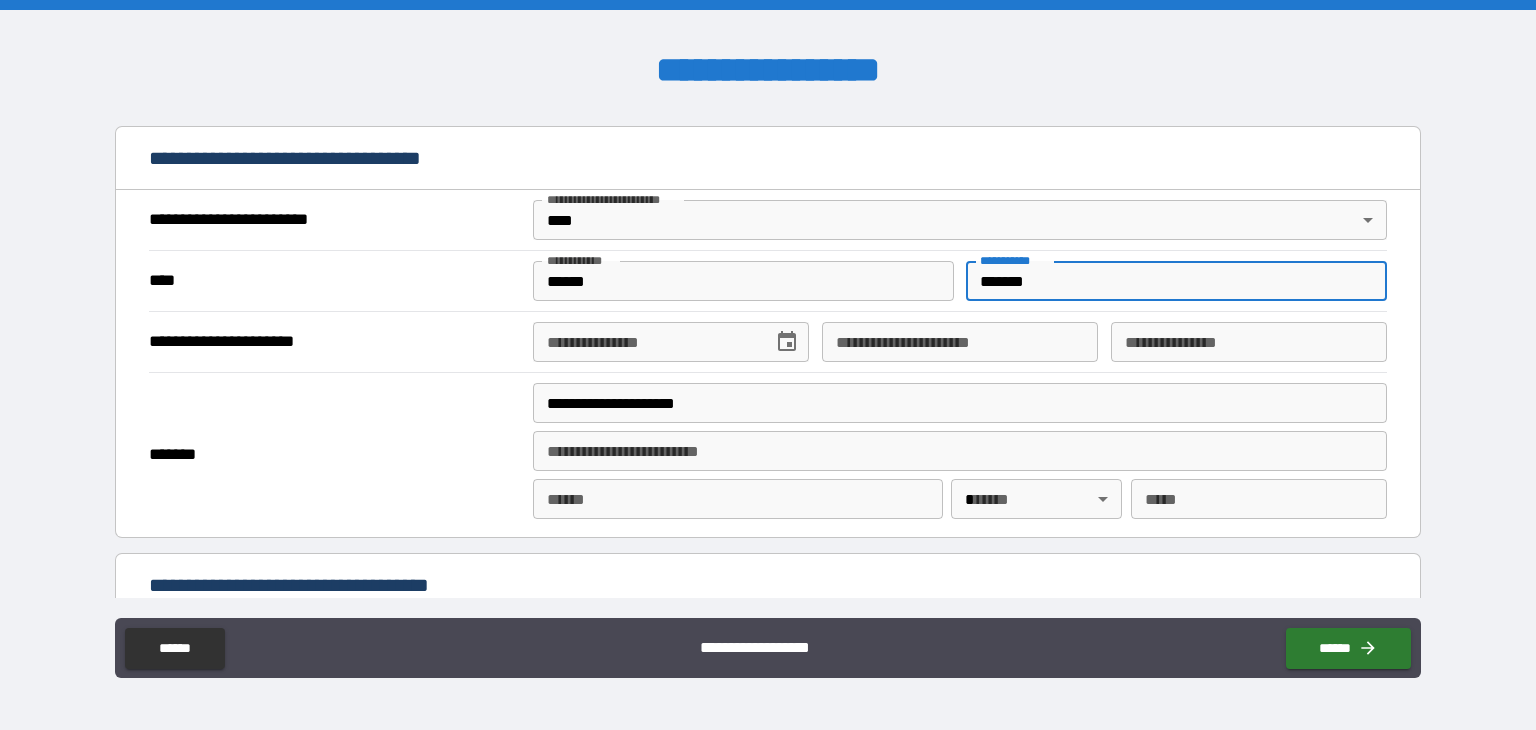 type on "*********" 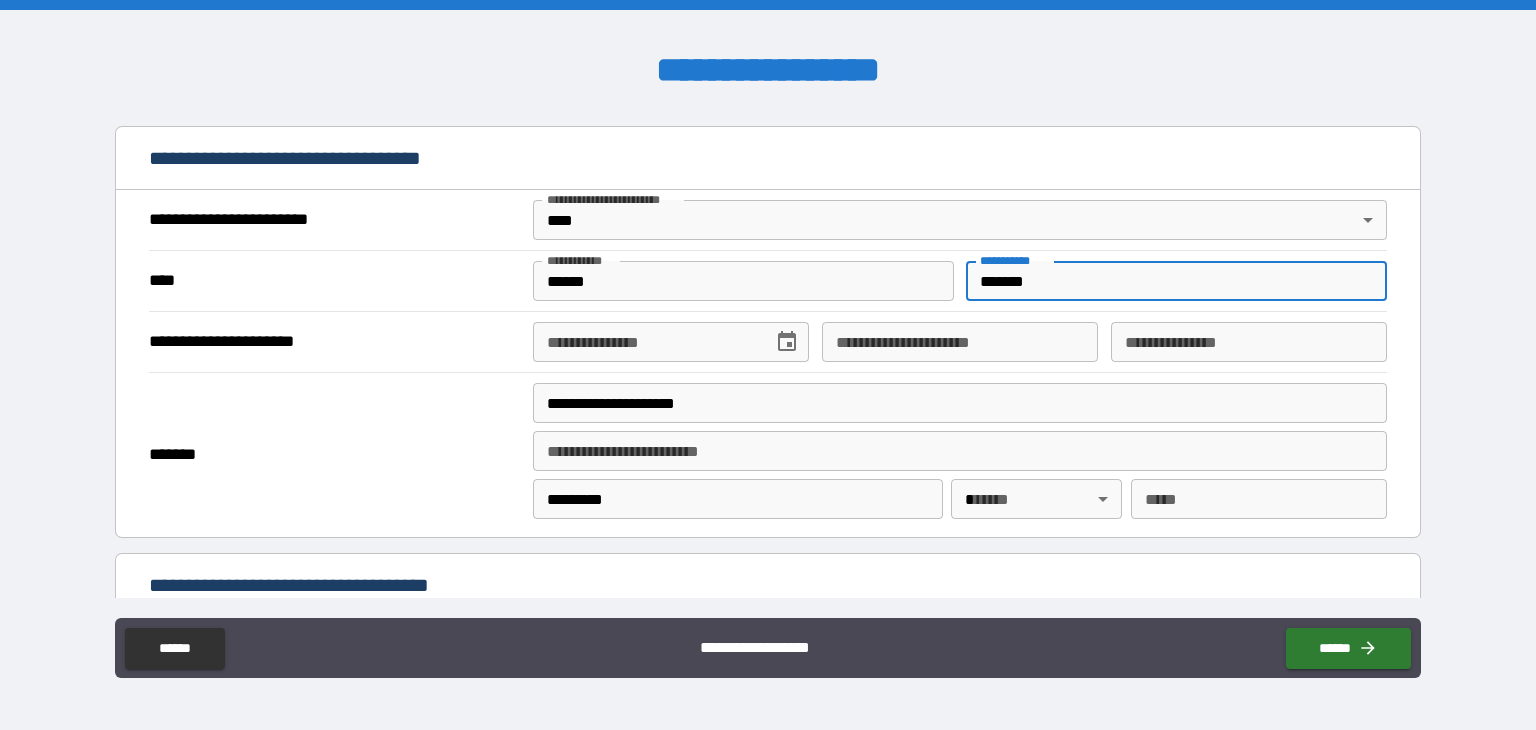 type on "**" 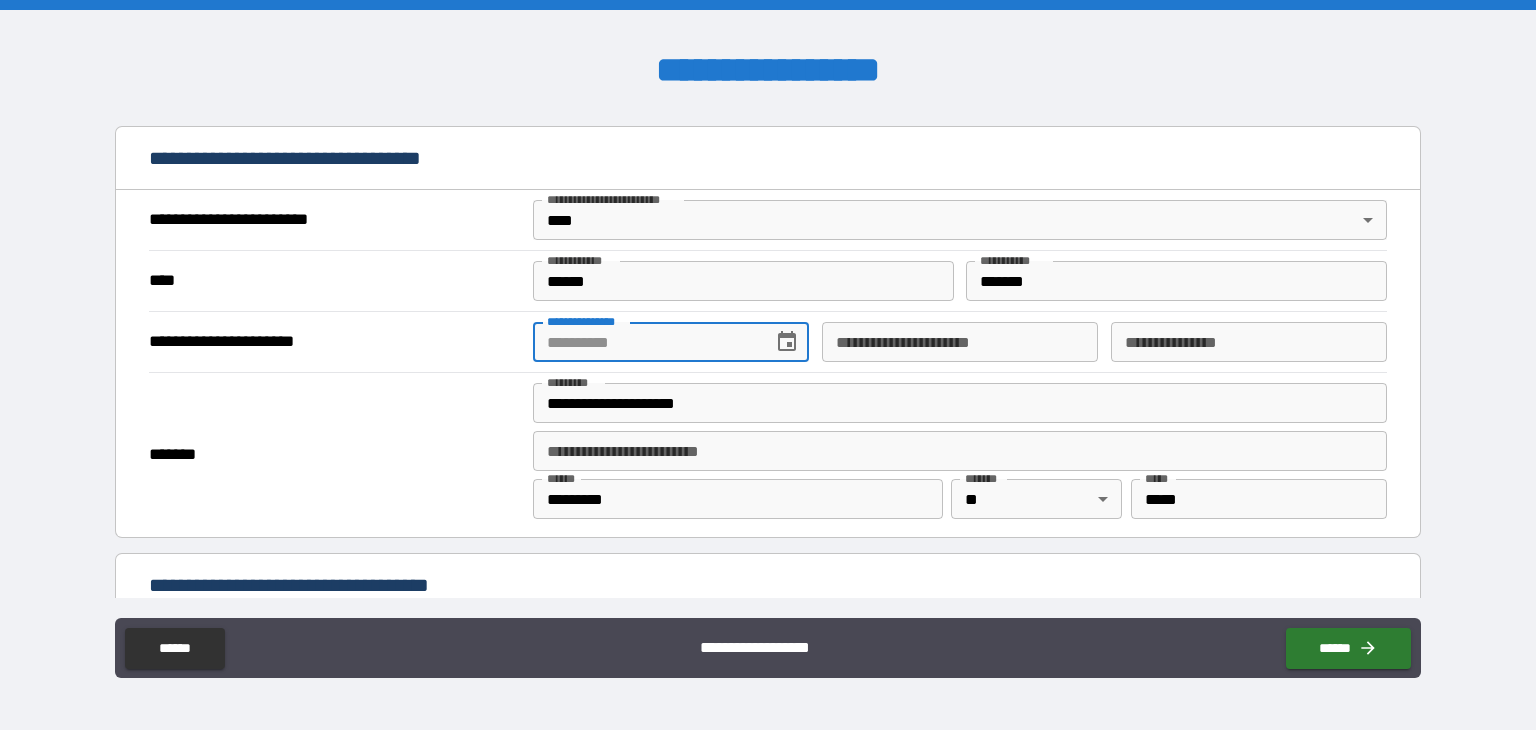 click on "**********" at bounding box center [646, 342] 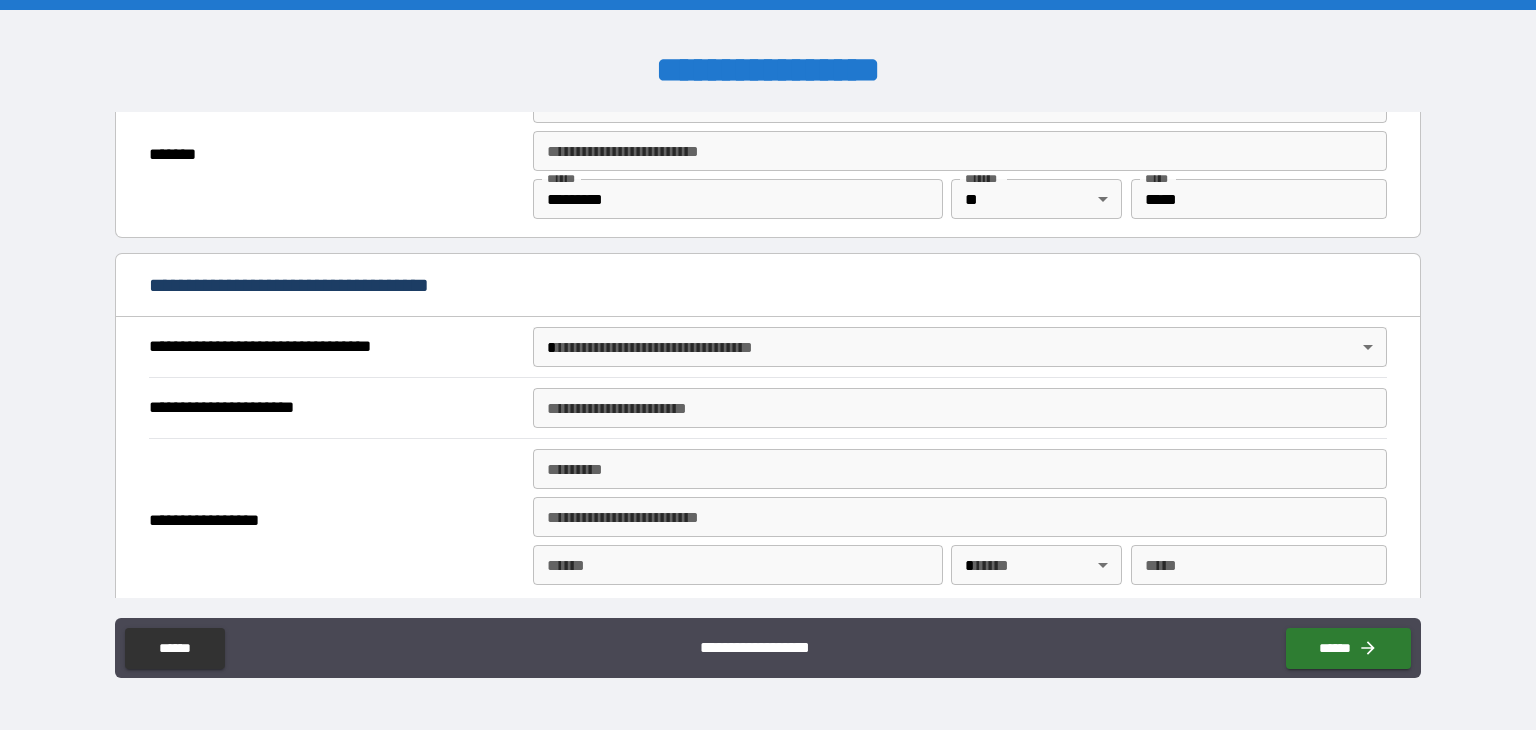 scroll, scrollTop: 1100, scrollLeft: 0, axis: vertical 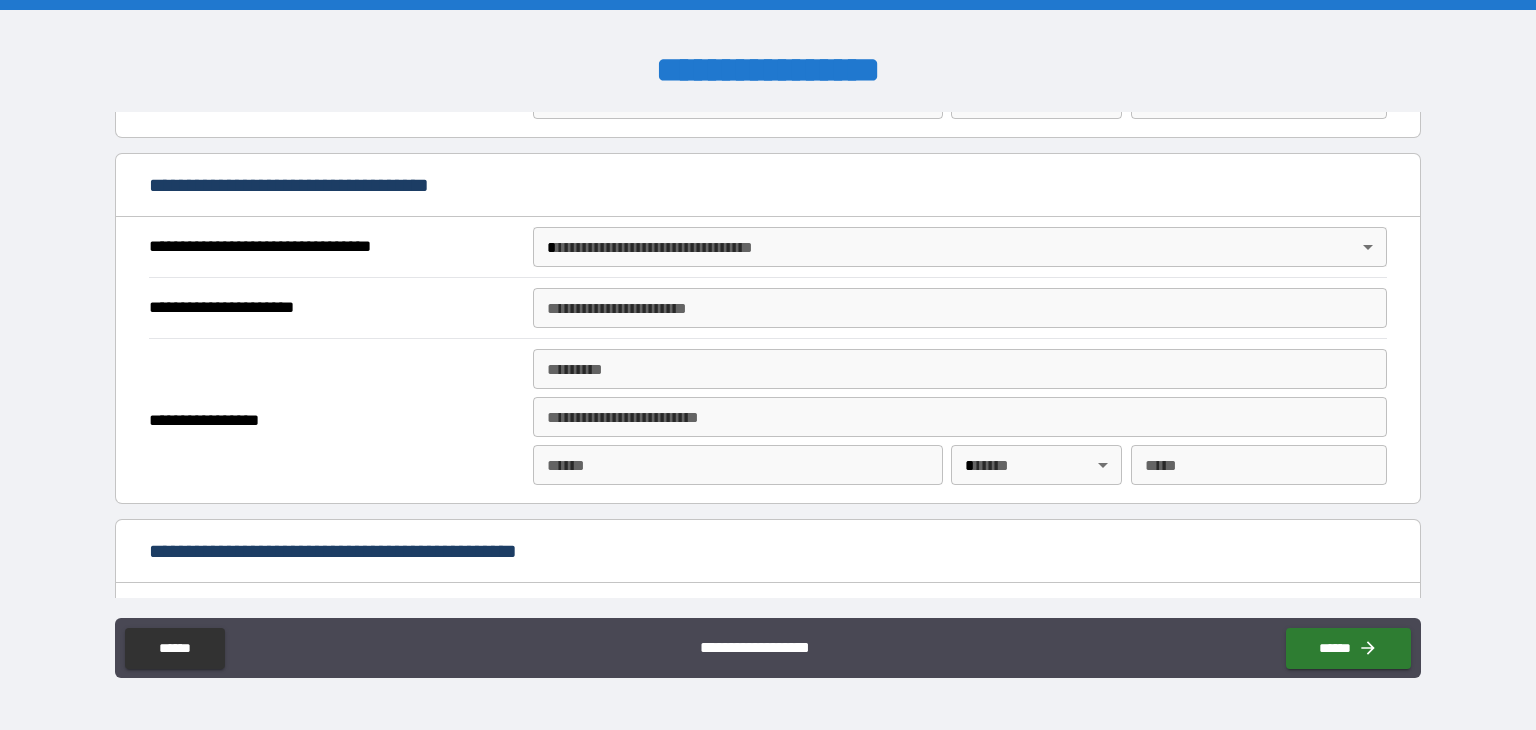 type on "**********" 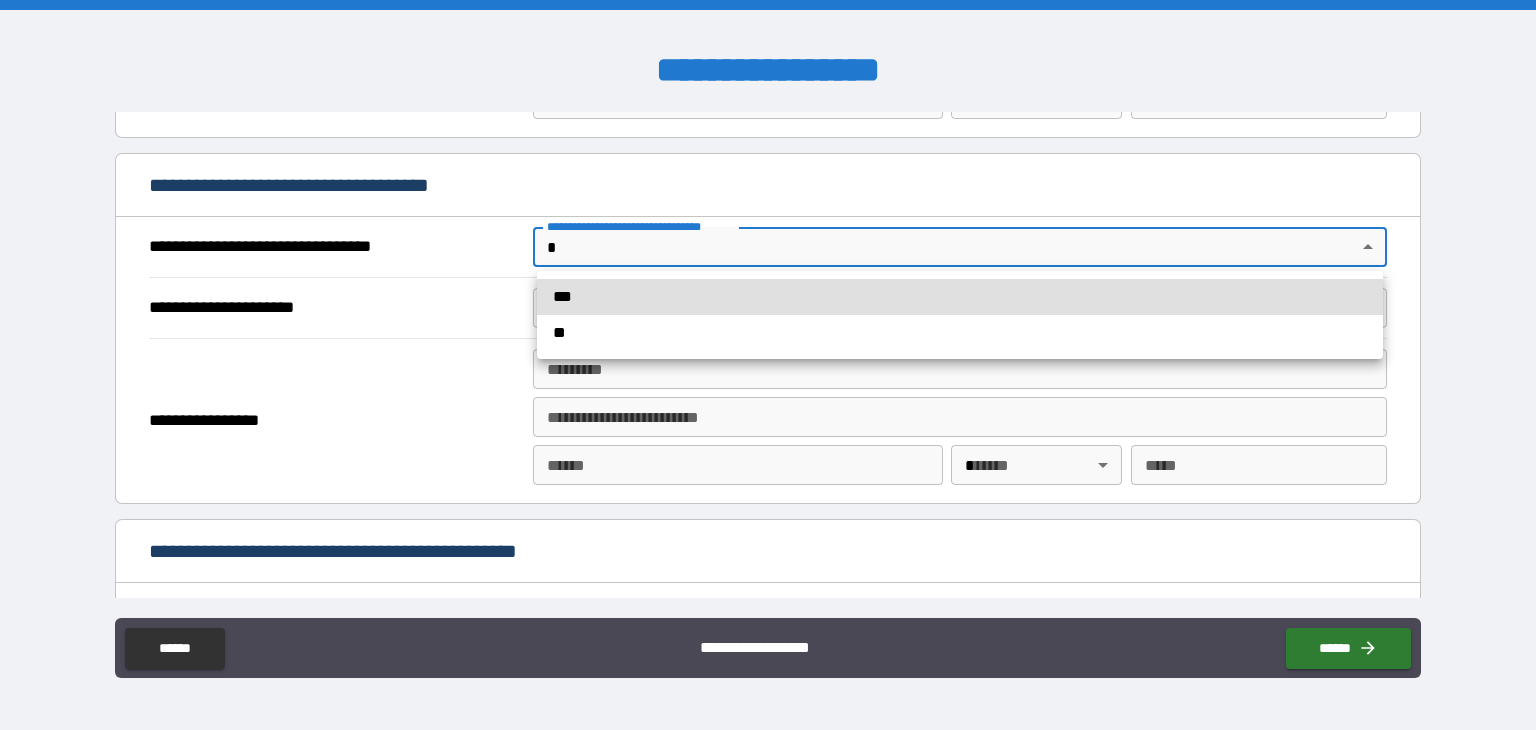 click on "**********" at bounding box center [768, 365] 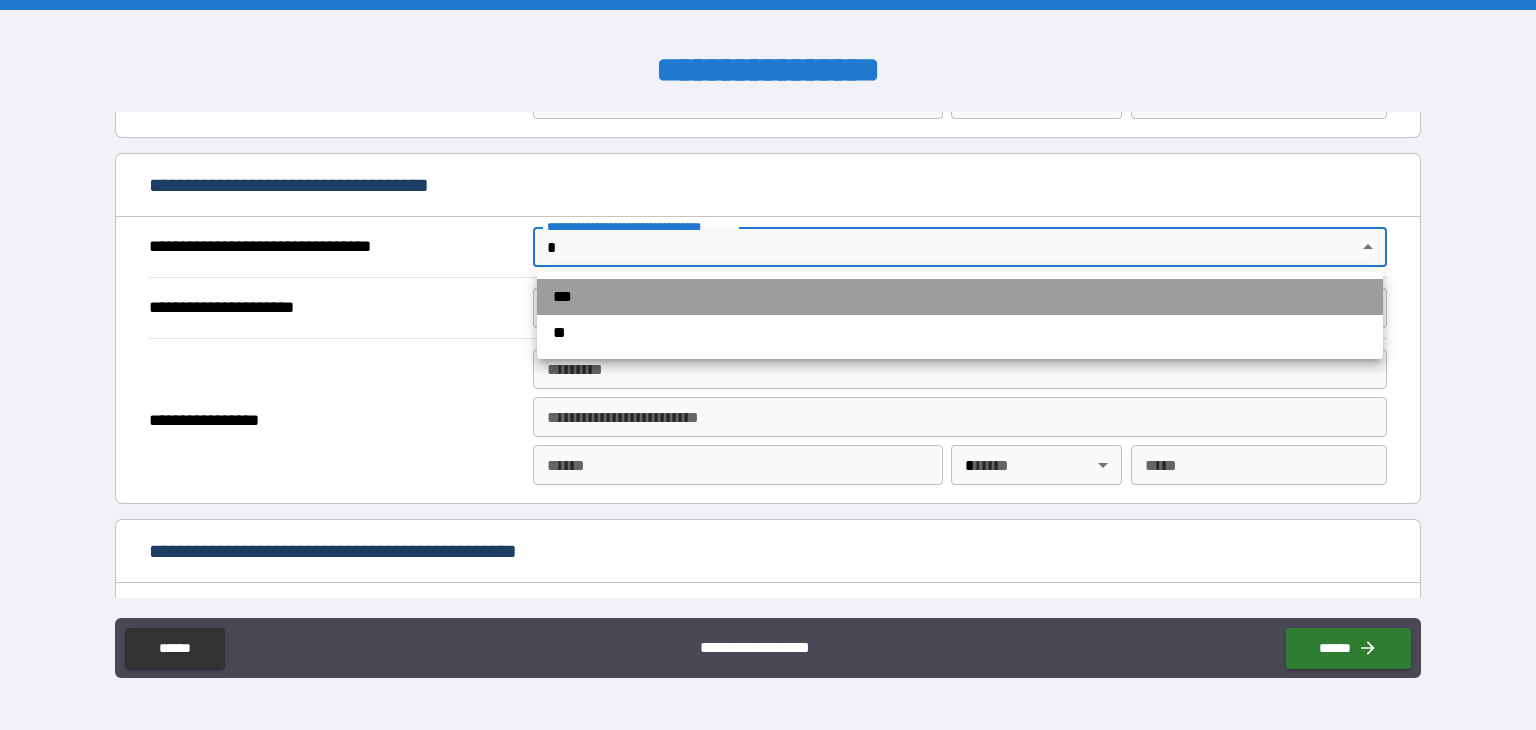 click on "***" at bounding box center (960, 297) 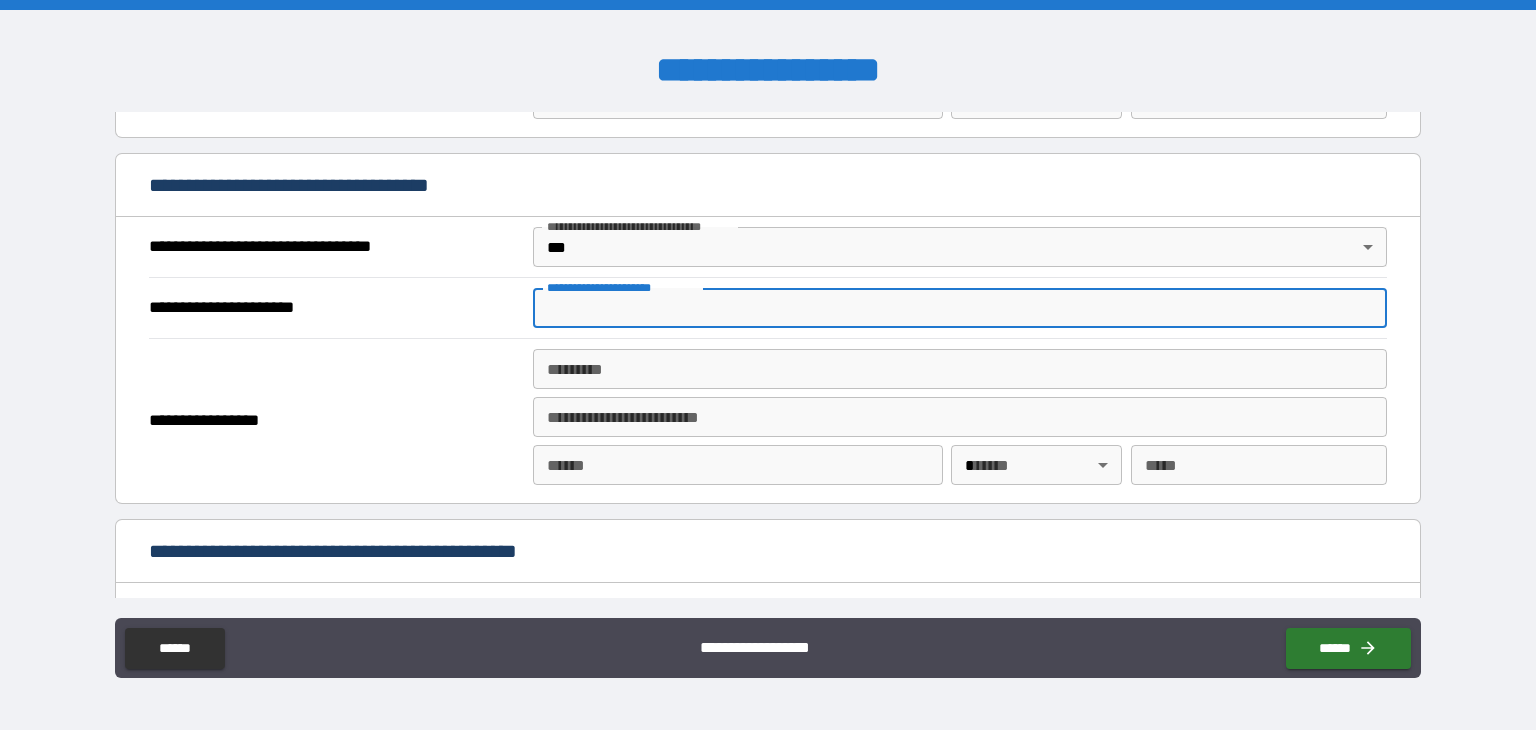 click on "**********" at bounding box center (960, 308) 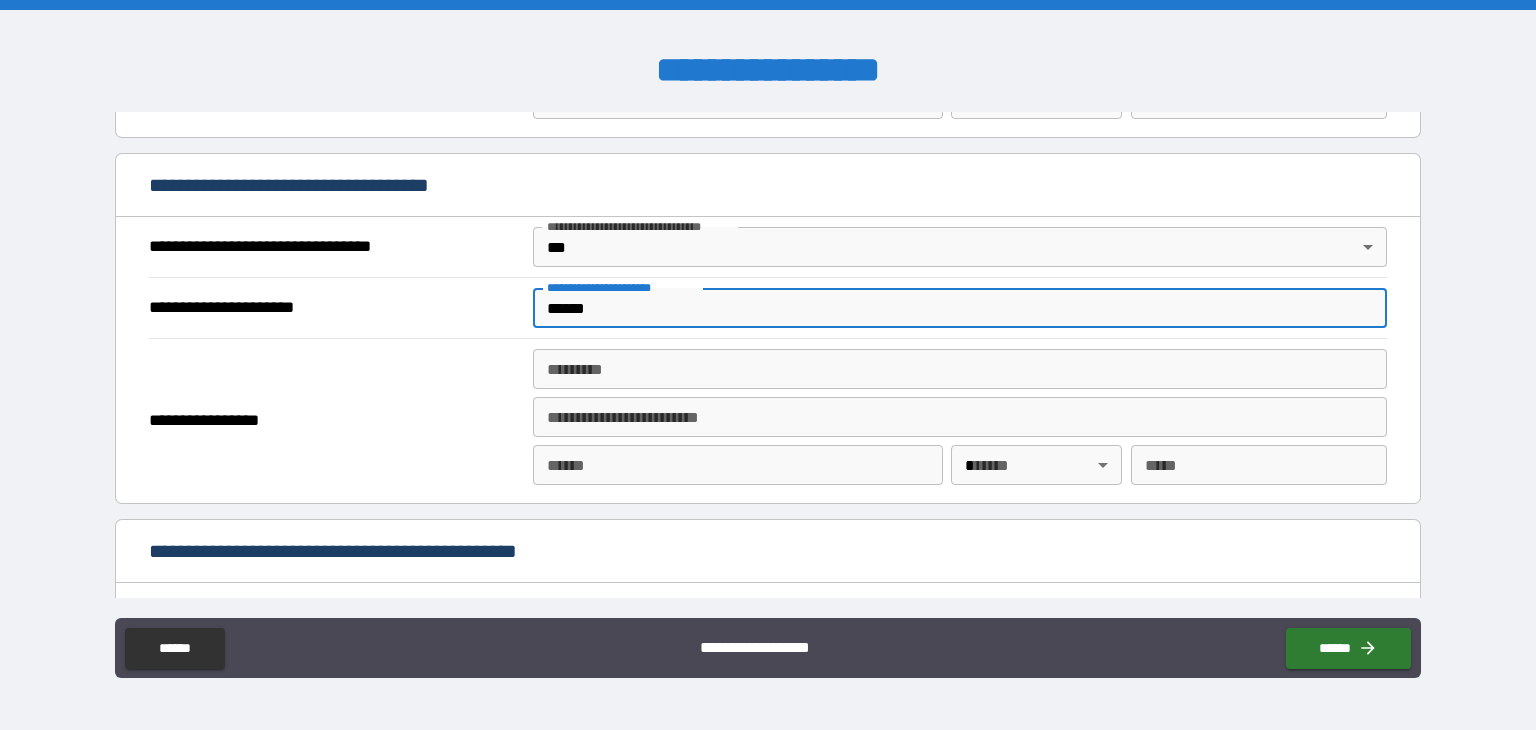 type on "******" 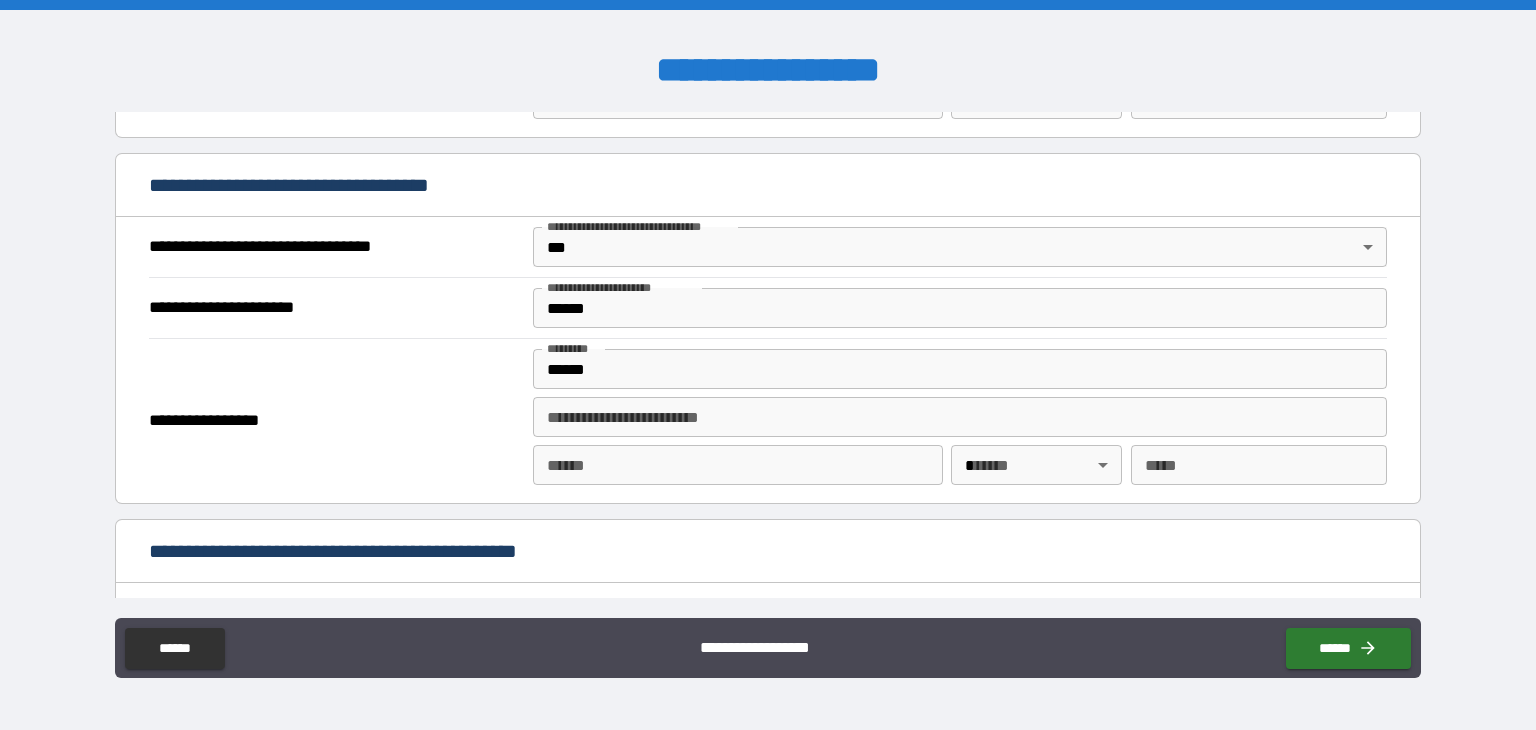 type on "**********" 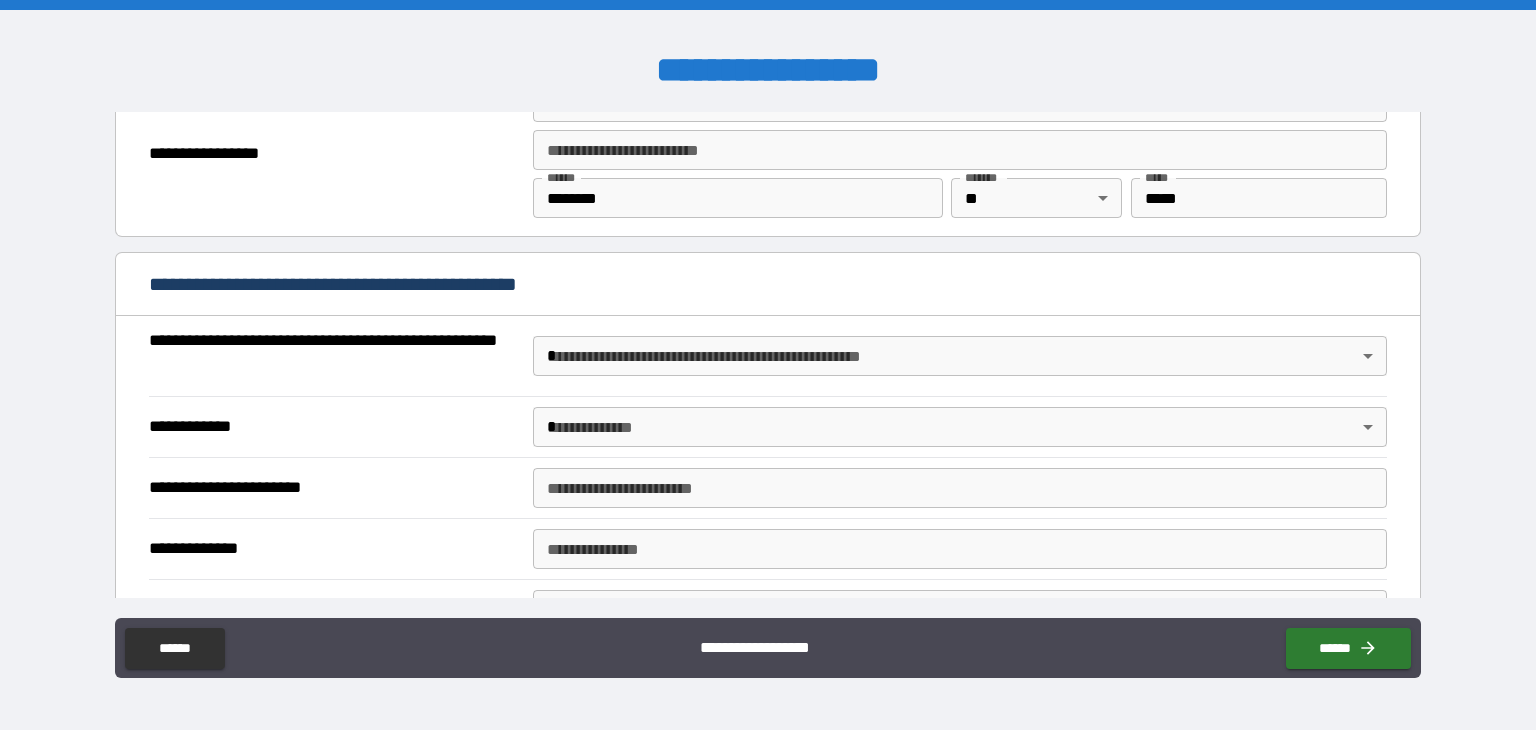 scroll, scrollTop: 1400, scrollLeft: 0, axis: vertical 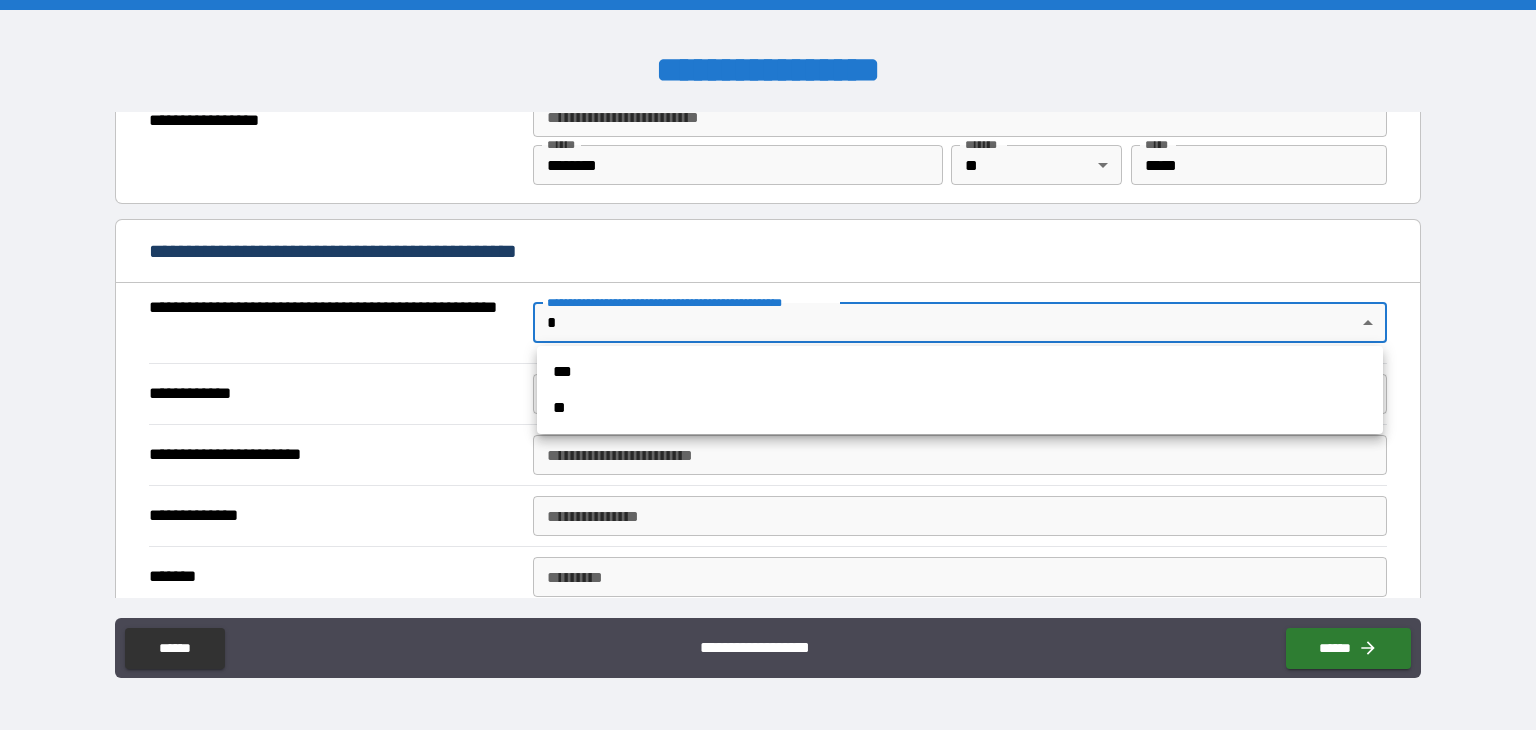 click on "**********" at bounding box center (768, 365) 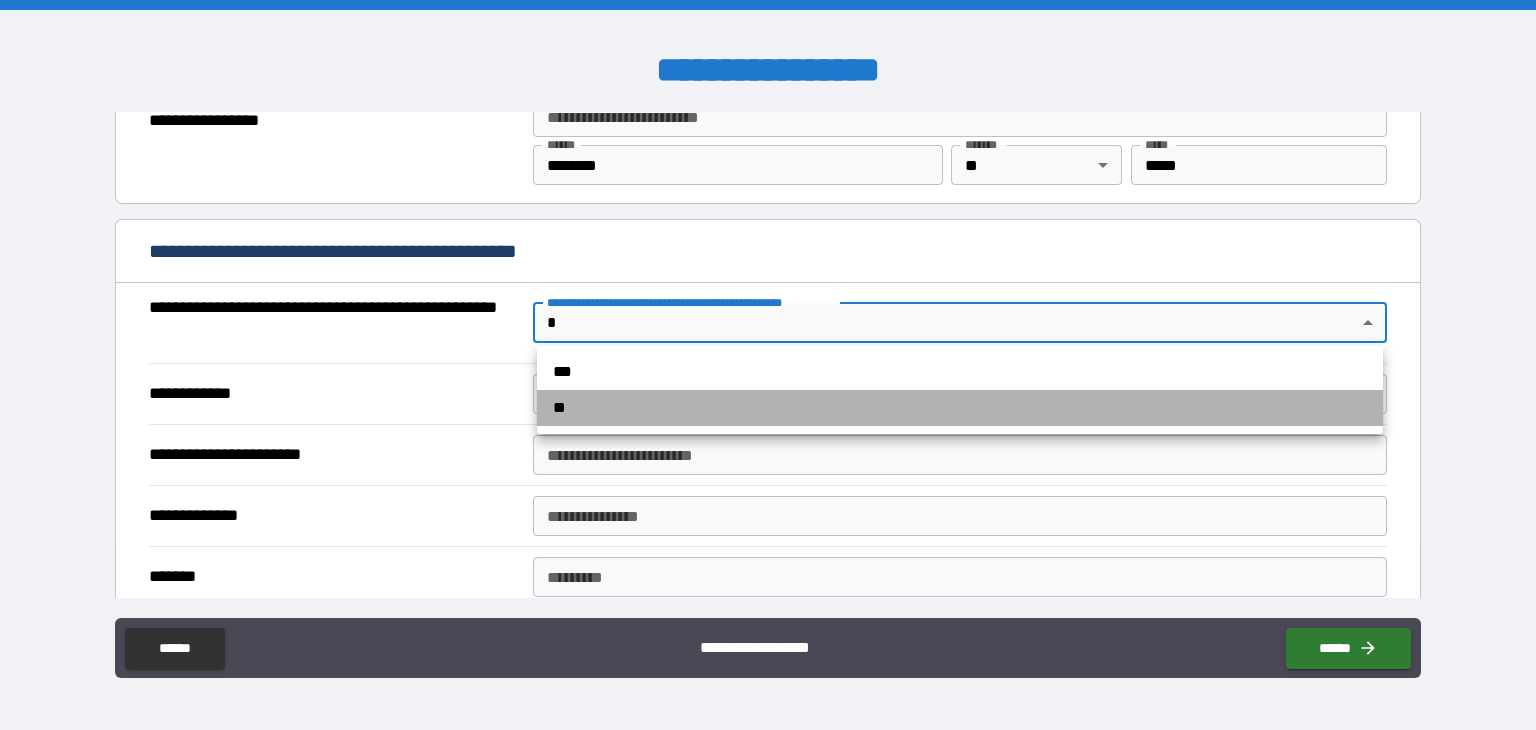 click on "**" at bounding box center [960, 408] 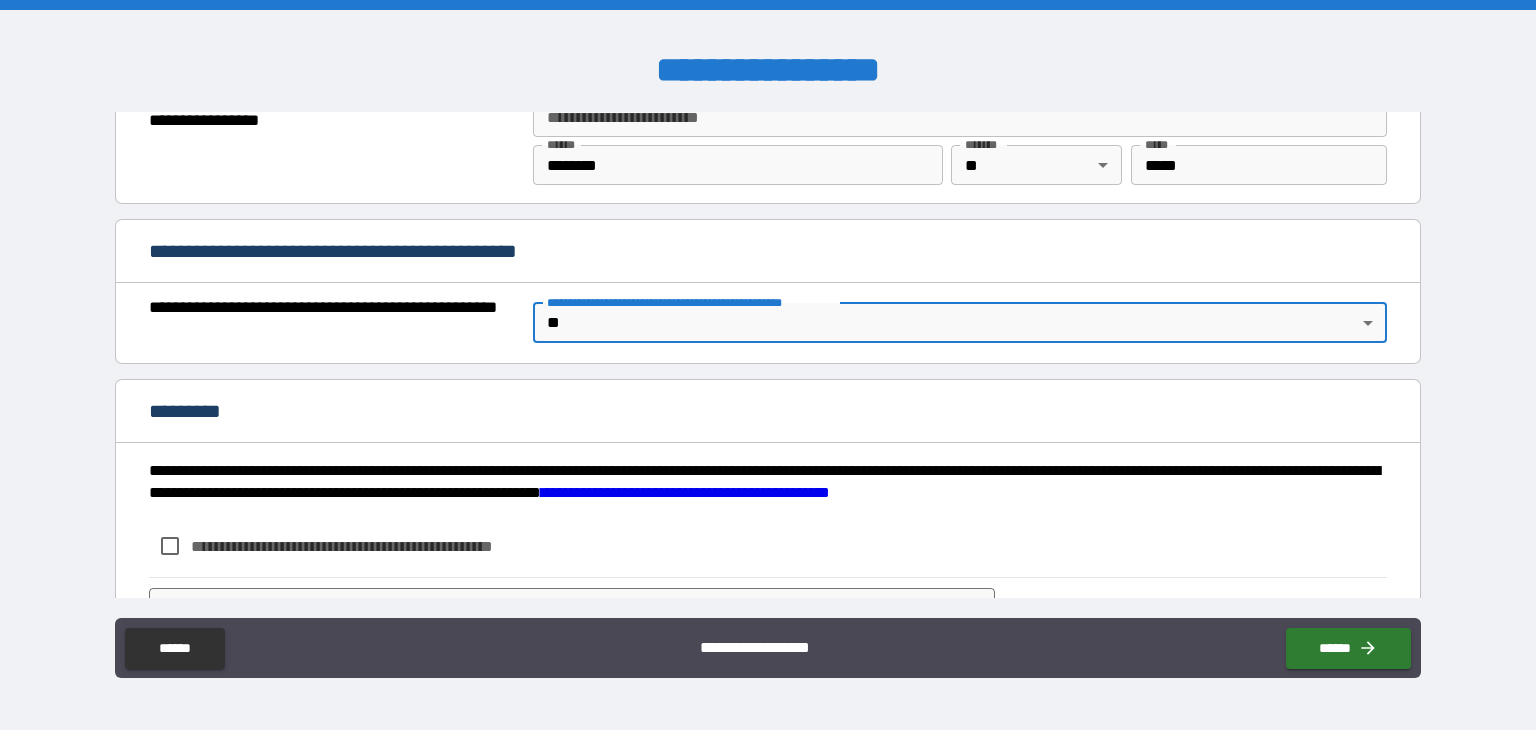 scroll, scrollTop: 1494, scrollLeft: 0, axis: vertical 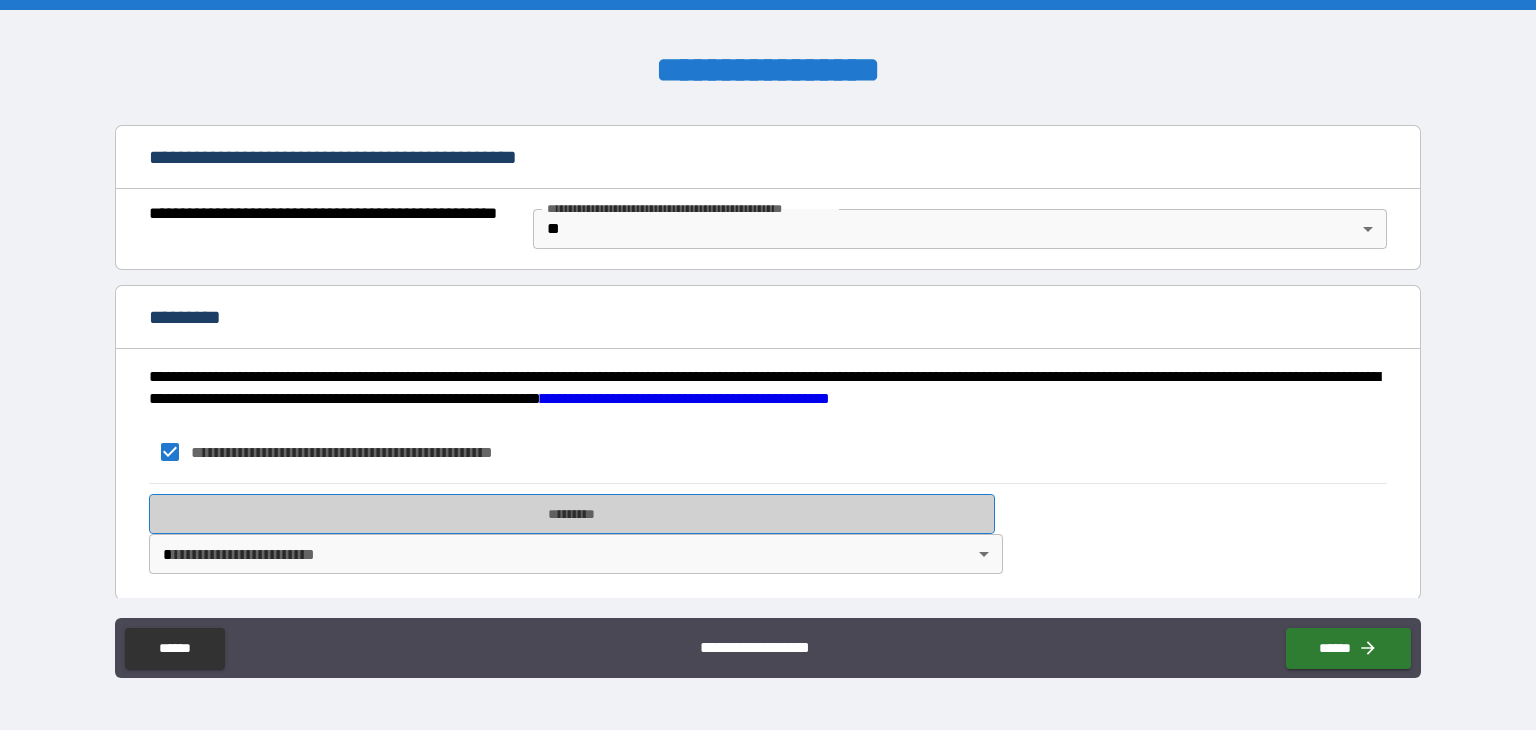 click on "*********" at bounding box center (572, 514) 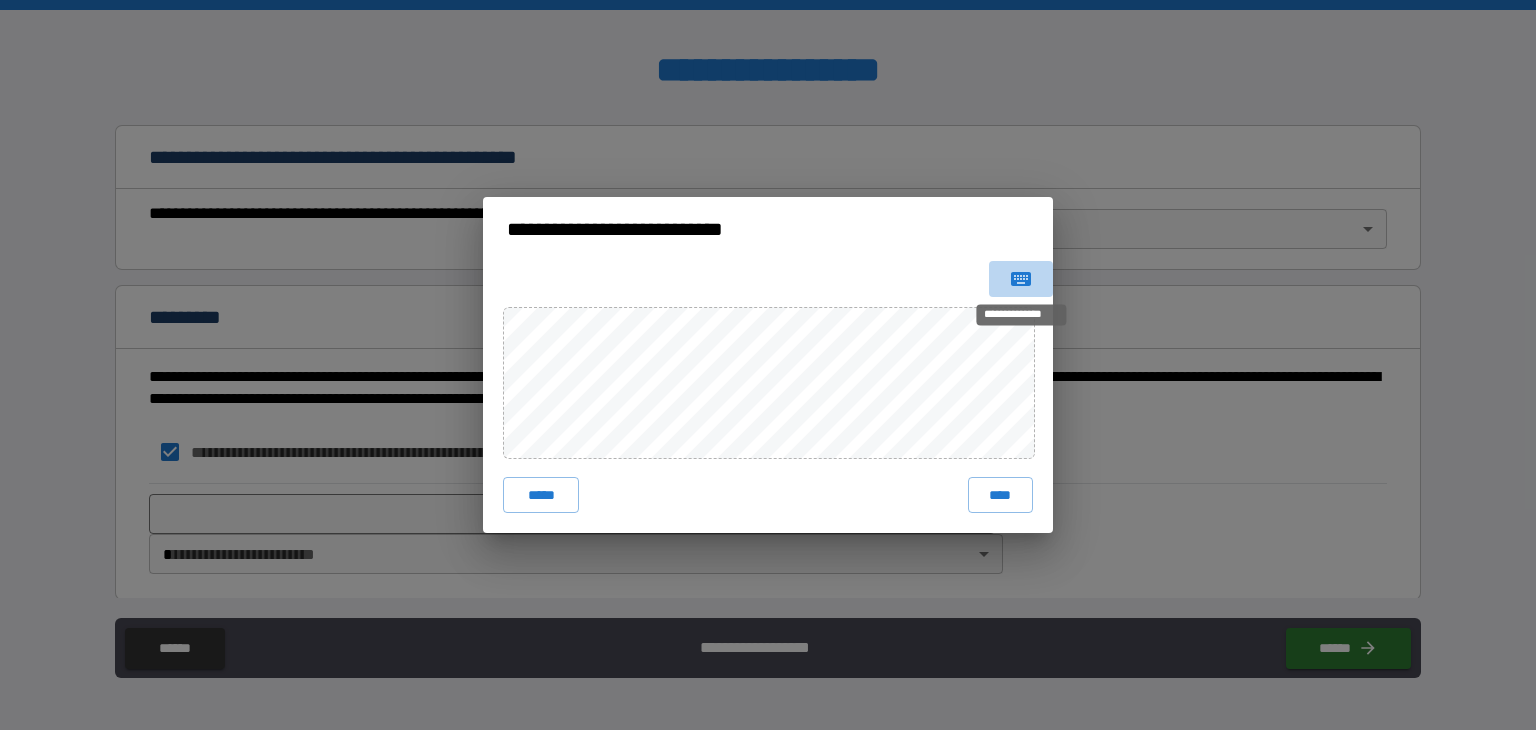 click 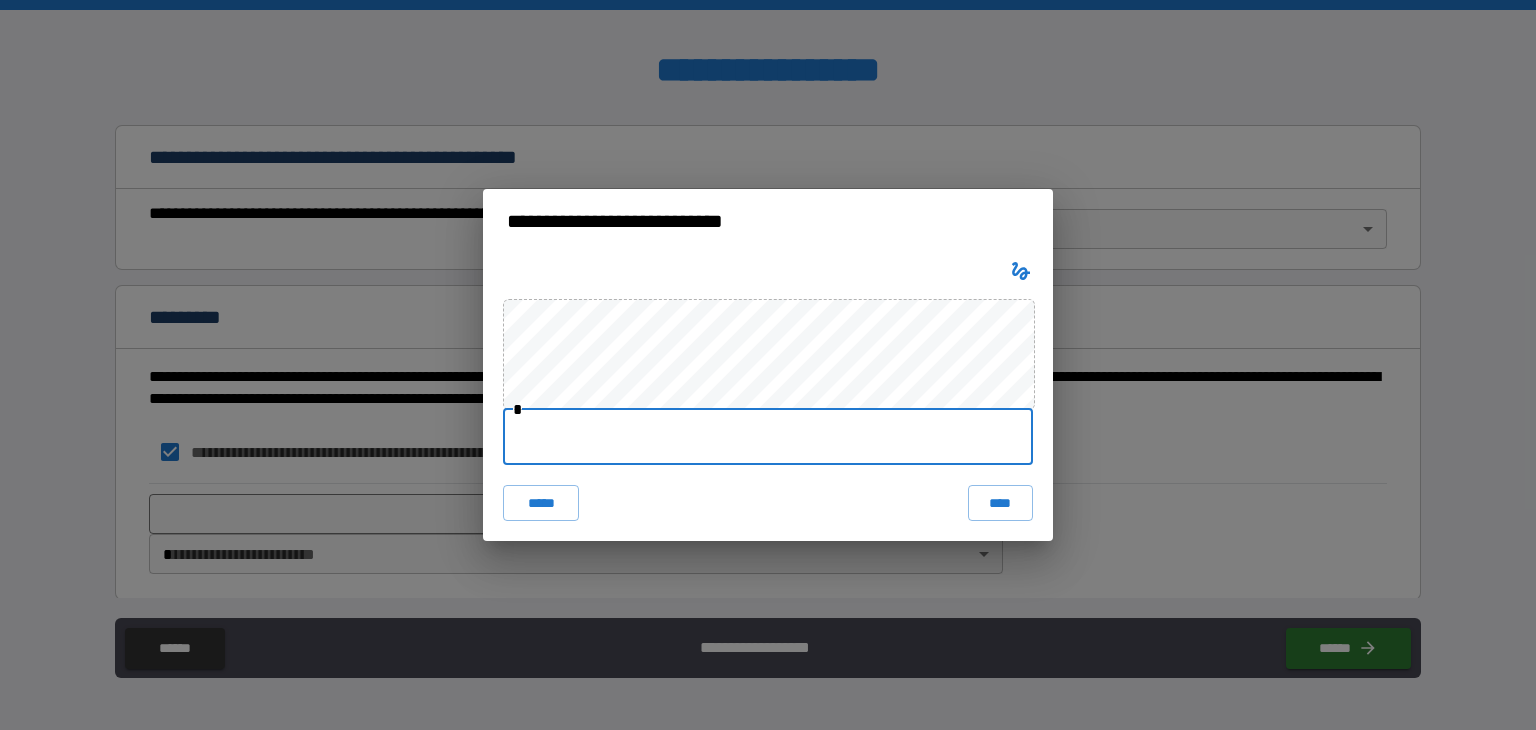 click at bounding box center [768, 437] 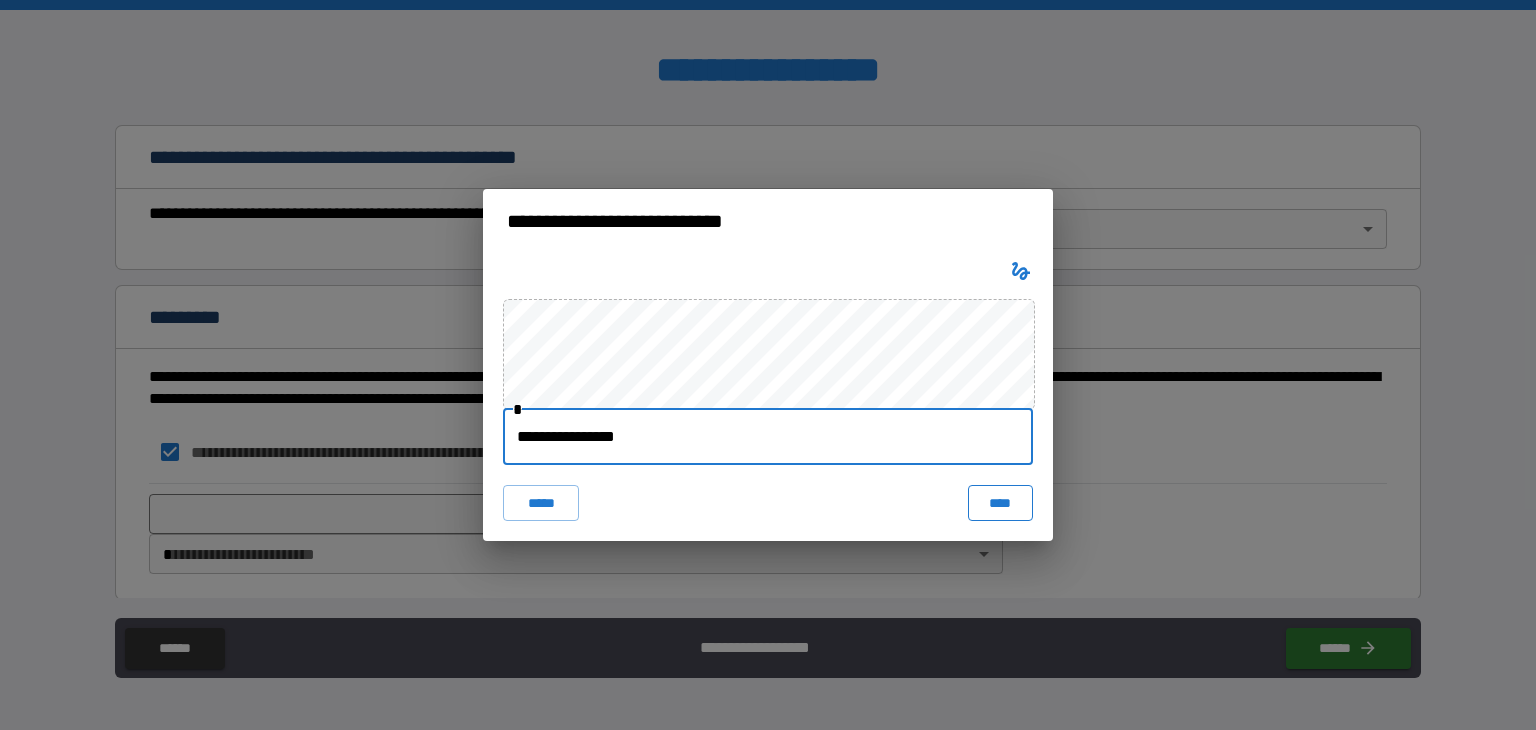 type on "**********" 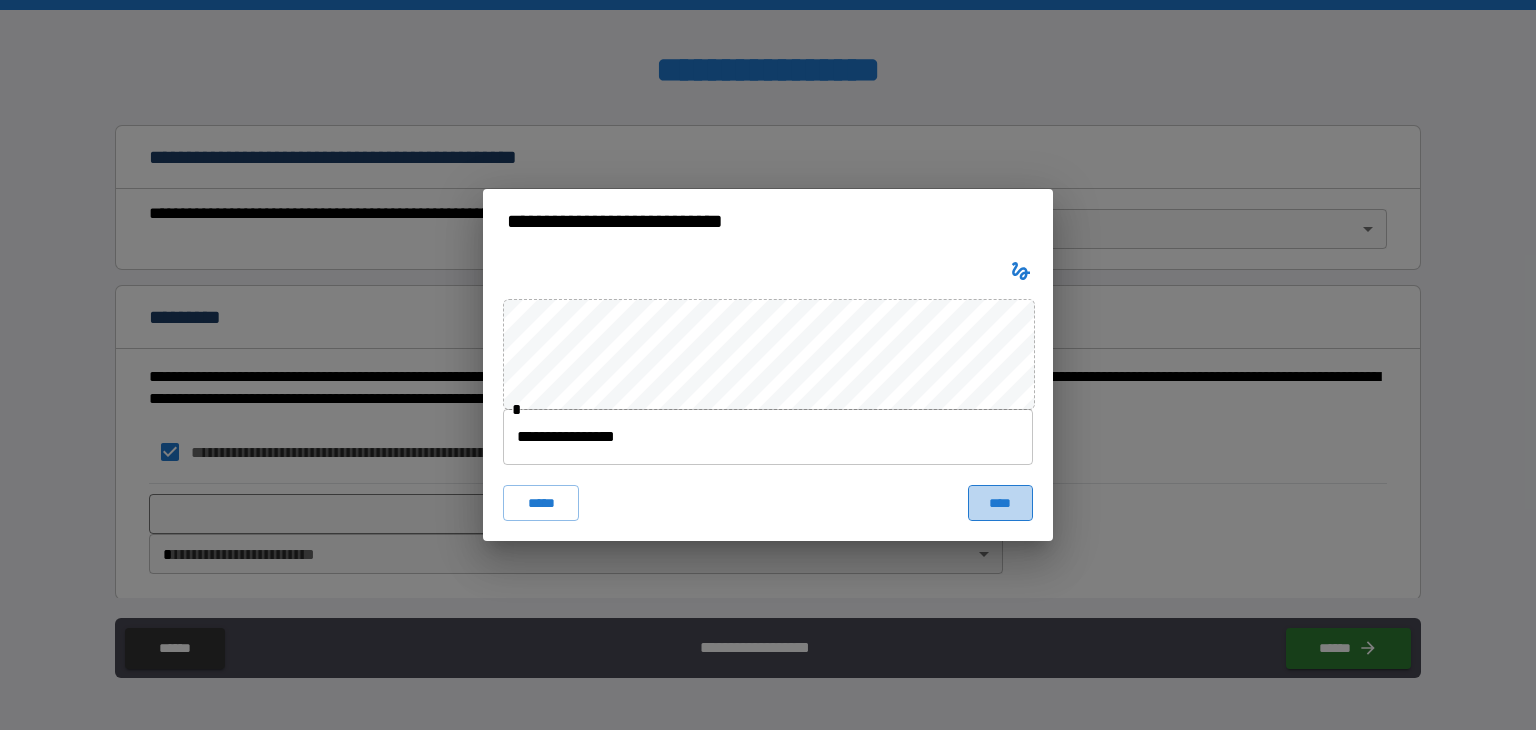 click on "****" at bounding box center (1000, 503) 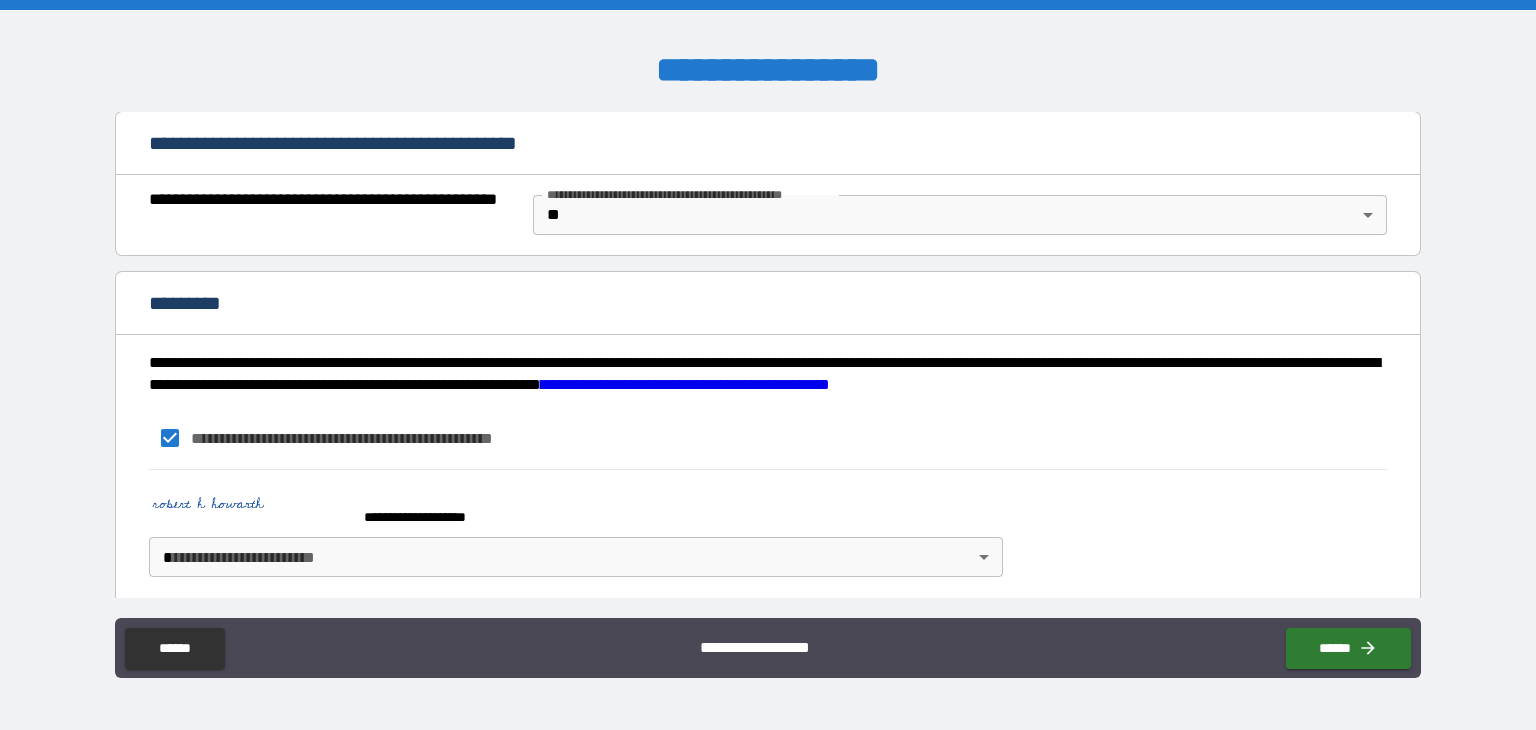 scroll, scrollTop: 1512, scrollLeft: 0, axis: vertical 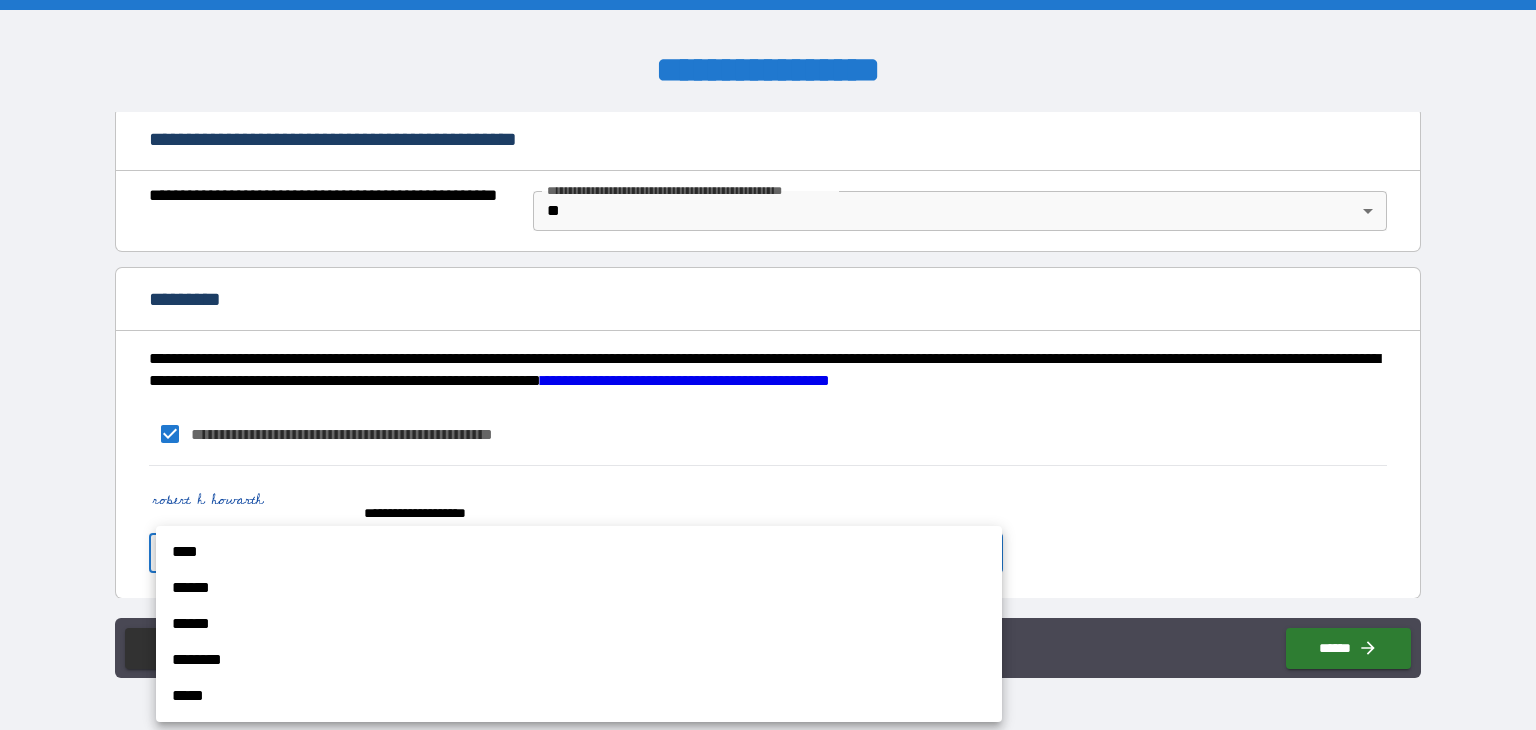 click on "**********" at bounding box center (768, 365) 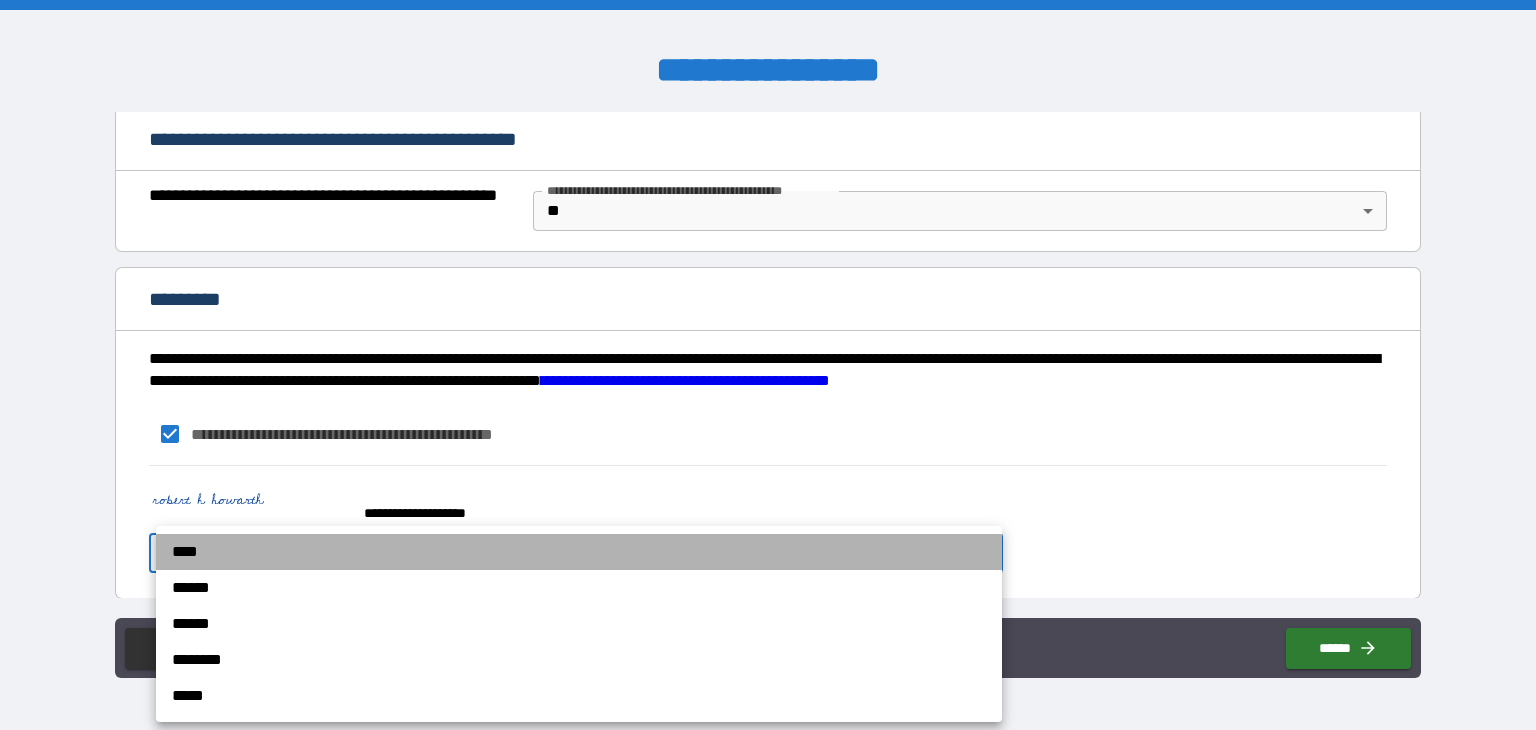 click on "****" at bounding box center [579, 552] 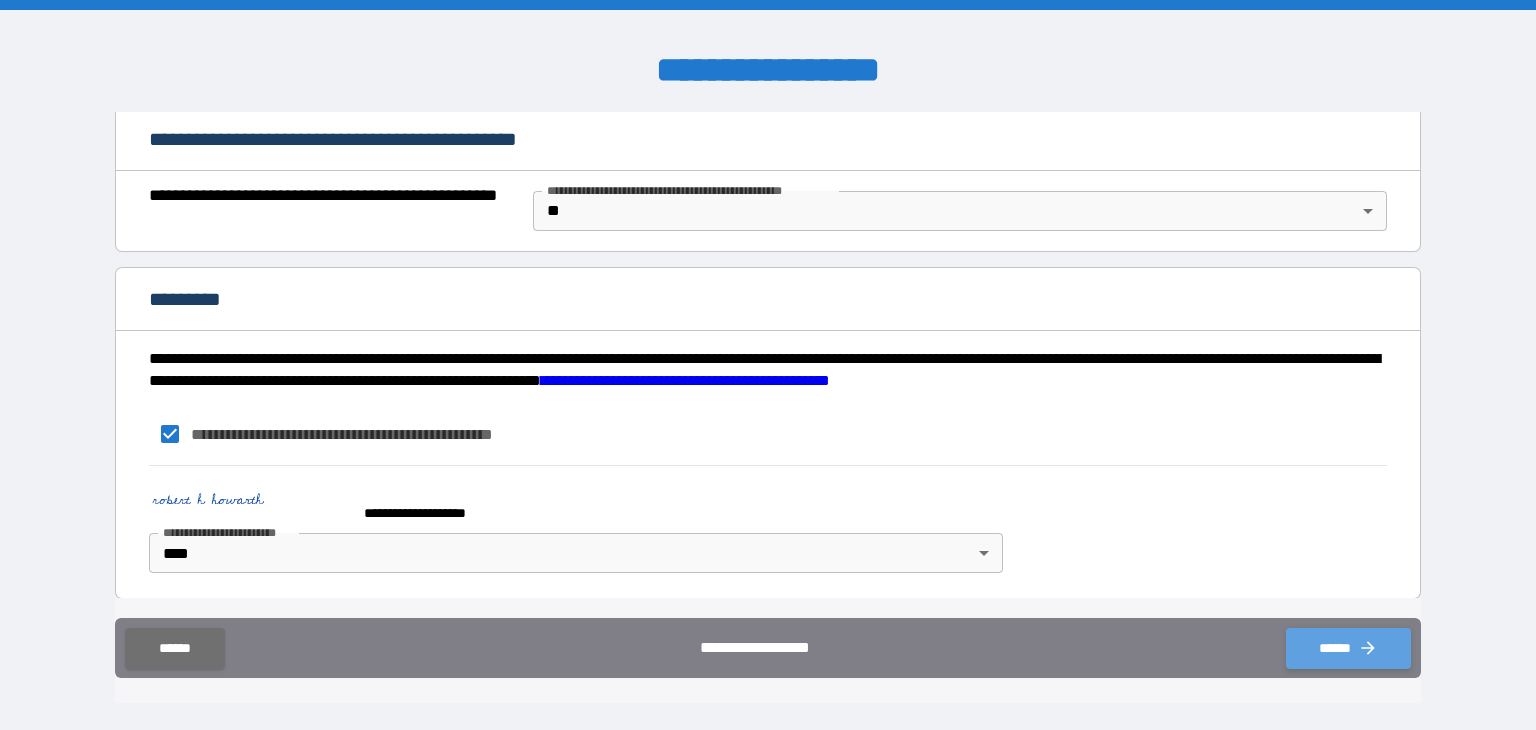 click on "******" at bounding box center [1348, 648] 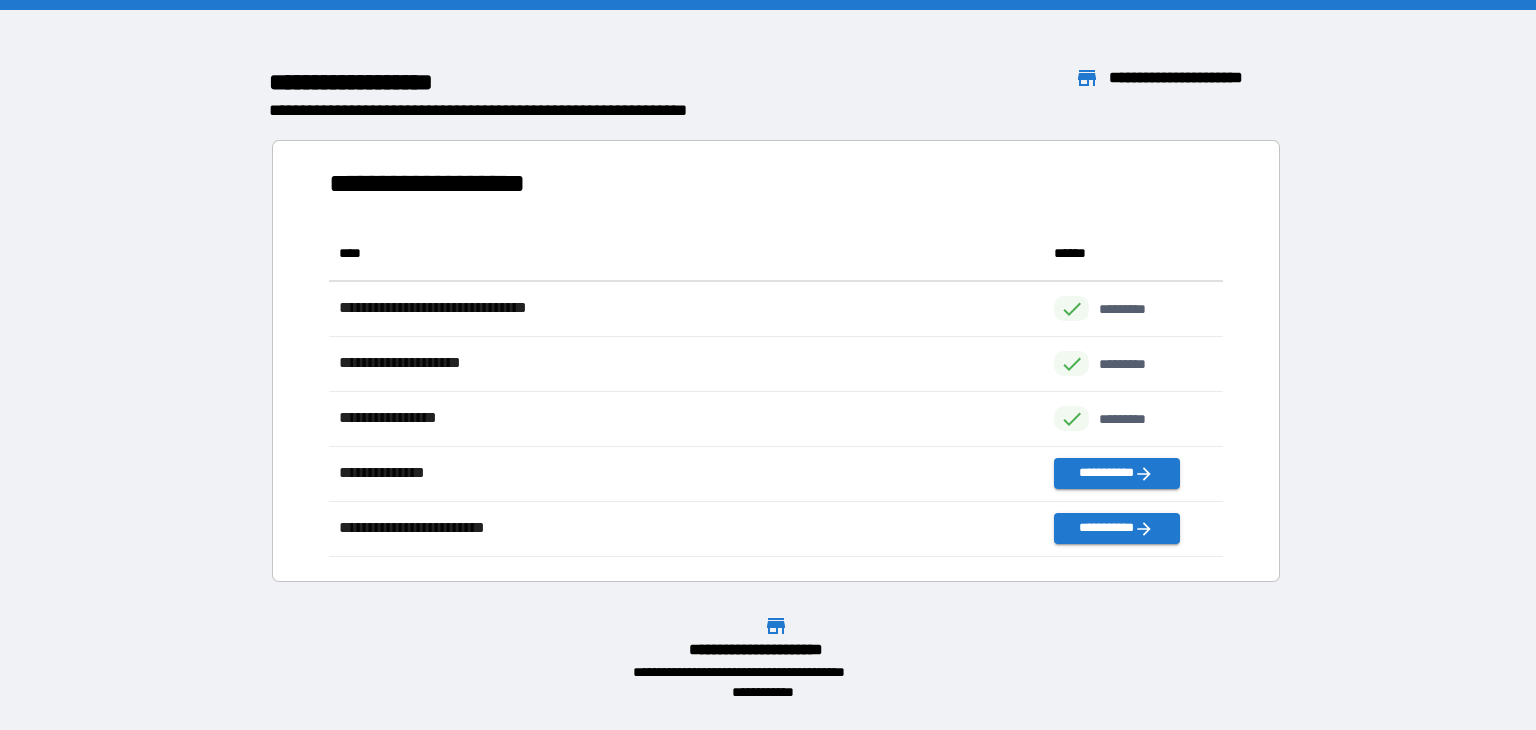 scroll, scrollTop: 16, scrollLeft: 16, axis: both 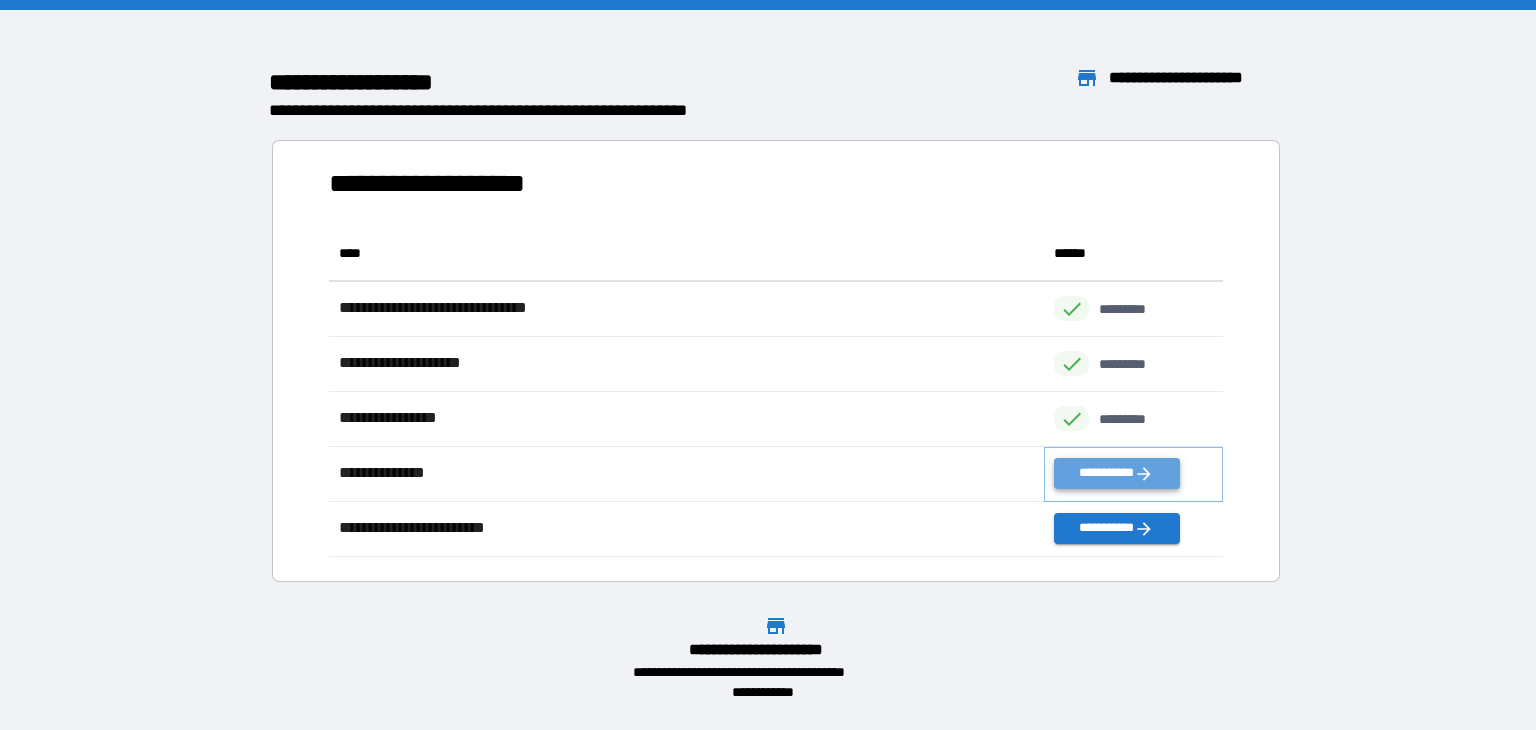 click on "**********" at bounding box center (1116, 473) 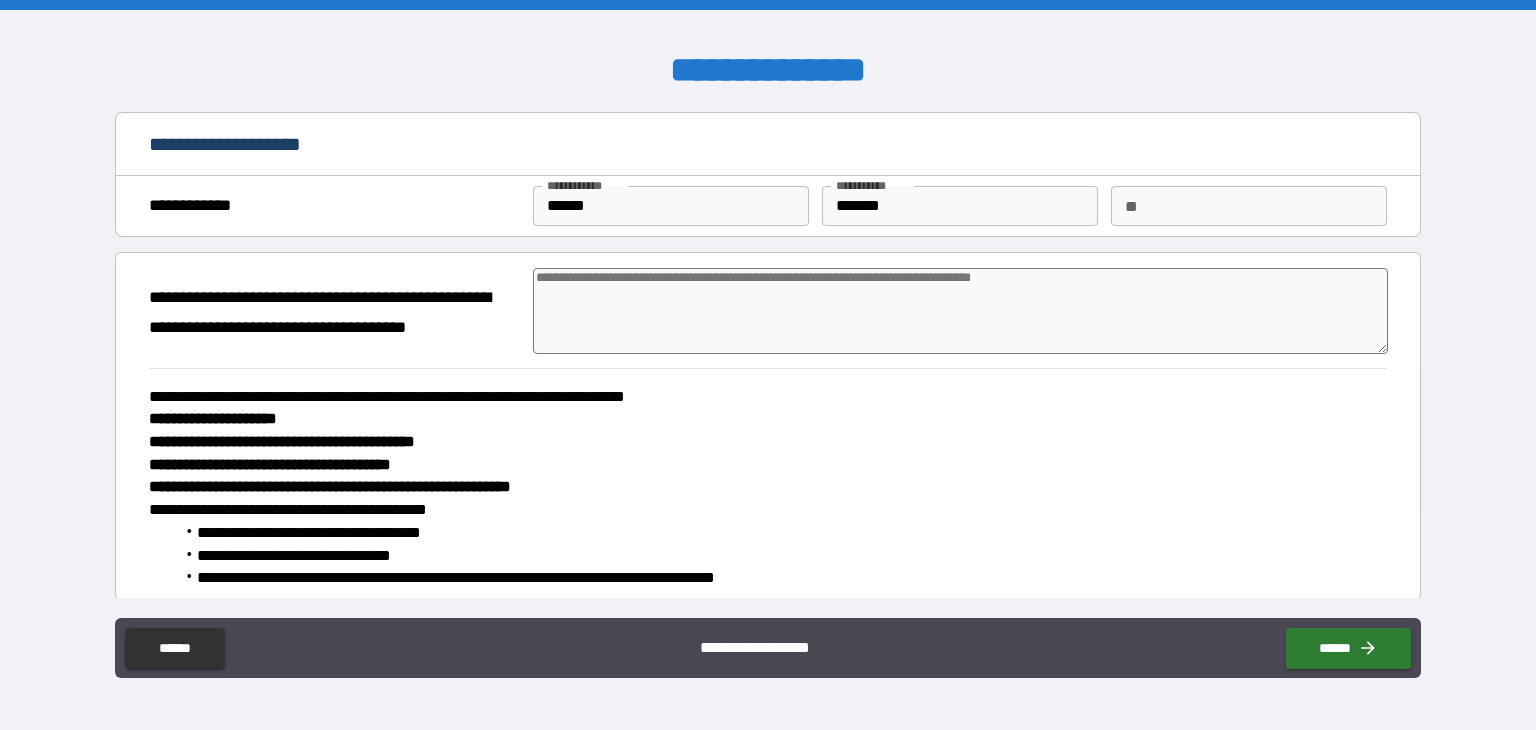 type on "*" 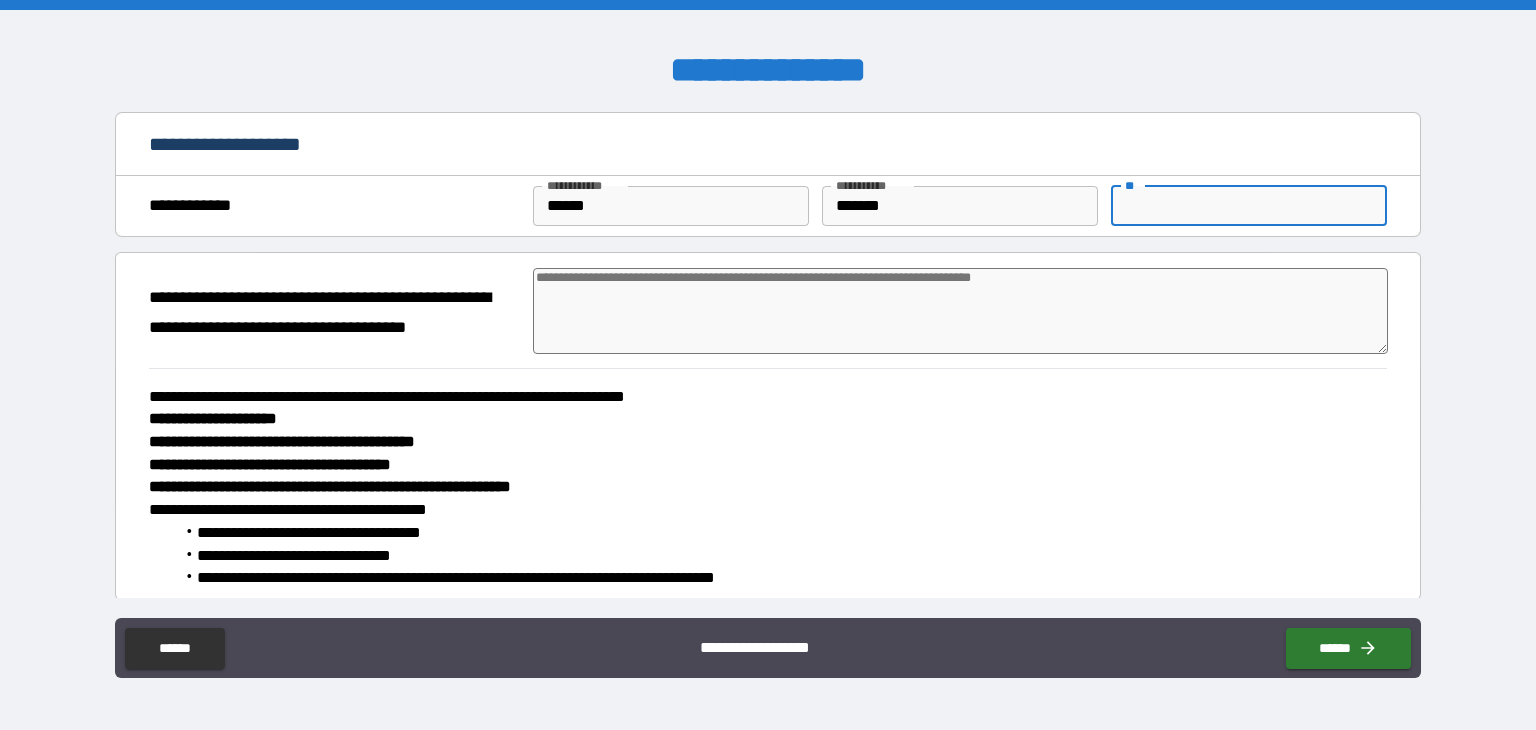 click on "**" at bounding box center [1249, 206] 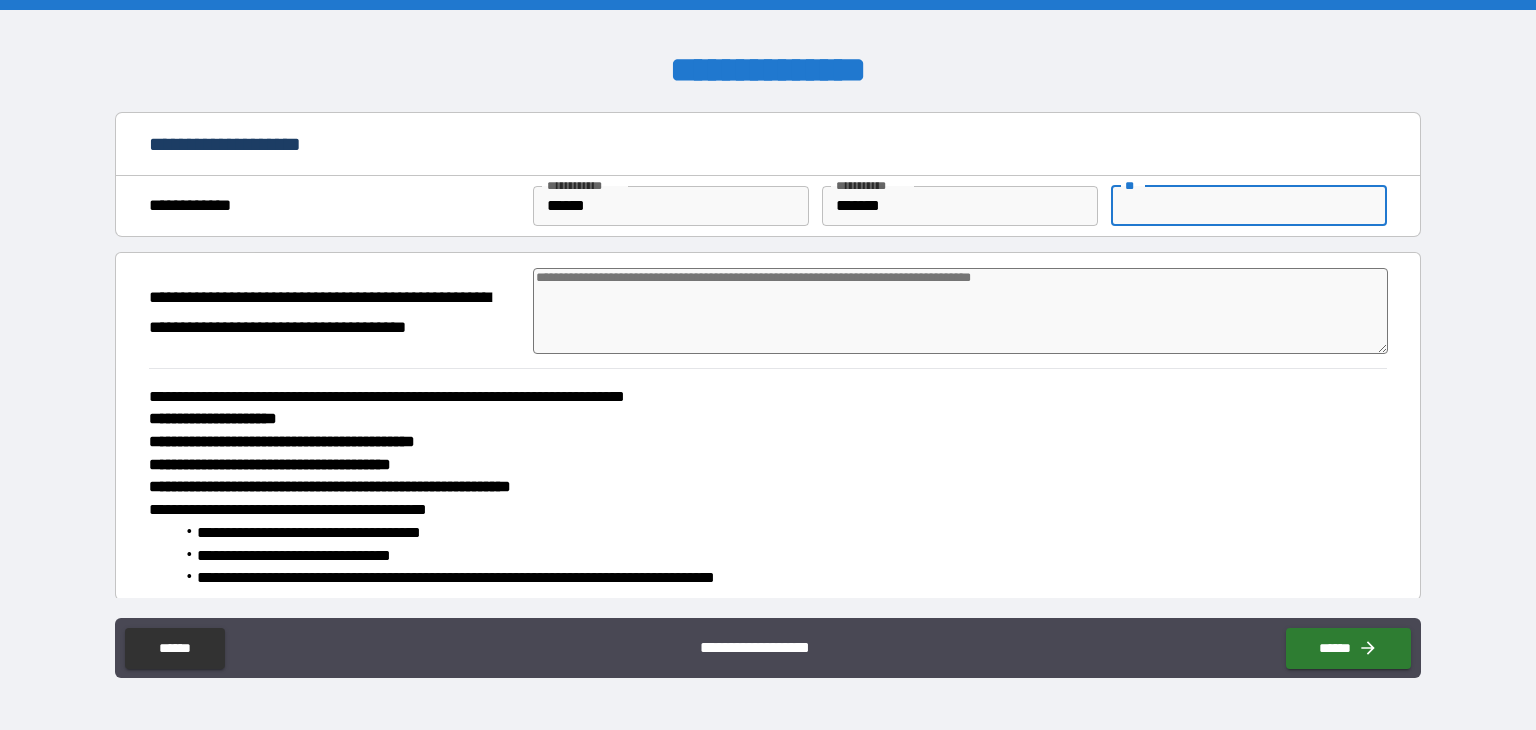 type on "*" 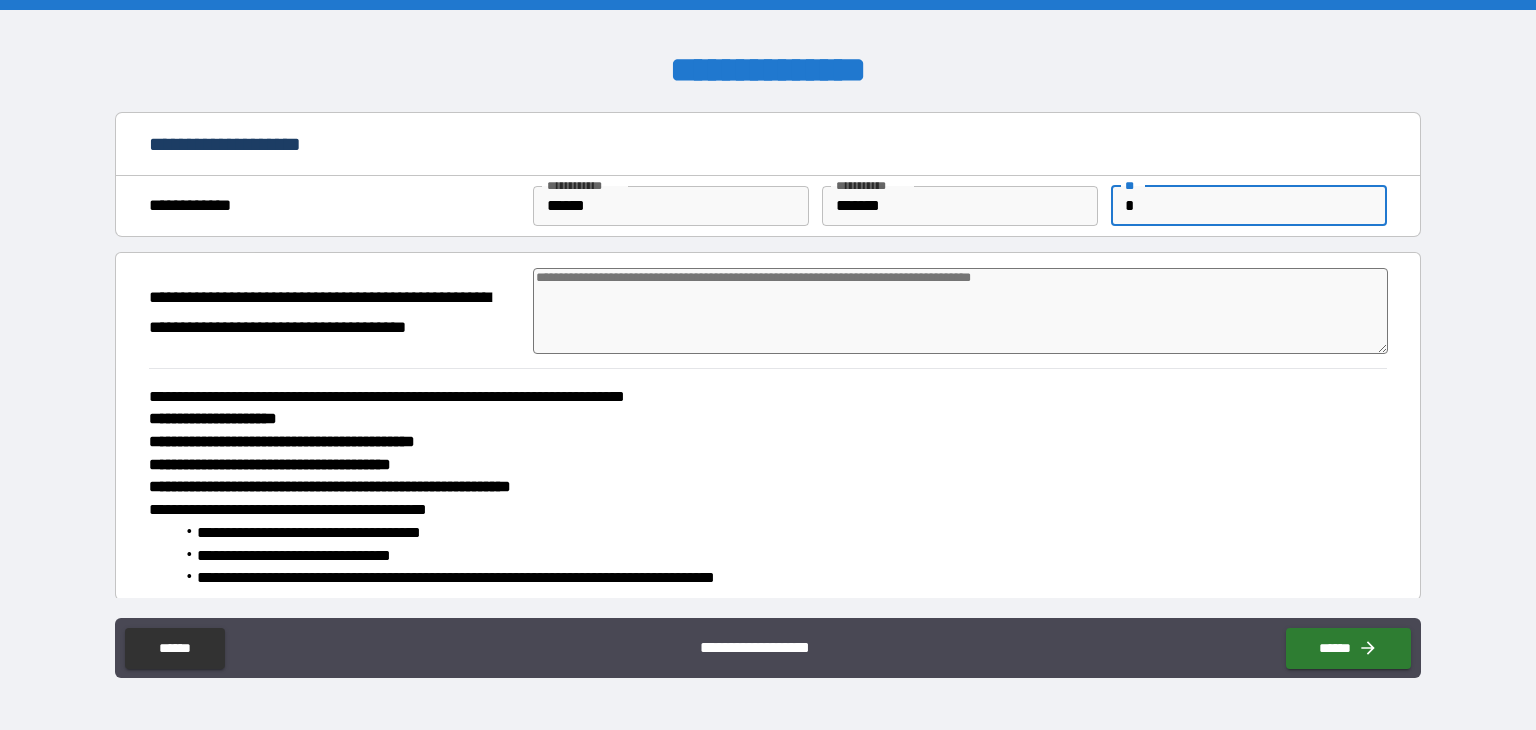 type on "*" 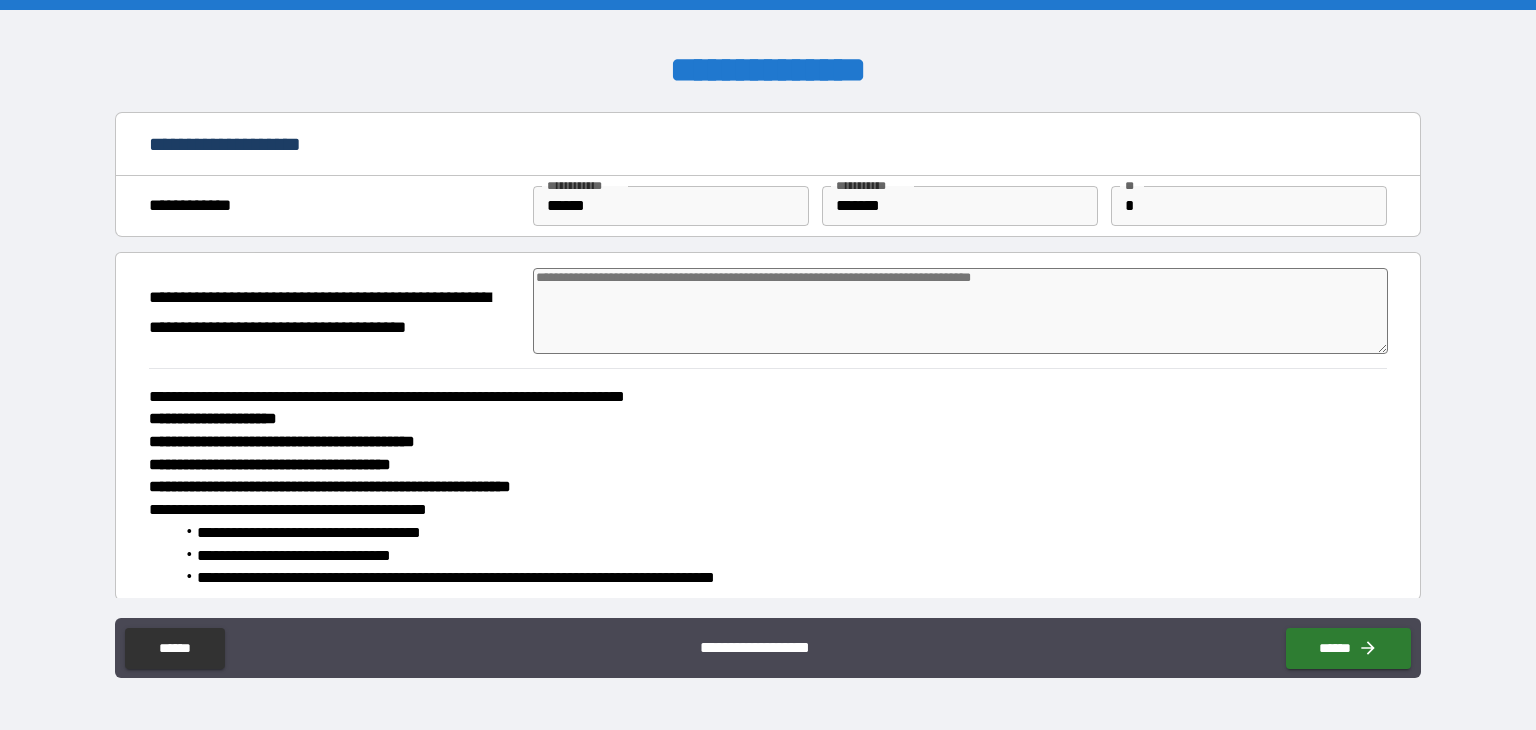 click at bounding box center [961, 311] 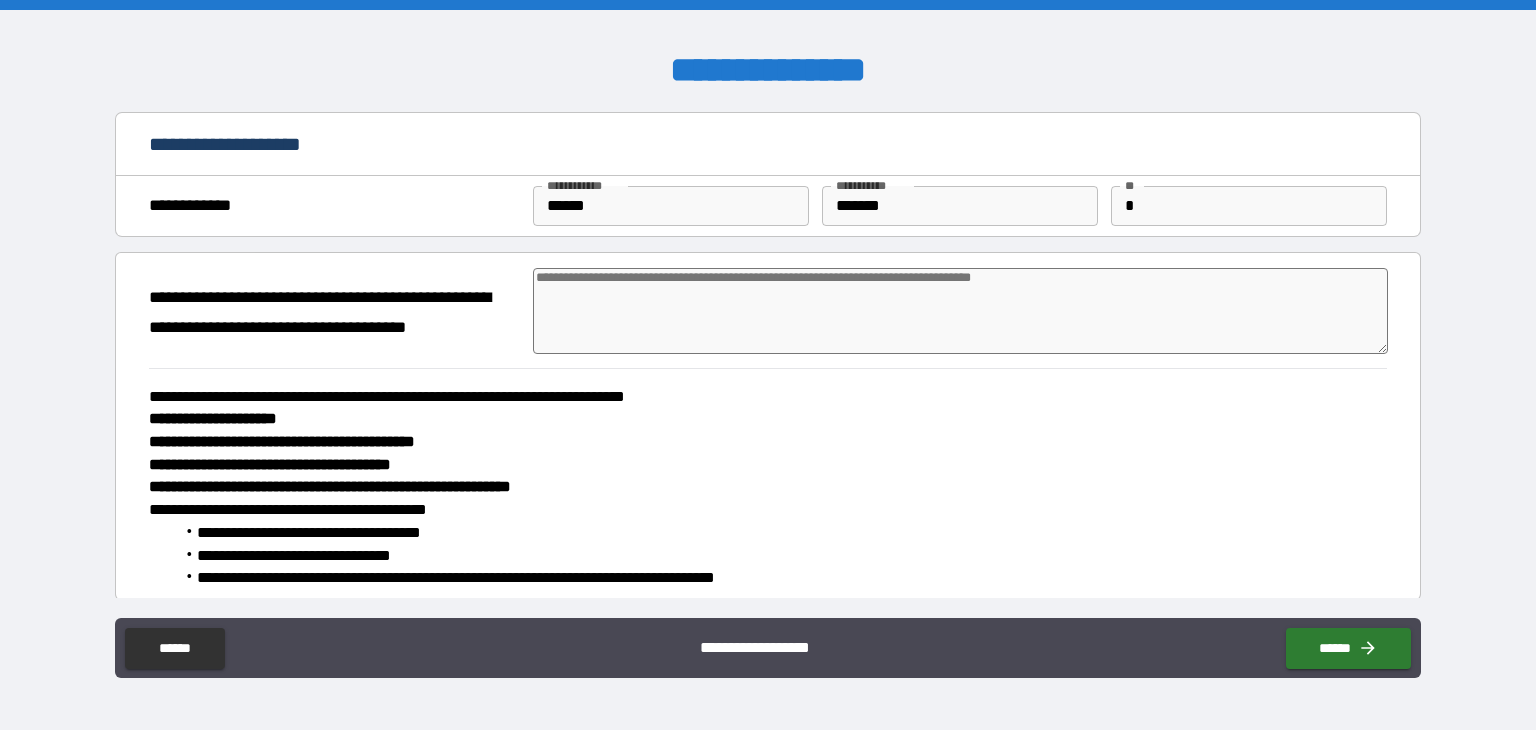 type on "*" 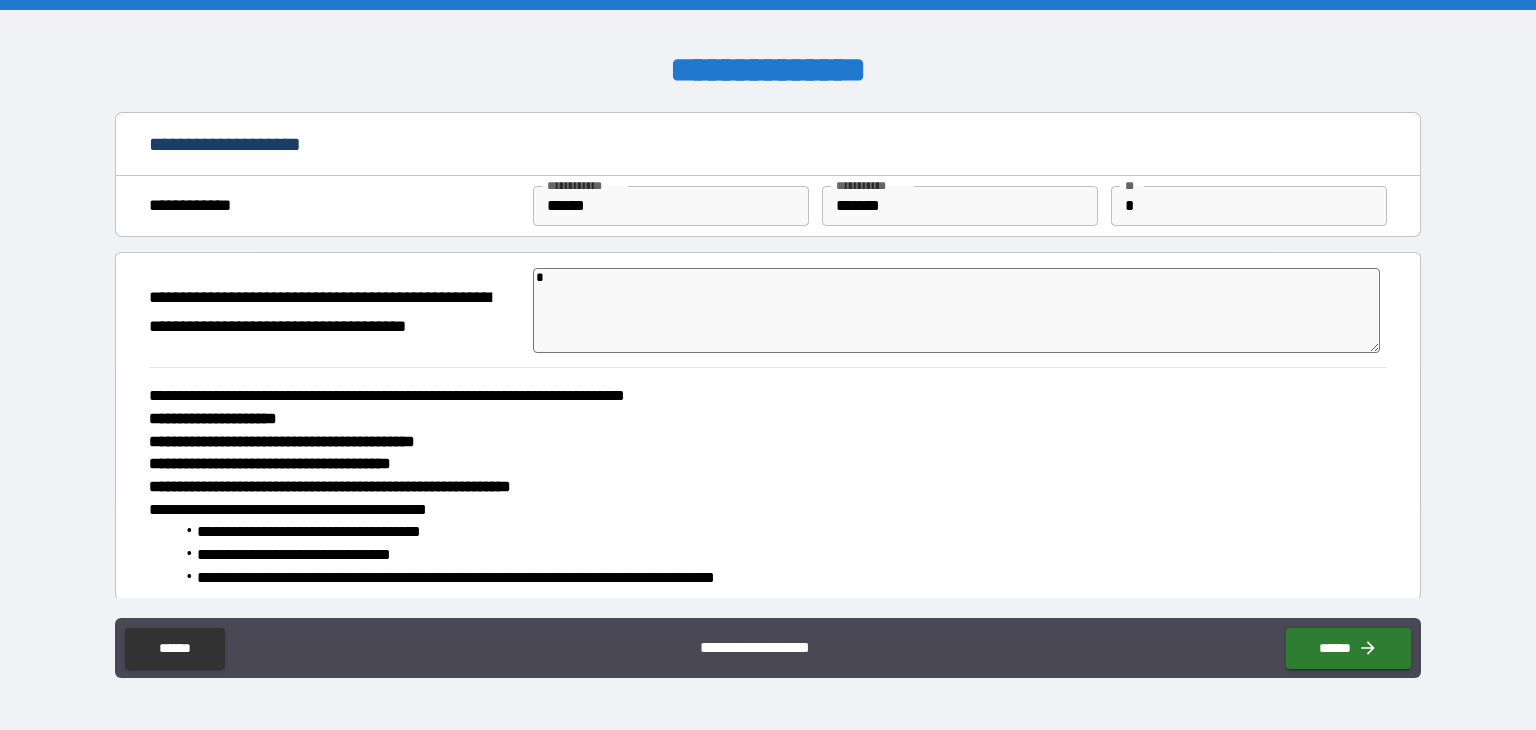 type on "*" 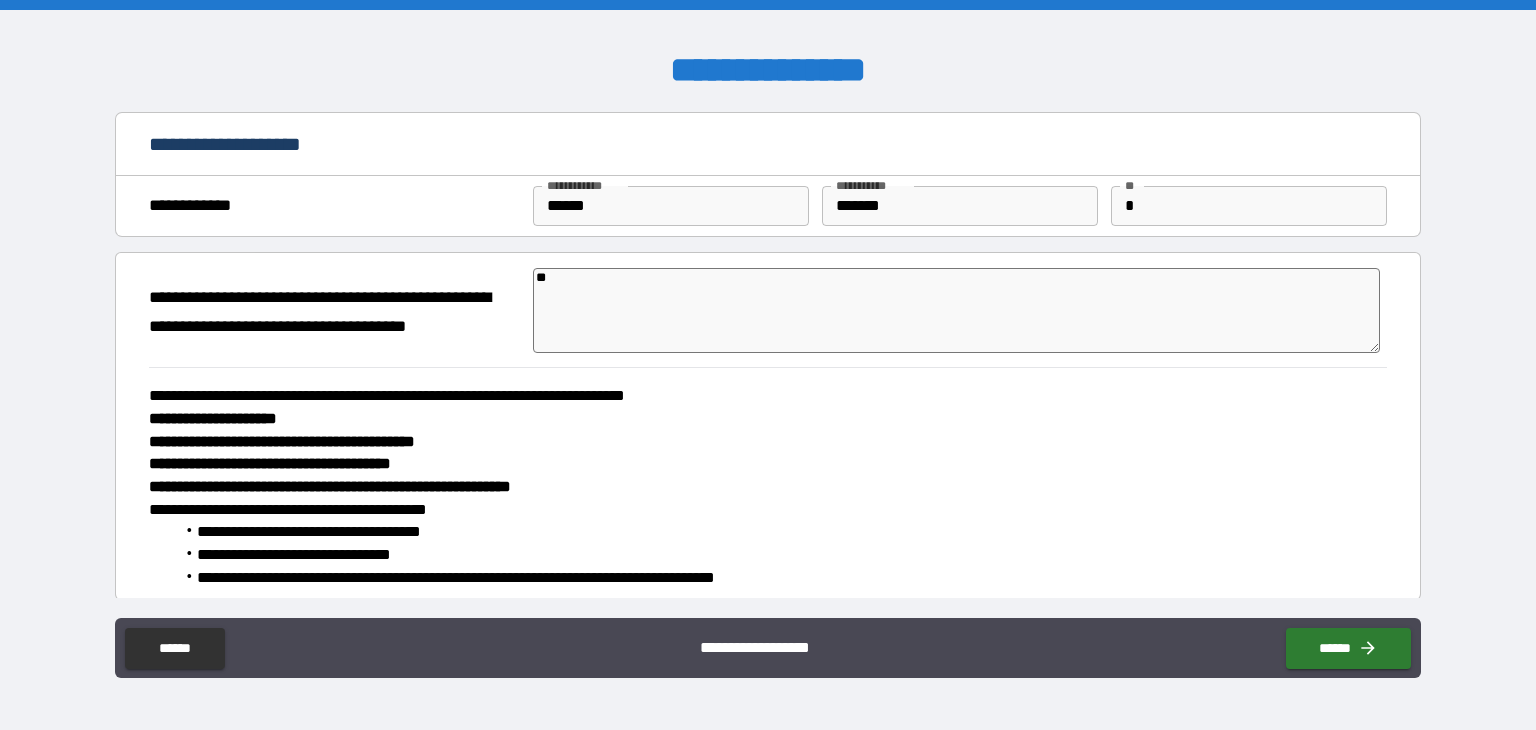 type on "*" 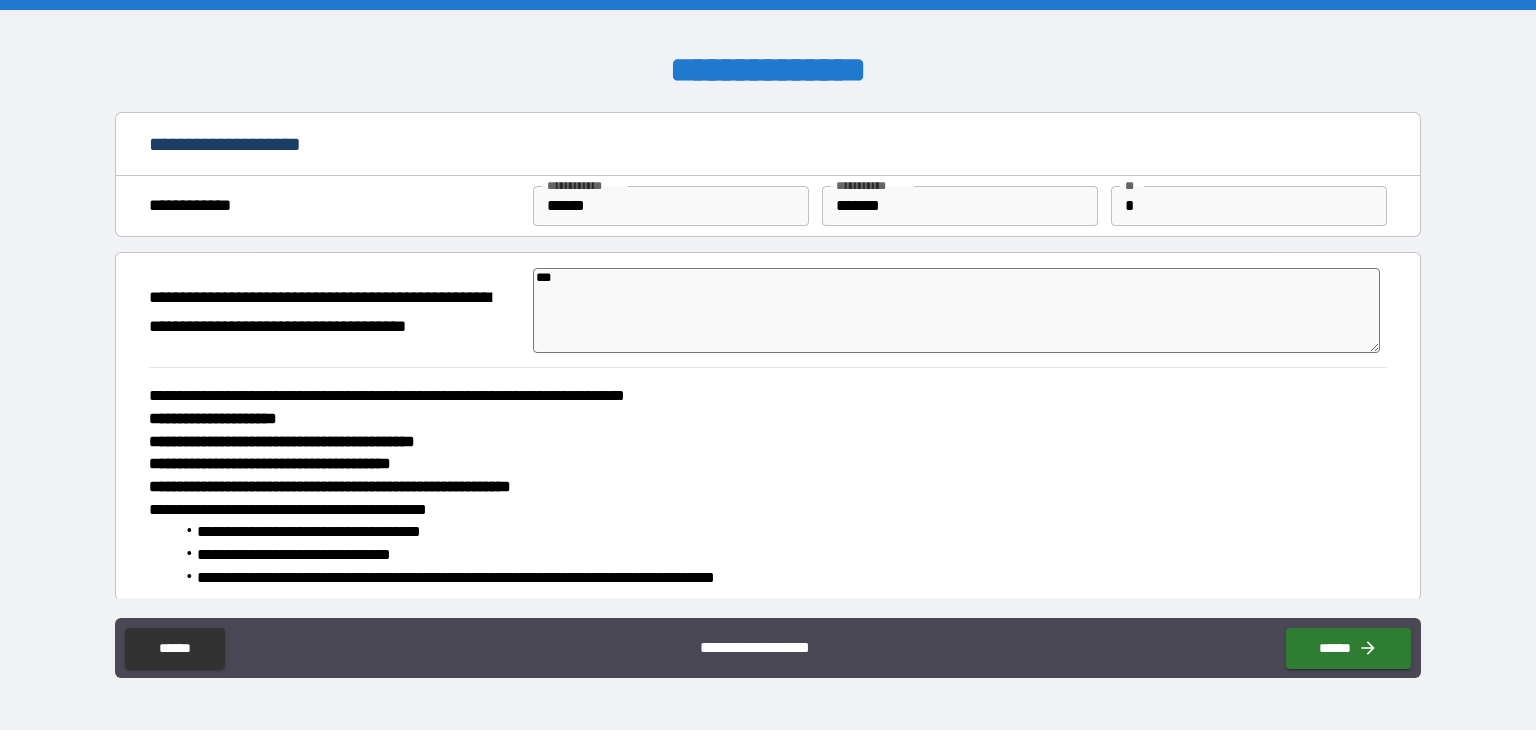 type on "*" 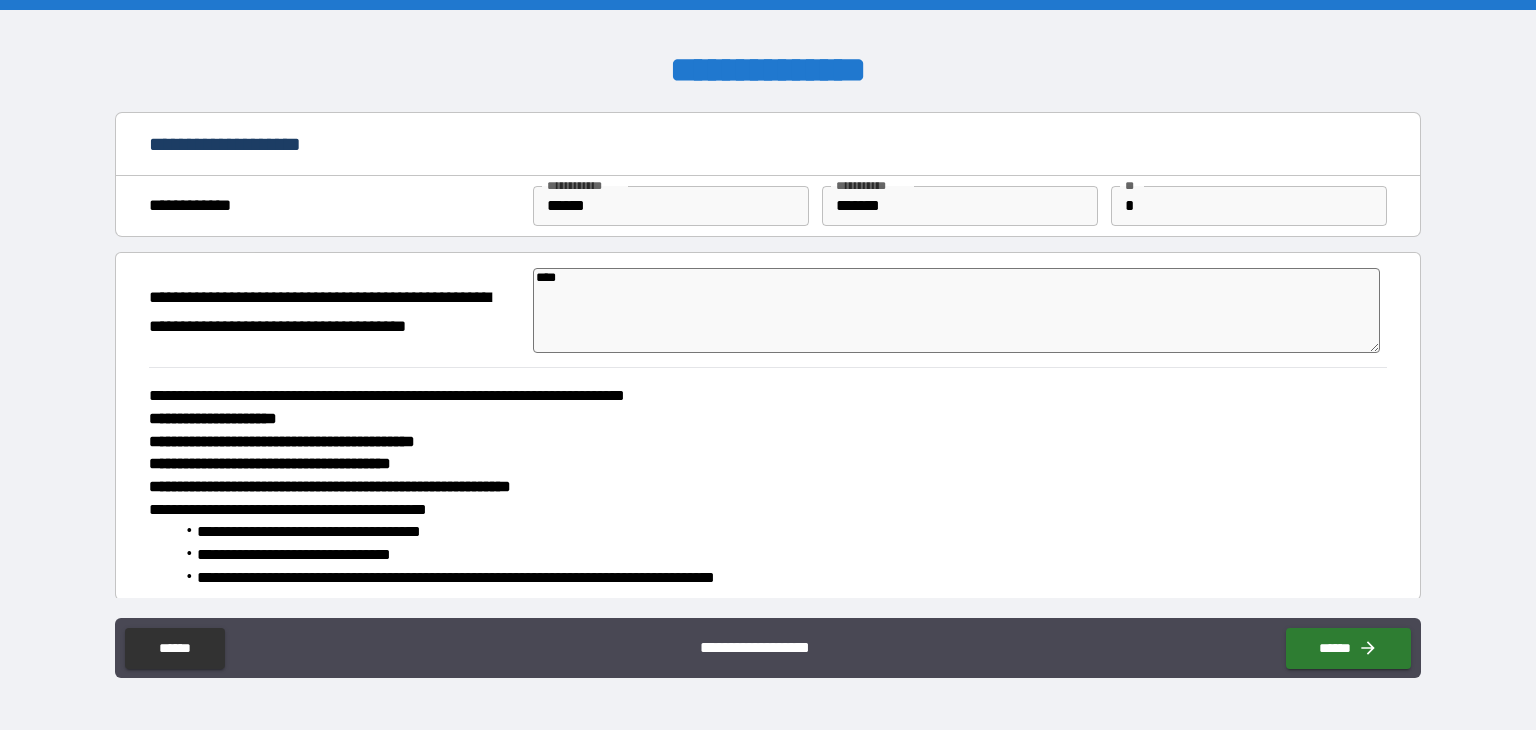 type on "*" 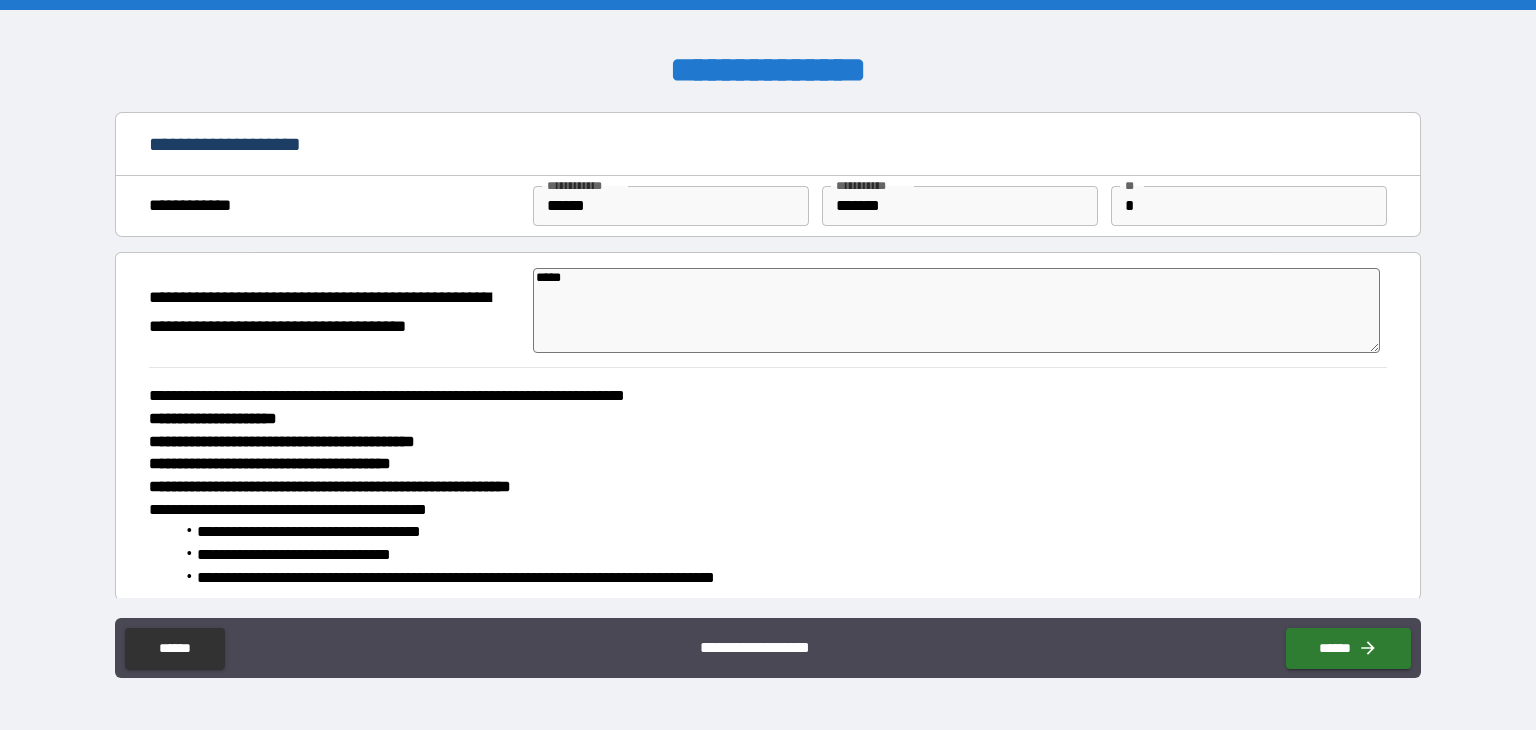 type on "*" 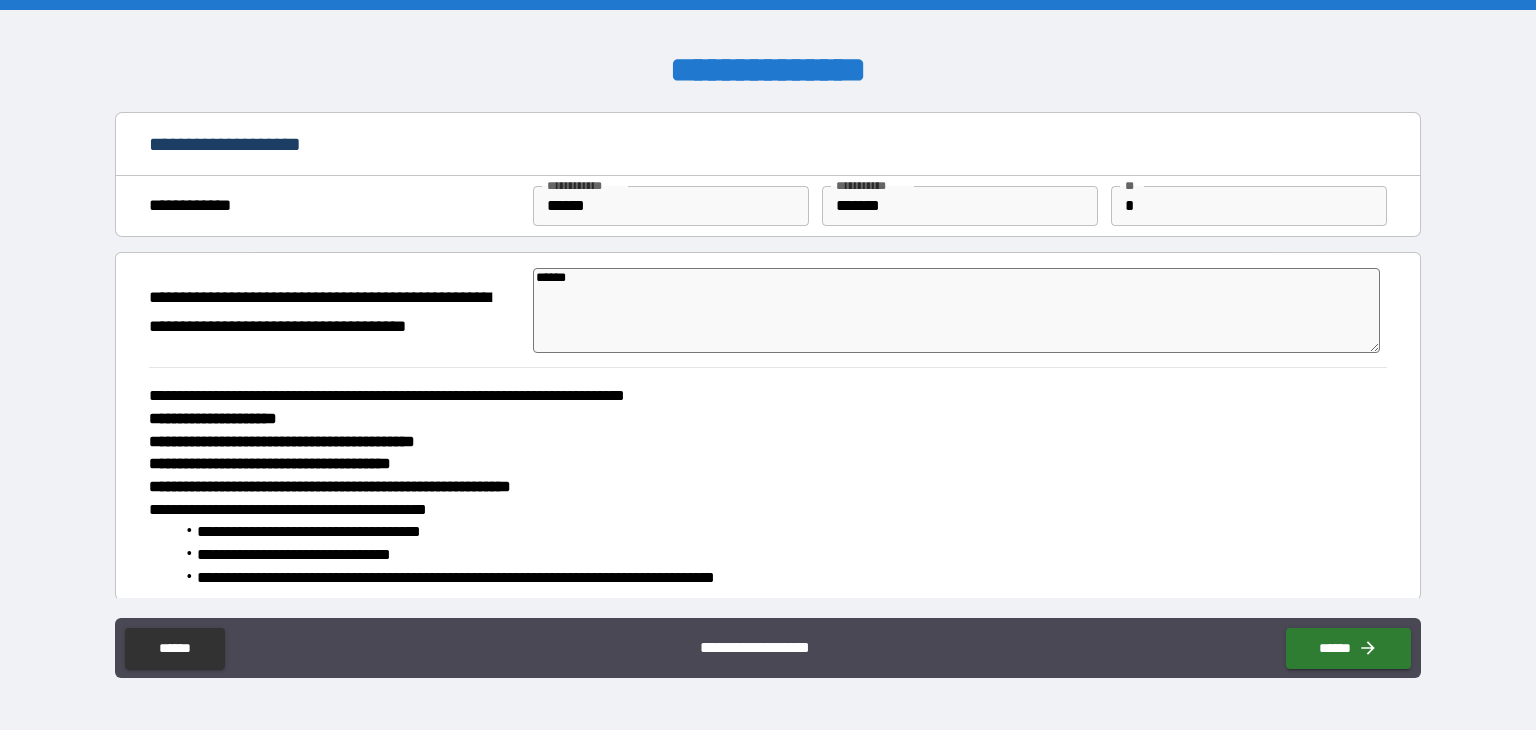 type on "*" 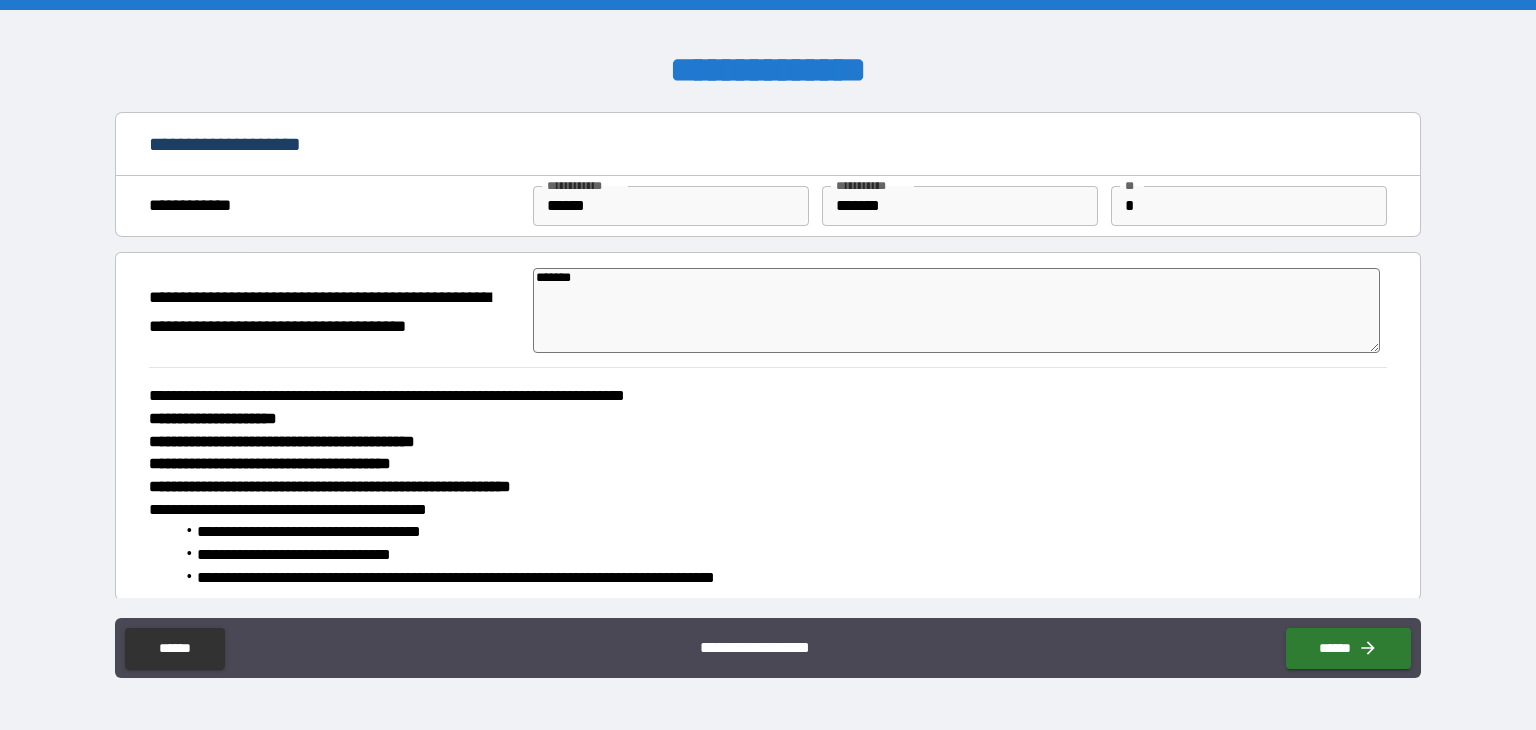 type on "*" 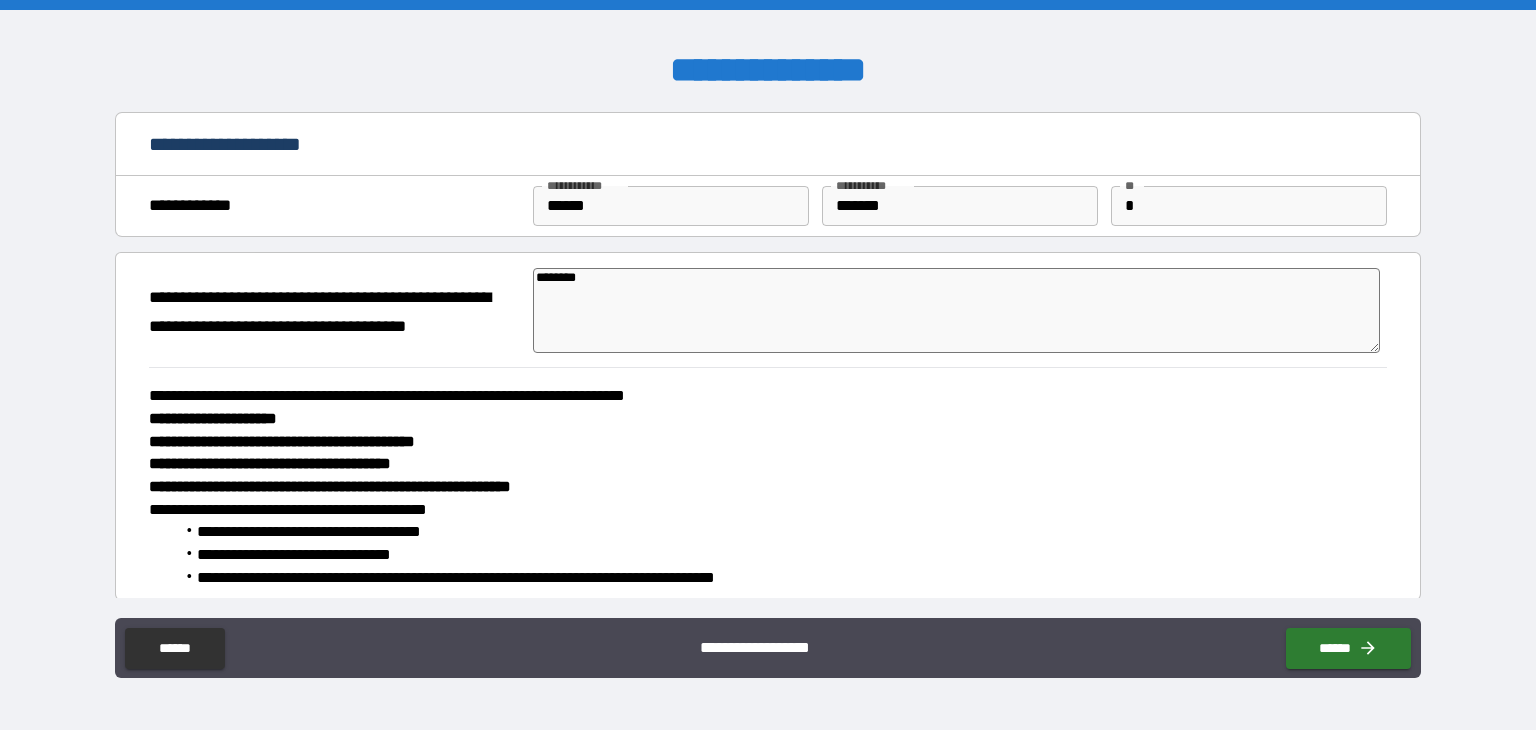 type on "*" 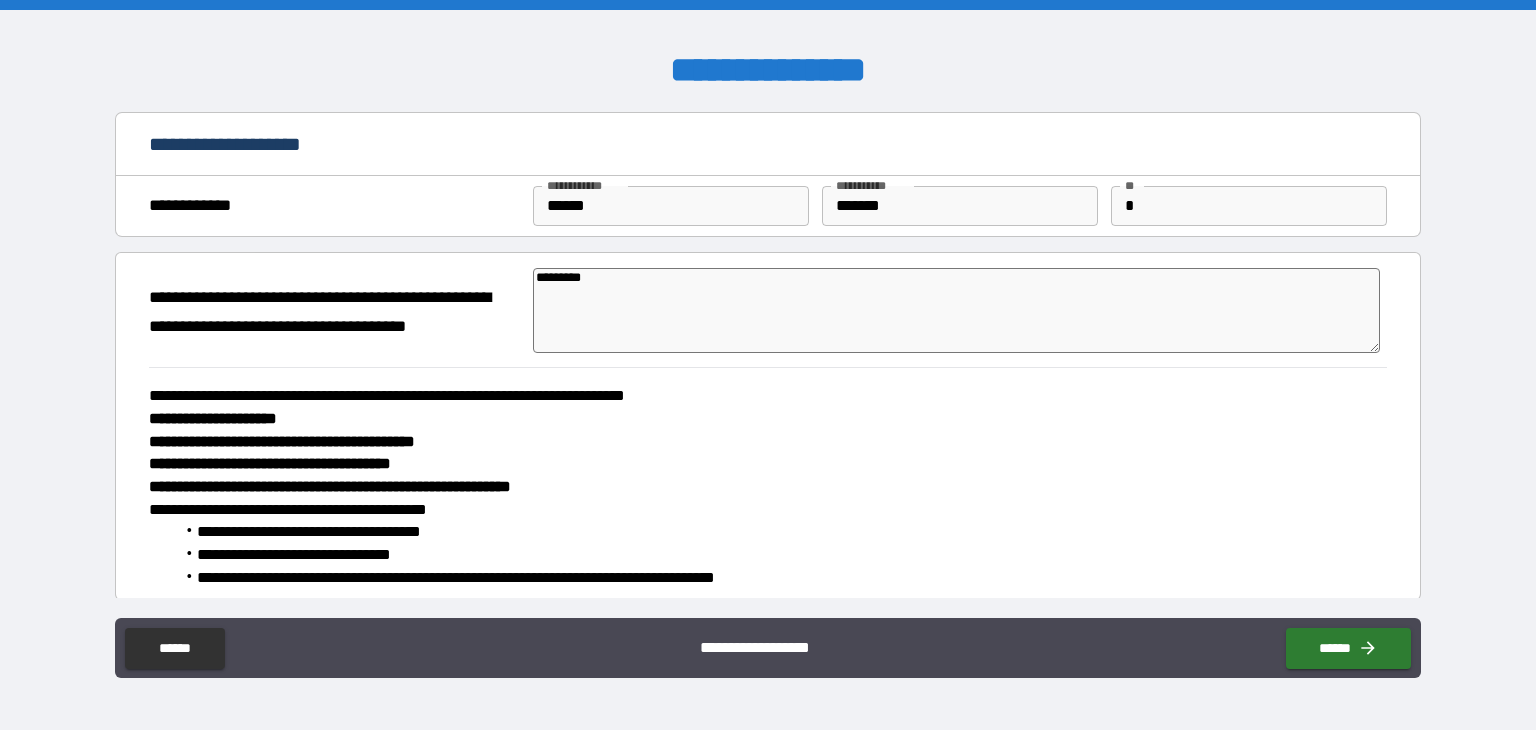 type on "*" 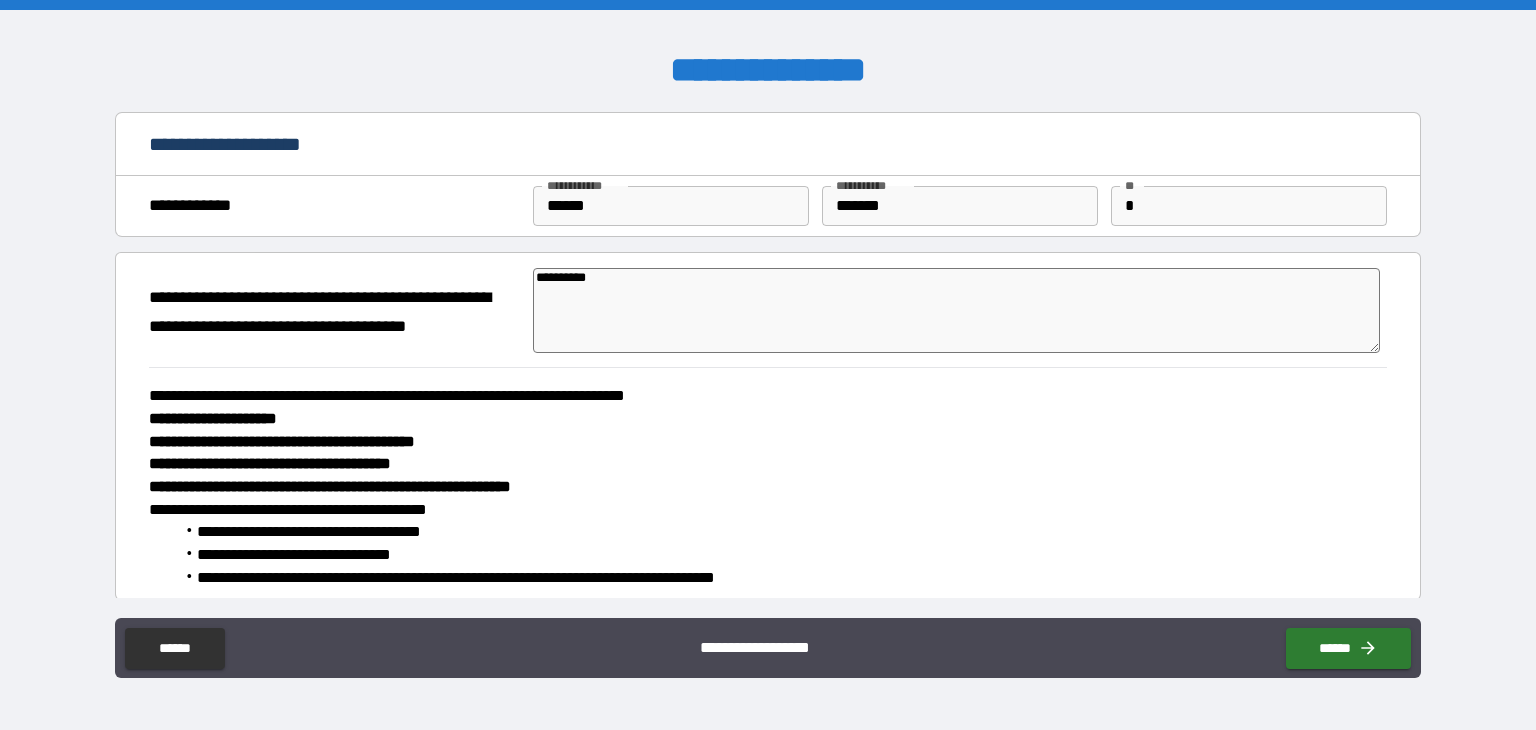 type on "*" 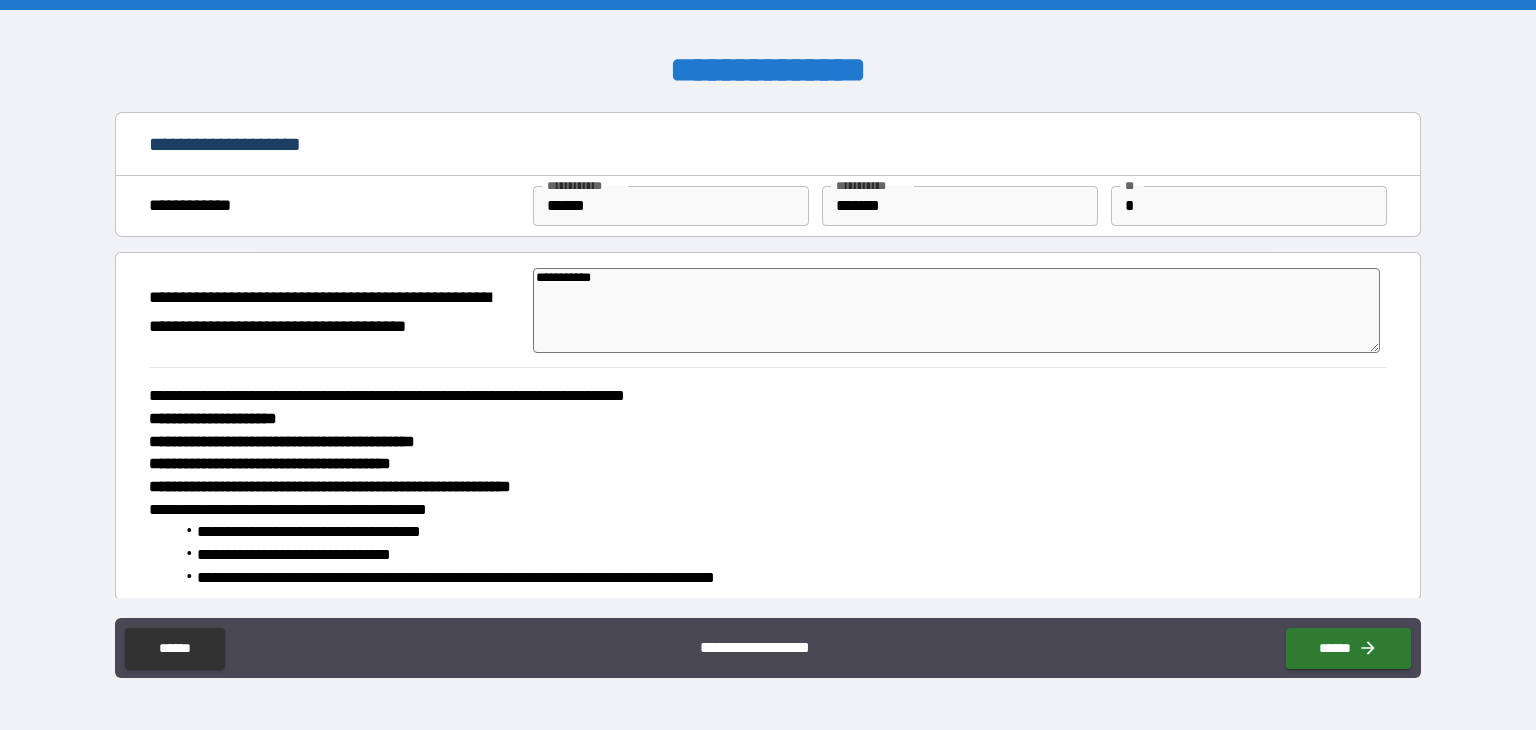type on "*" 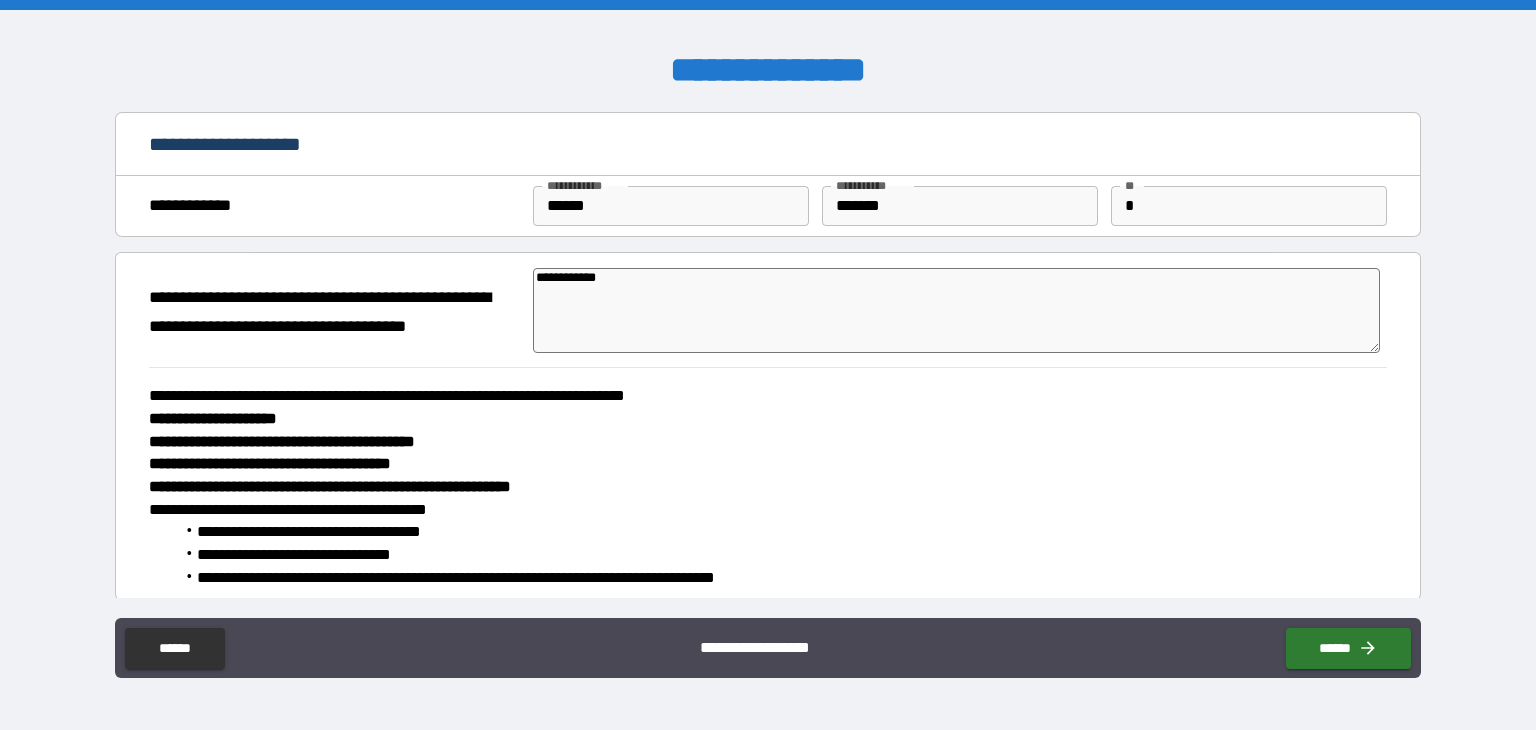 type on "*" 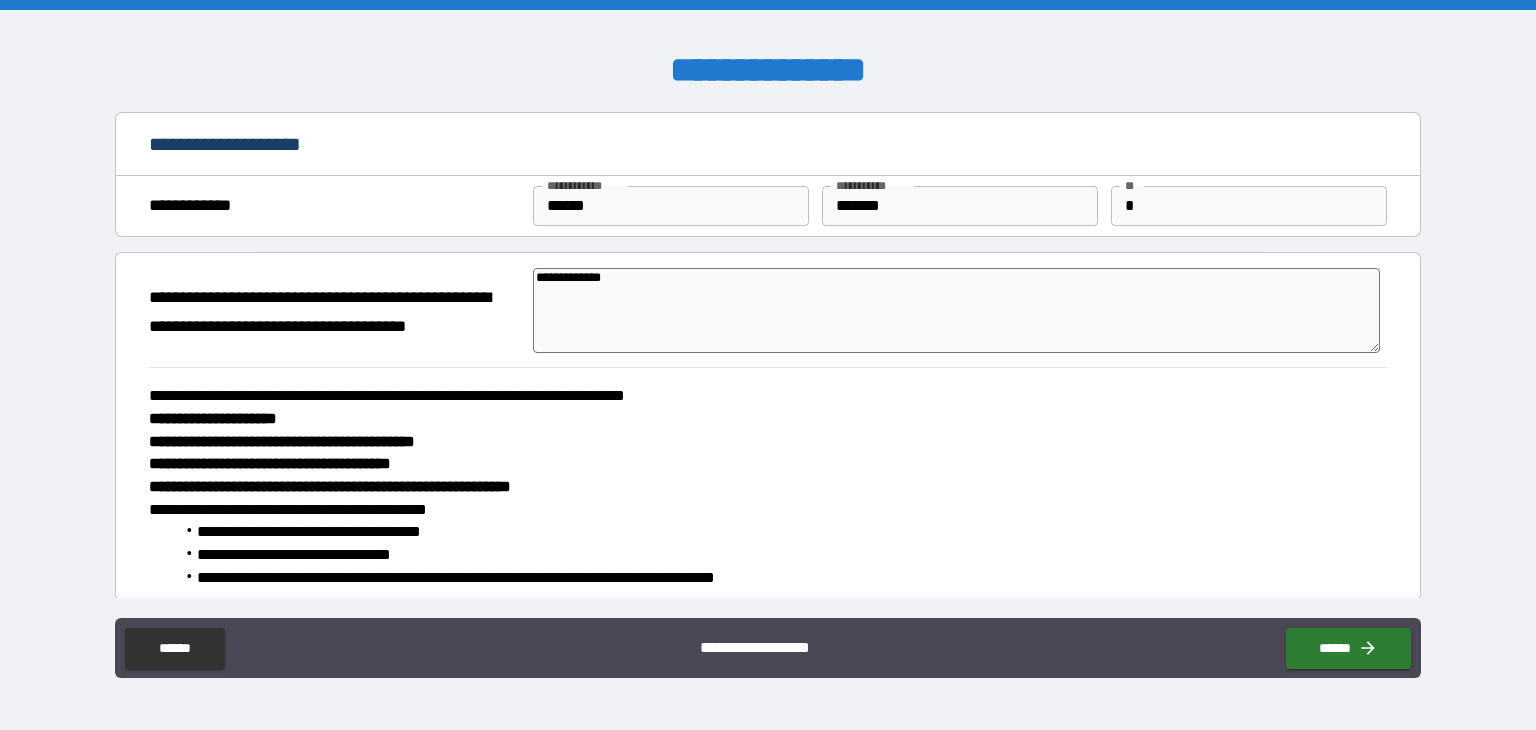 type on "*" 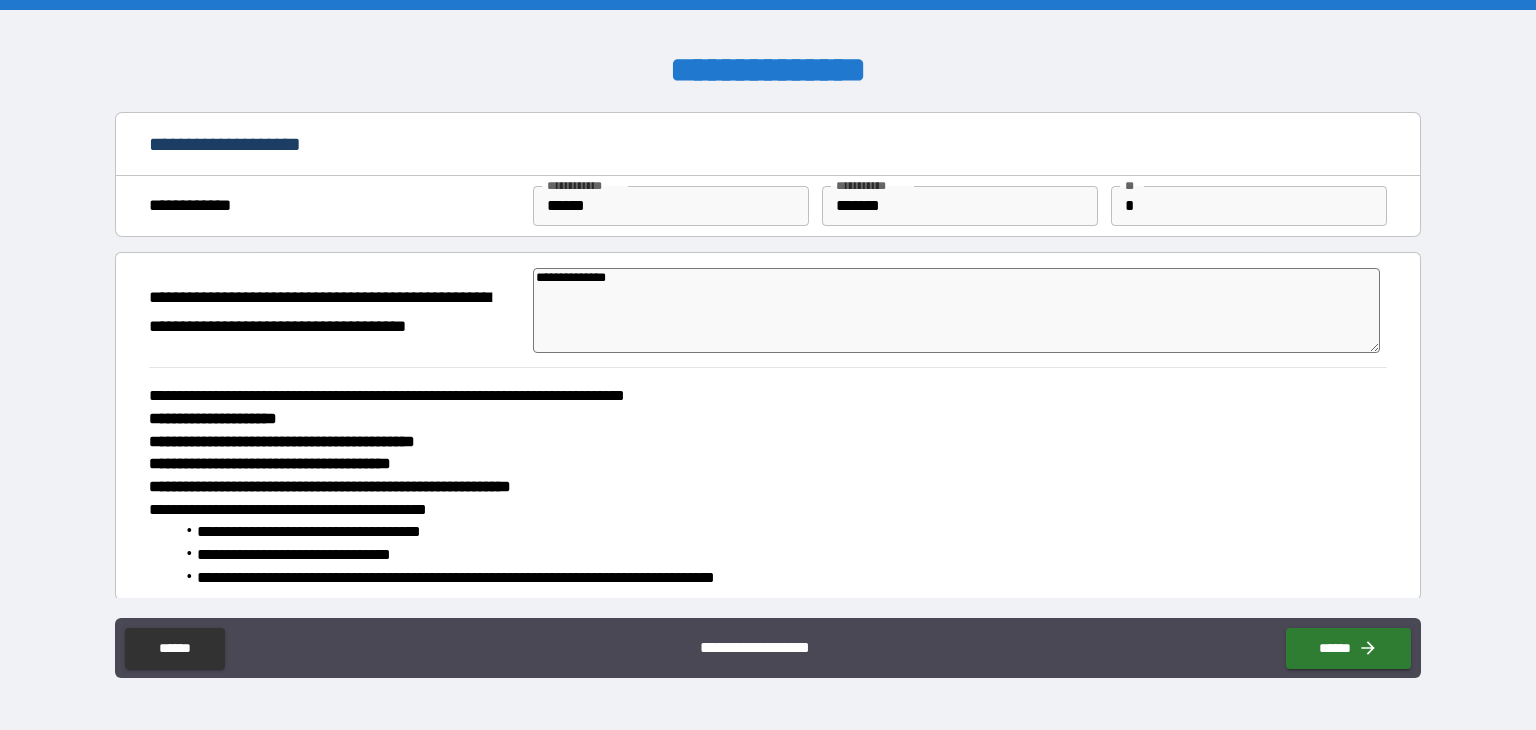 type on "*" 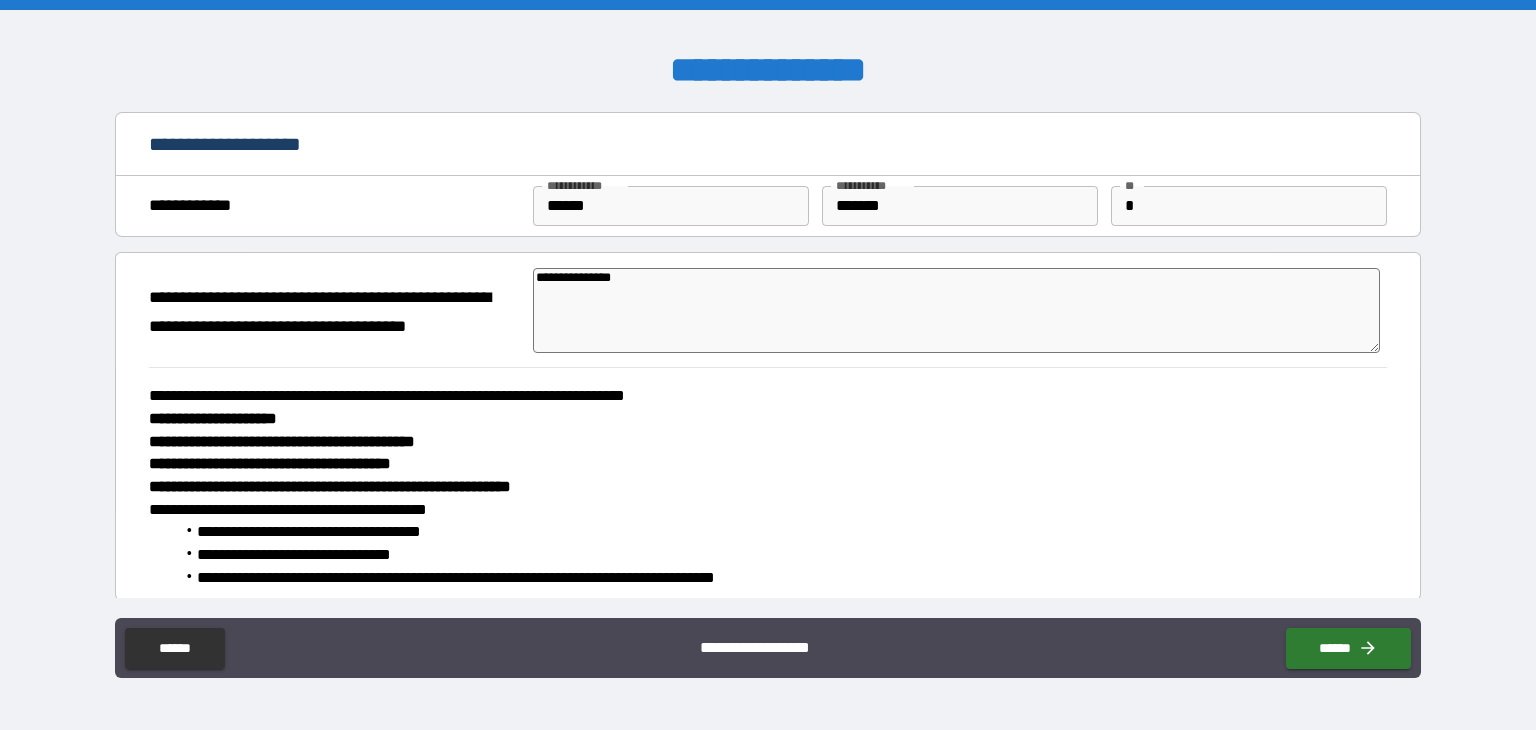 type on "*" 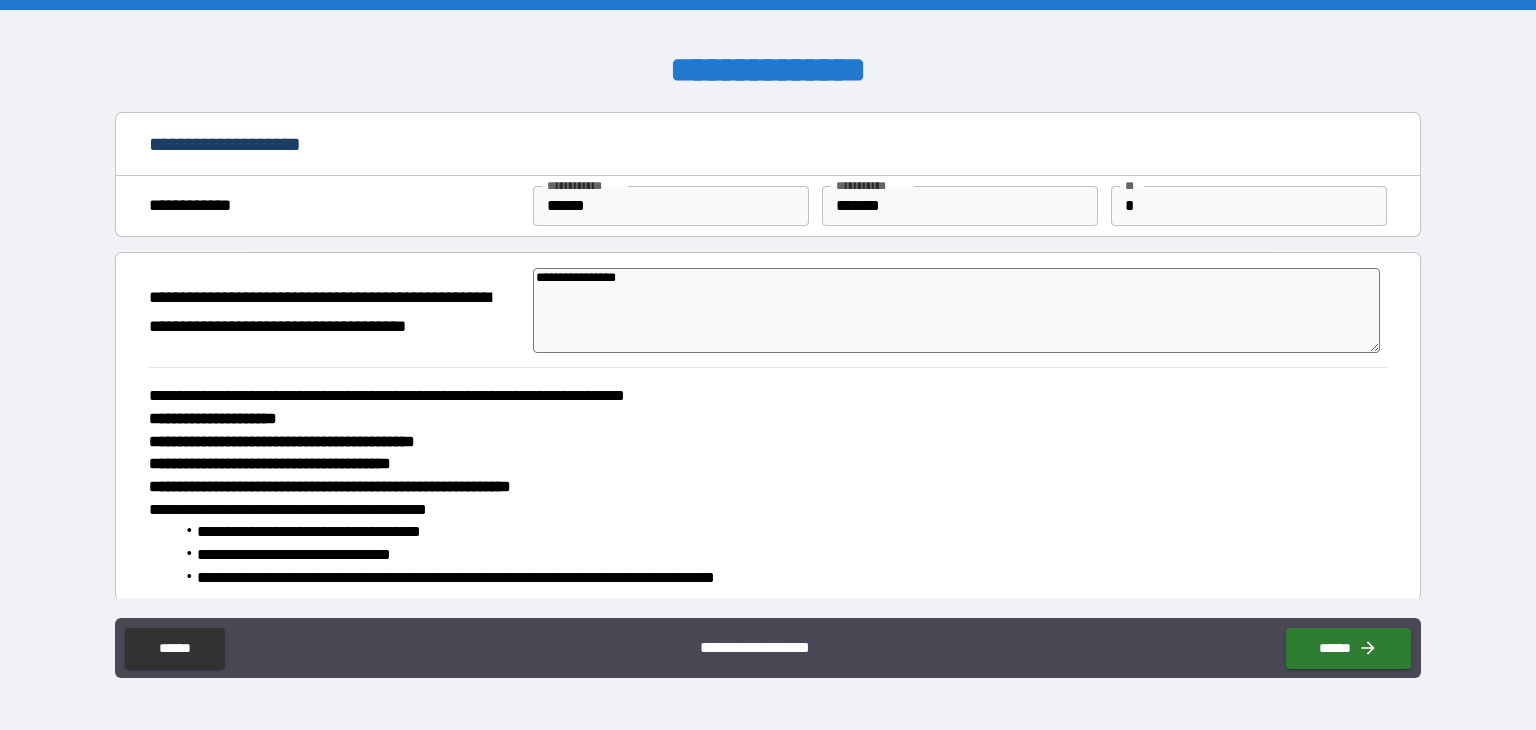 type on "*" 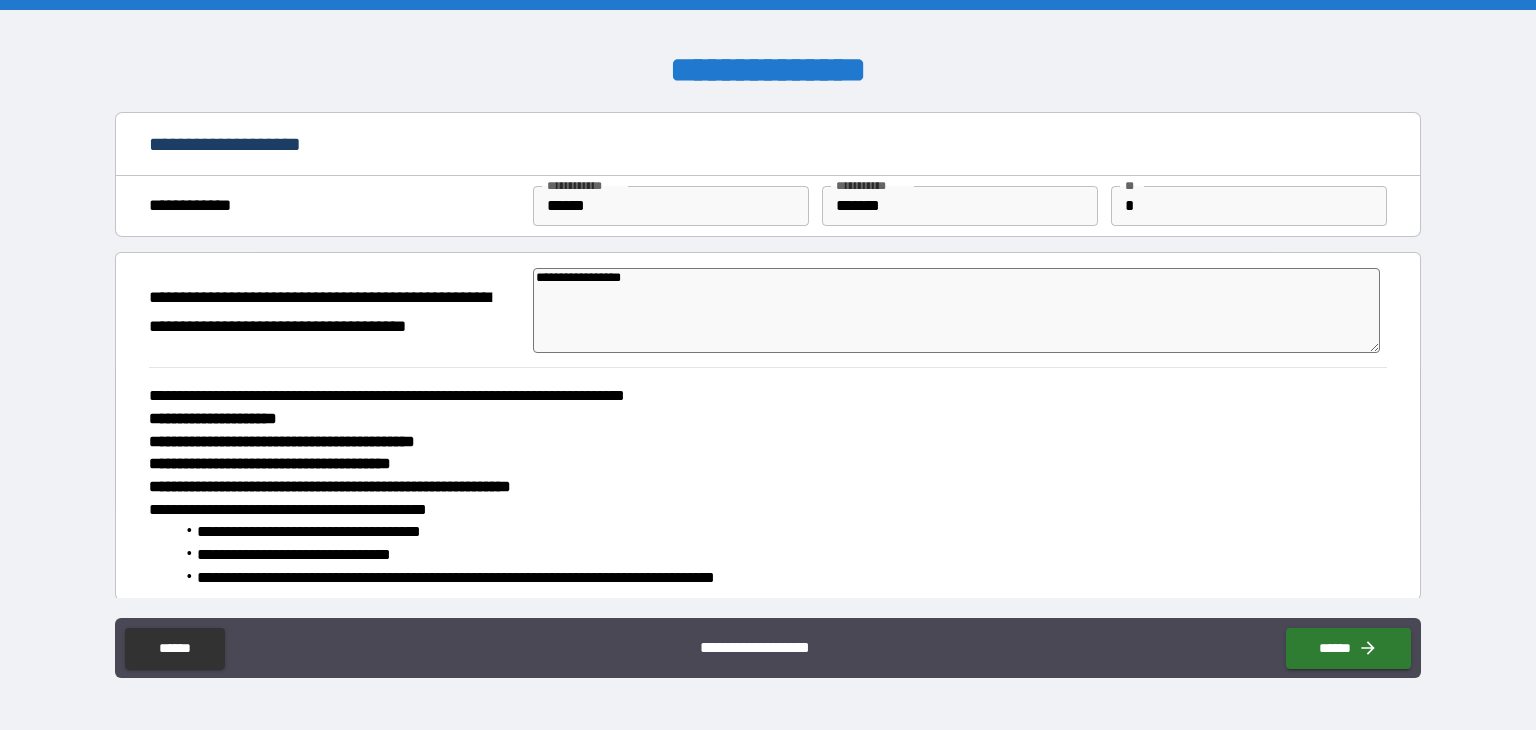 type on "*" 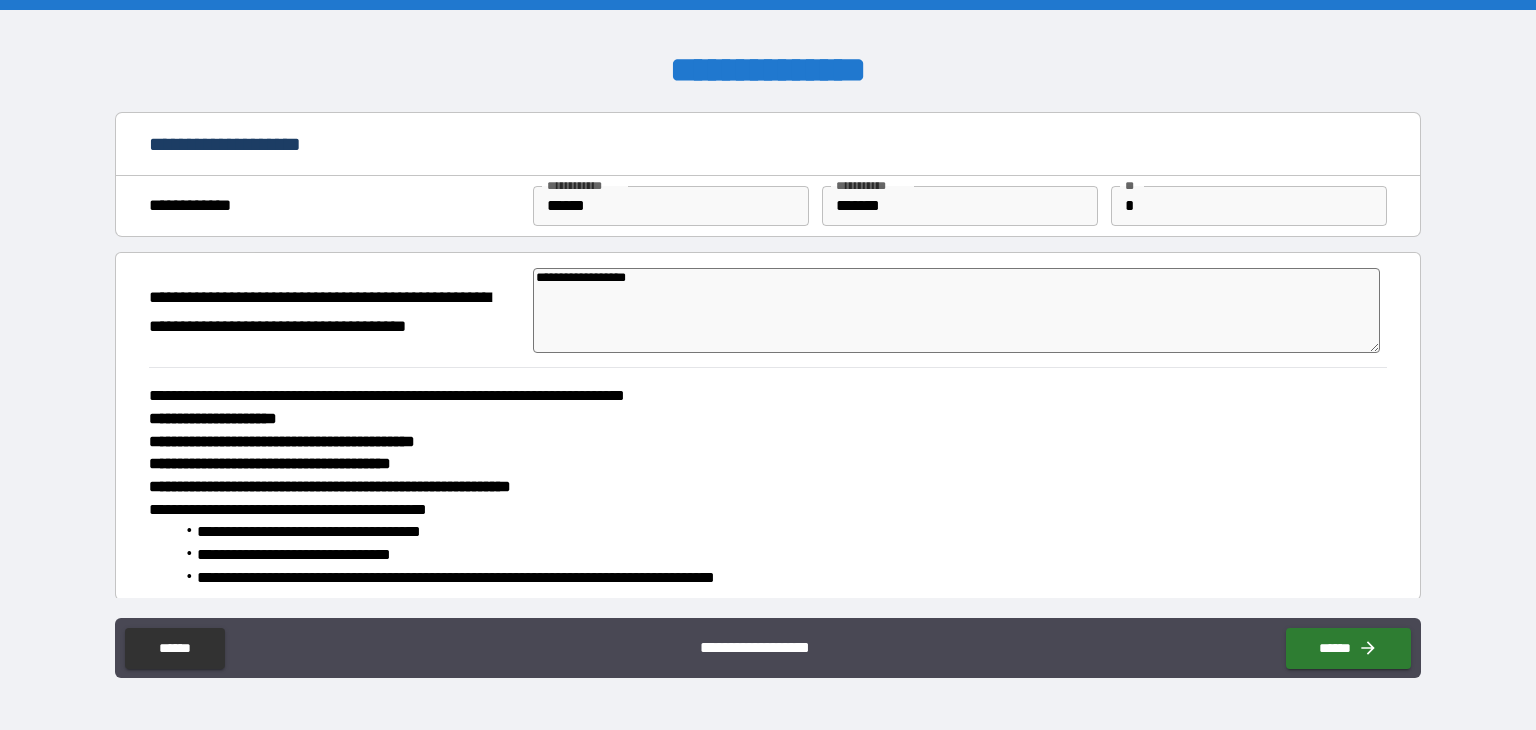 type on "*" 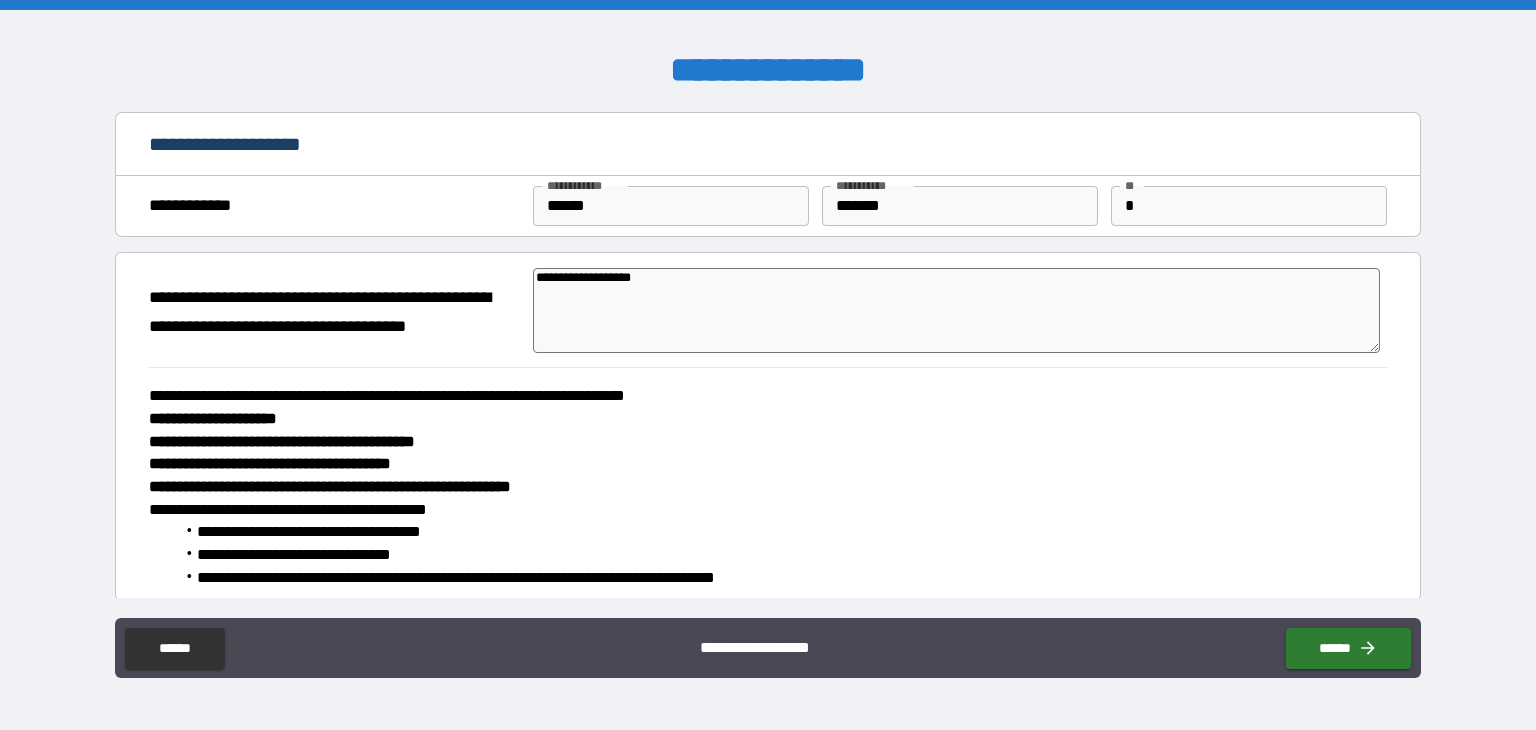 type on "*" 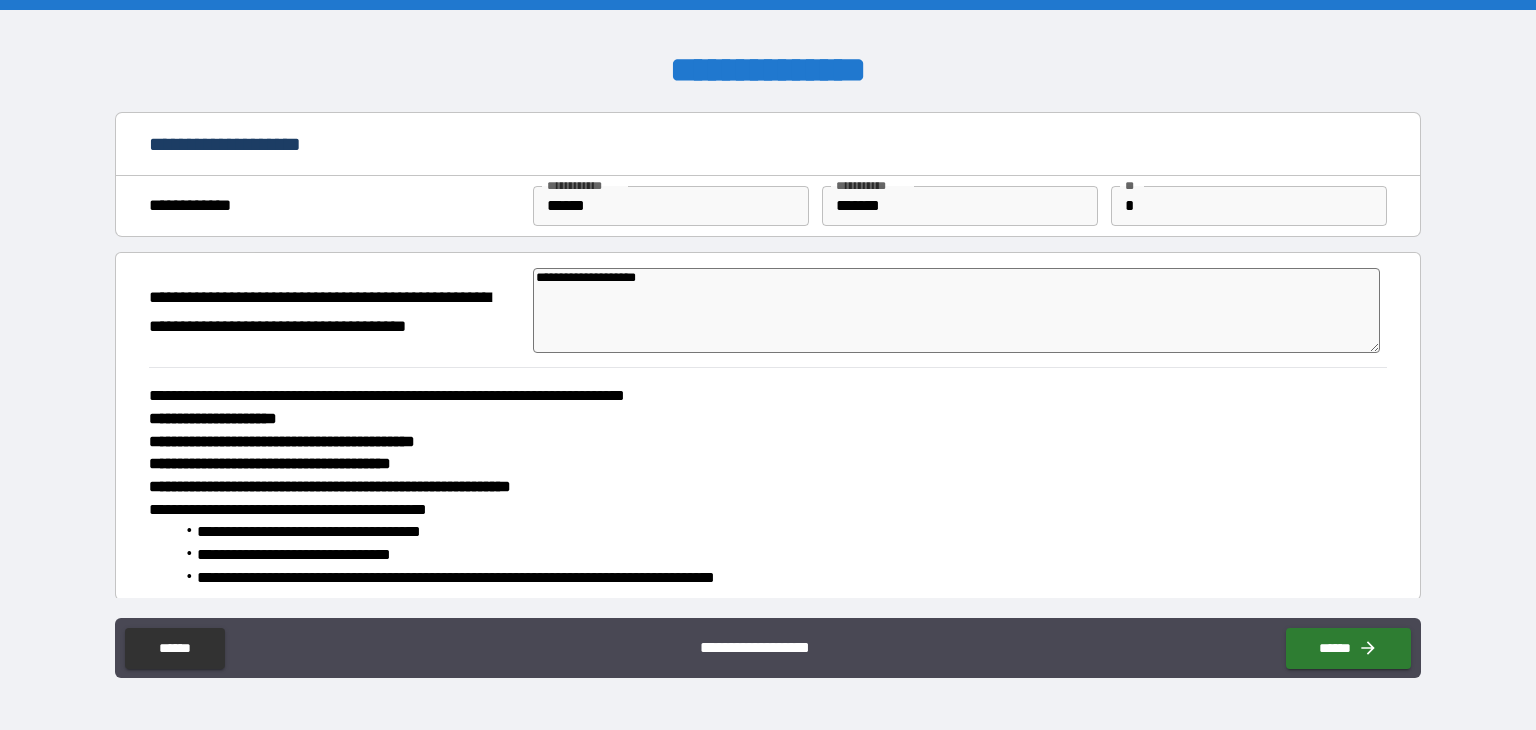 type on "*" 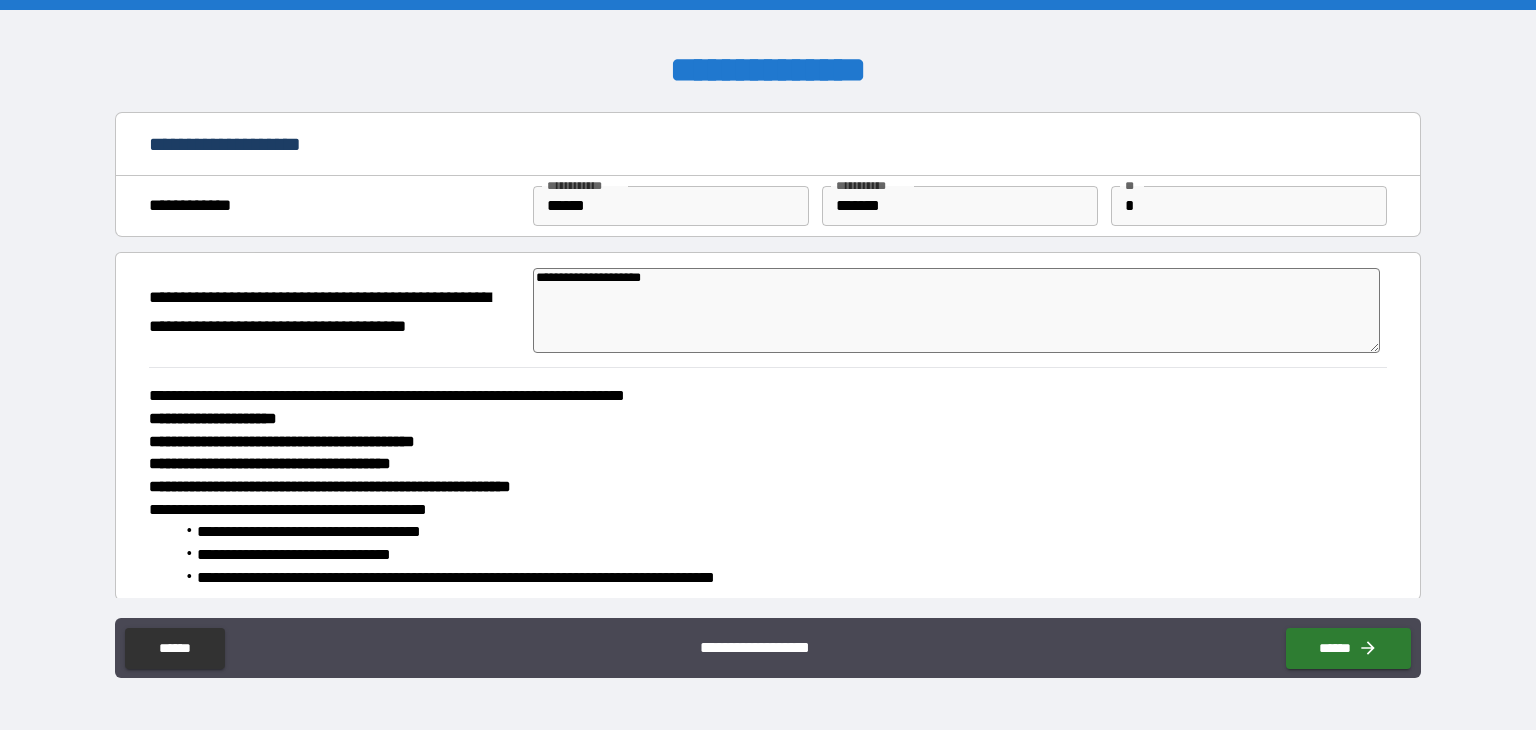 type on "*" 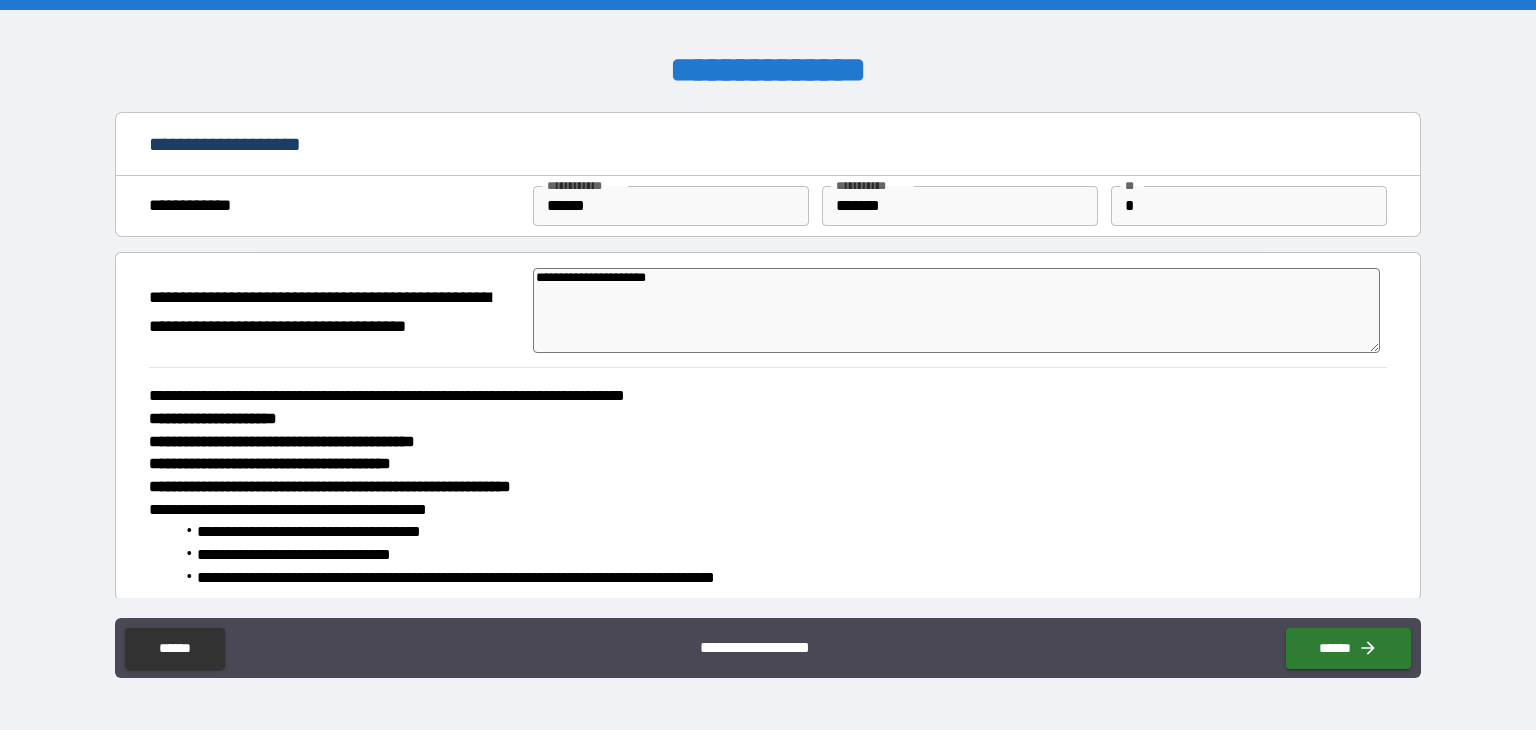 type on "*" 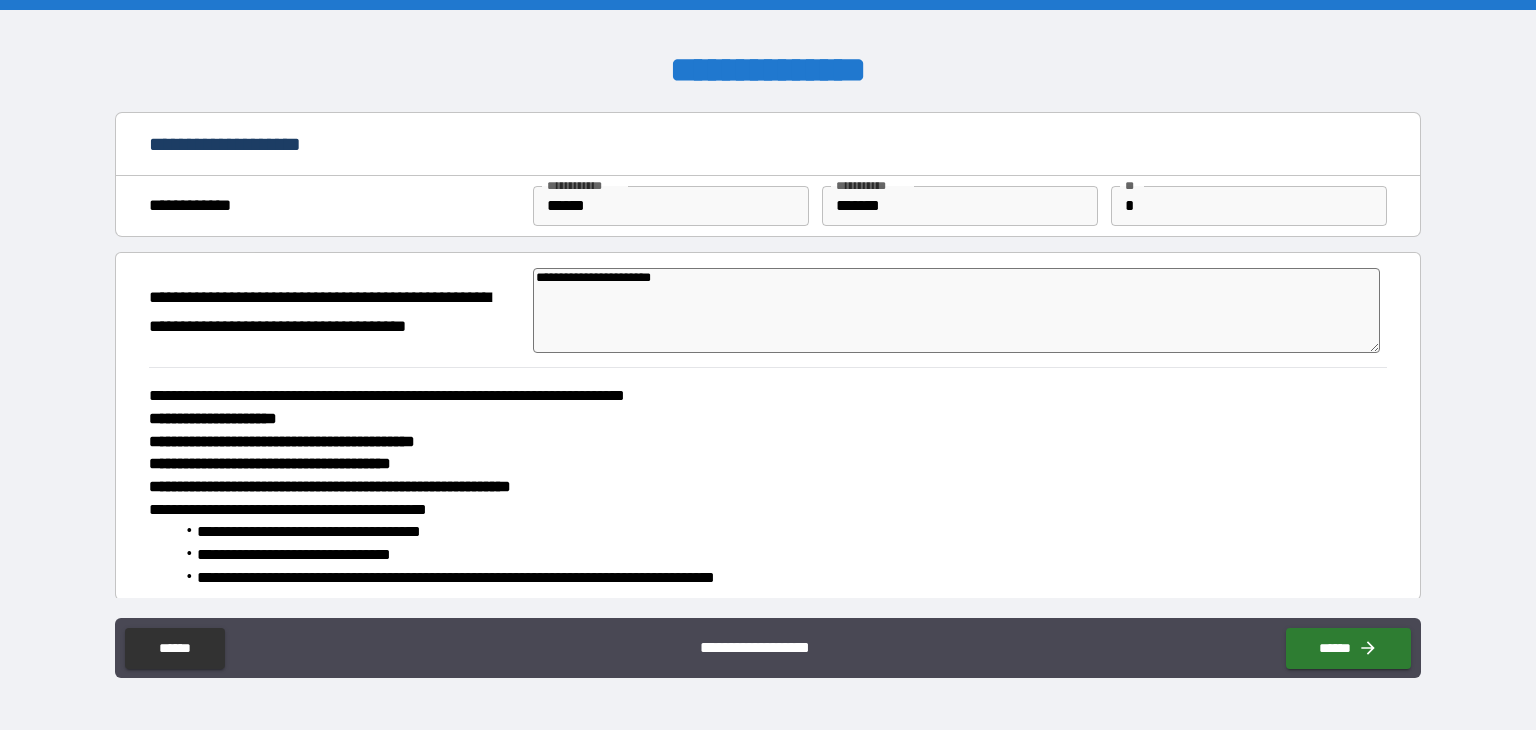 type on "*" 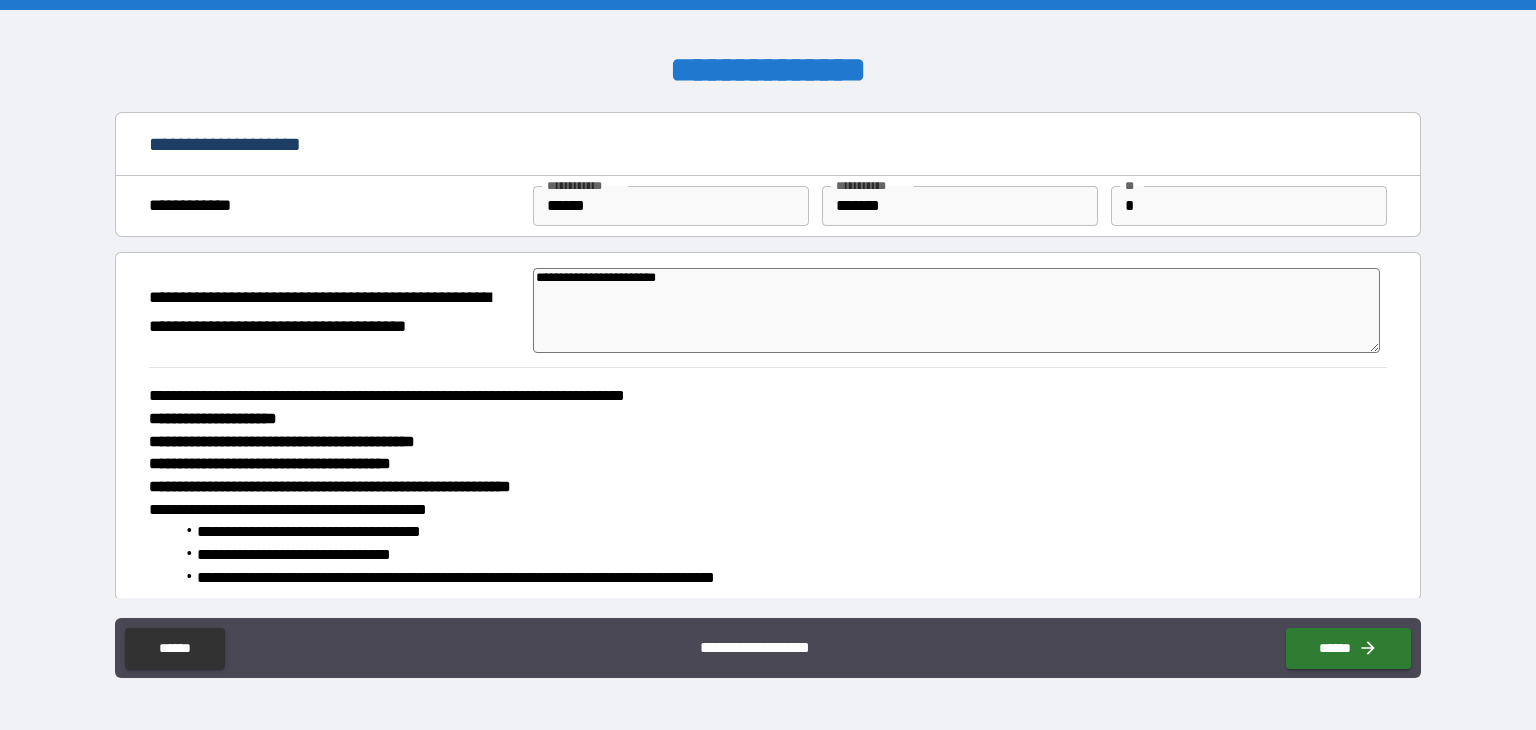 type on "*" 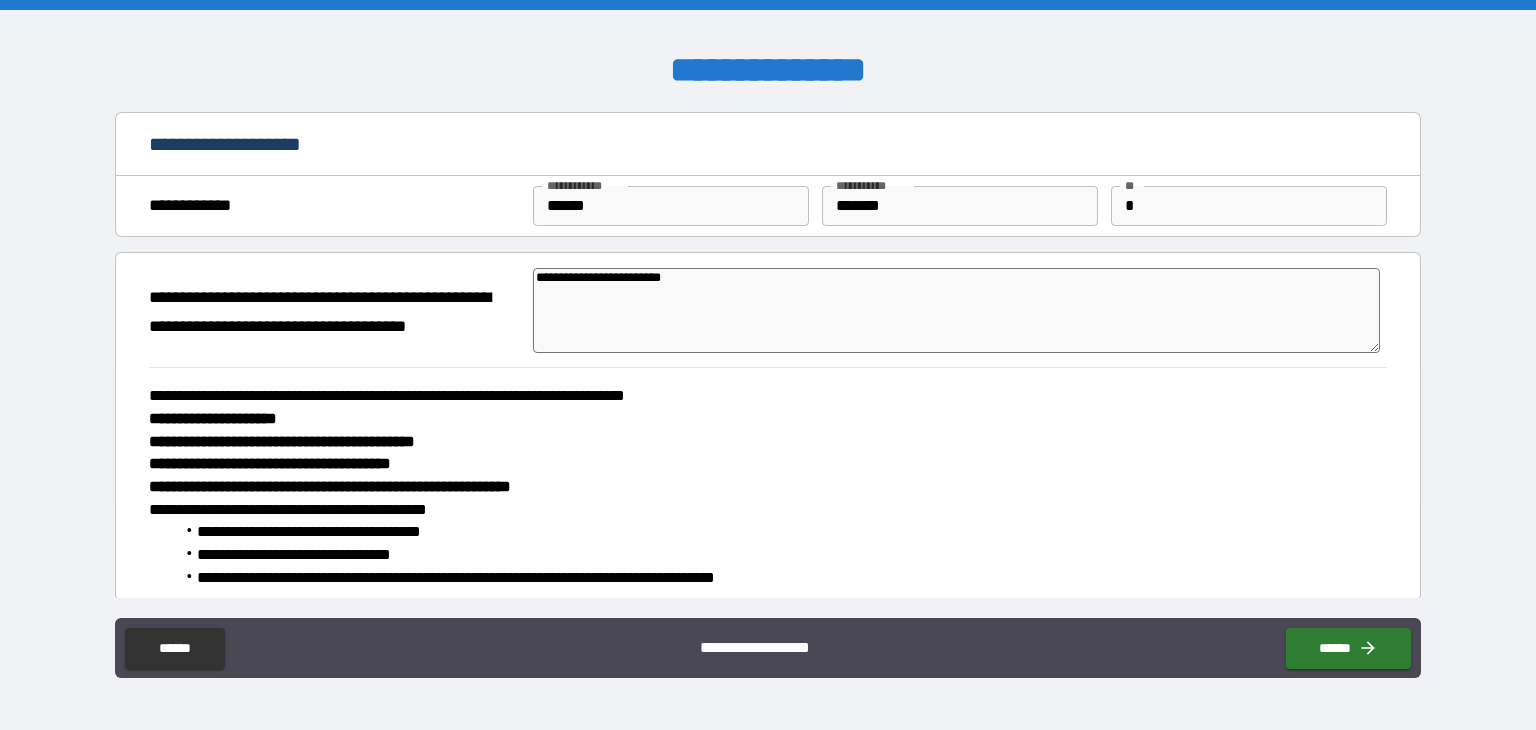 type on "*" 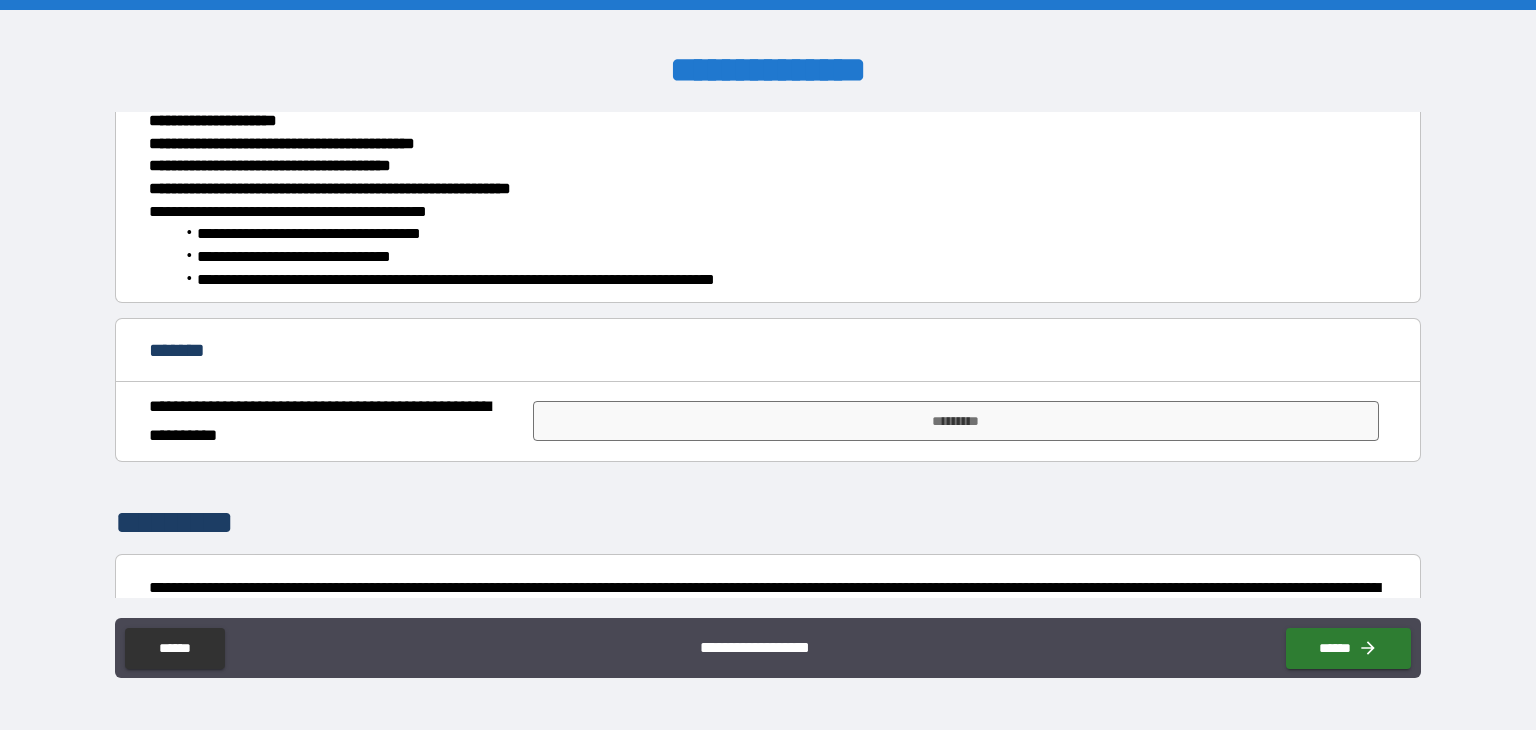 scroll, scrollTop: 300, scrollLeft: 0, axis: vertical 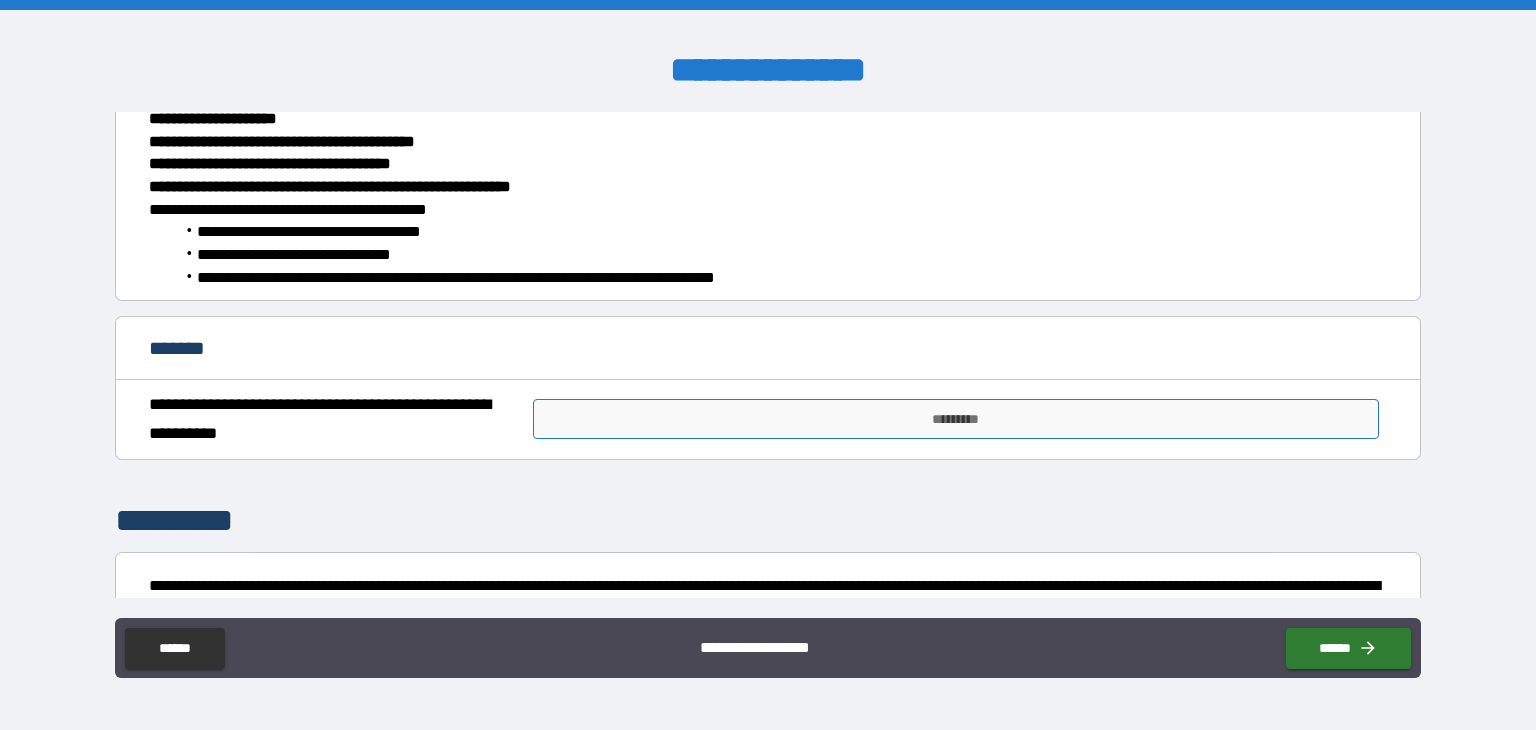 type on "**********" 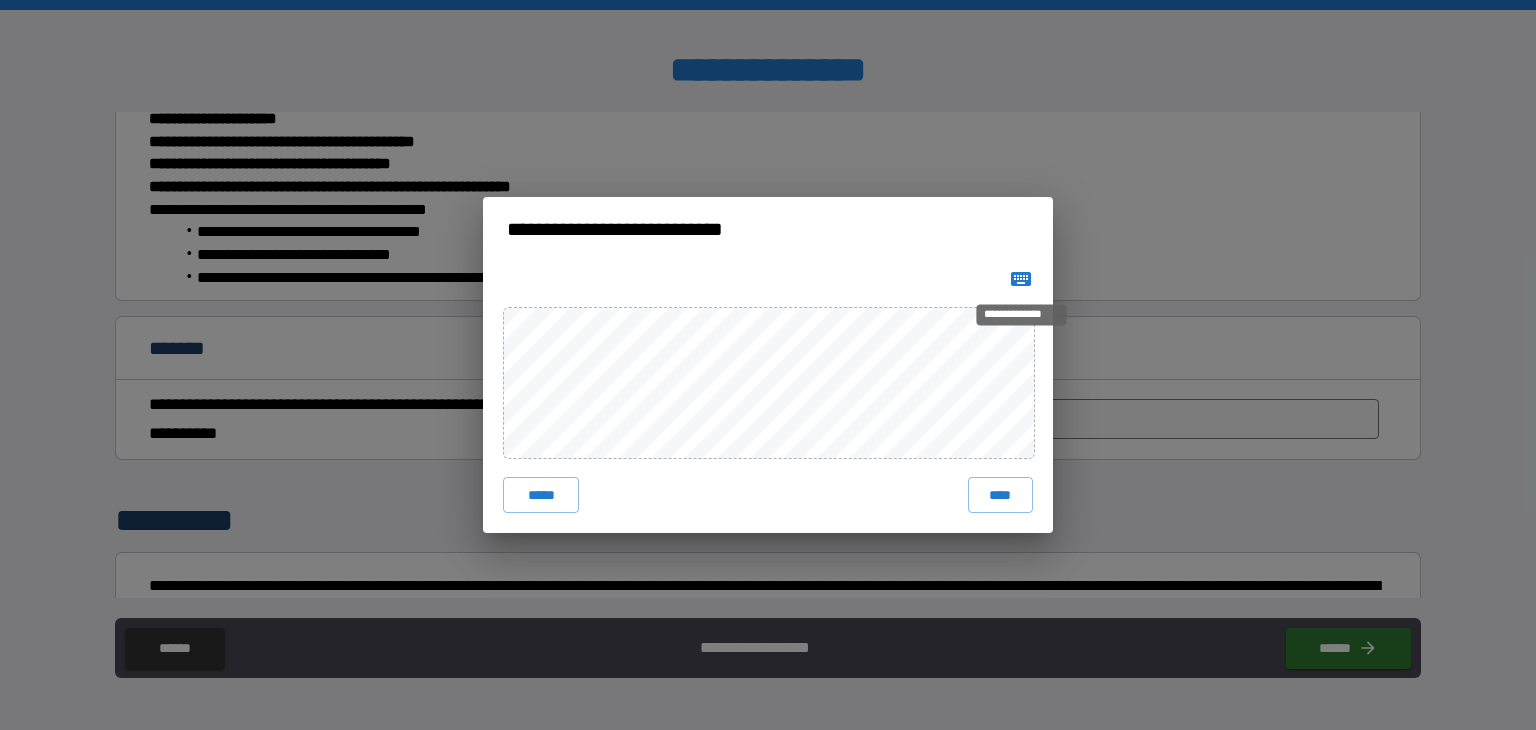 click 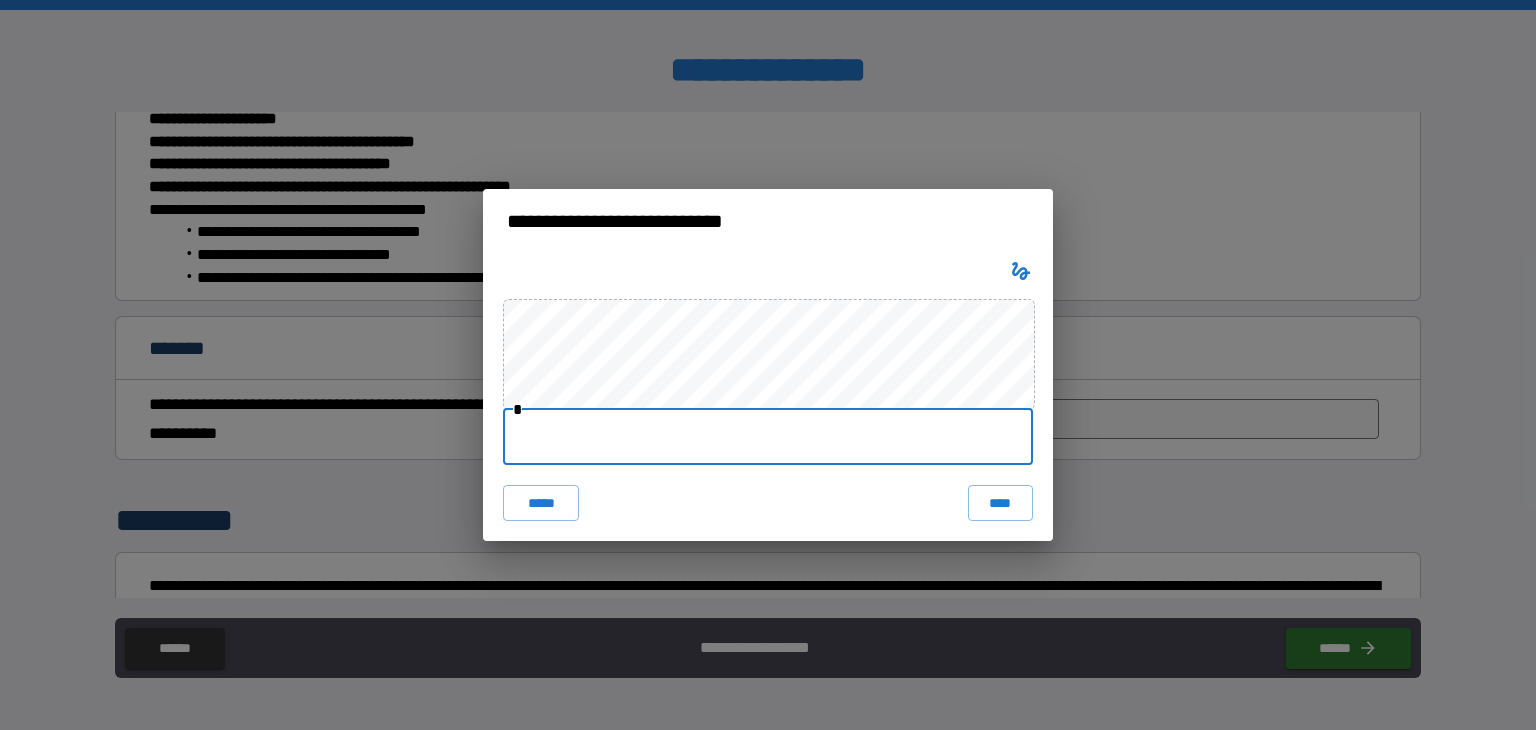 click at bounding box center (768, 437) 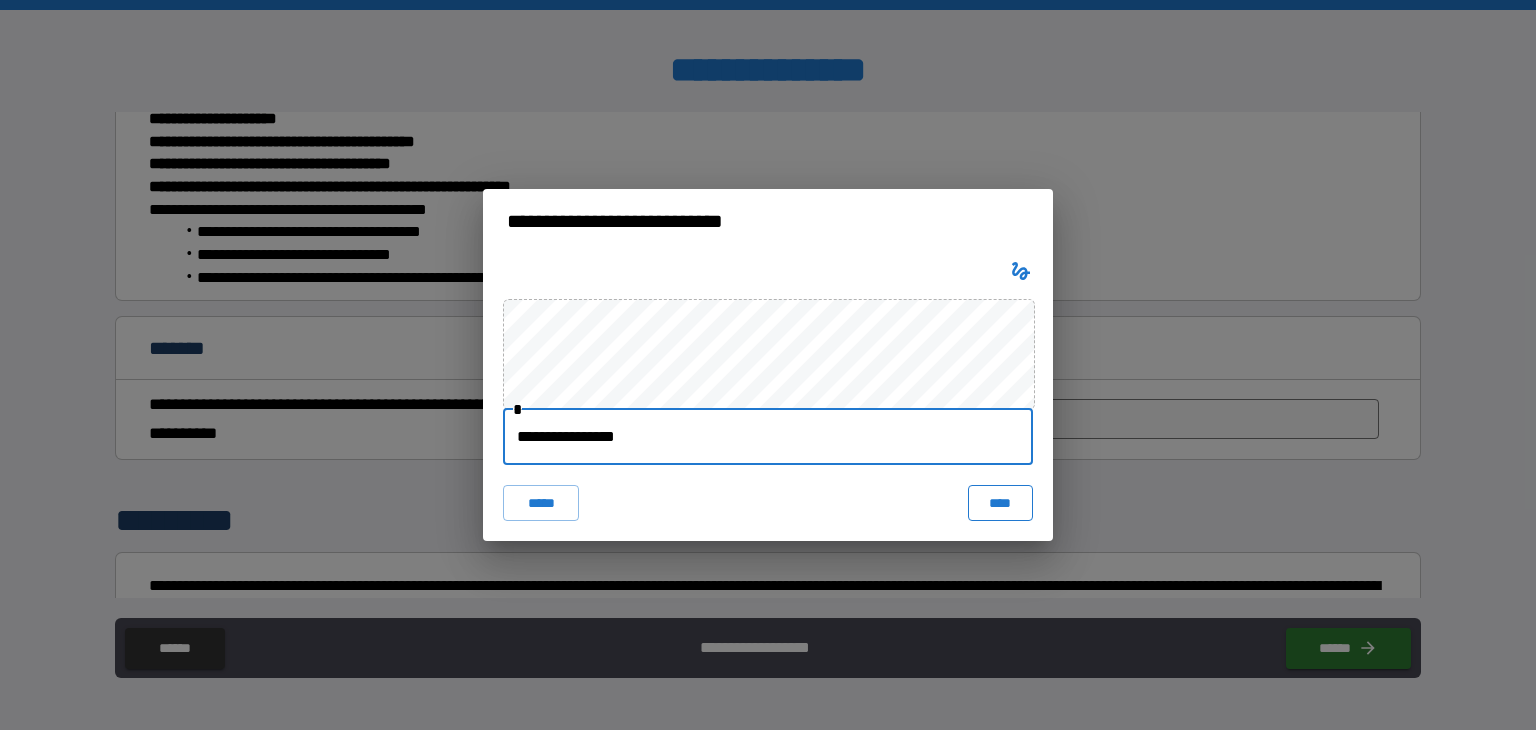 type on "**********" 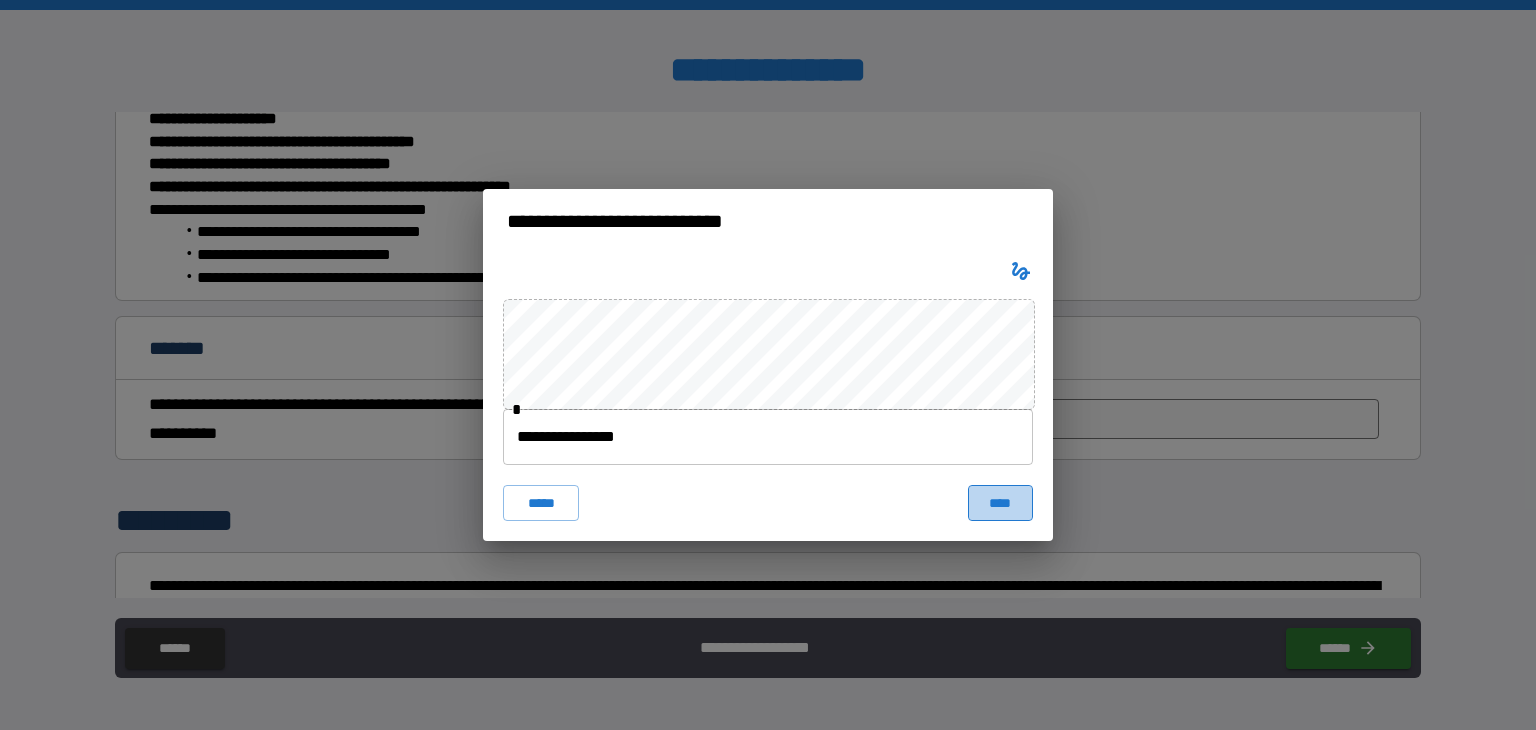 click on "****" at bounding box center [1000, 503] 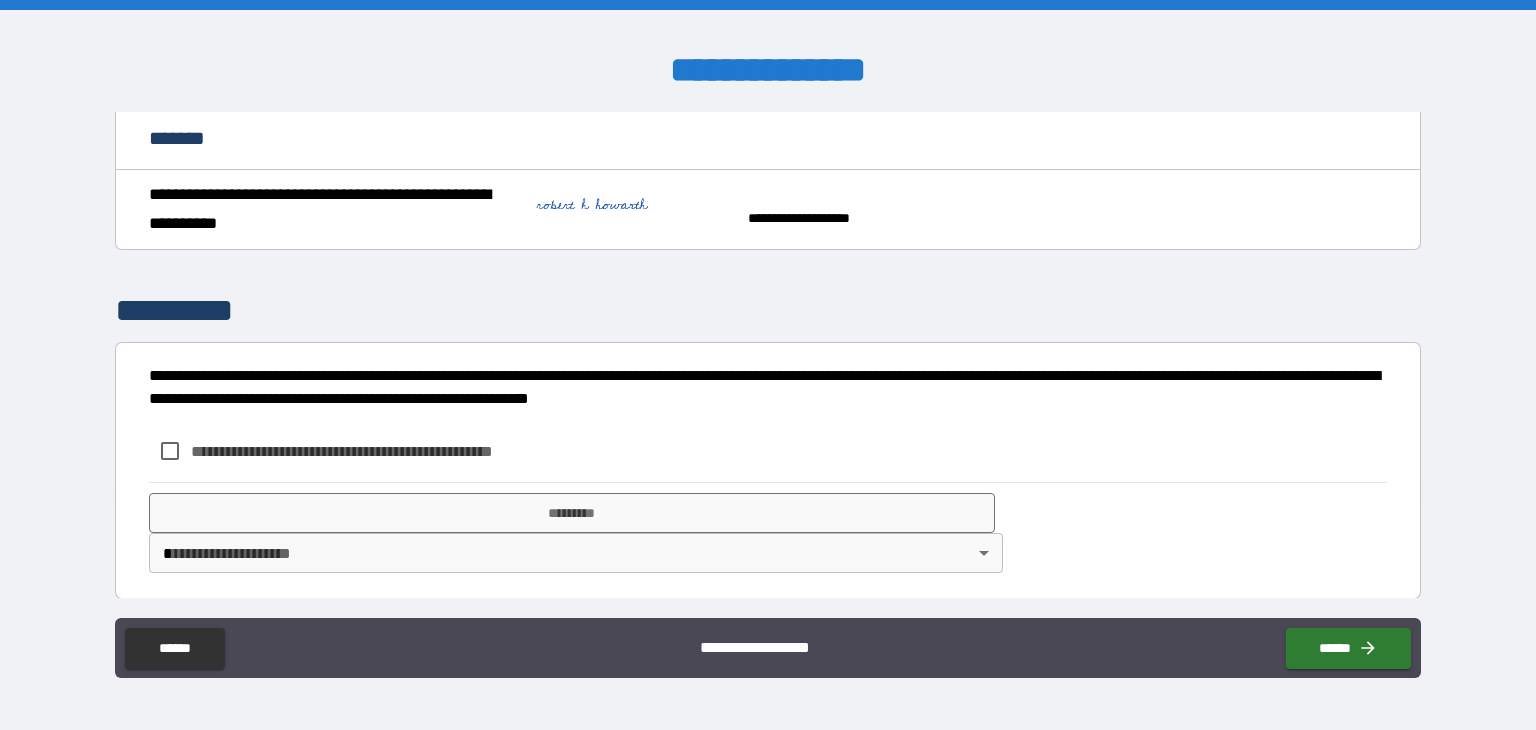 scroll, scrollTop: 513, scrollLeft: 0, axis: vertical 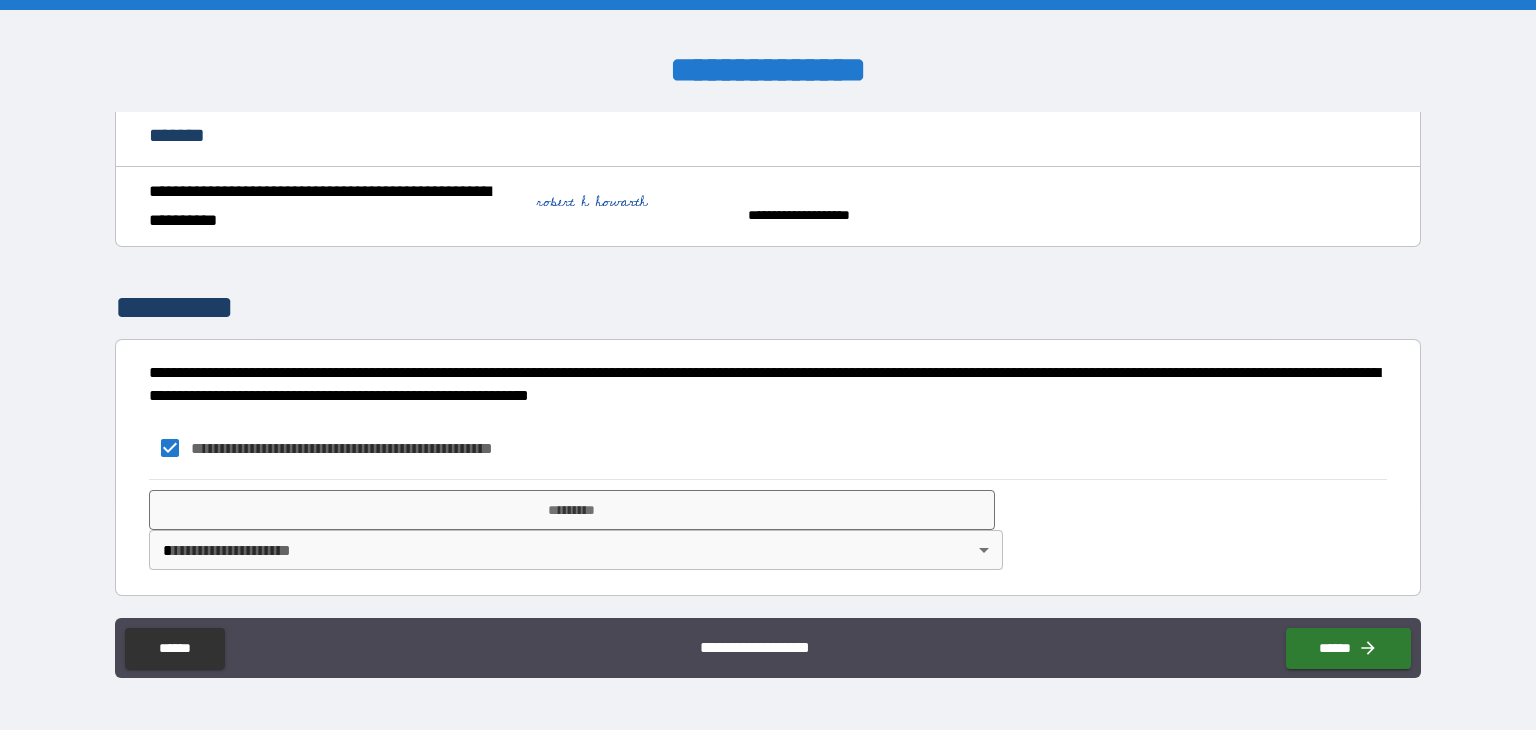 type on "*" 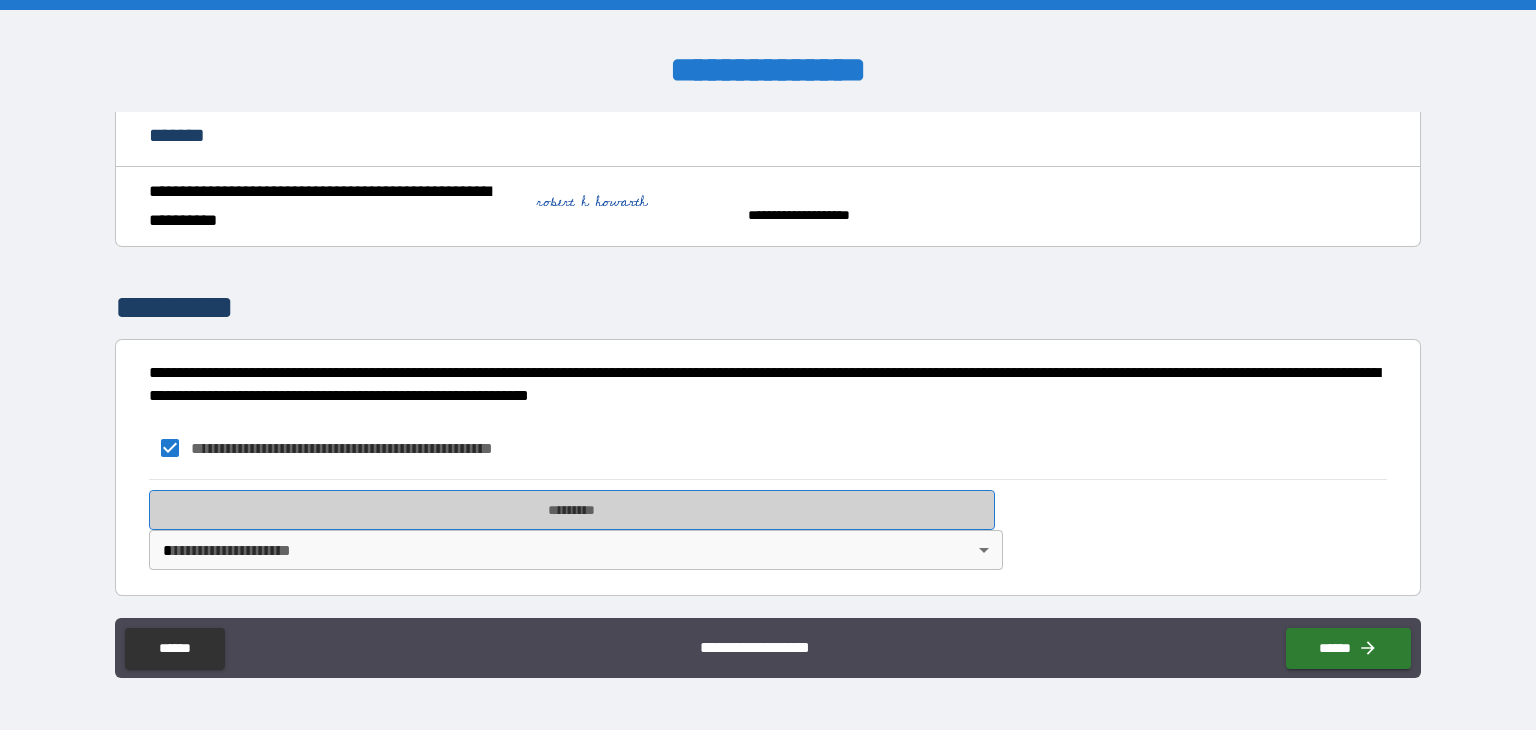 click on "*********" at bounding box center [572, 510] 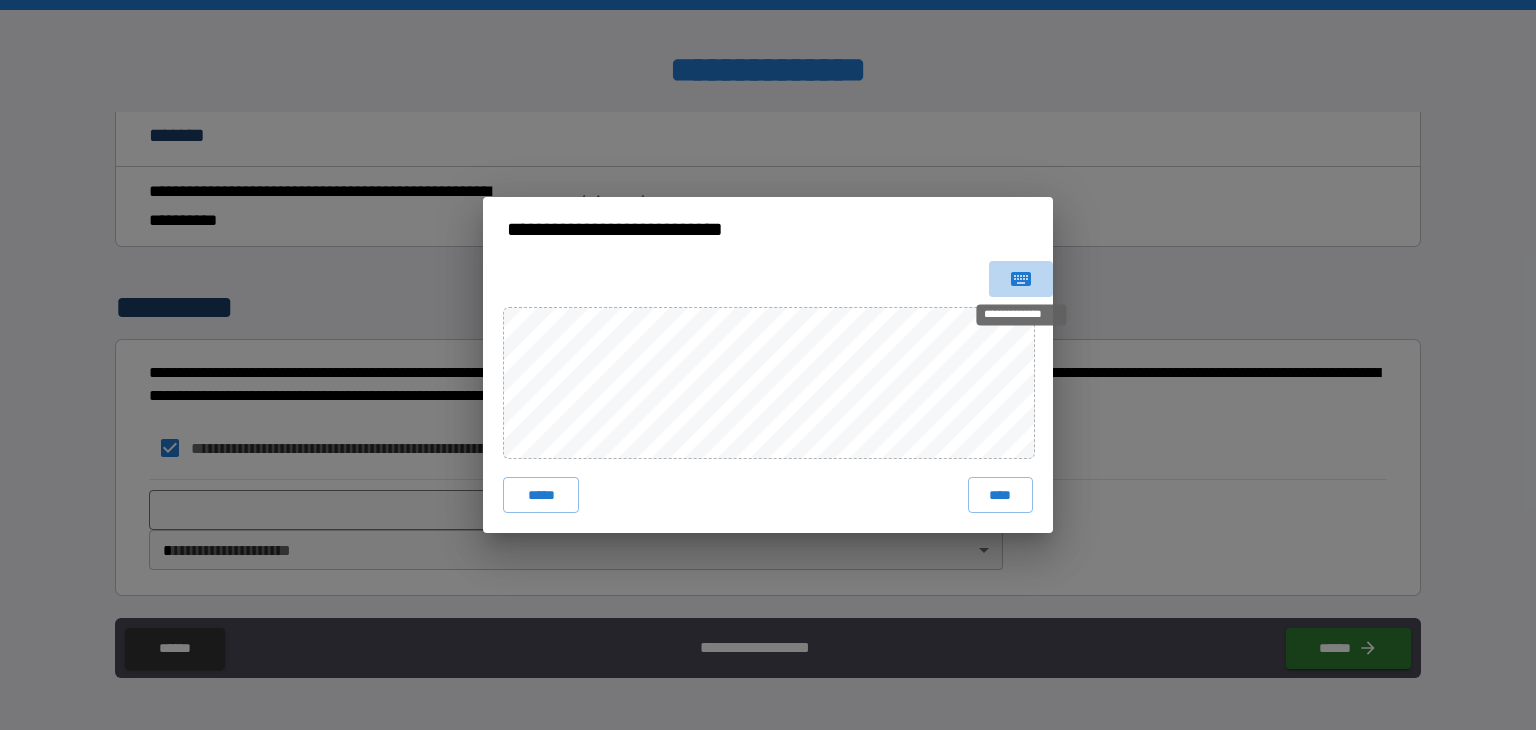 click 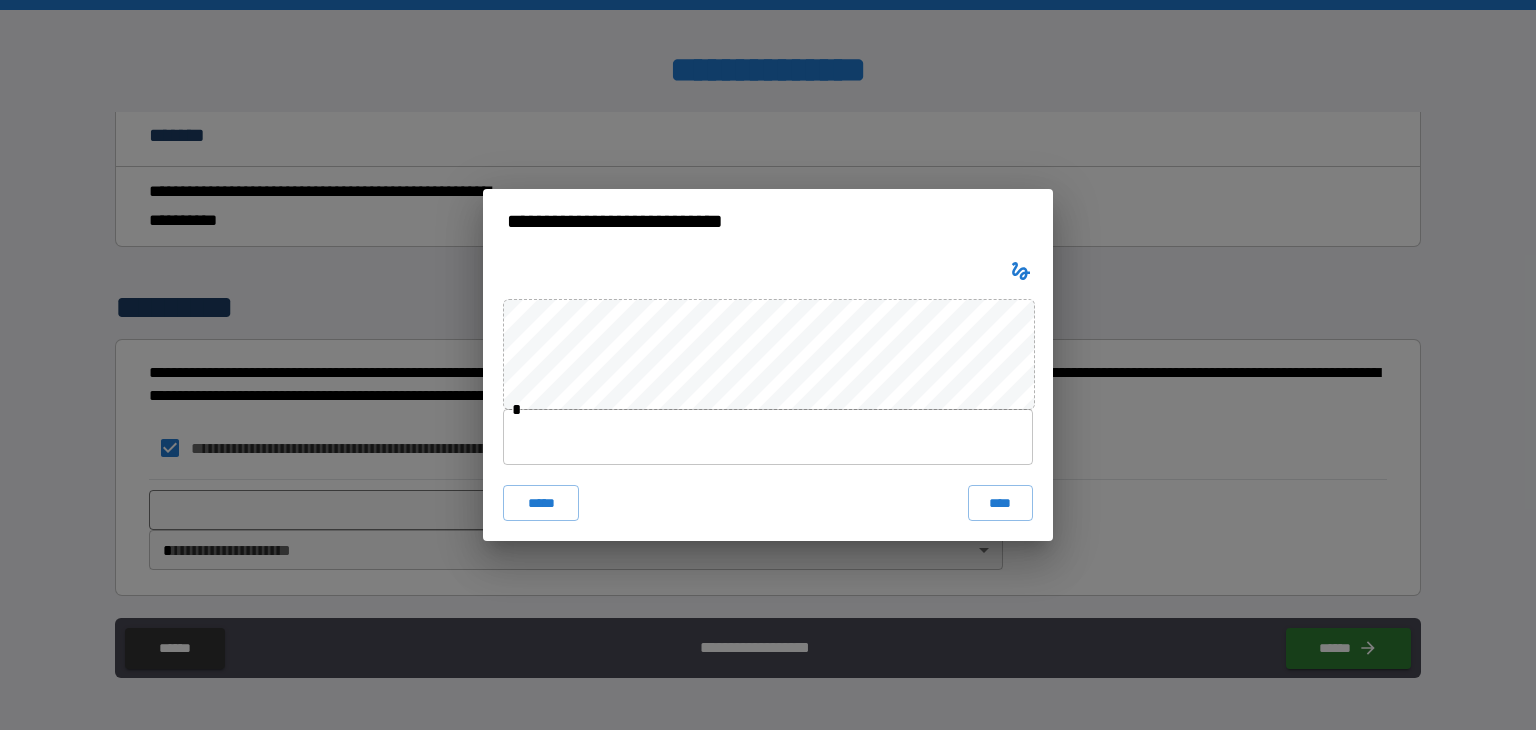 click at bounding box center (768, 437) 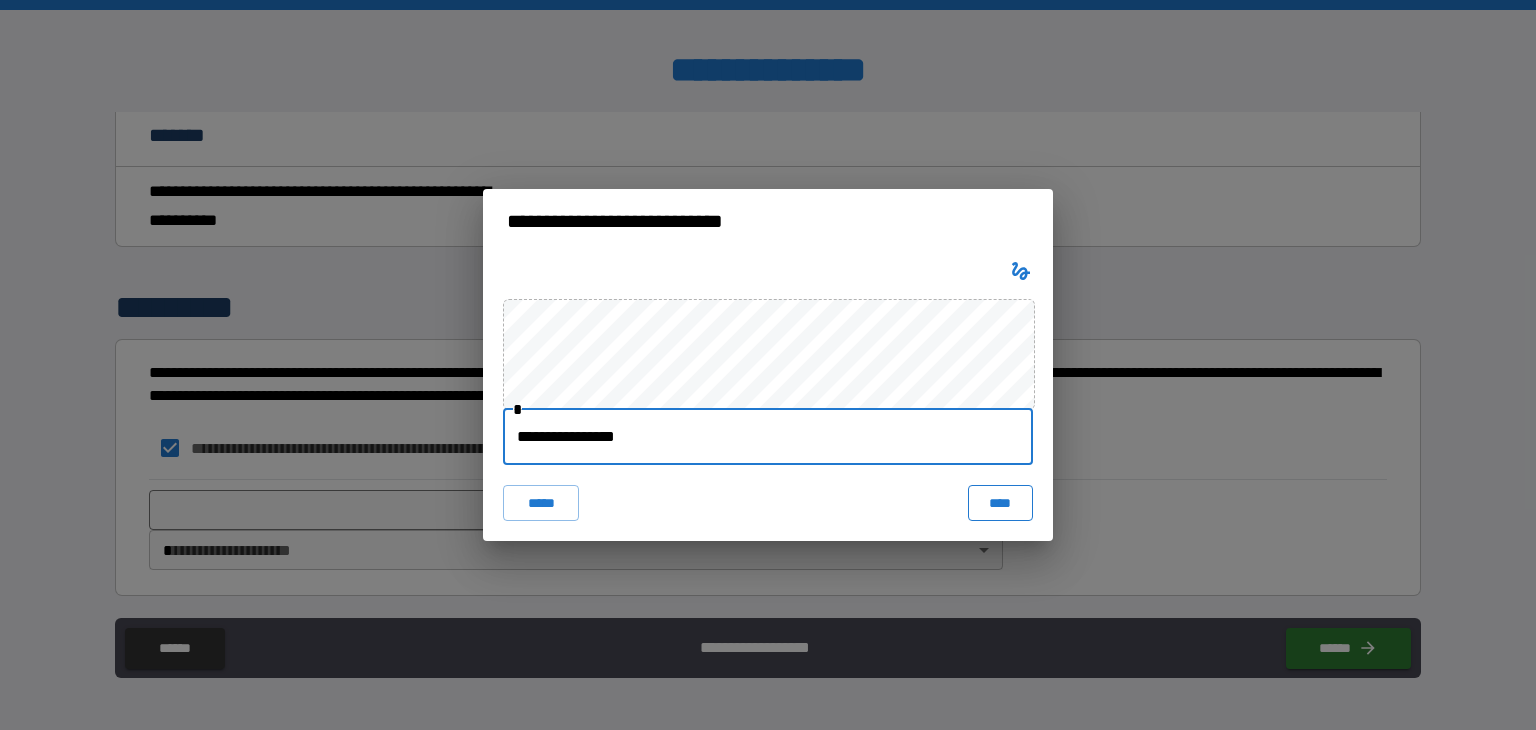 type on "**********" 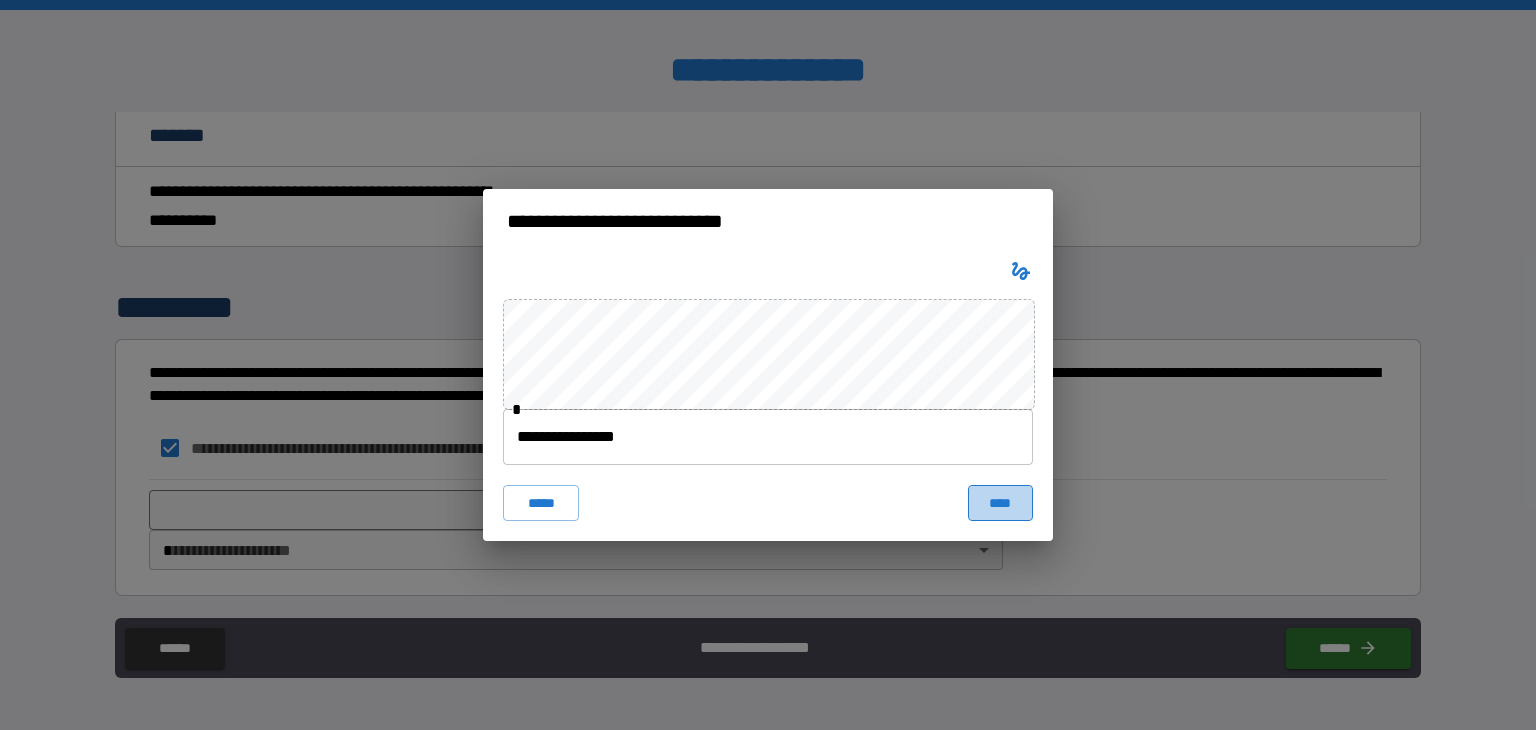 click on "****" at bounding box center (1000, 503) 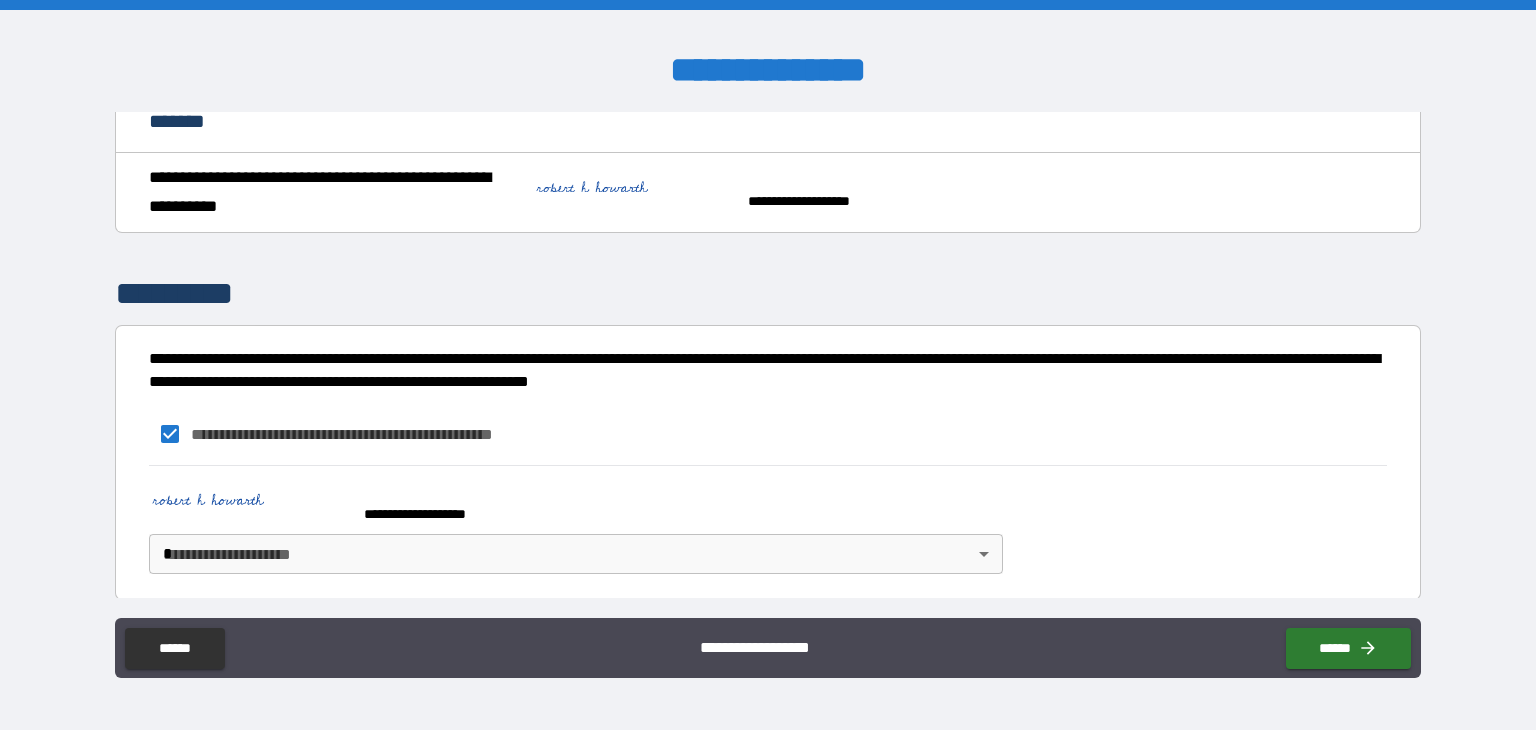 scroll, scrollTop: 531, scrollLeft: 0, axis: vertical 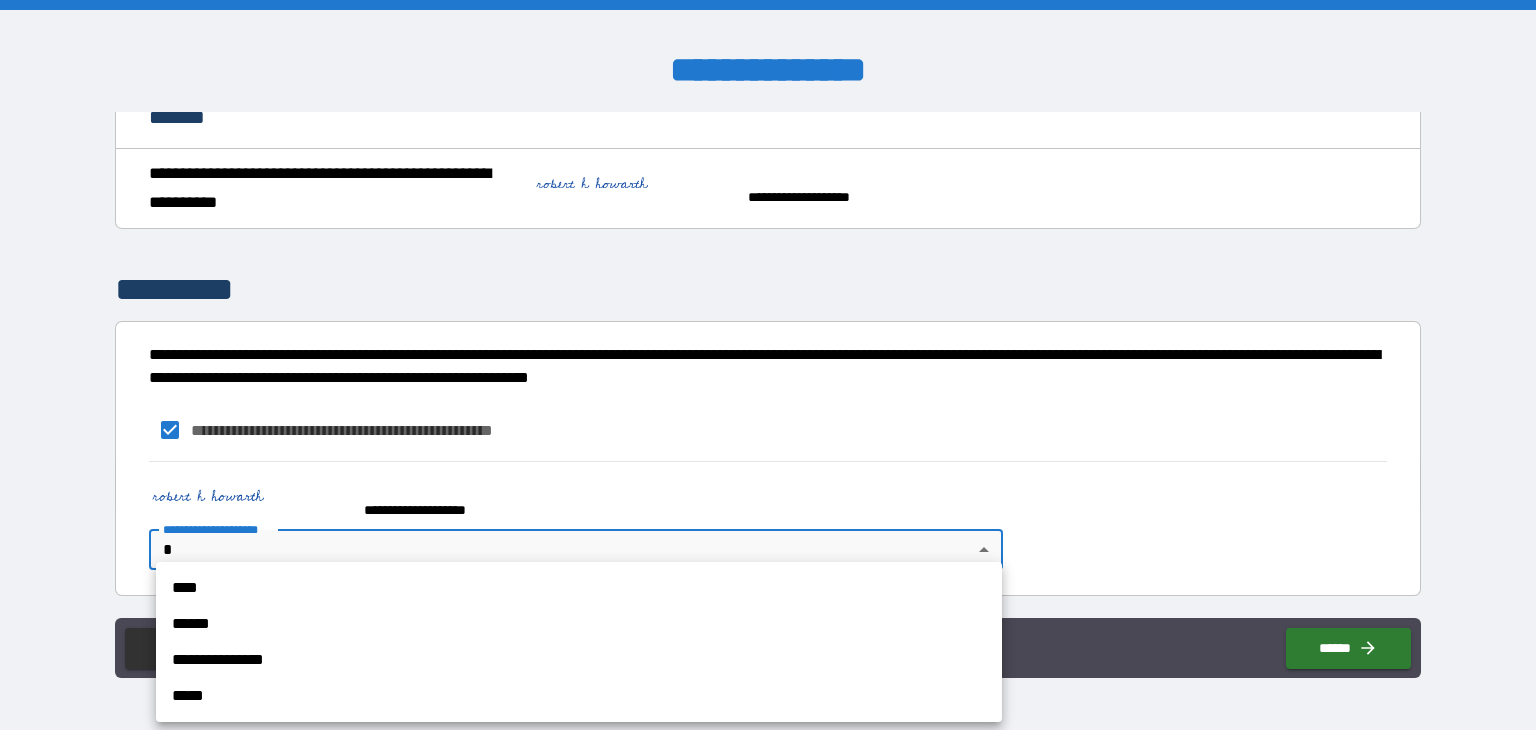 click on "**********" at bounding box center (768, 365) 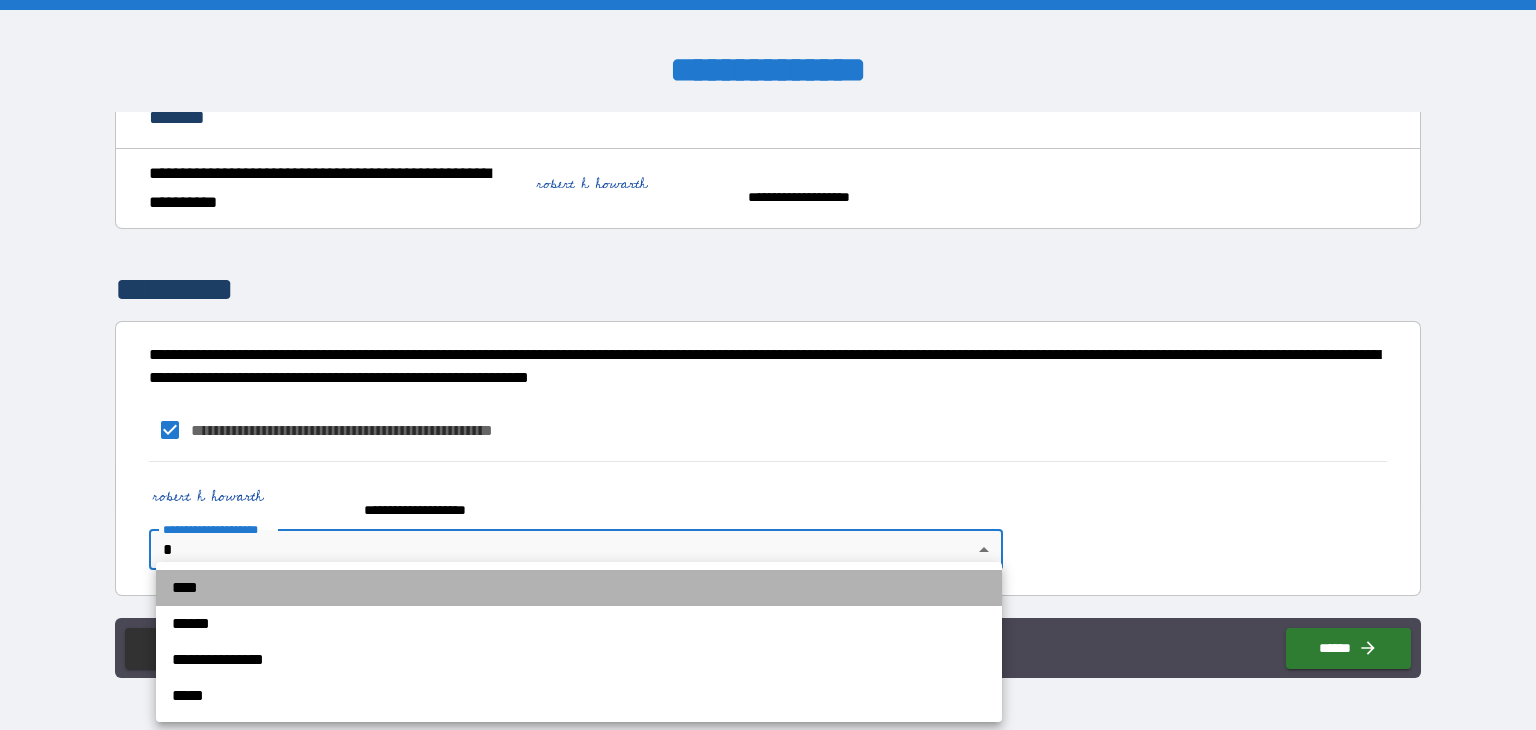 click on "****" at bounding box center [579, 588] 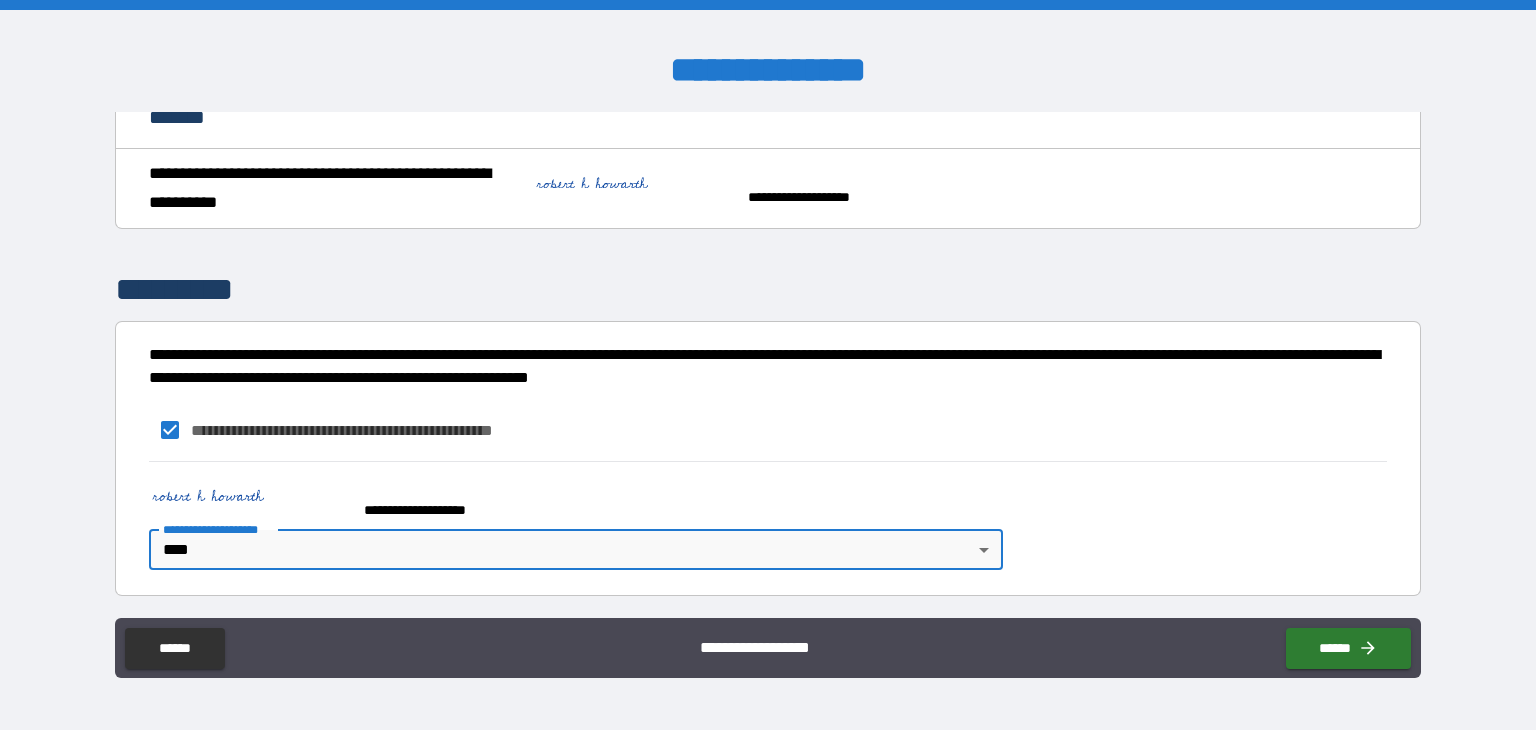 type on "*" 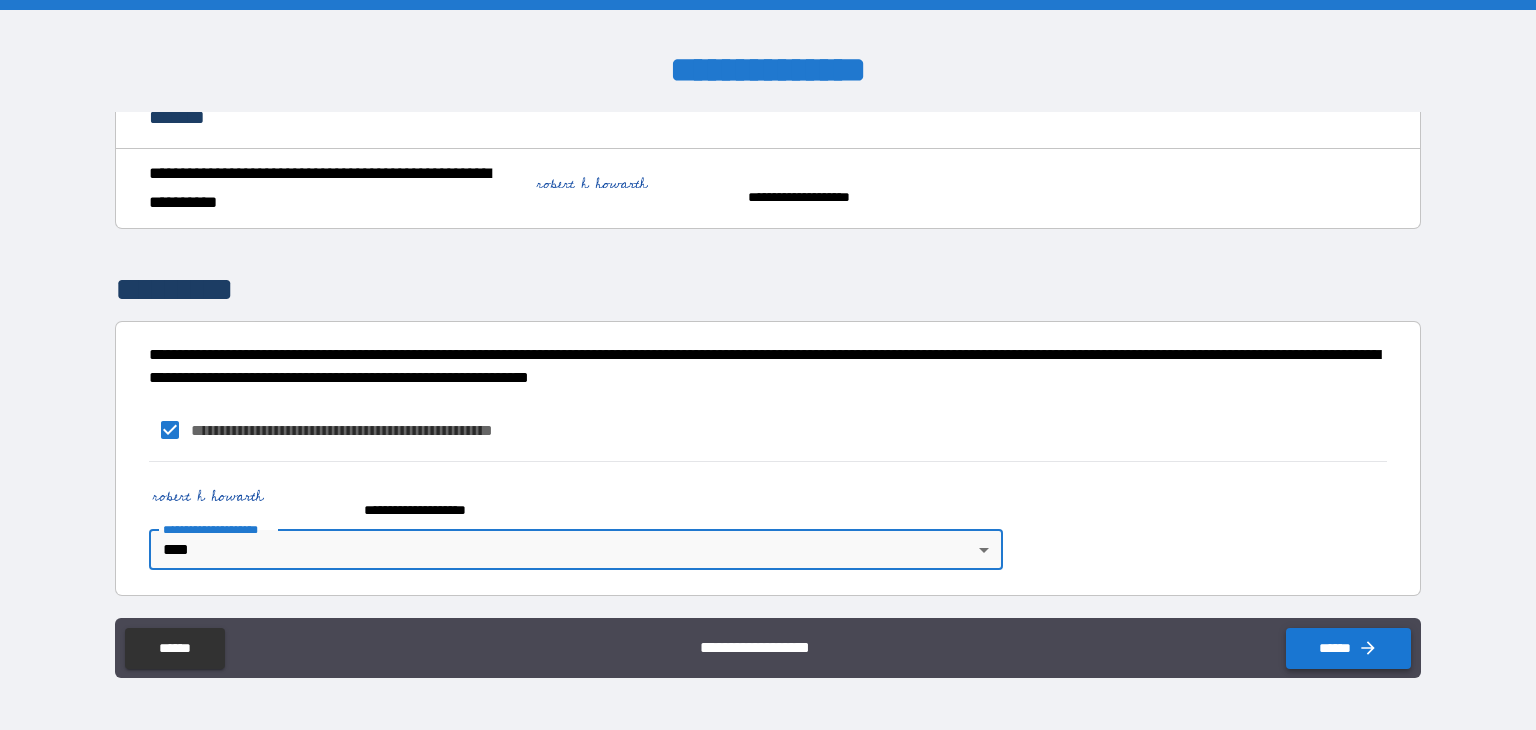 click on "******" at bounding box center [1348, 648] 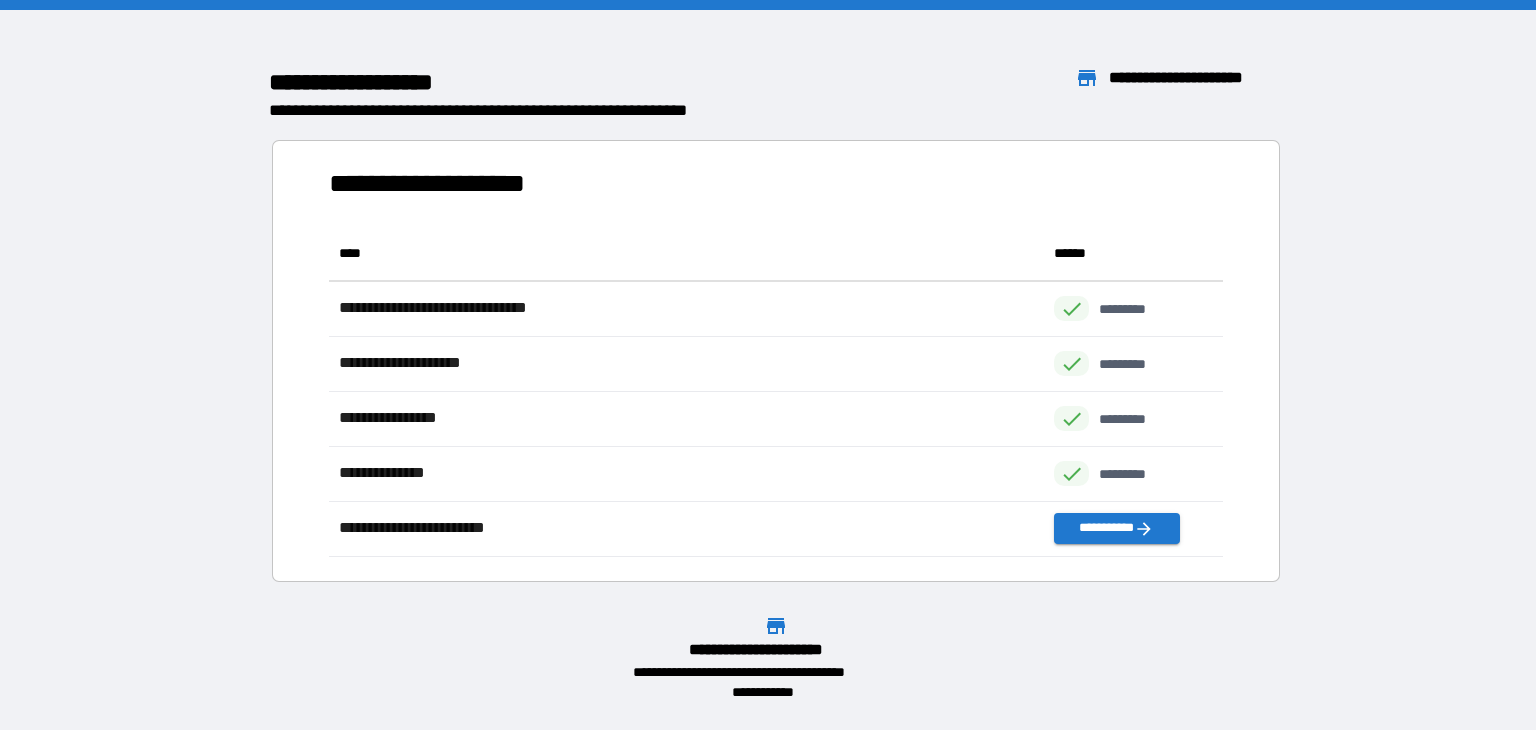 scroll, scrollTop: 16, scrollLeft: 16, axis: both 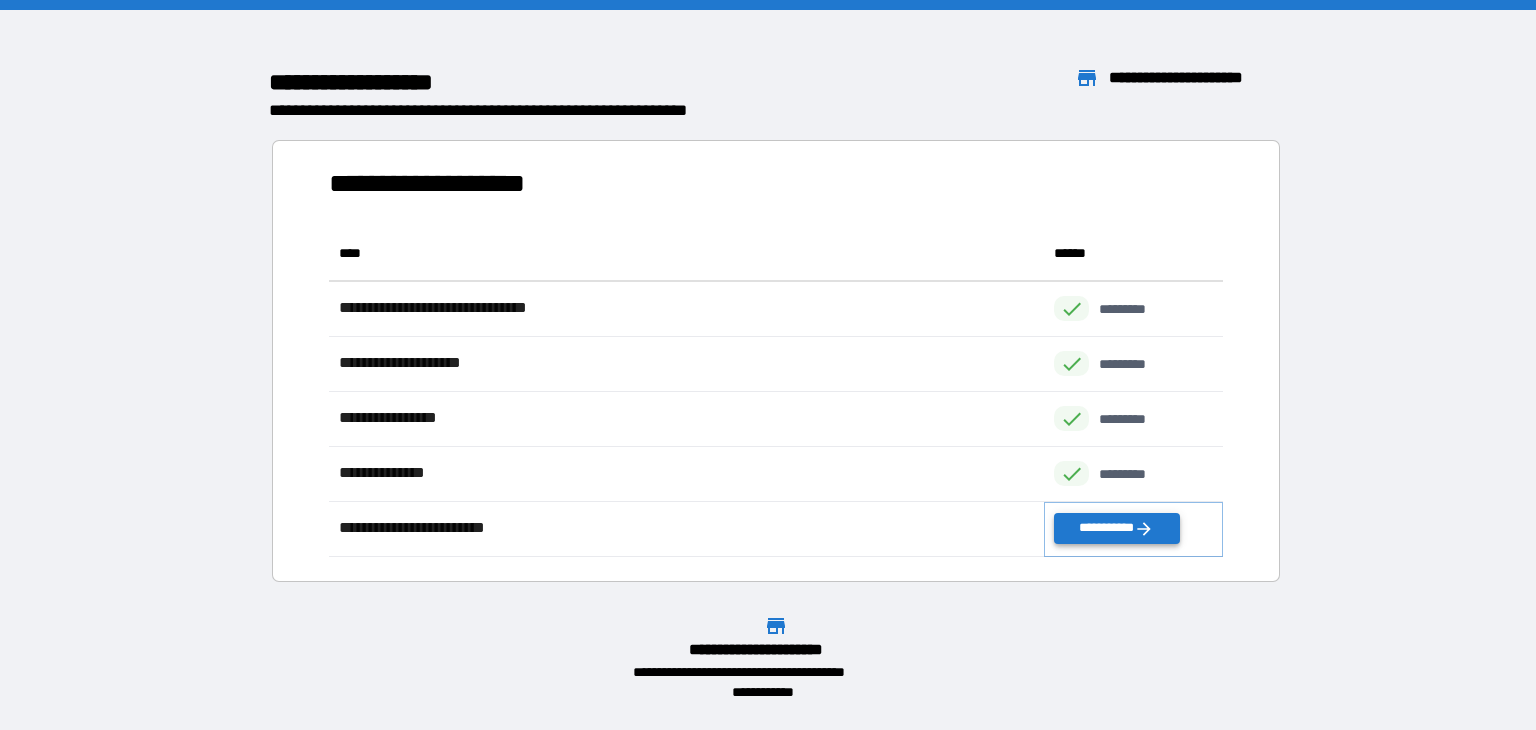 click on "**********" at bounding box center [1116, 528] 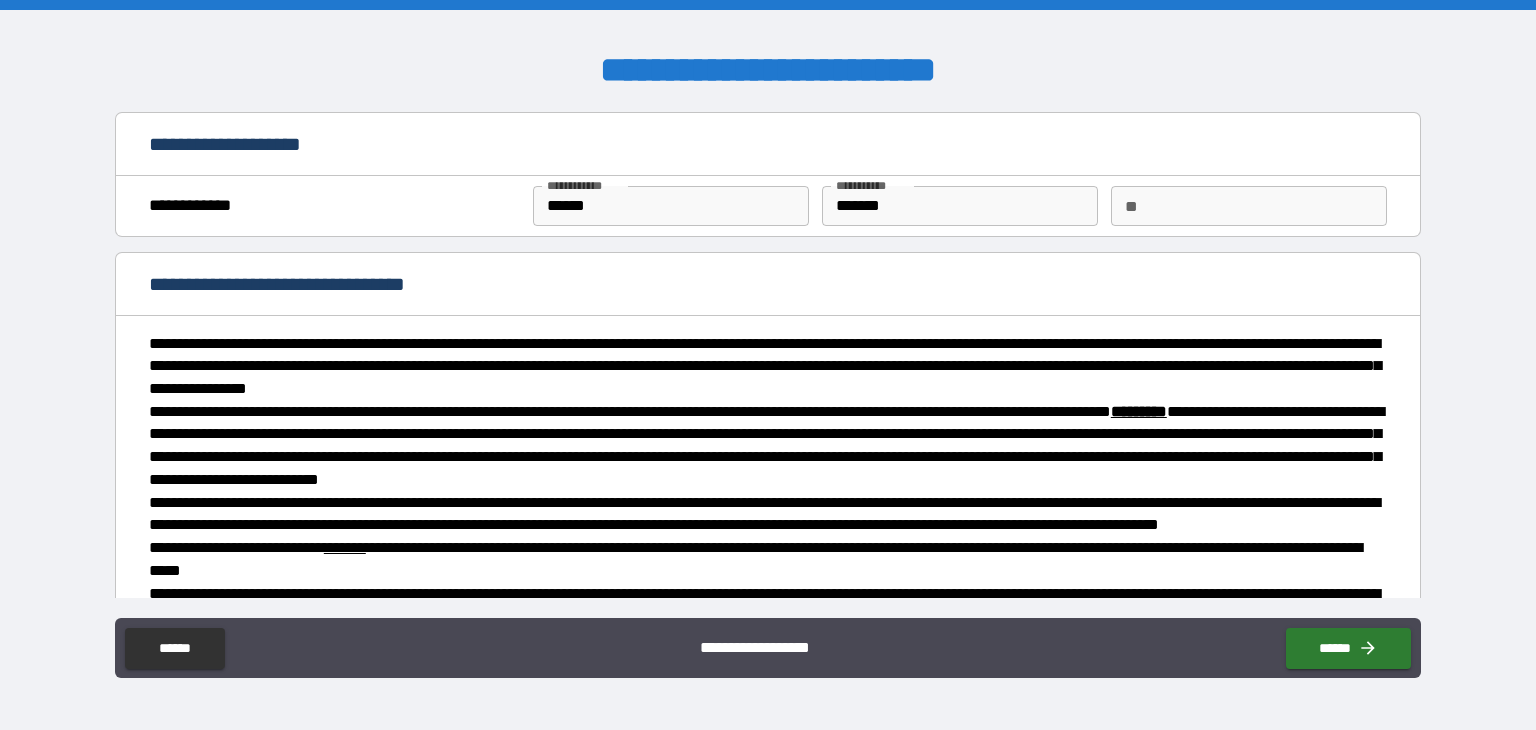 type on "*" 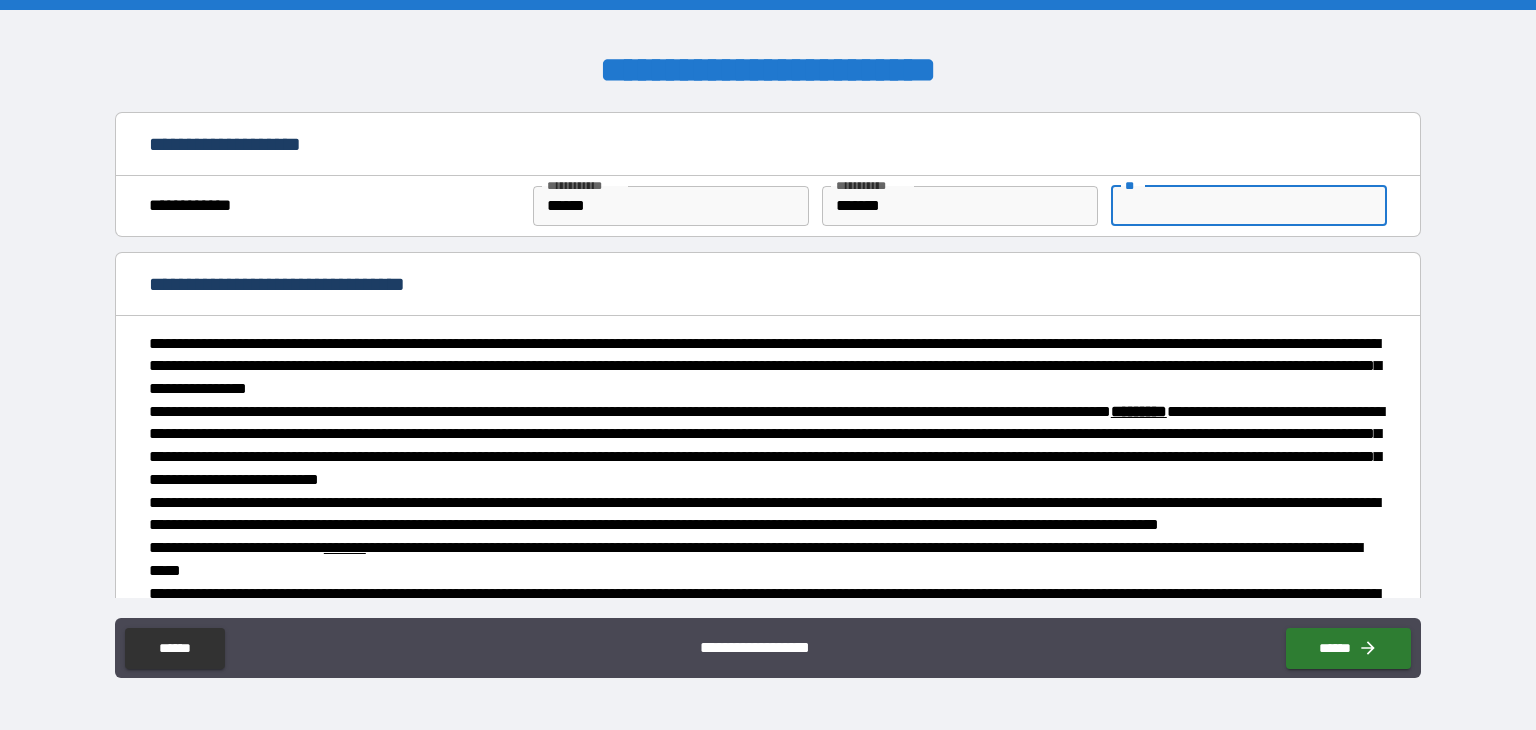 type on "*" 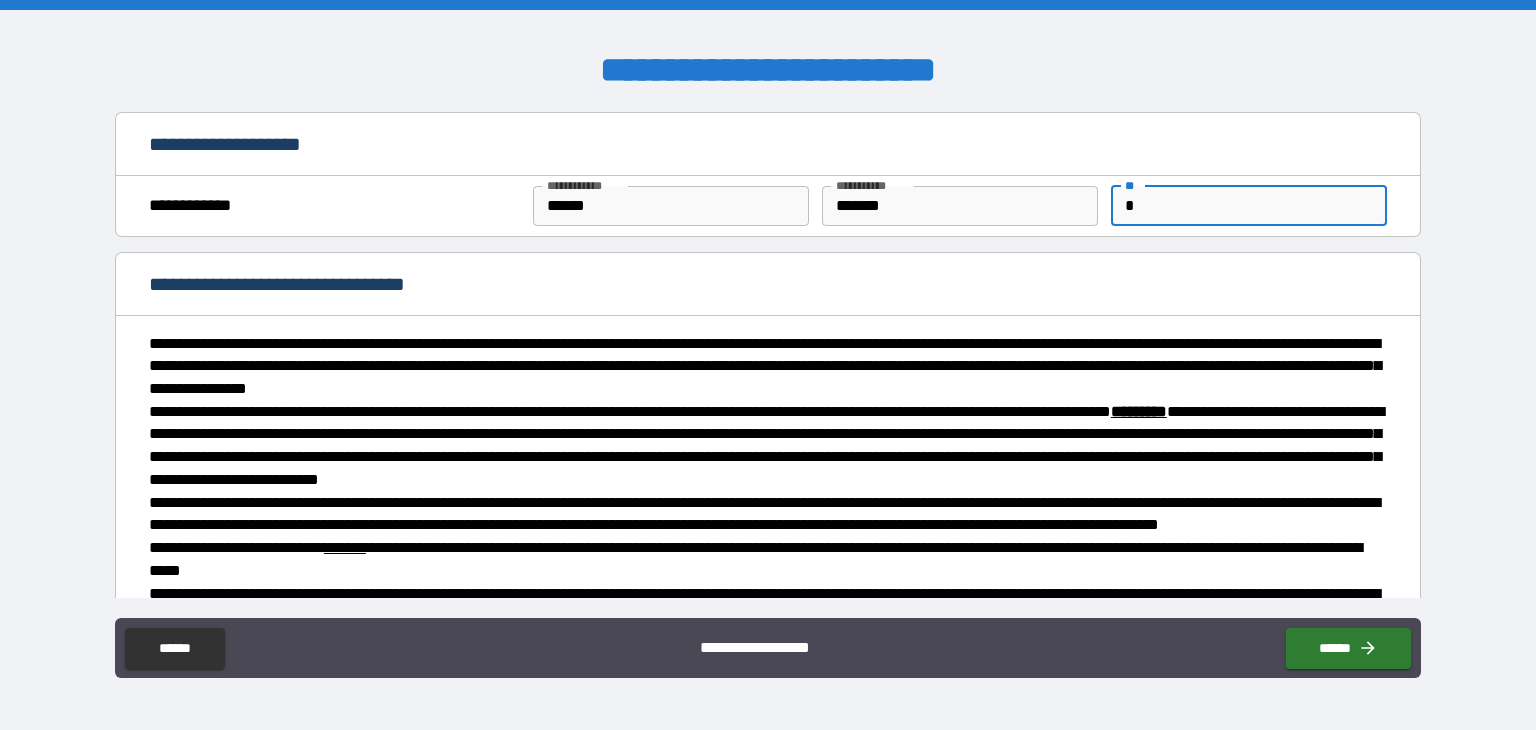 type on "*" 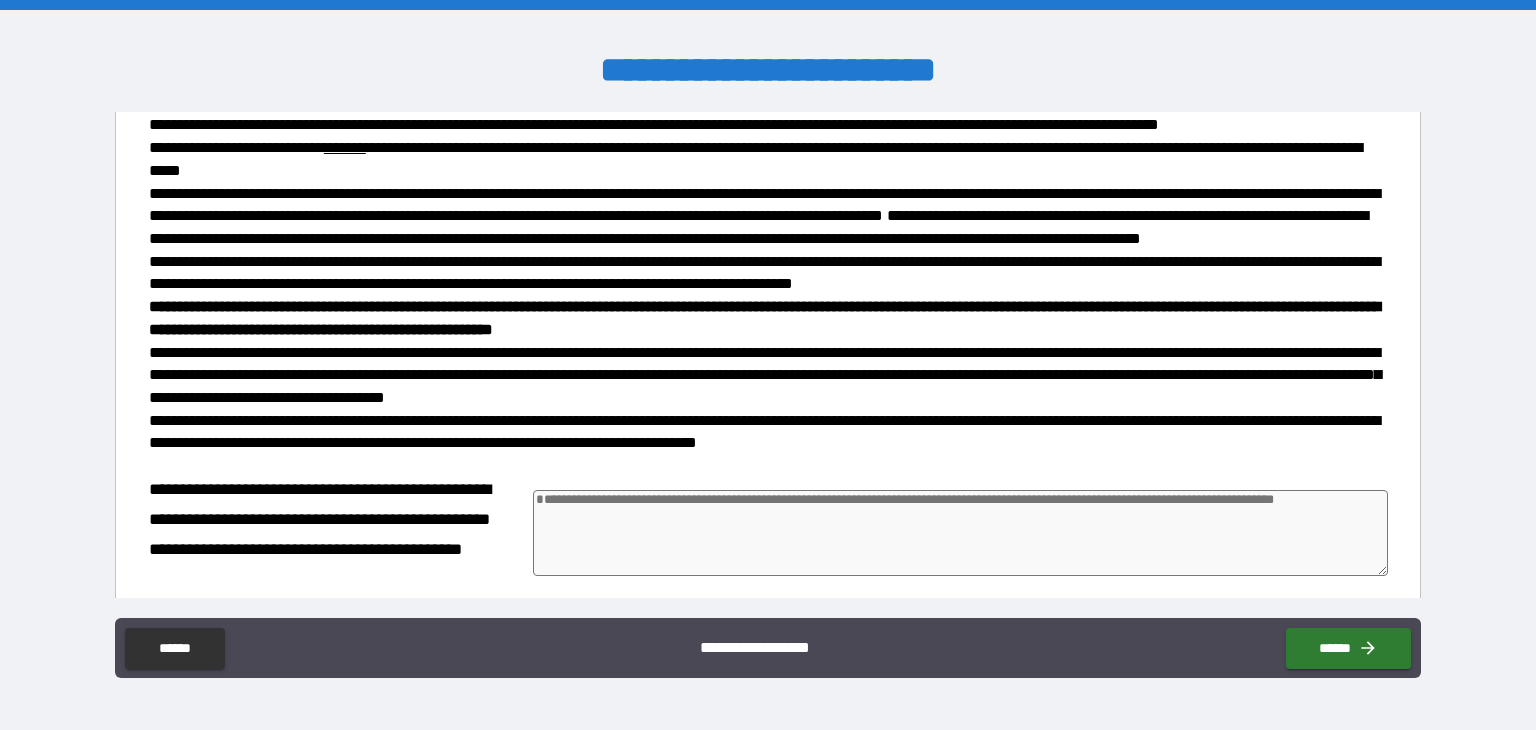 scroll, scrollTop: 471, scrollLeft: 0, axis: vertical 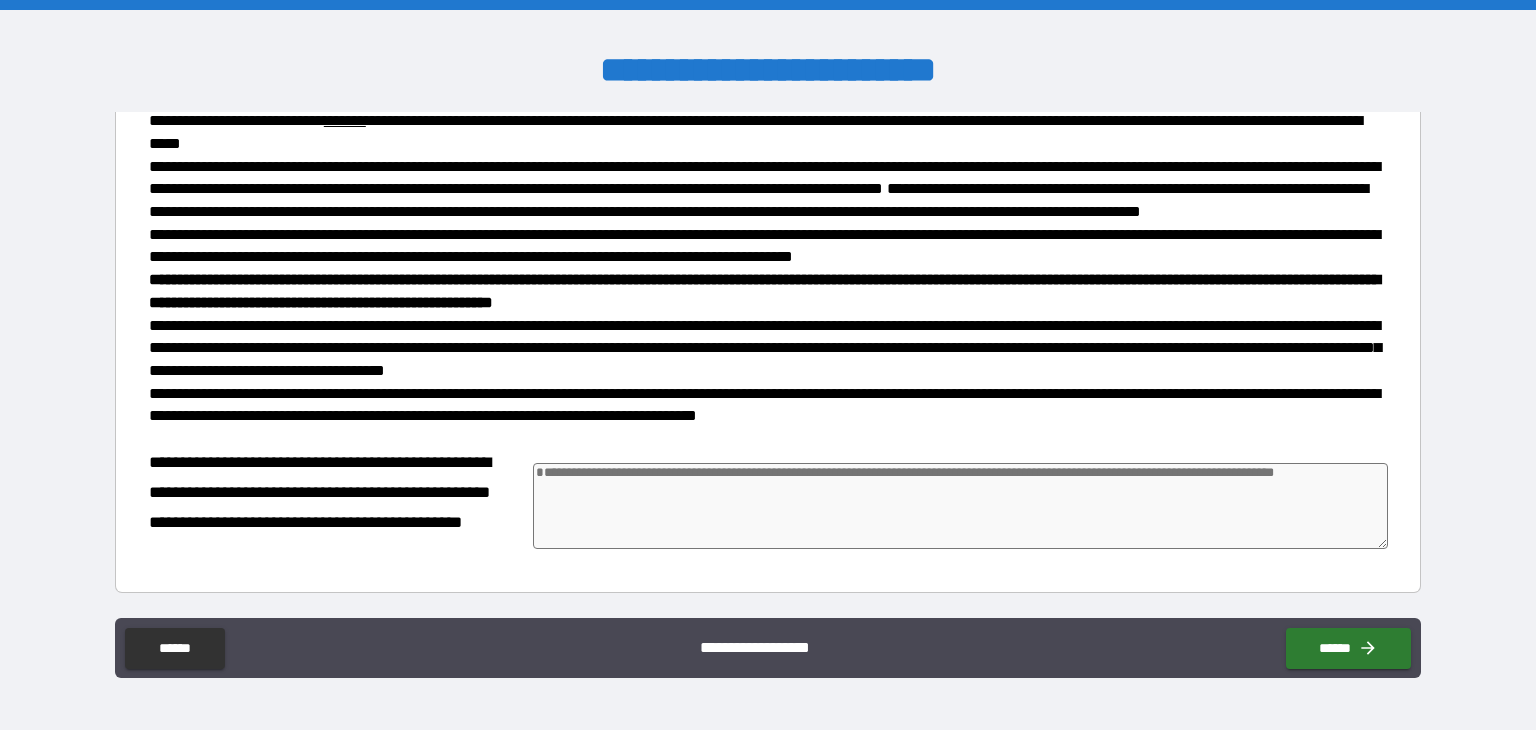 type on "*" 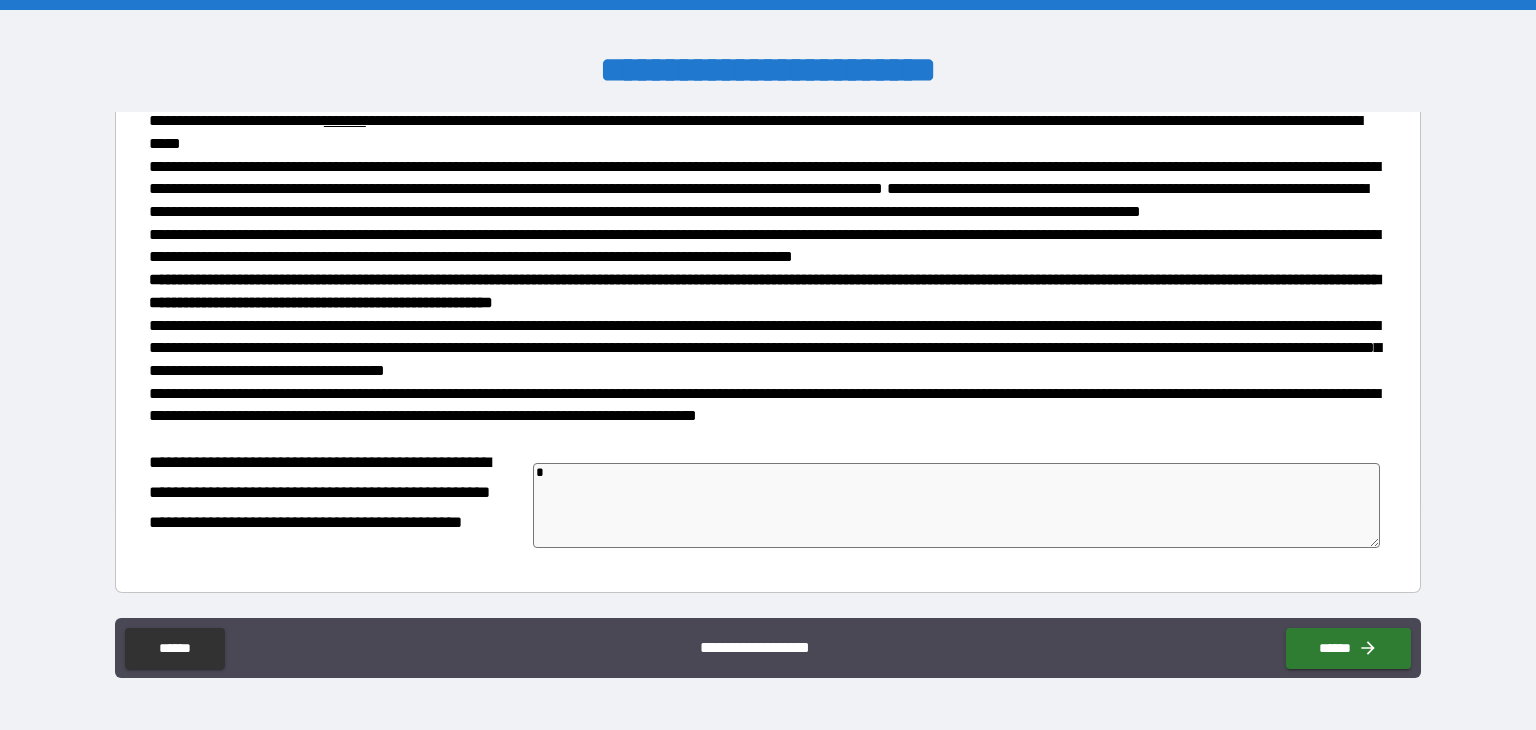 type on "*" 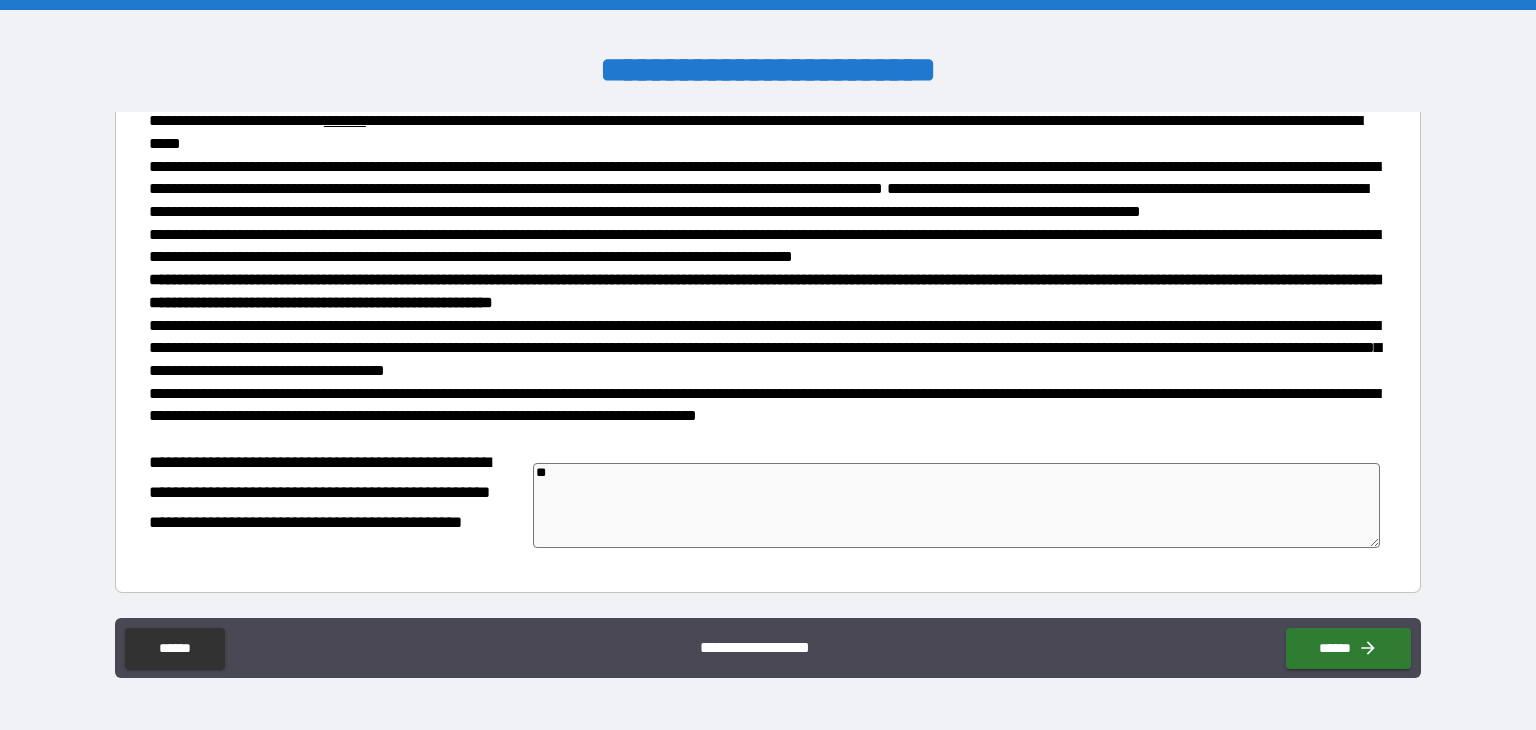 type on "*" 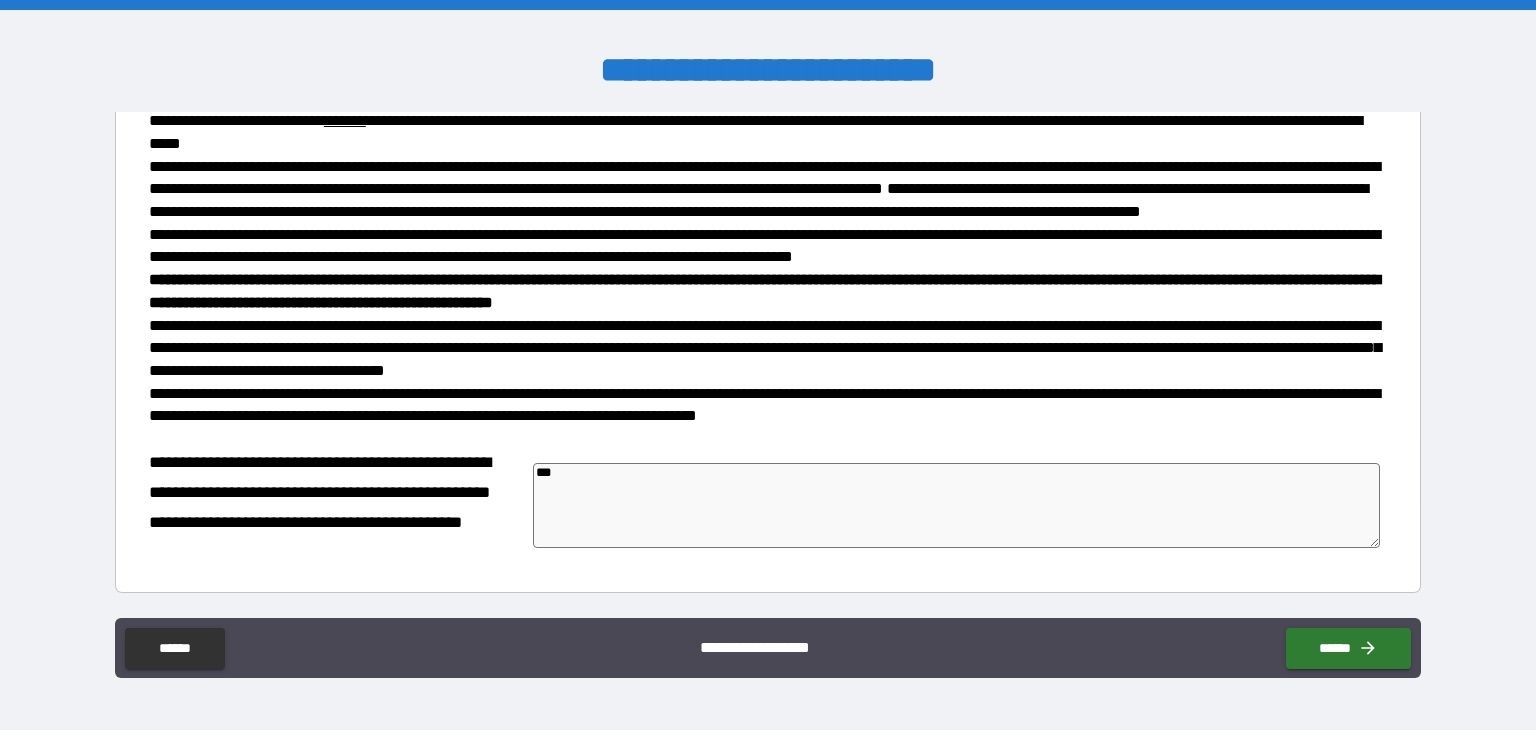 type on "*" 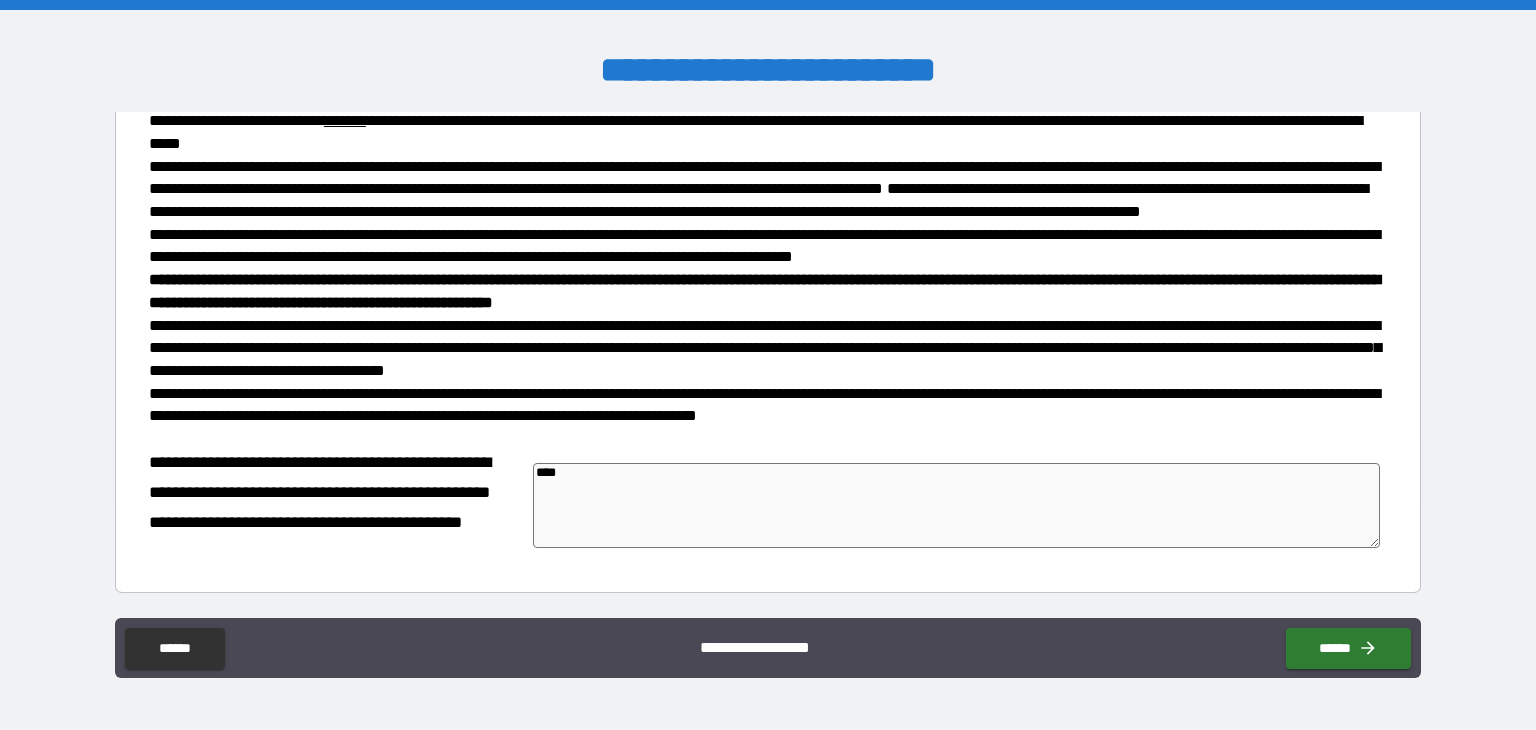 type on "*" 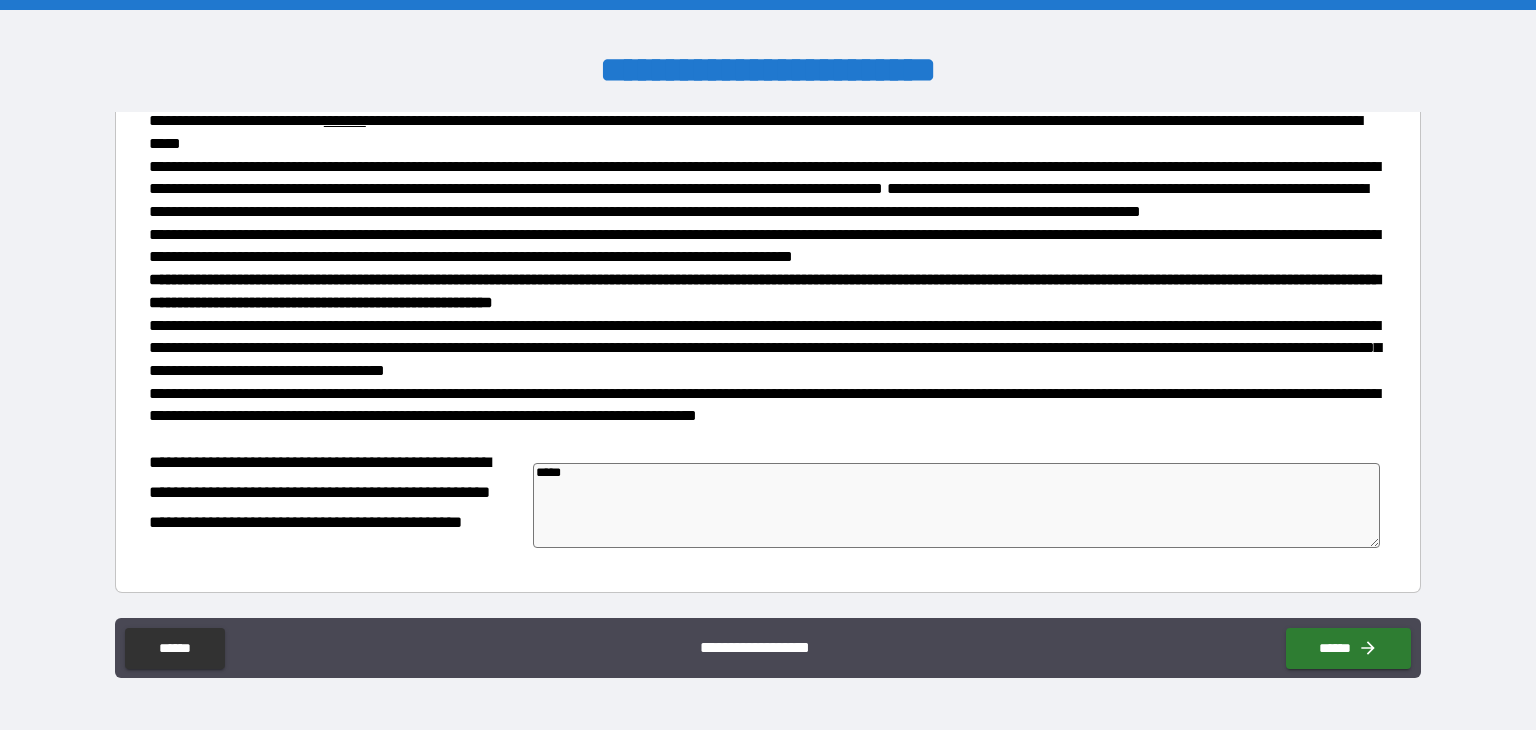 type on "*" 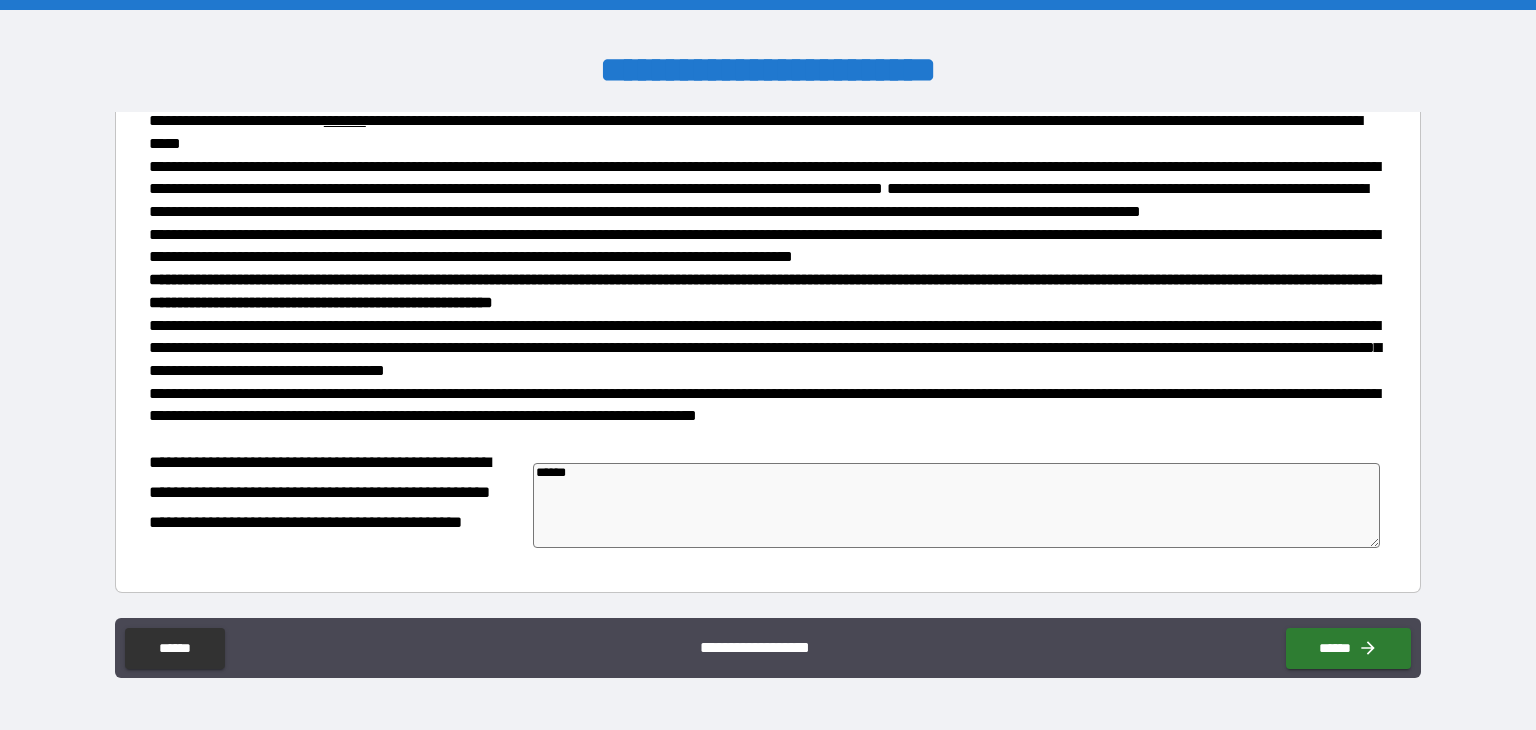 type on "*" 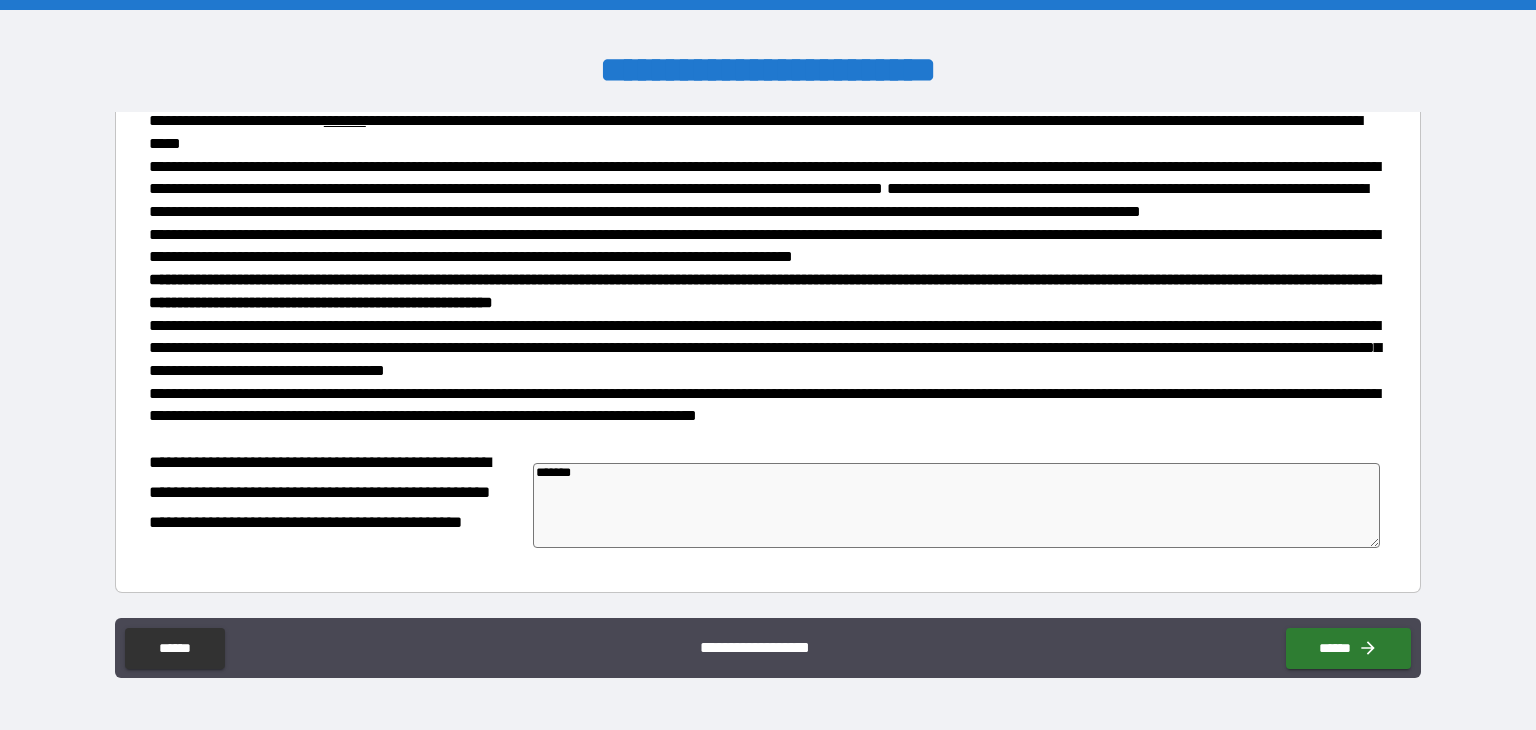 type on "*" 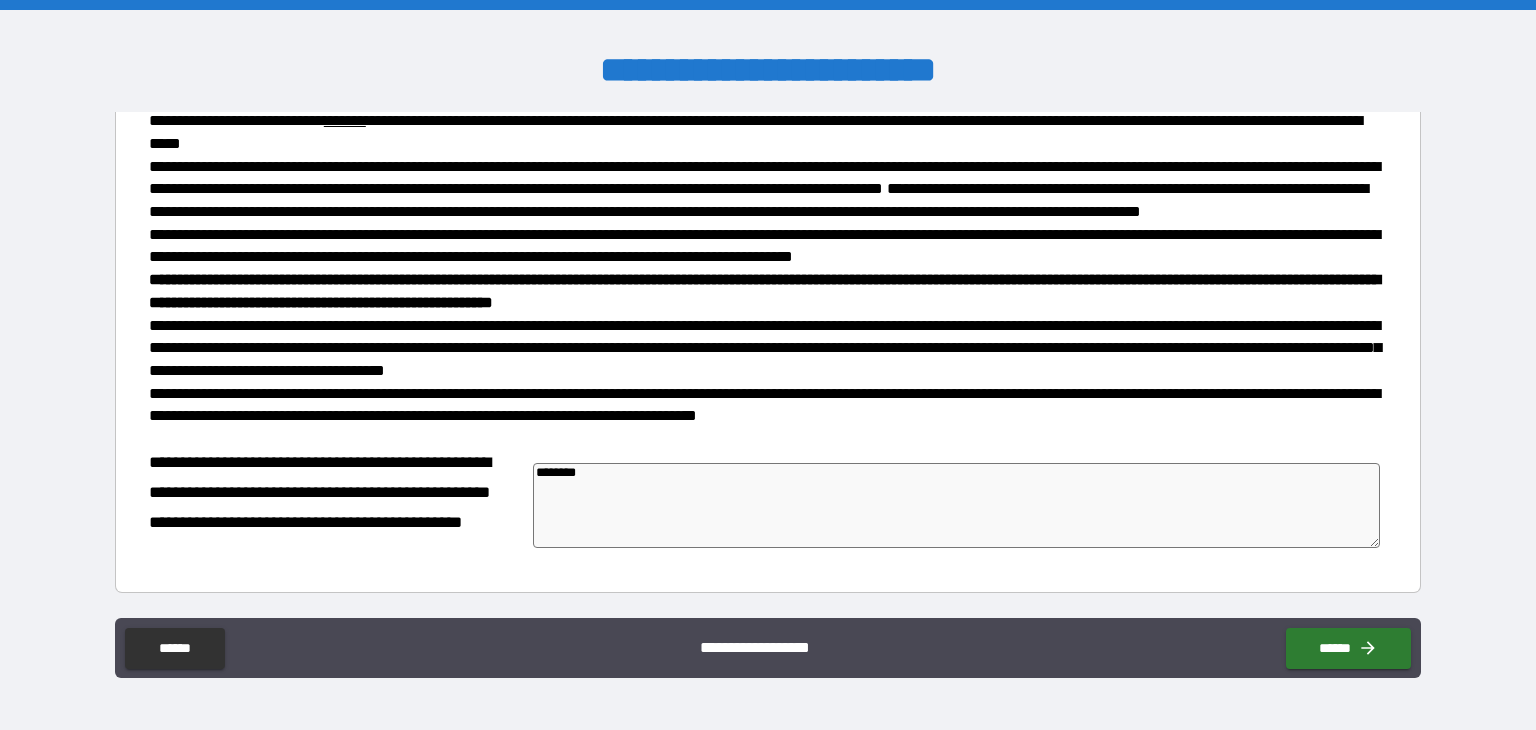 type on "*" 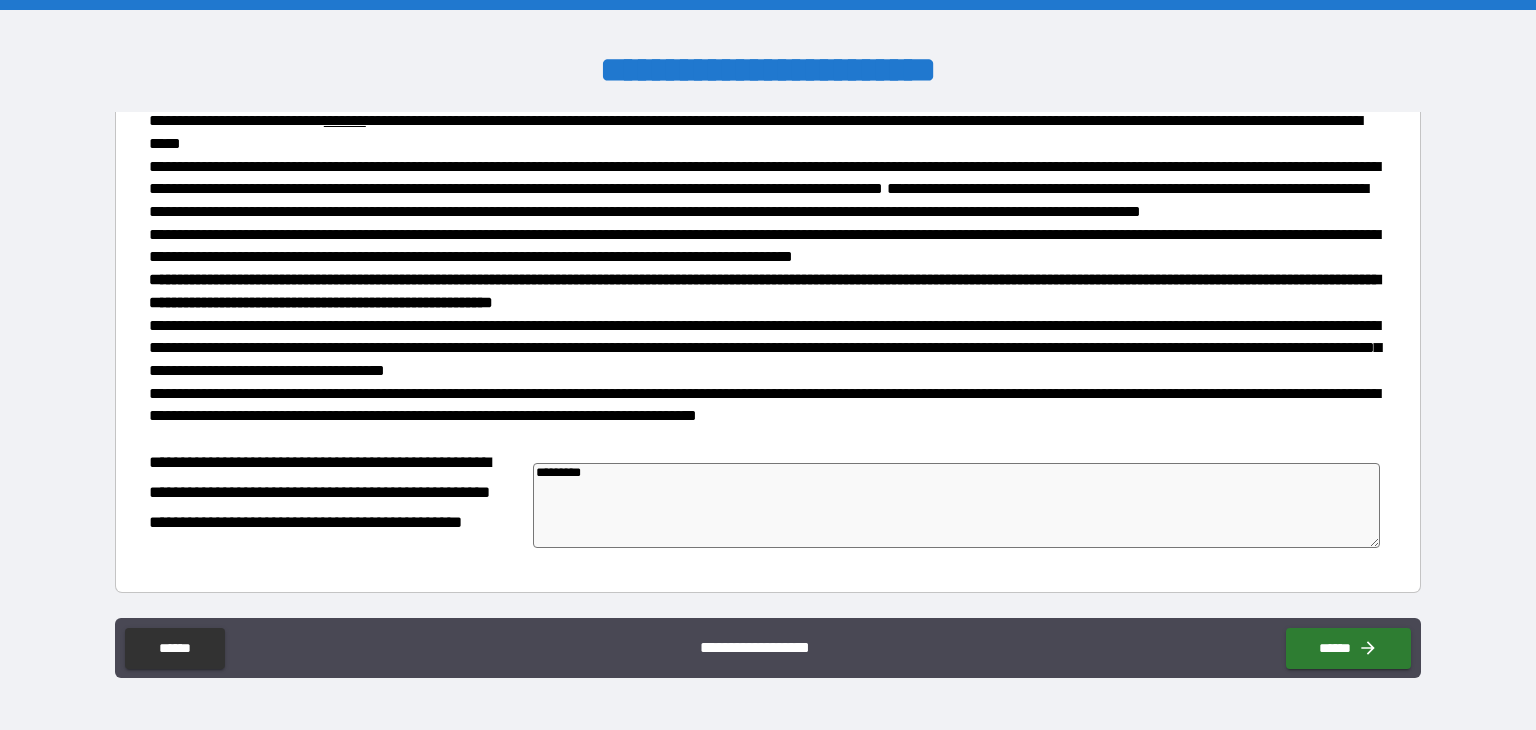 type on "*" 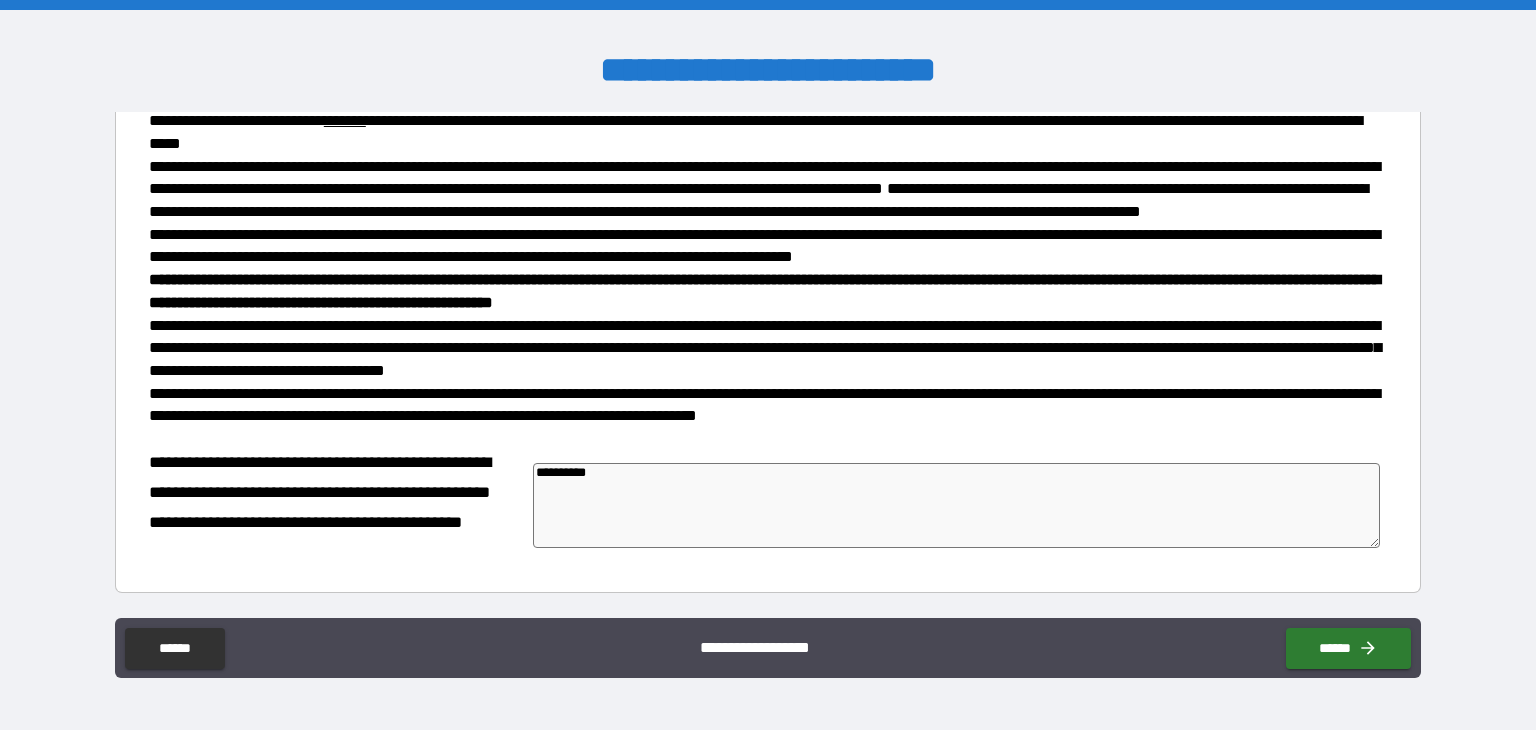 type on "*" 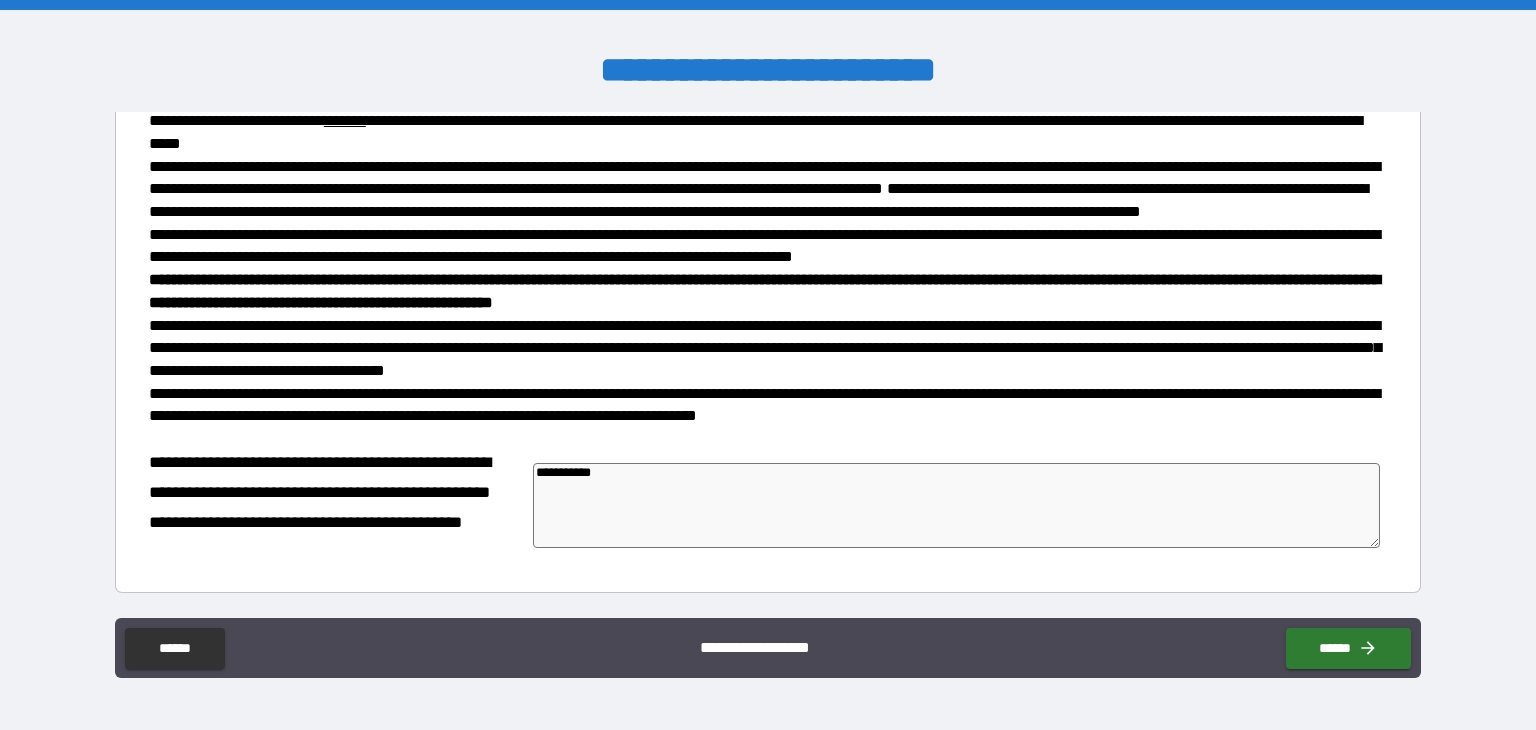 type on "*" 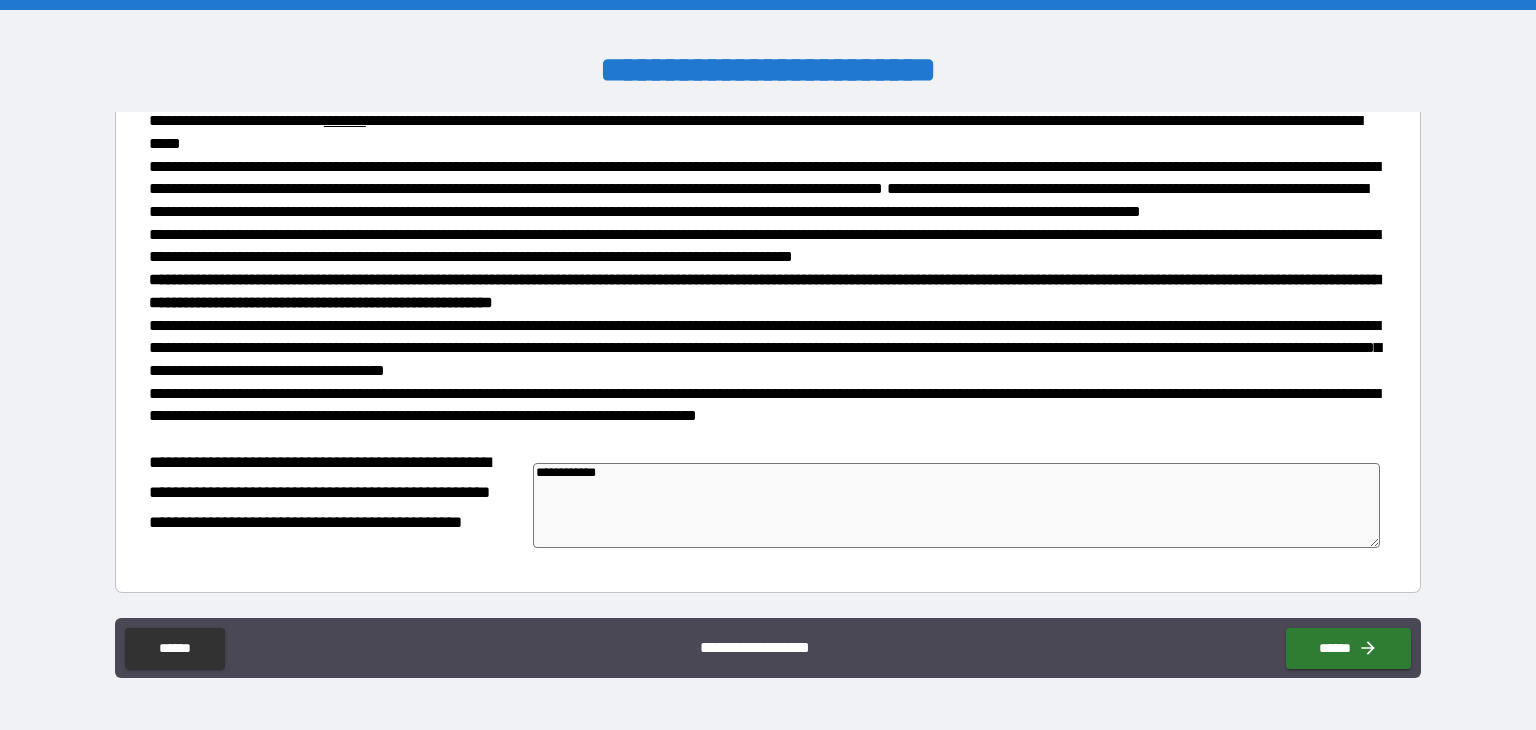 type on "*" 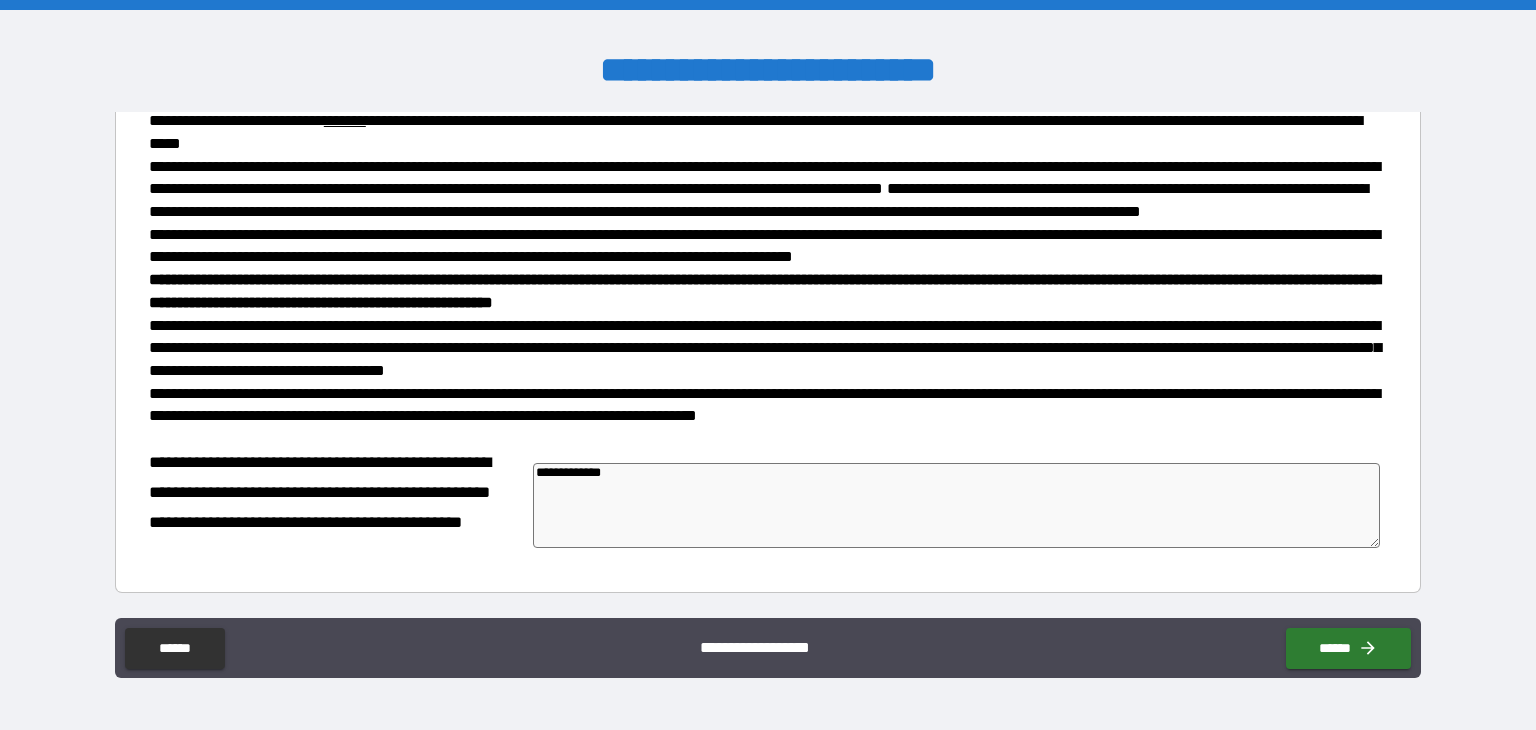 type on "*" 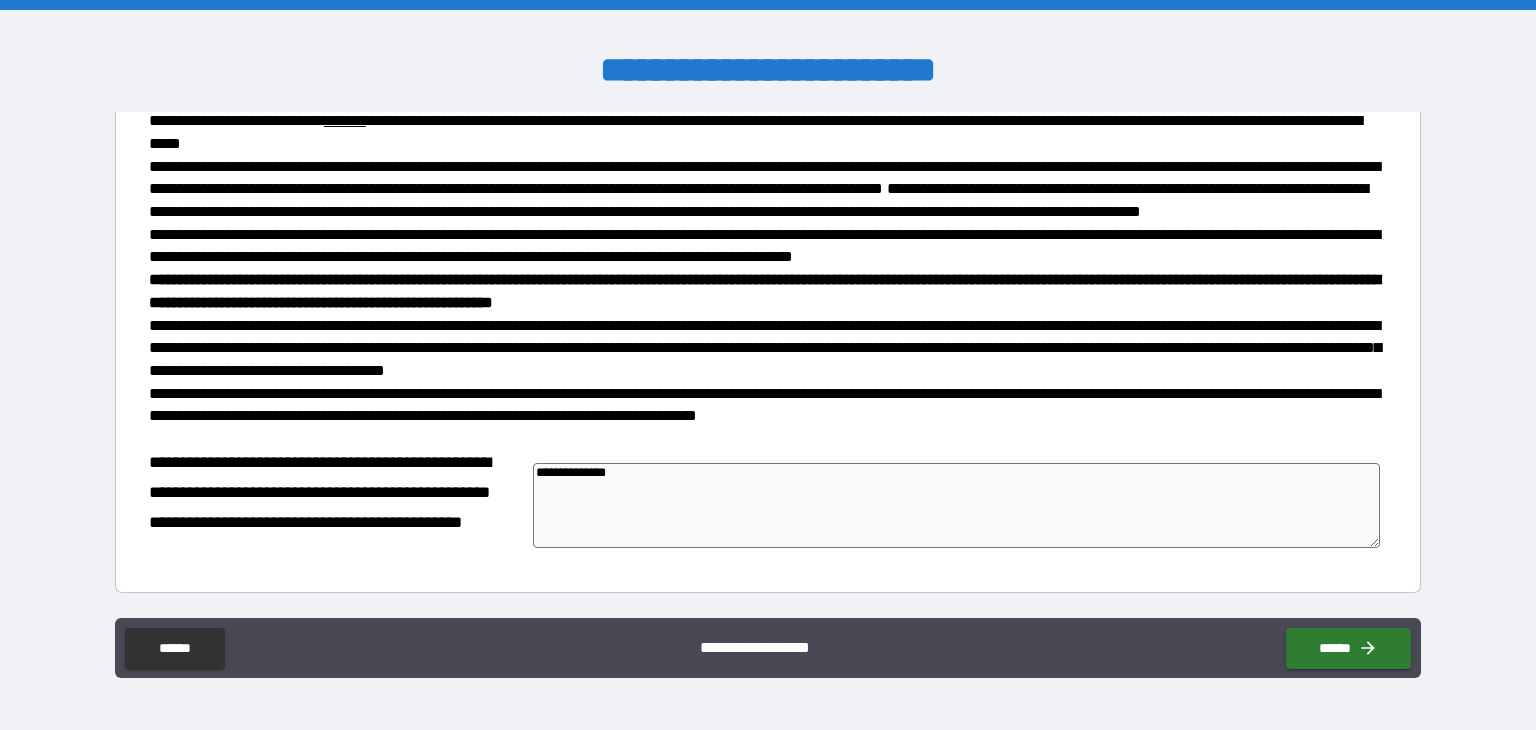 type on "*" 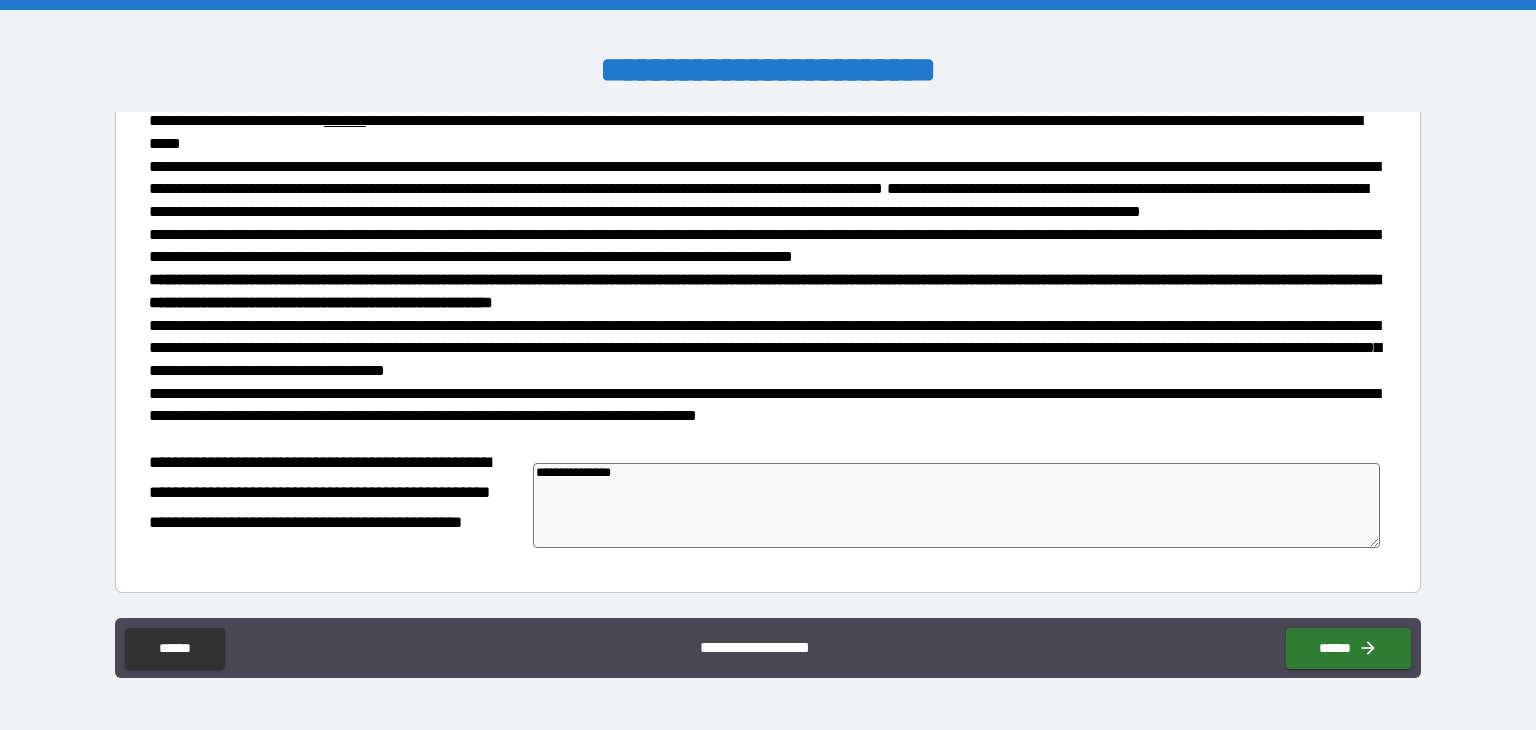 type on "*" 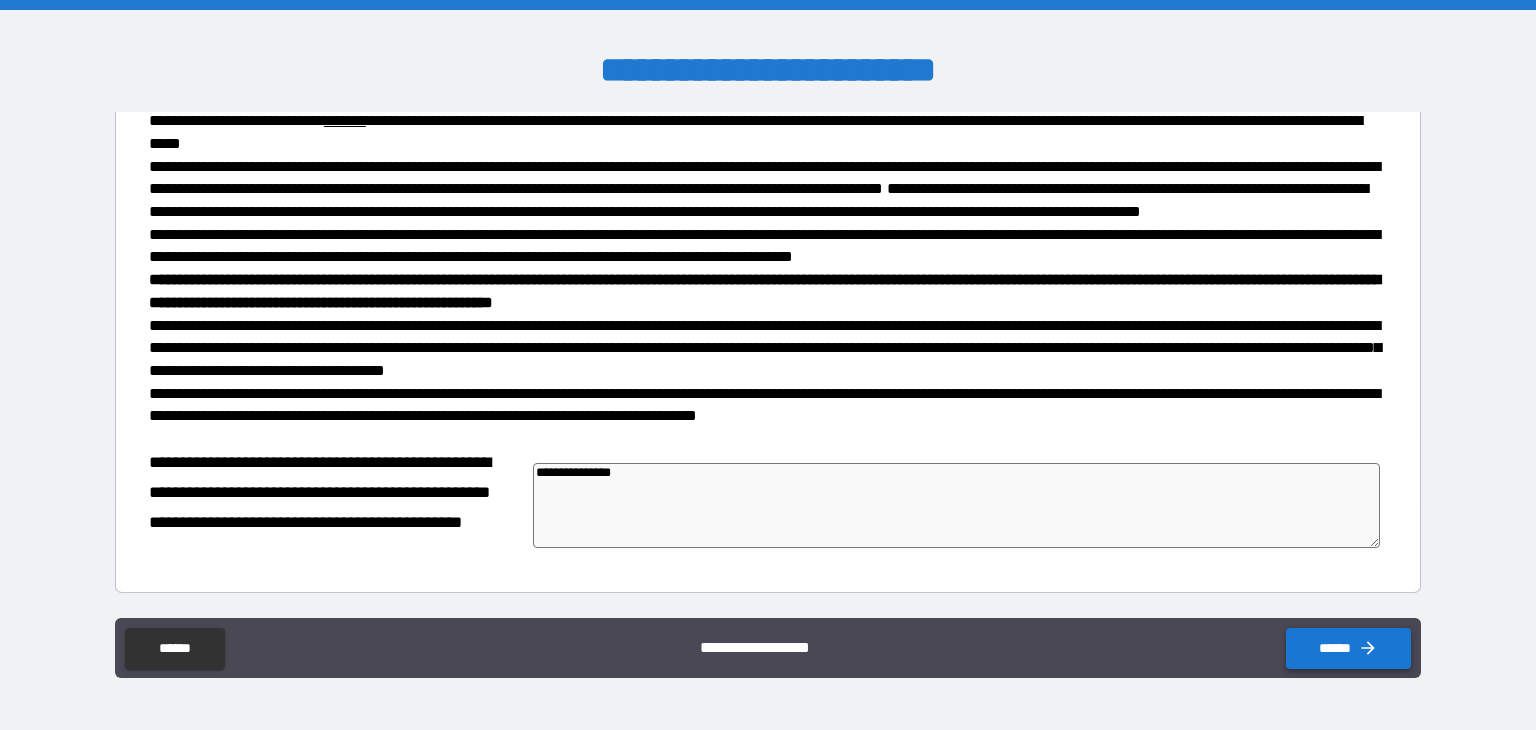 type on "**********" 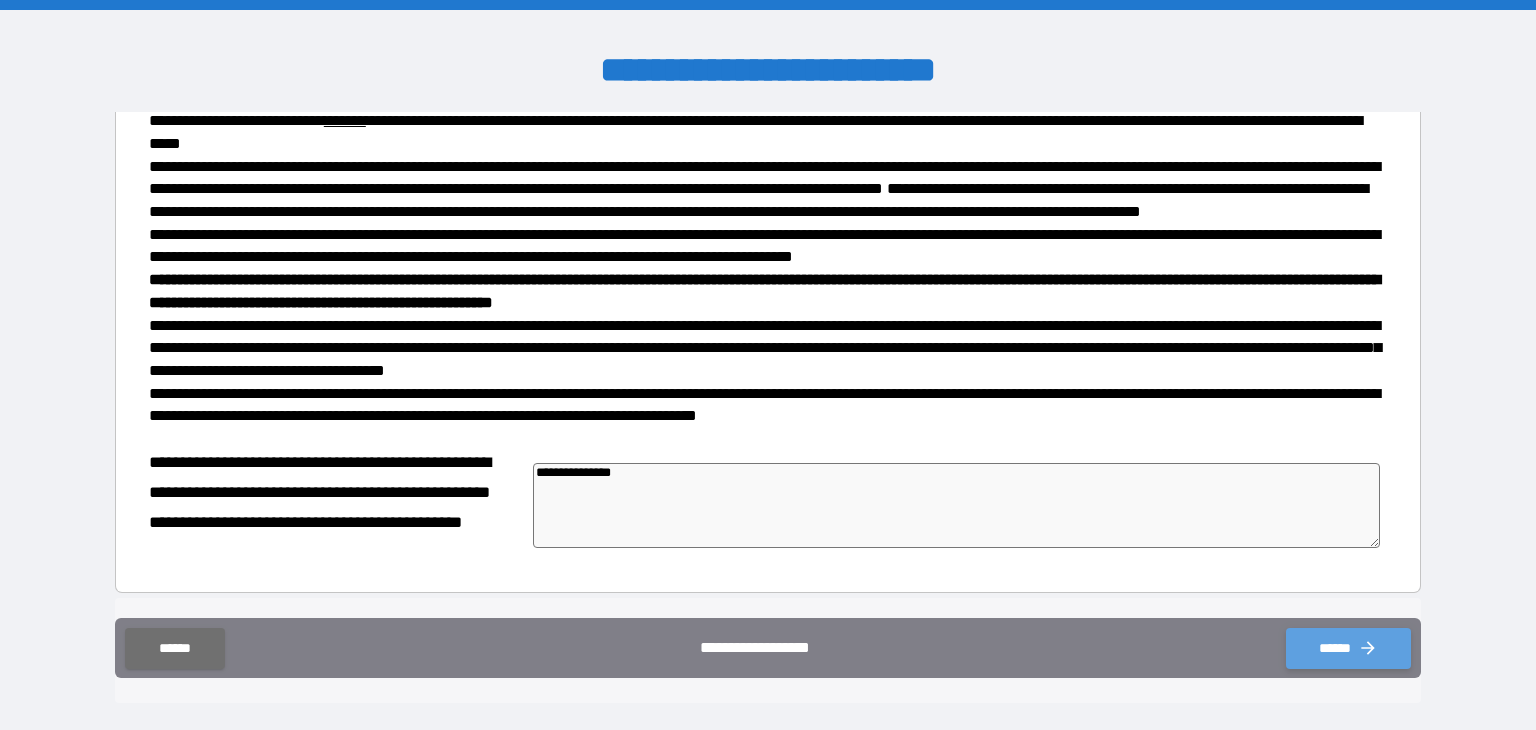 click on "******" at bounding box center [1348, 648] 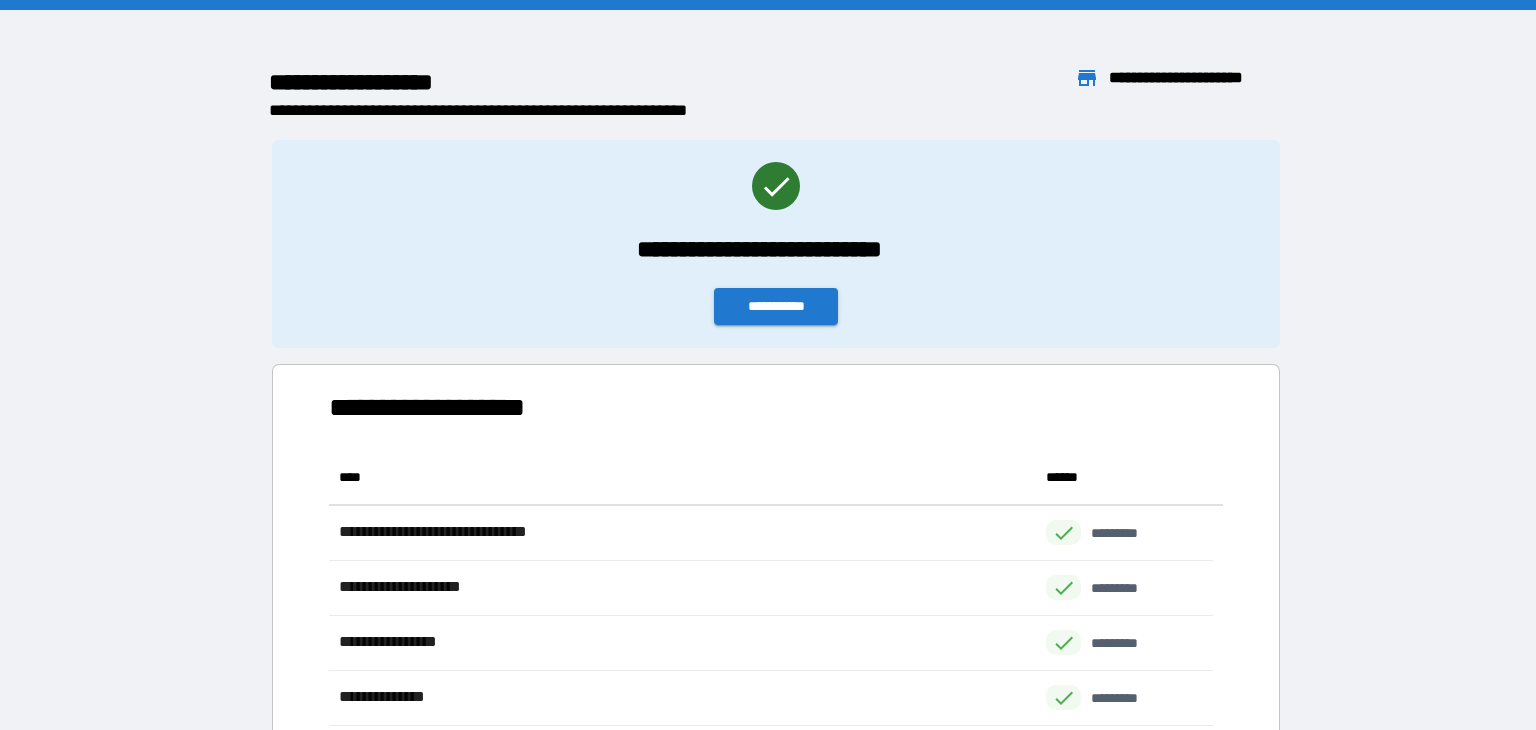 scroll, scrollTop: 16, scrollLeft: 16, axis: both 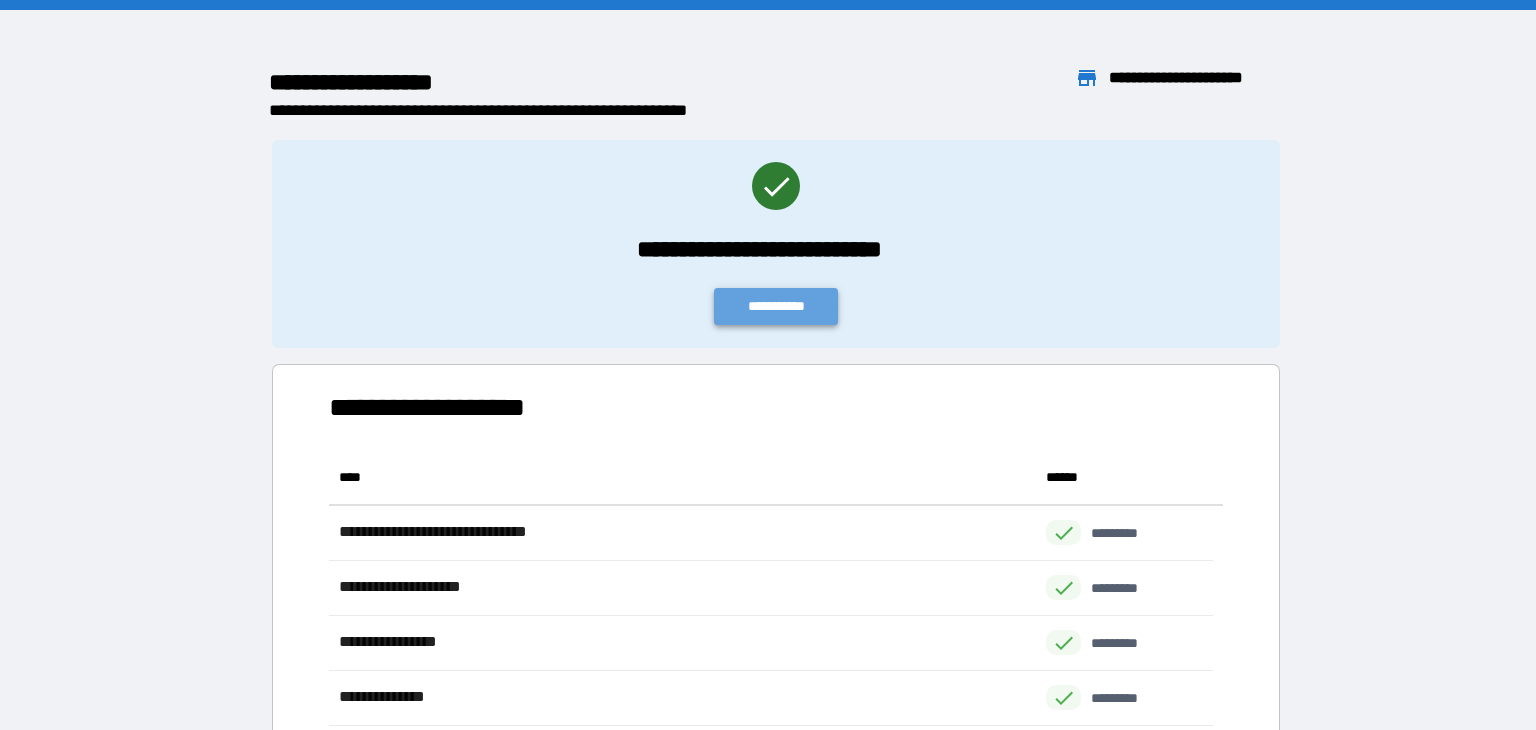 click on "**********" at bounding box center (776, 306) 